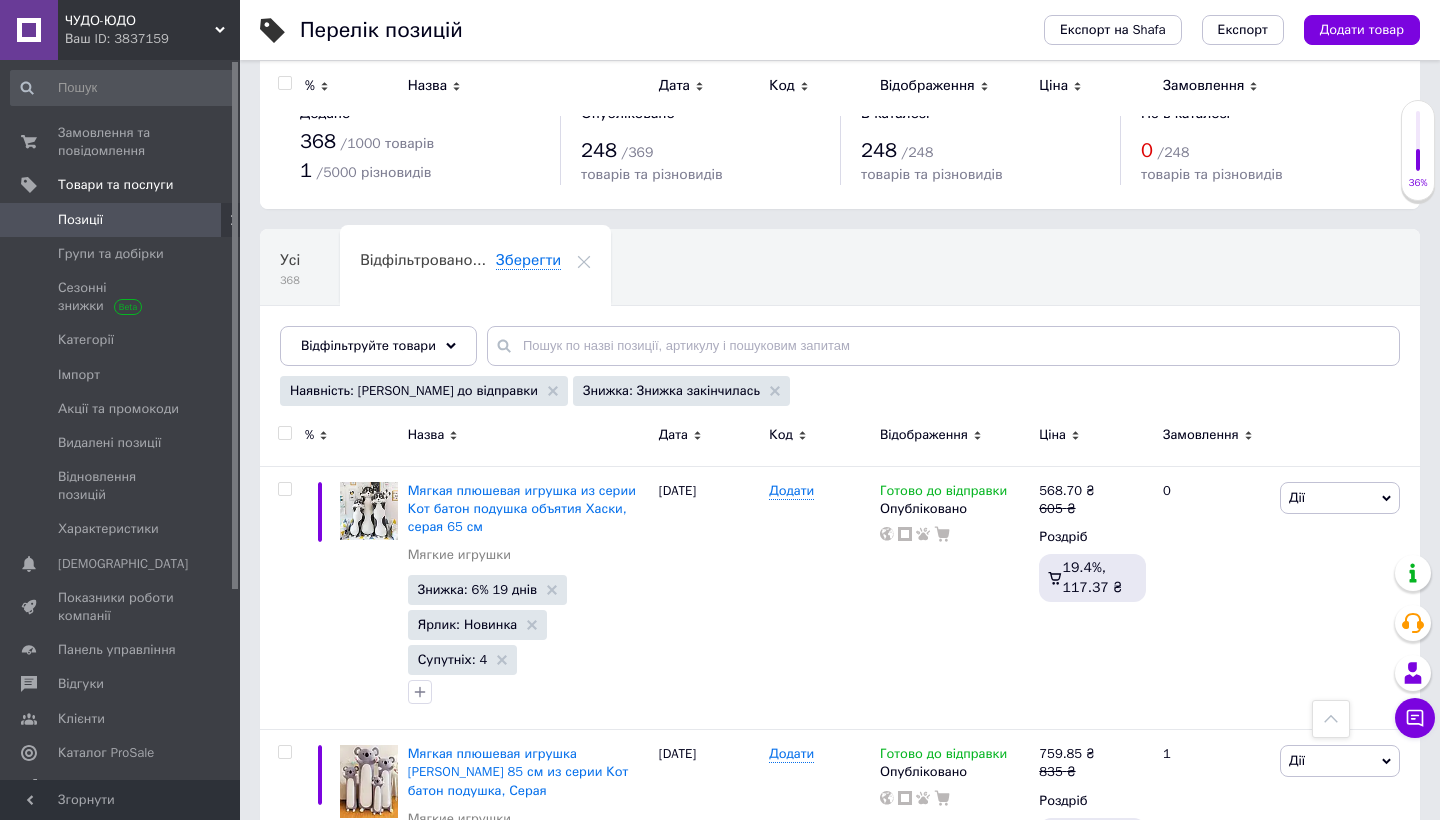 scroll, scrollTop: 2469, scrollLeft: 0, axis: vertical 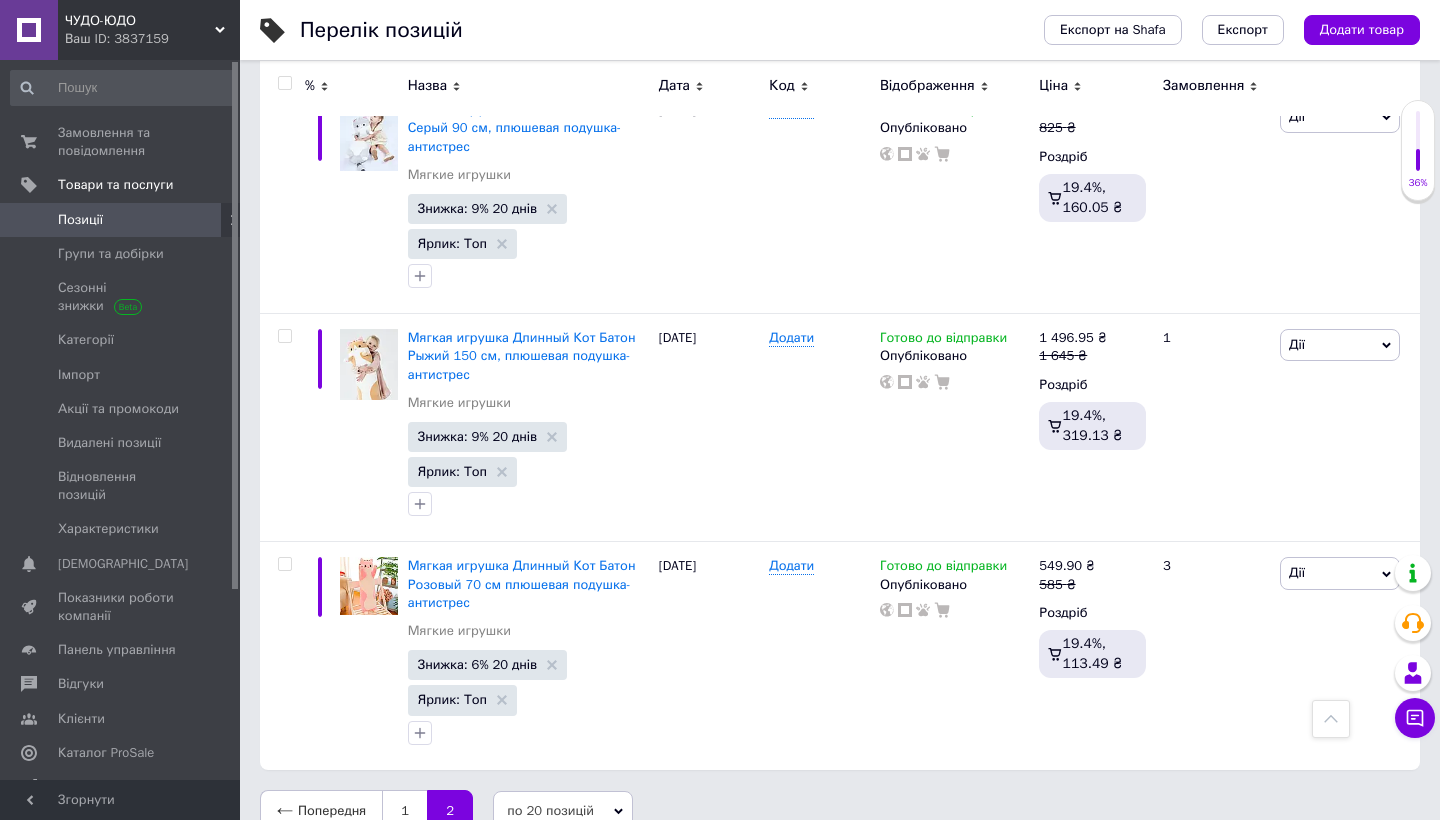 click on "Ваш ID: 3837159" at bounding box center [152, 39] 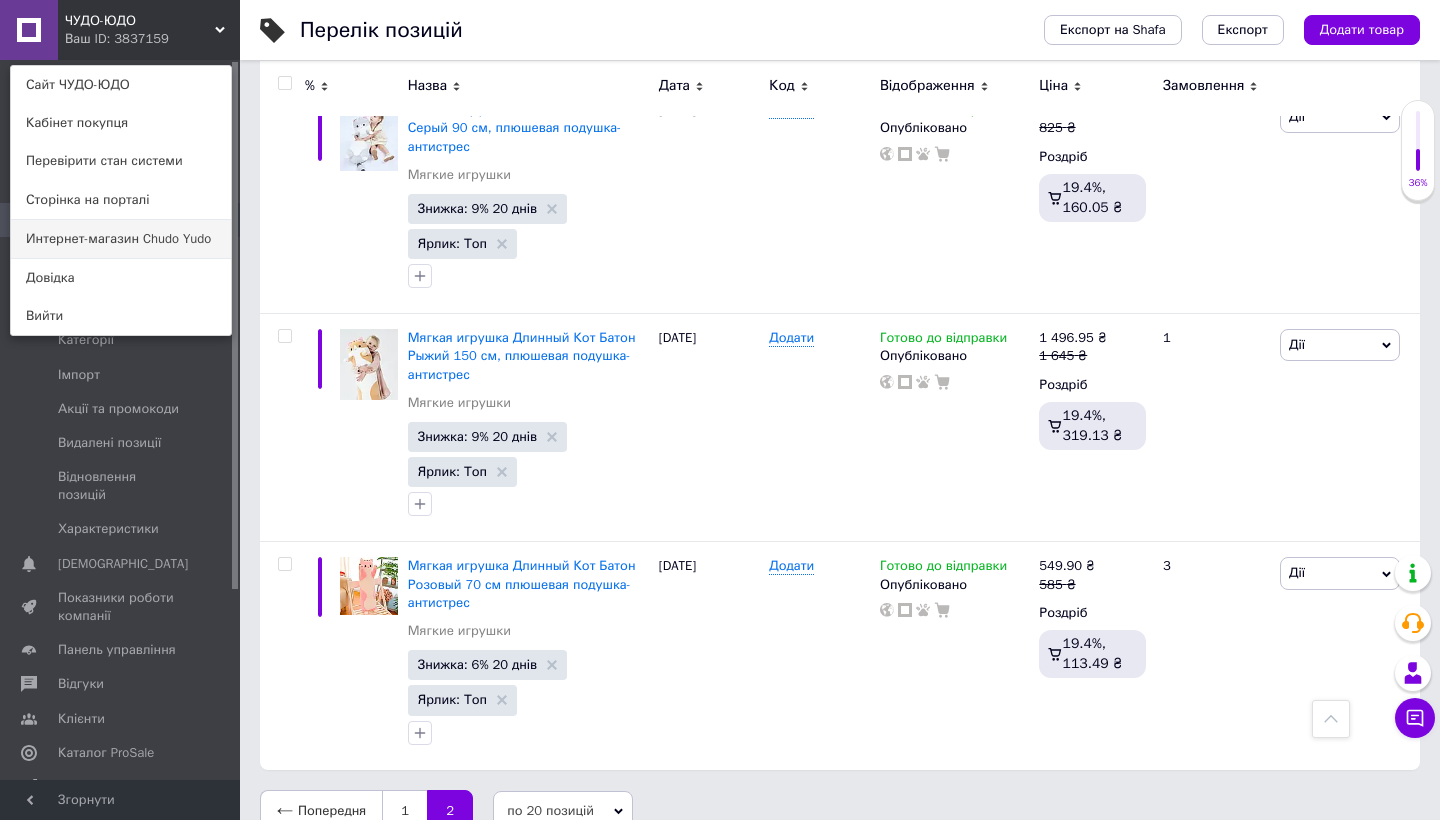 click on "Интернет-магазин Chudo Yudo" at bounding box center (121, 239) 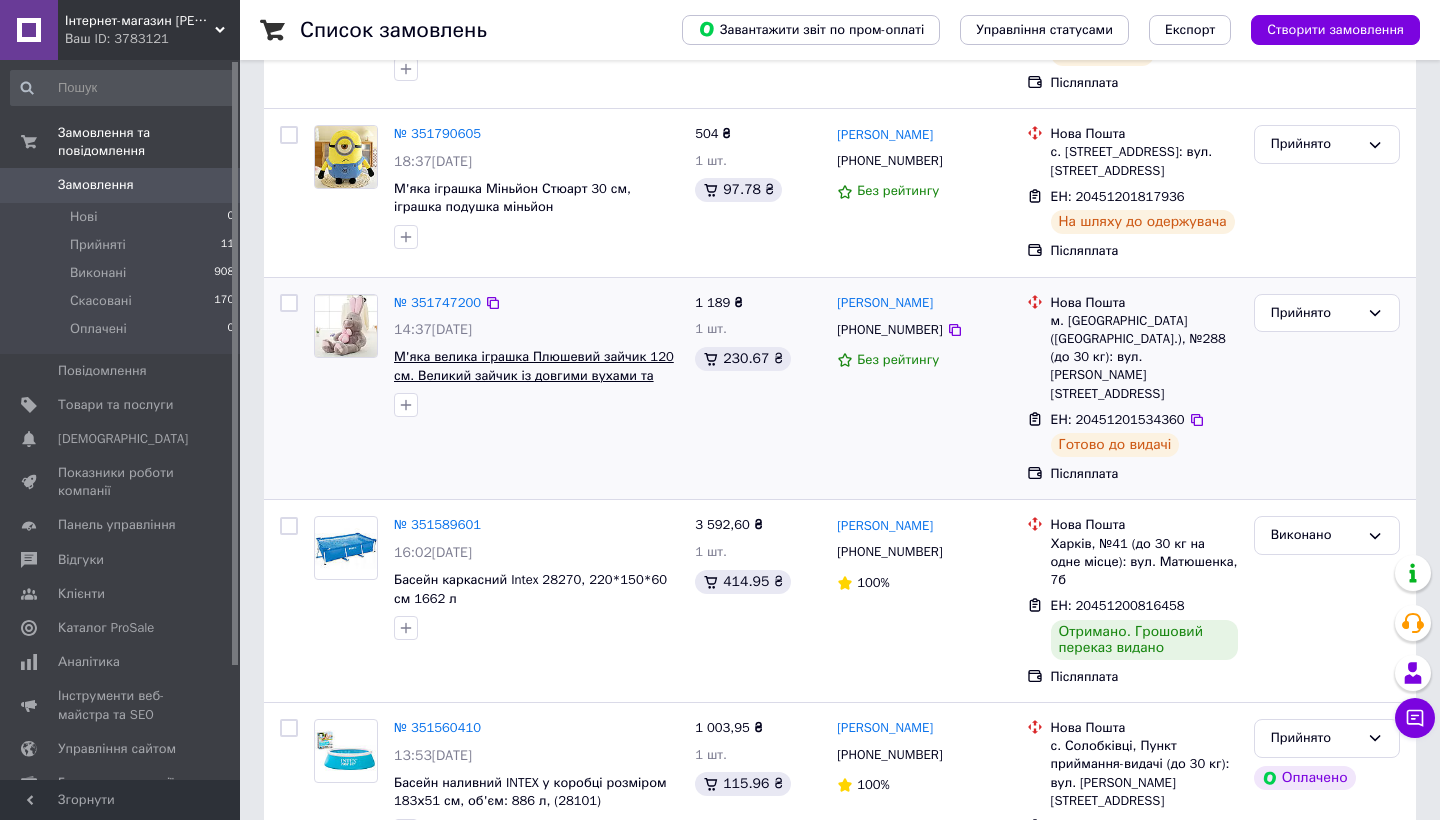 scroll, scrollTop: 448, scrollLeft: 0, axis: vertical 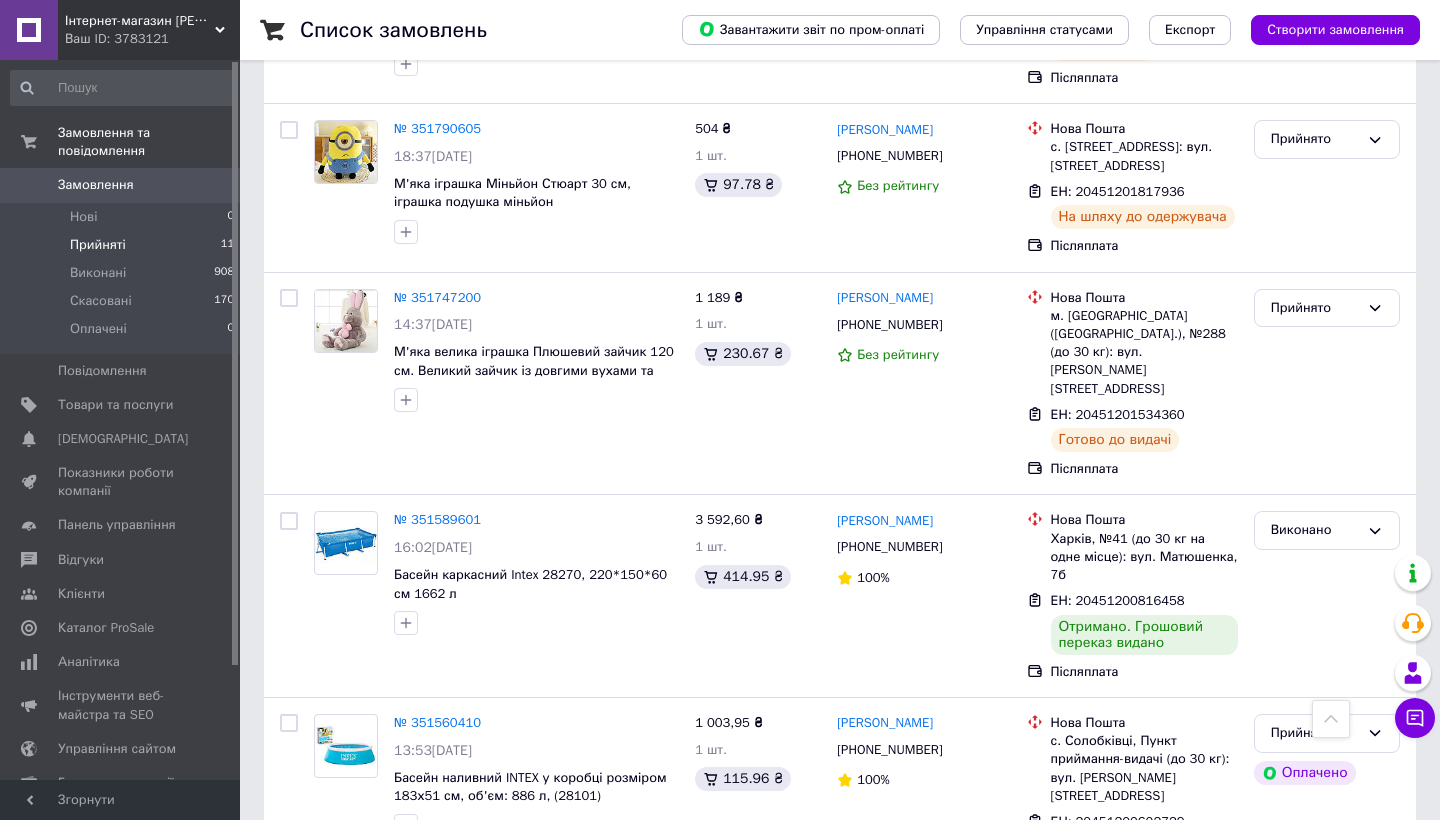 click on "Прийняті" at bounding box center (98, 245) 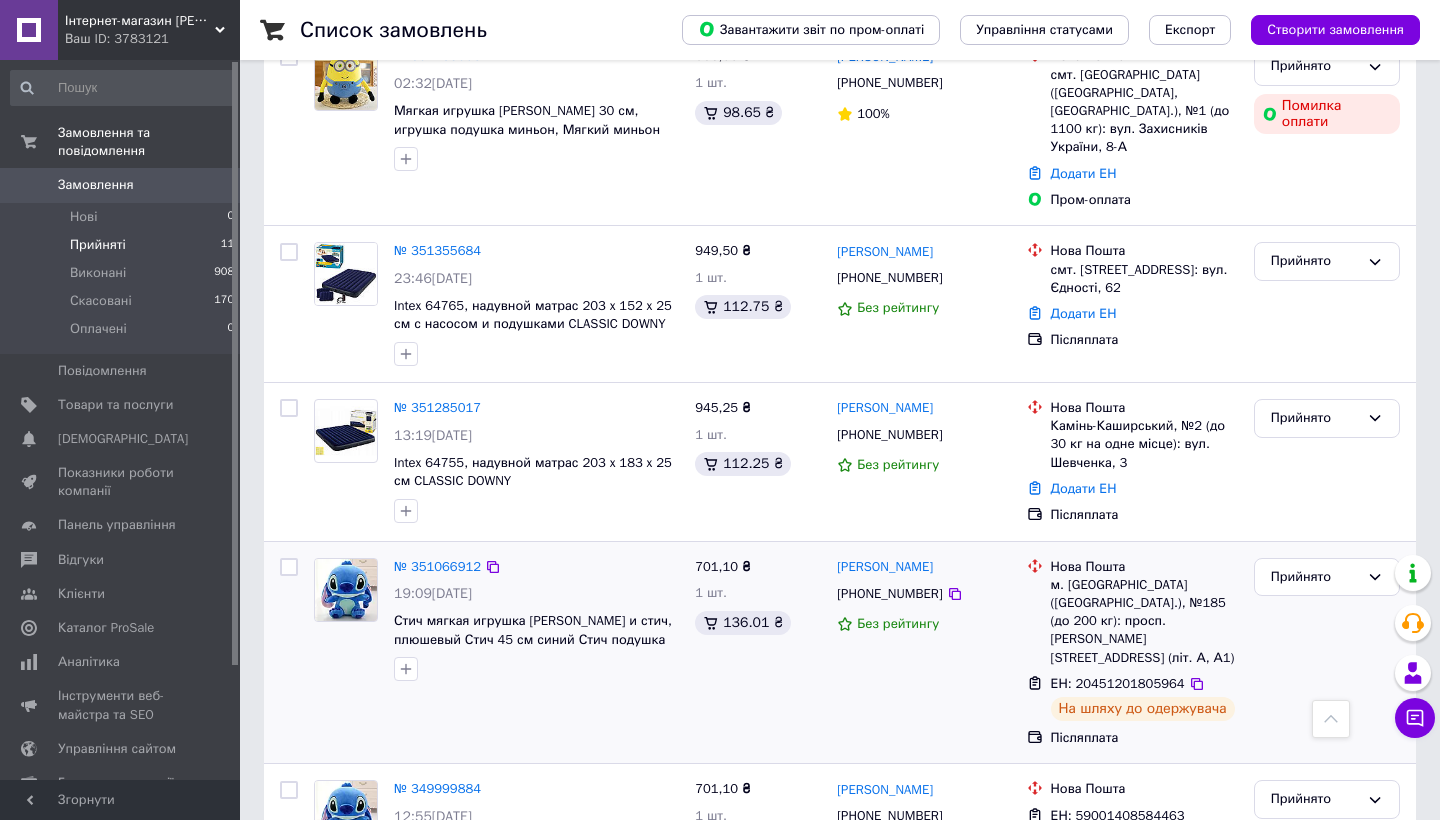 scroll, scrollTop: 1364, scrollLeft: 0, axis: vertical 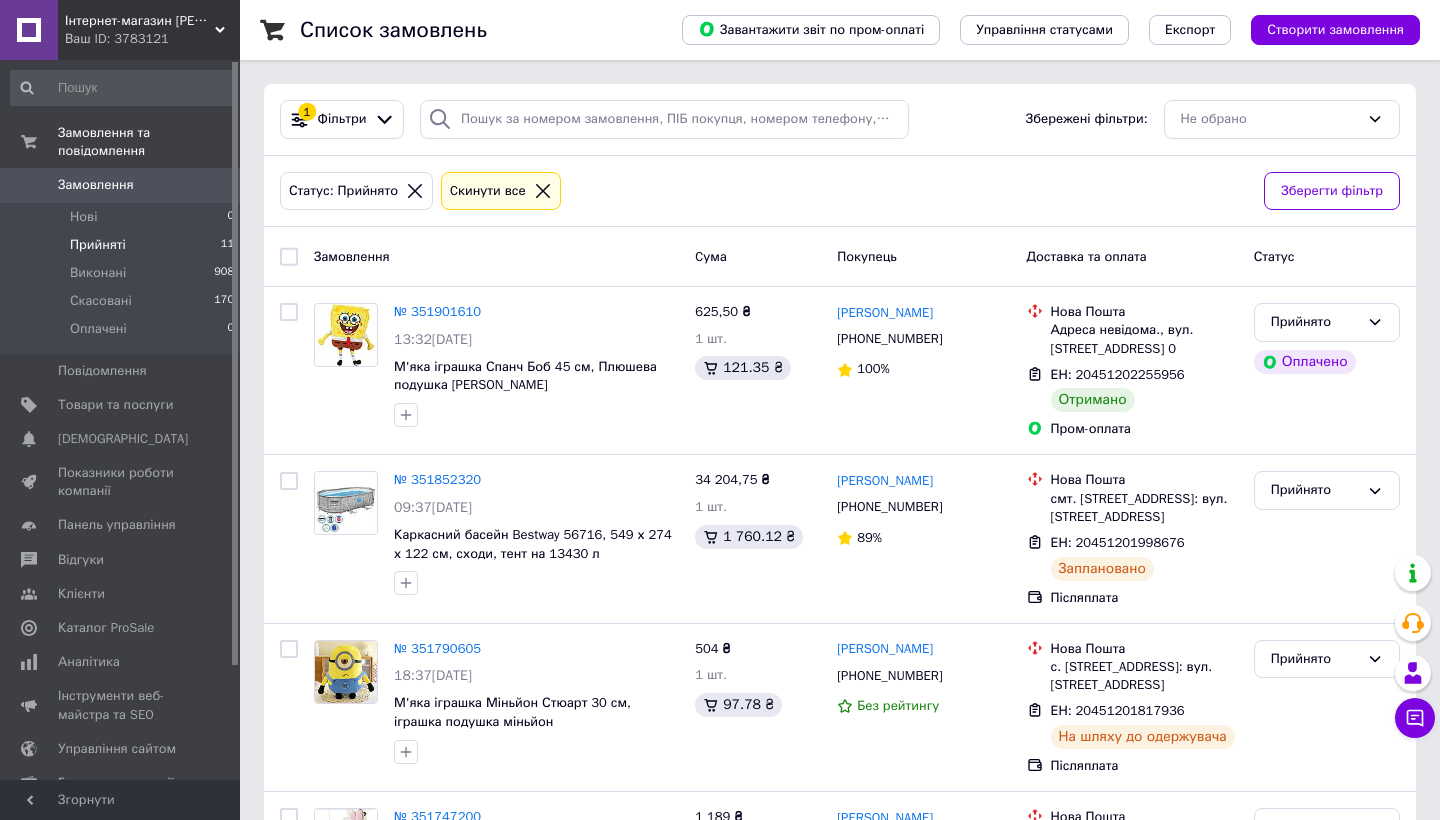 click on "Прийняті" at bounding box center [98, 245] 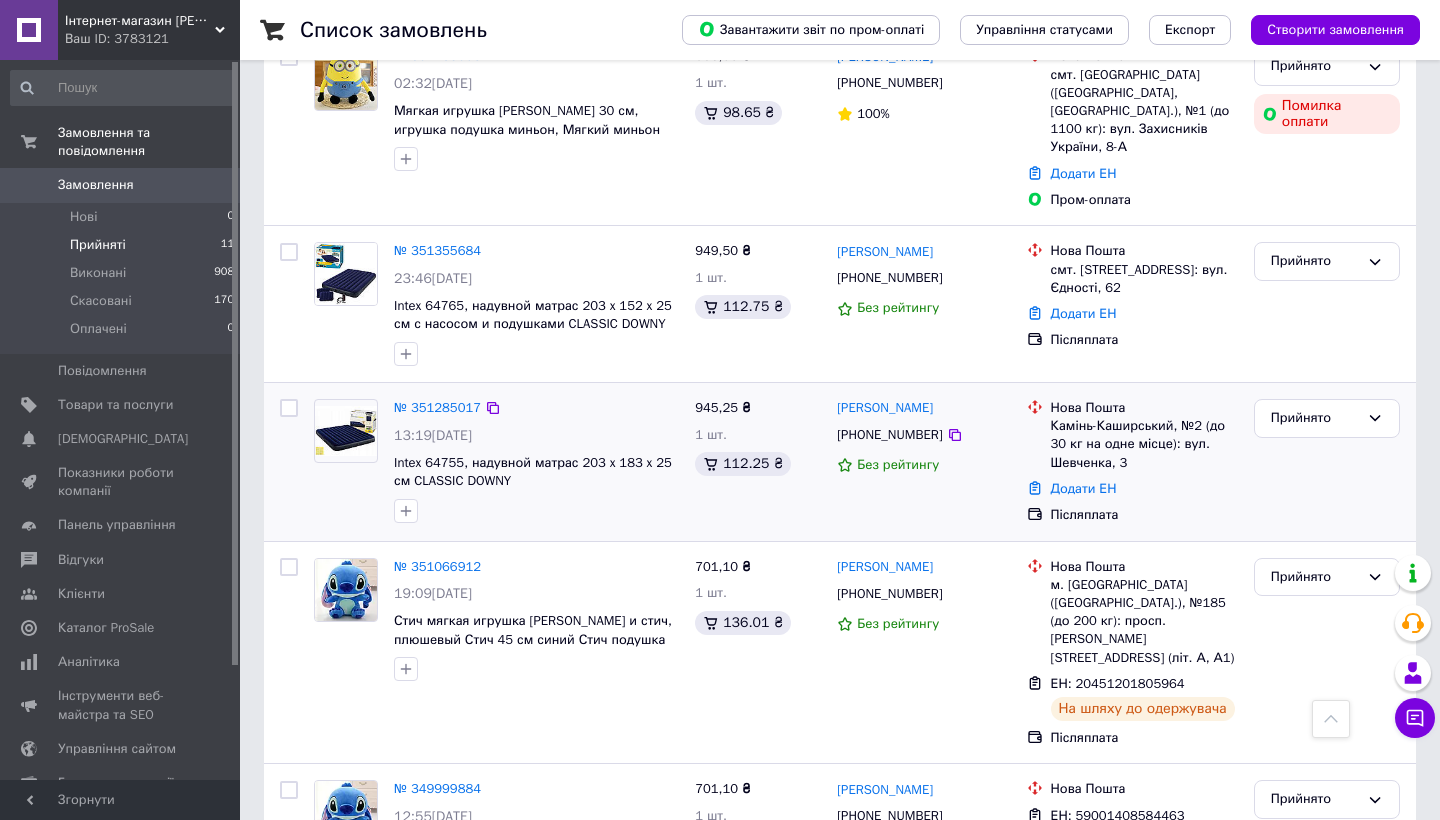 scroll, scrollTop: 1364, scrollLeft: 0, axis: vertical 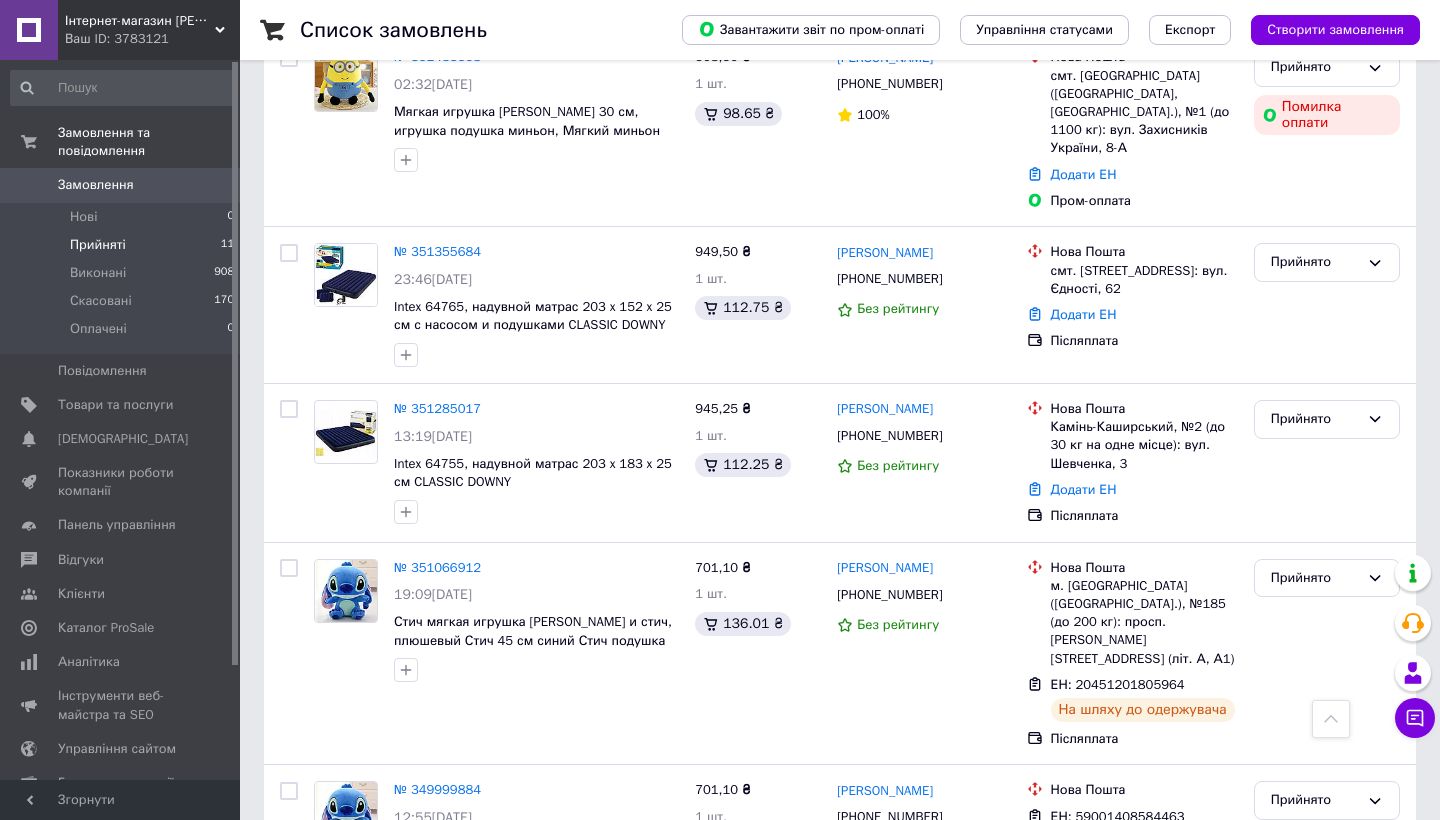 click on "Прийняті" at bounding box center [98, 245] 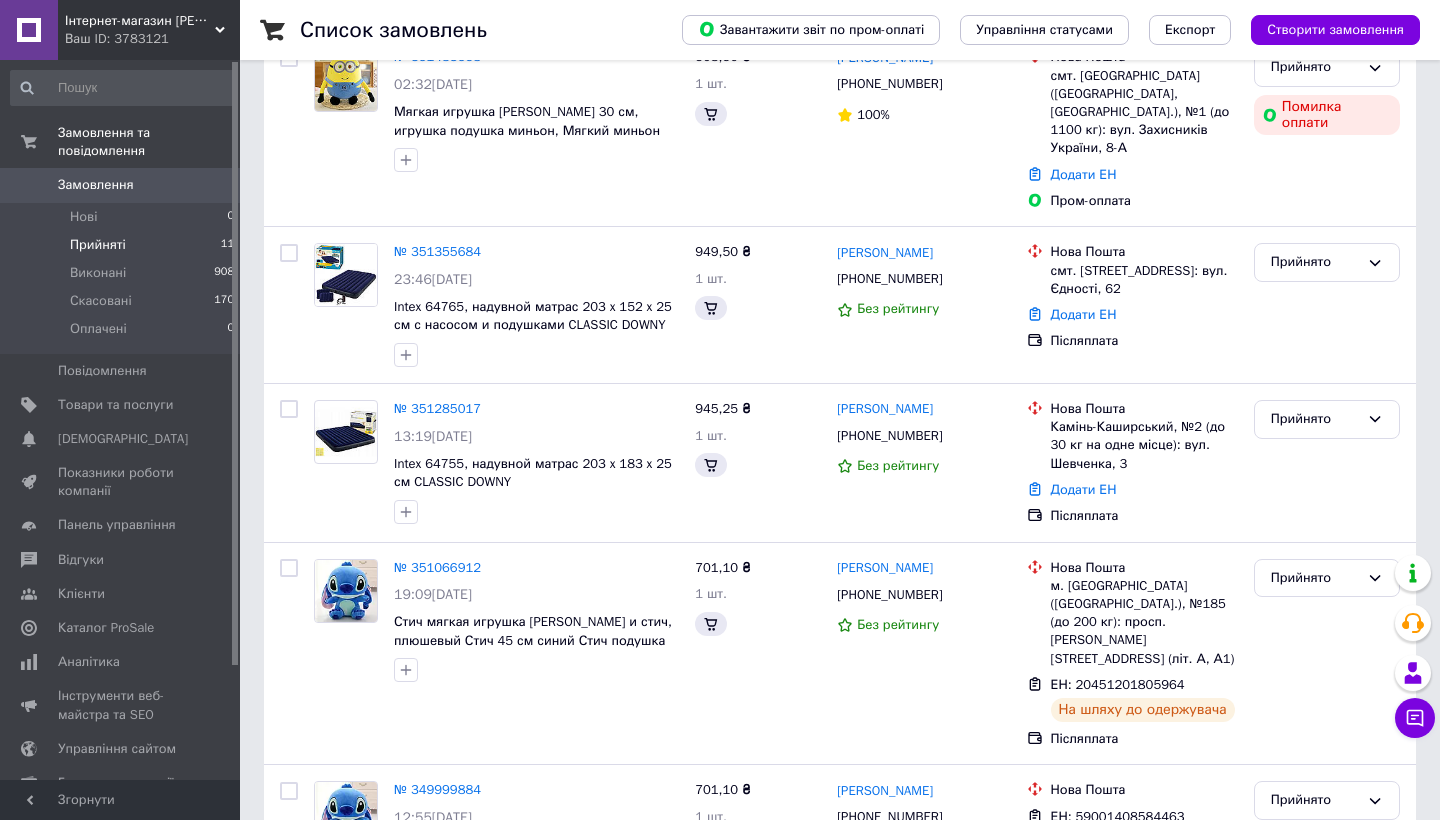 scroll, scrollTop: 0, scrollLeft: 0, axis: both 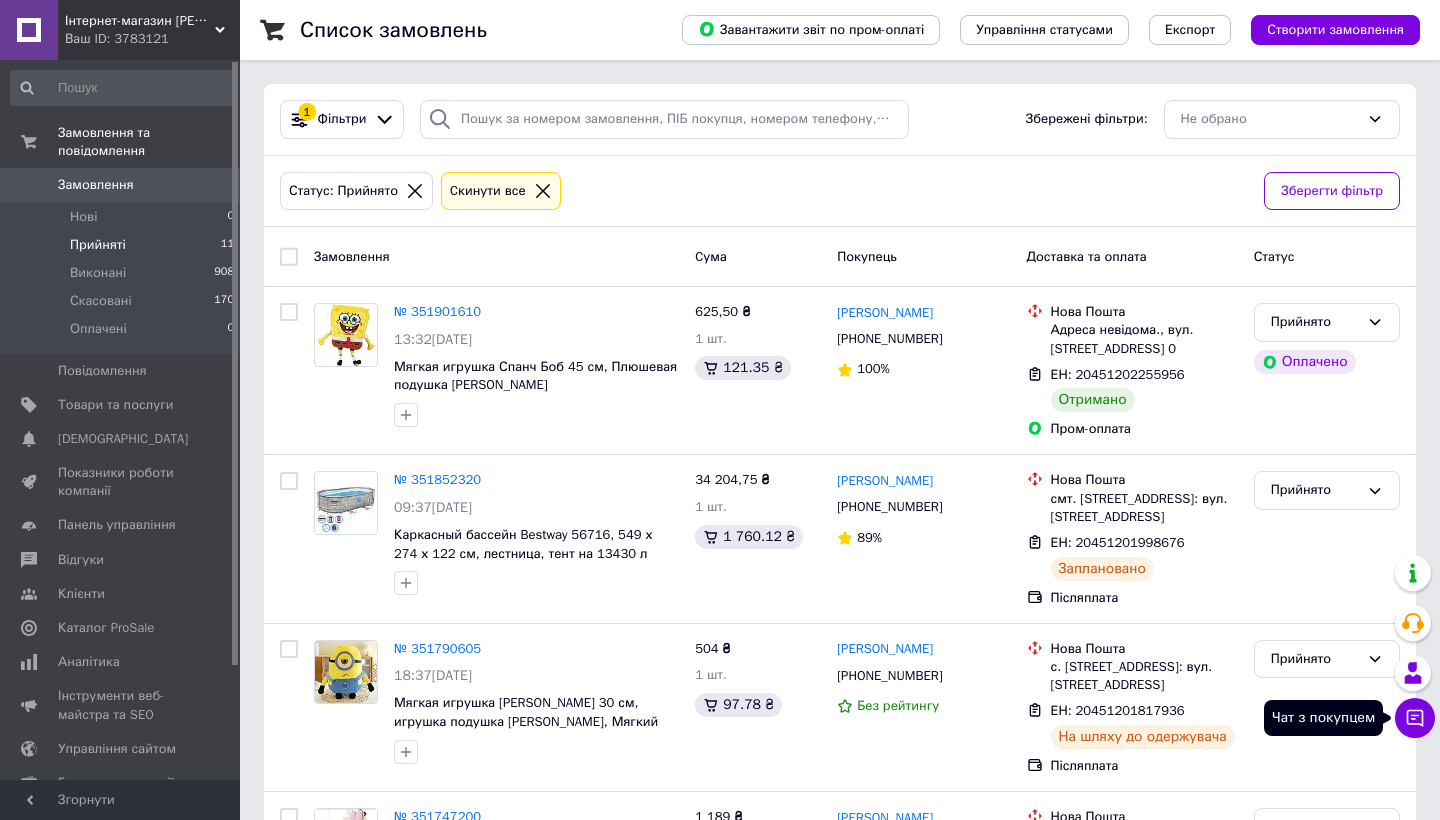 click 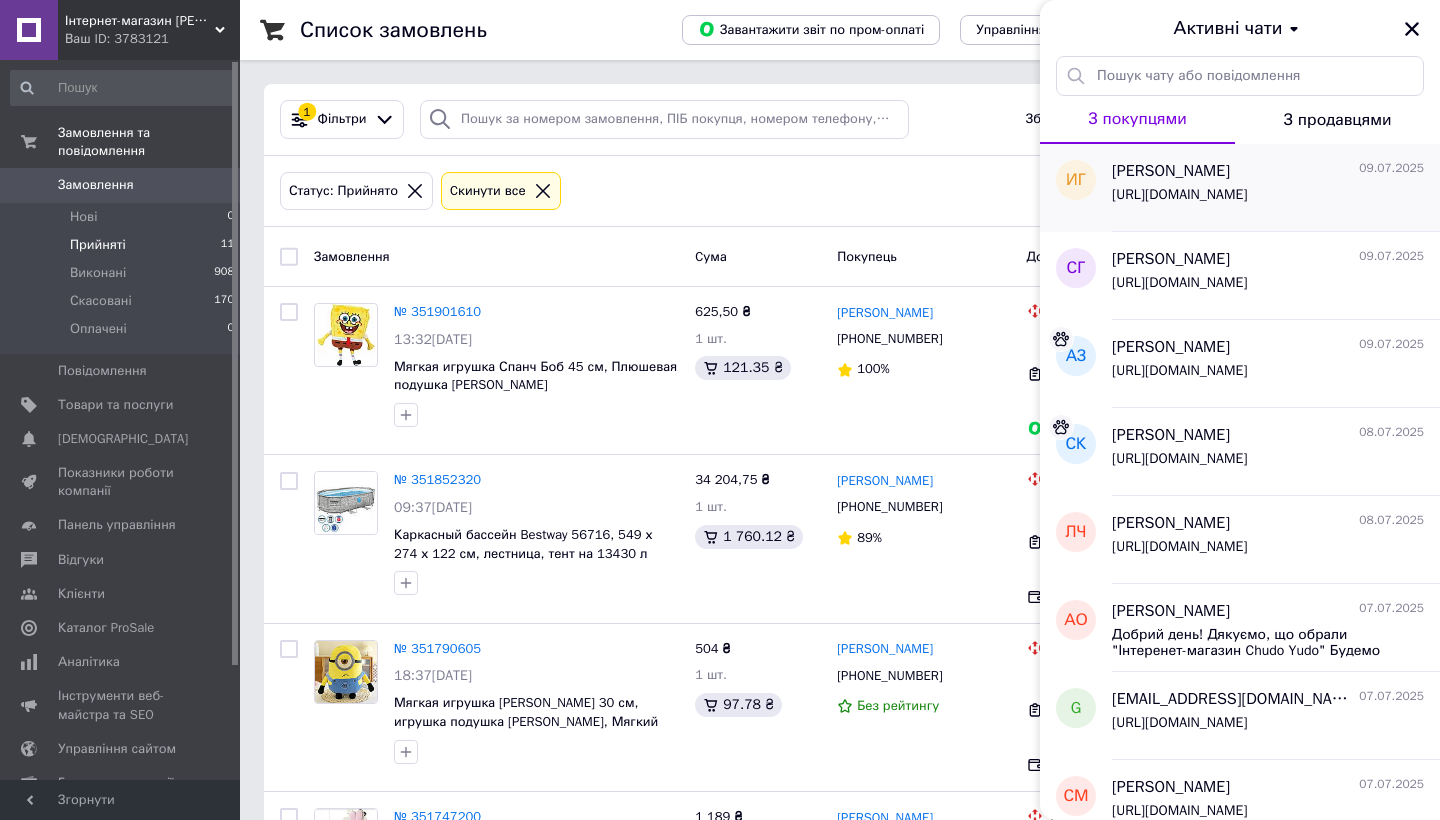 click on "Ирина Григорова" at bounding box center [1171, 171] 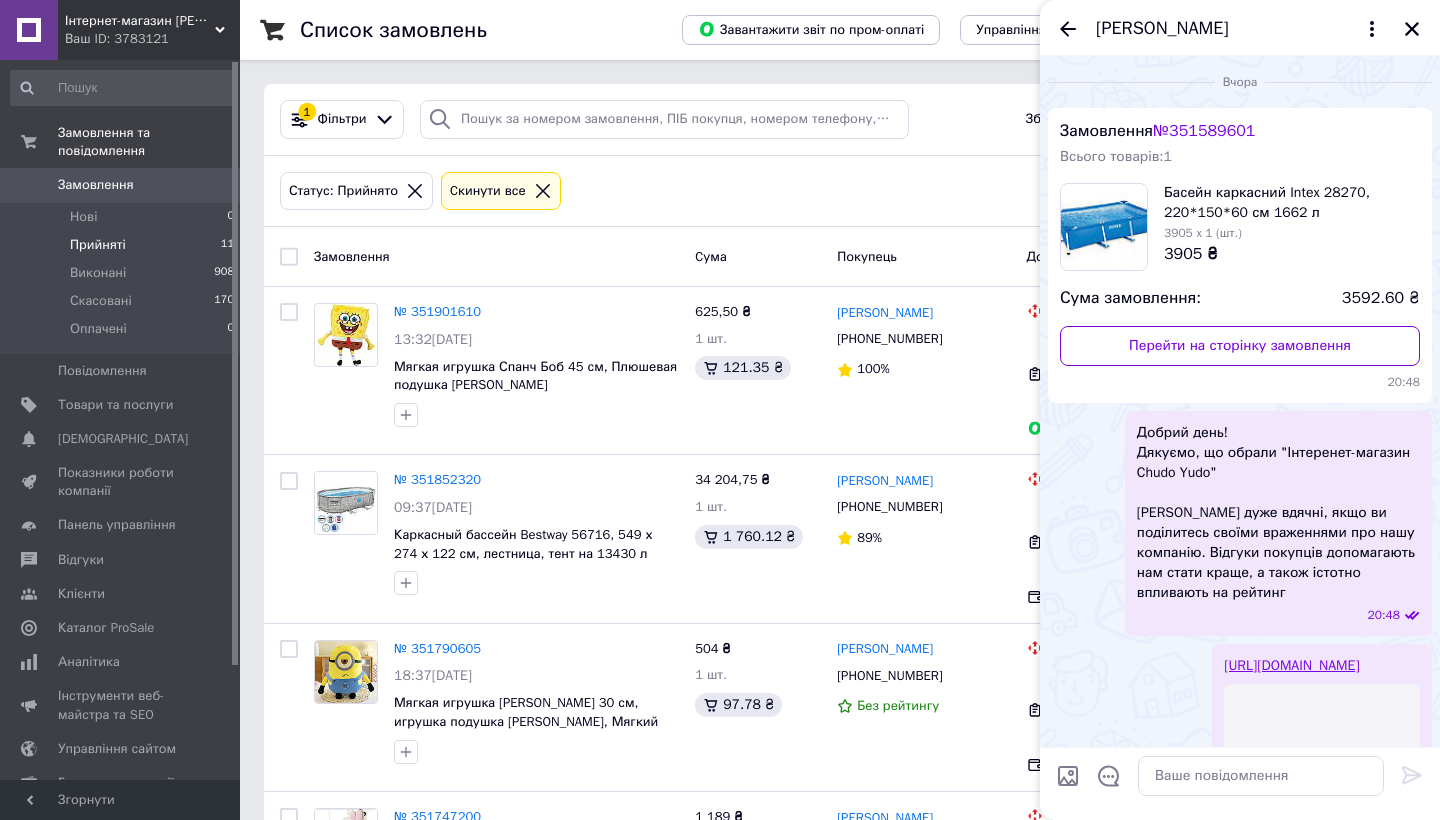 scroll, scrollTop: 256, scrollLeft: 0, axis: vertical 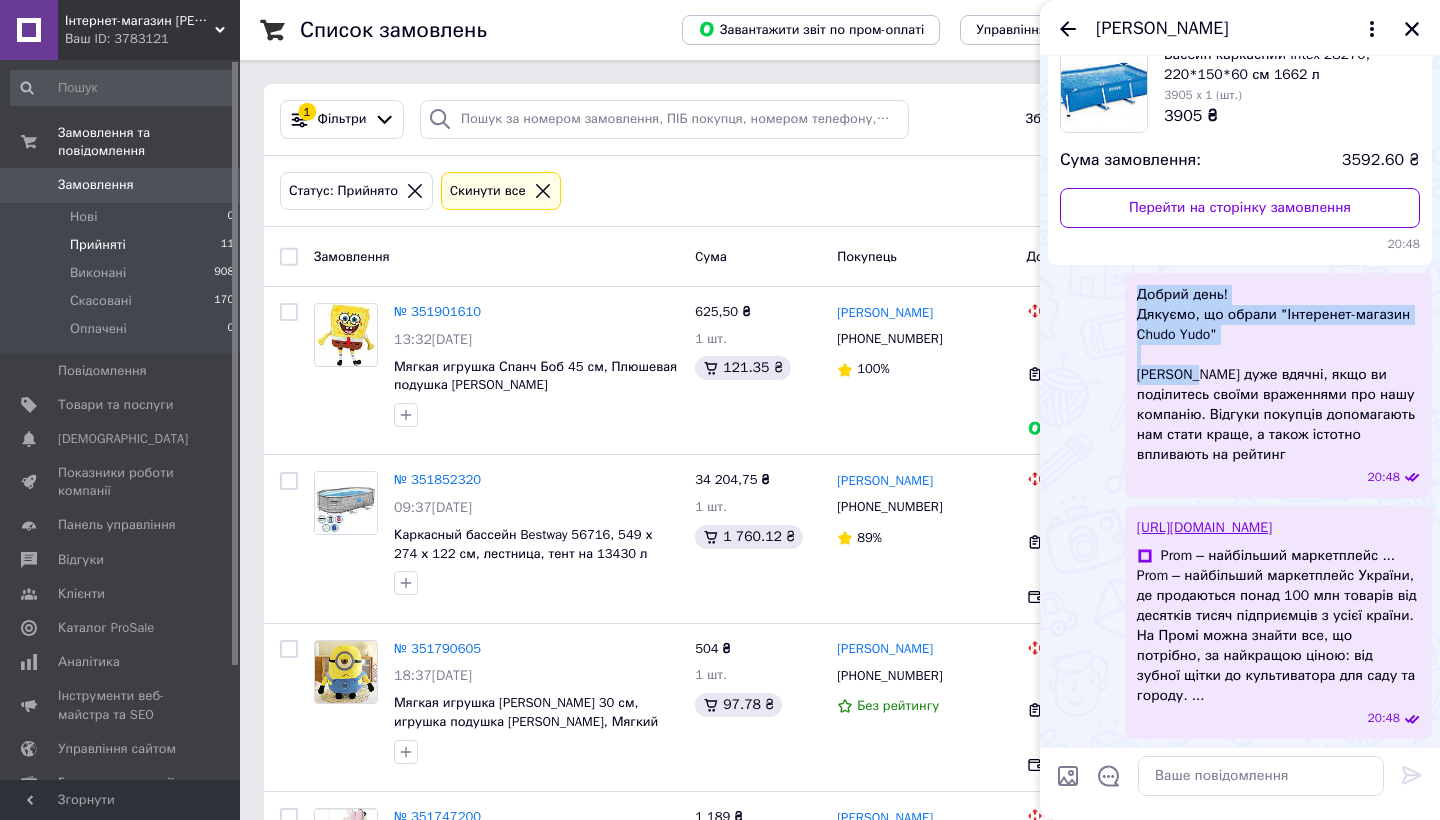 drag, startPoint x: 1136, startPoint y: 168, endPoint x: 1203, endPoint y: 334, distance: 179.01117 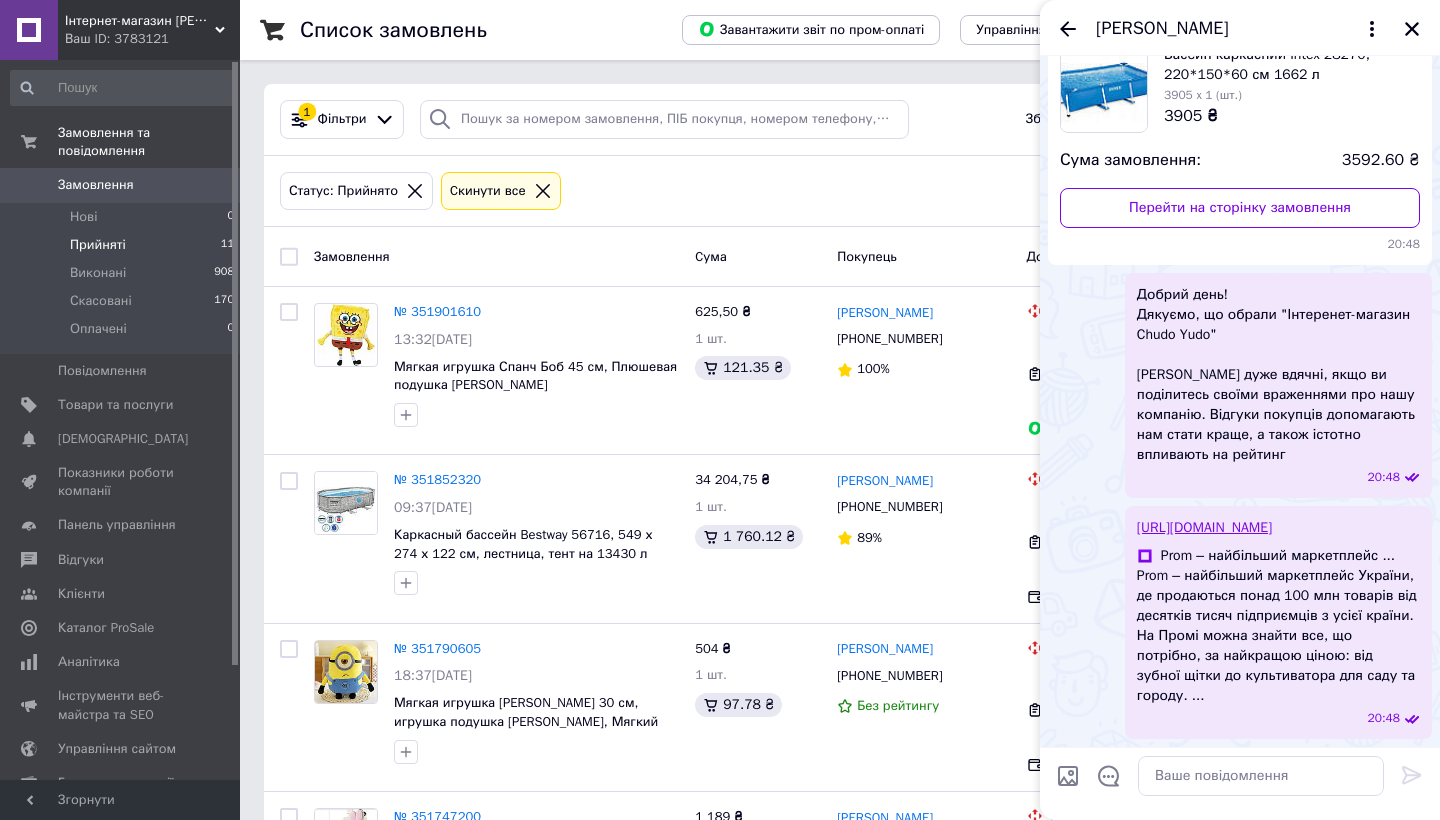 click on "Добрий день! Дякуємо, що обрали "Інтеренет-магазин Chudo Yudo" Будемо дуже вдячні, якщо ви поділитесь своїми враженнями про нашу компанію. Відгуки покупців допомагають нам стати краще, а також істотно впливають на рейтинг" at bounding box center (1278, 375) 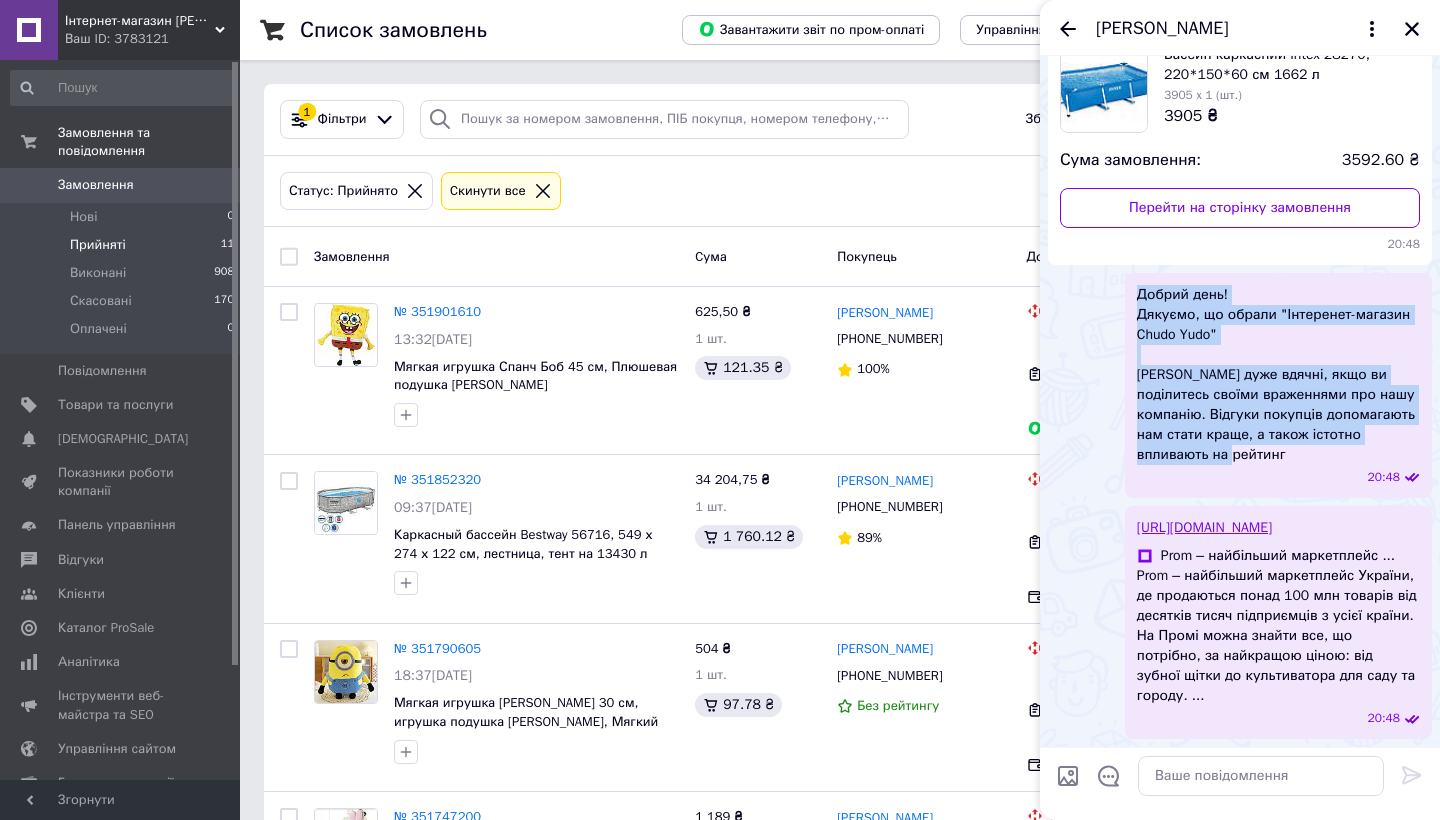 drag, startPoint x: 1137, startPoint y: 254, endPoint x: 1201, endPoint y: 415, distance: 173.25415 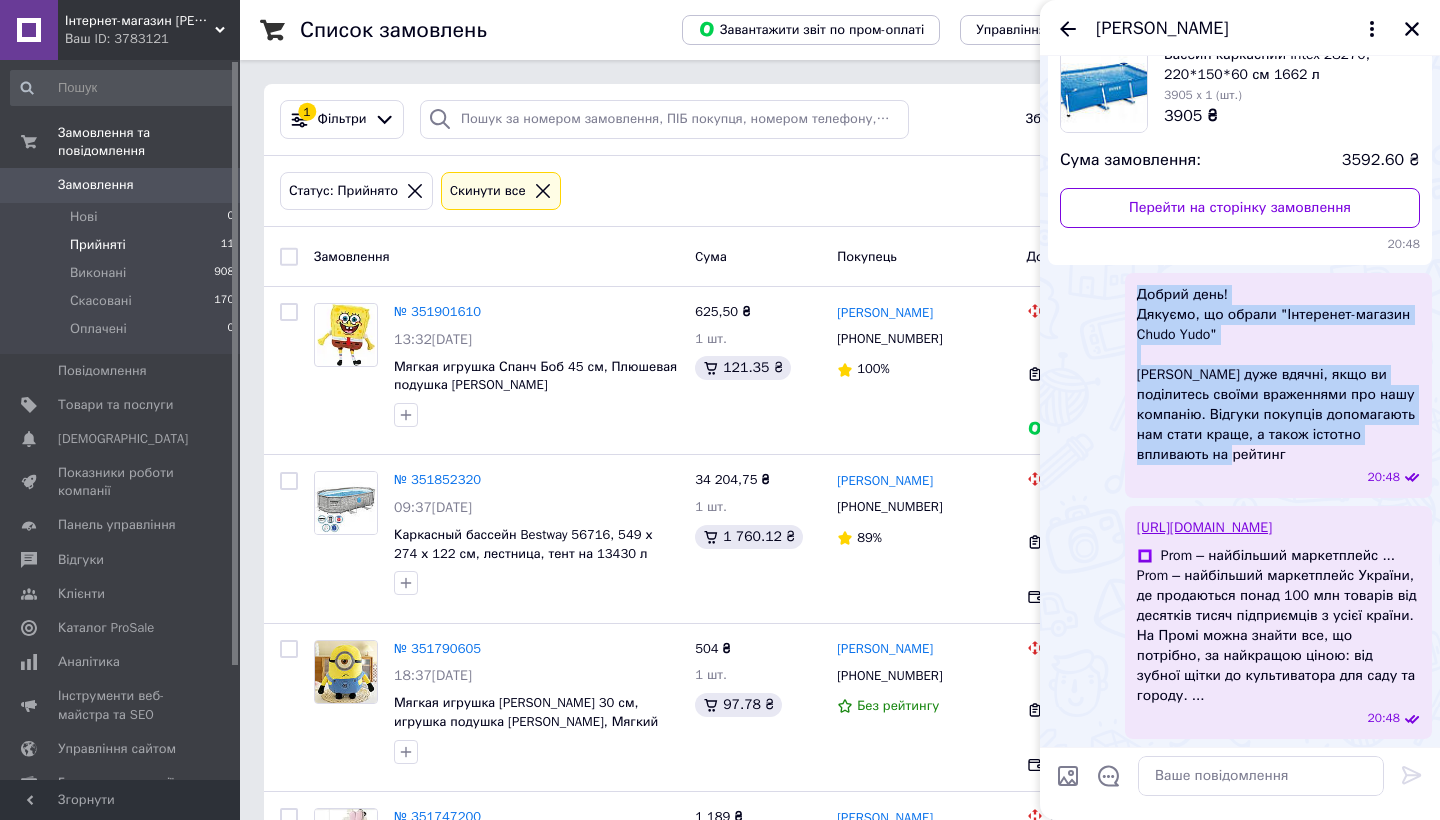 copy on "Добрий день! Дякуємо, що обрали "Інтеренет-магазин Chudo Yudo" Будемо дуже вдячні, якщо ви поділитесь своїми враженнями про нашу компанію. Відгуки покупців допомагають нам стати краще, а також істотно впливають на рейтинг" 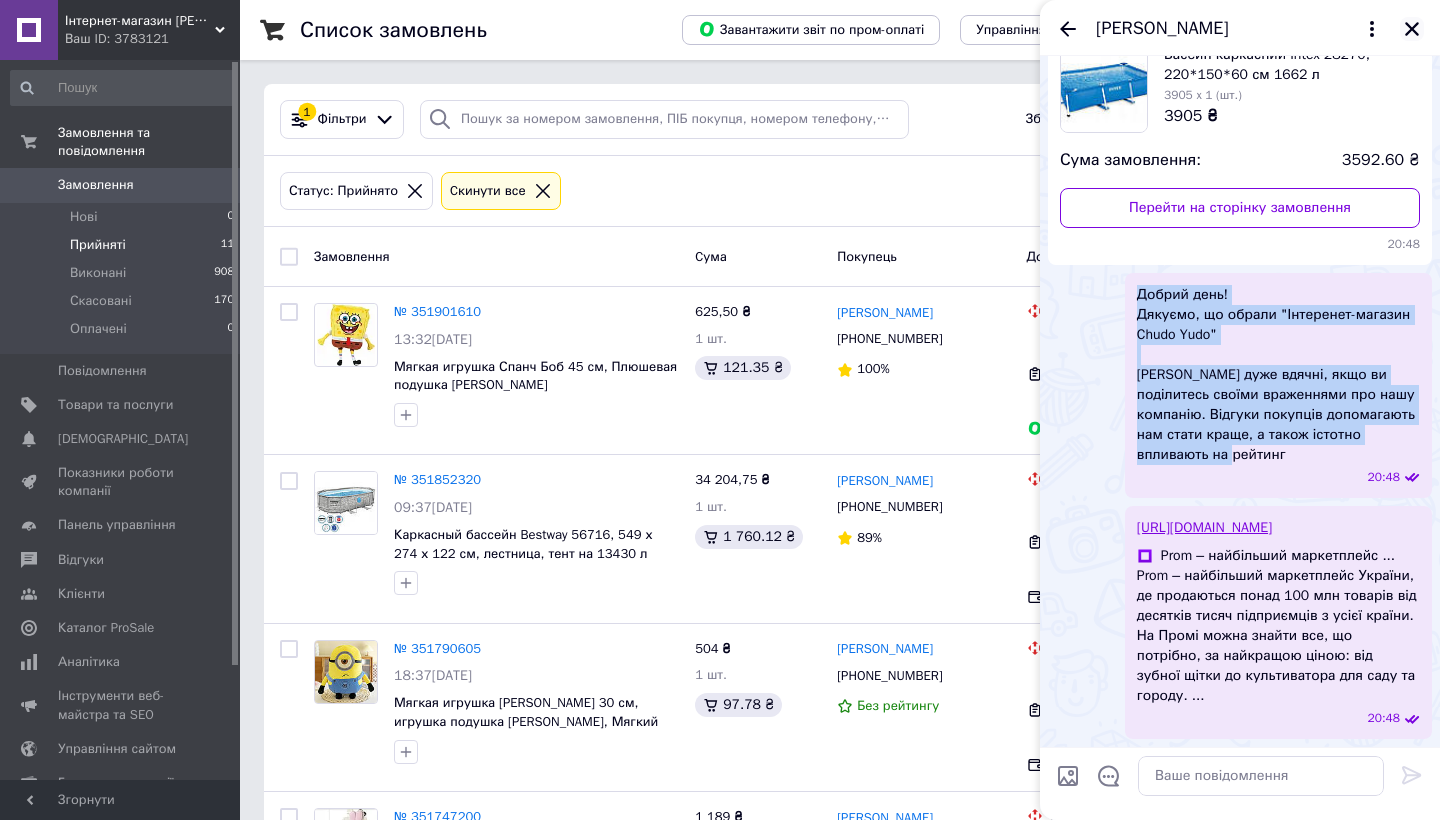 click 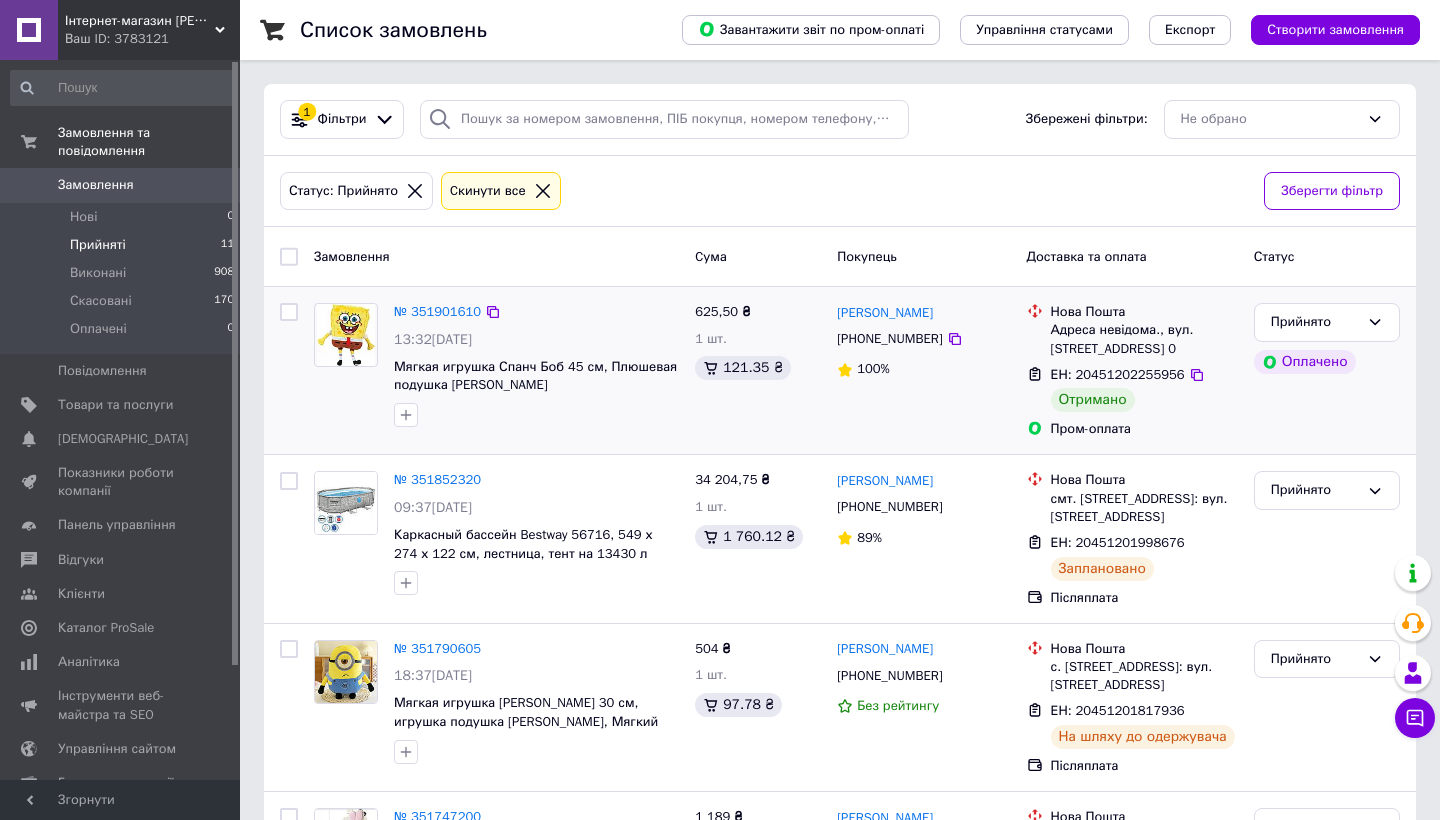 click on "Мягкая игрушка Спанч Боб 45 см, Плюшевая подушка [PERSON_NAME]" at bounding box center [536, 376] 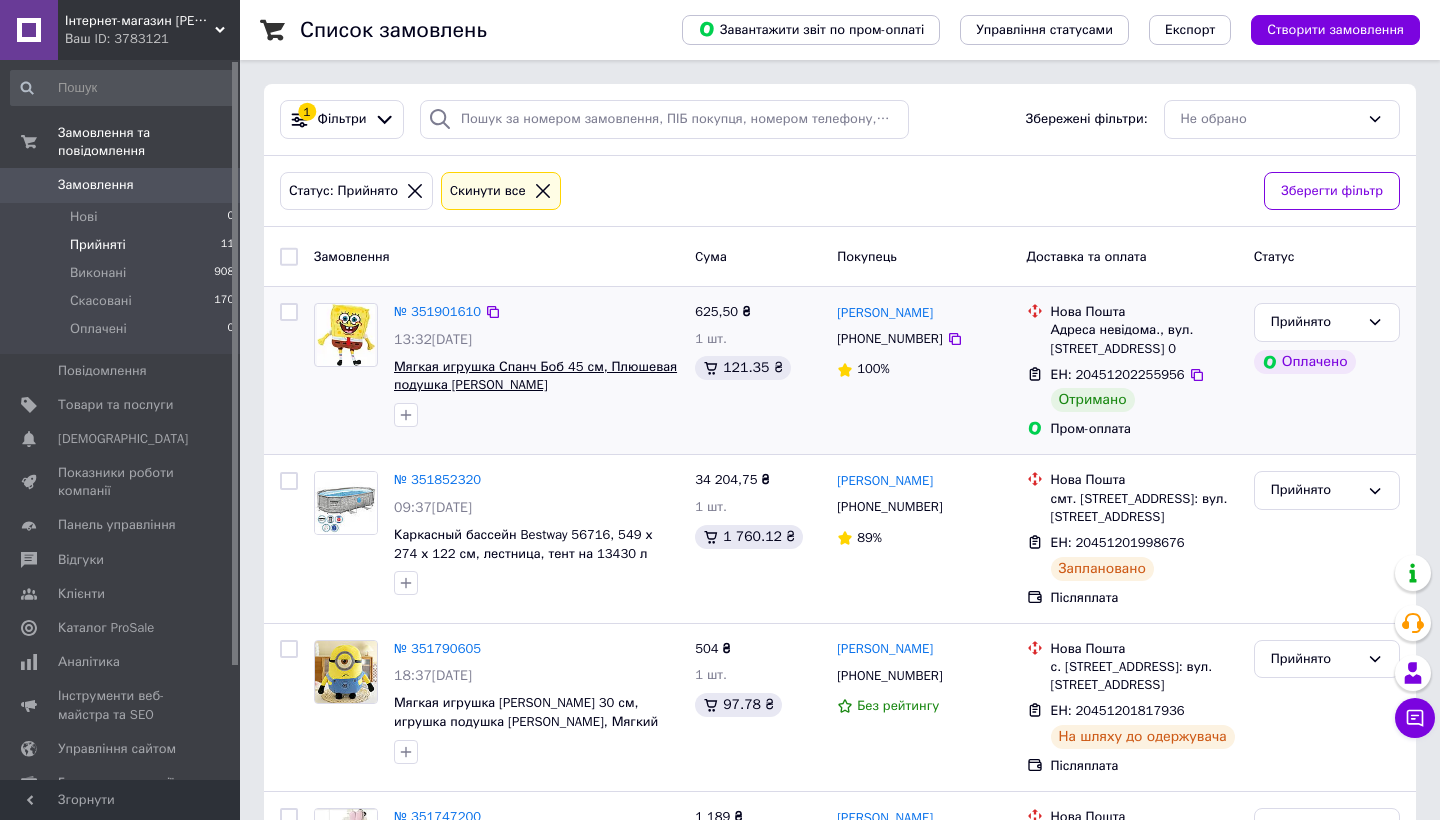 click on "Мягкая игрушка Спанч Боб 45 см, Плюшевая подушка [PERSON_NAME]" at bounding box center [535, 376] 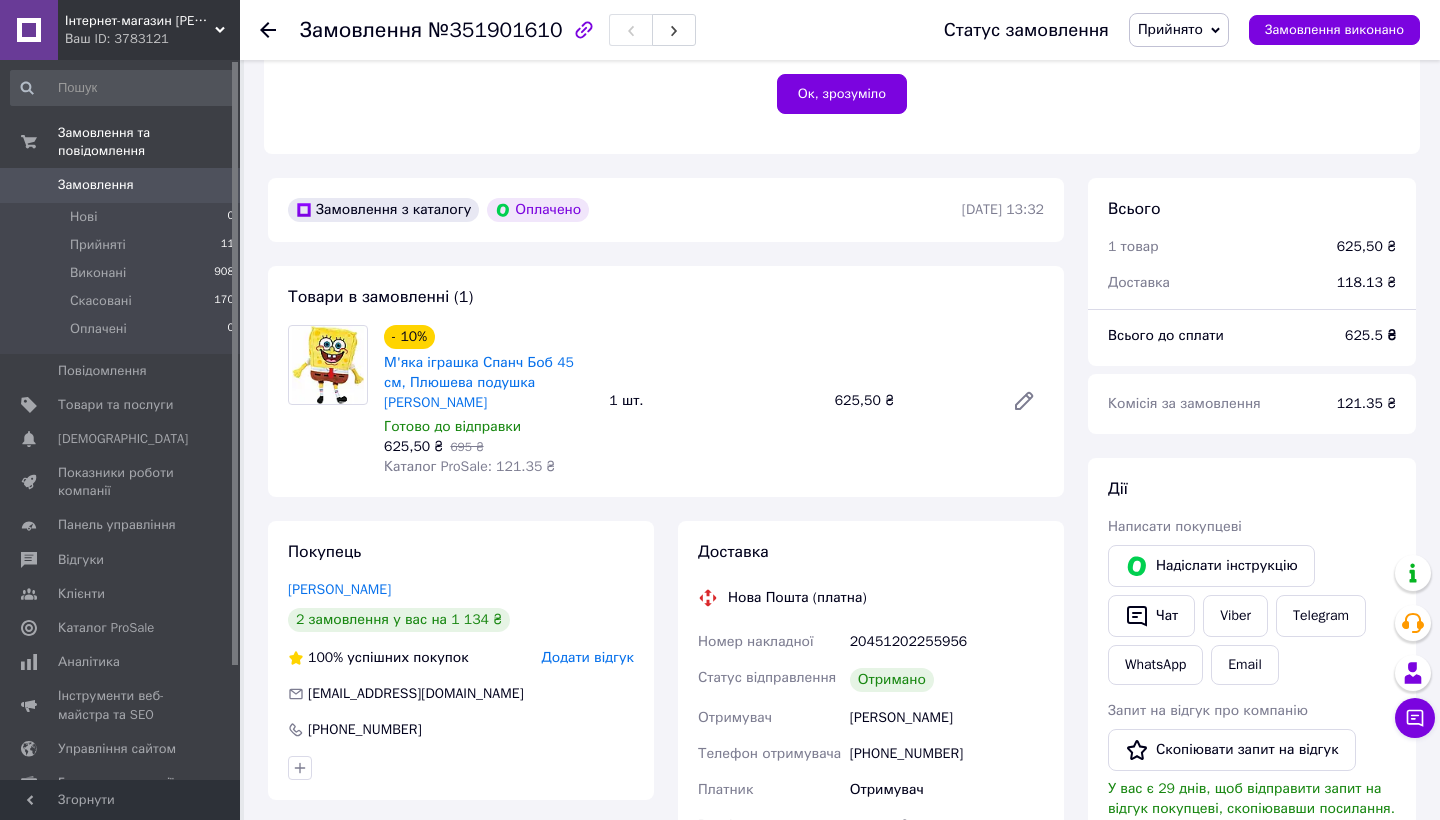 scroll, scrollTop: 509, scrollLeft: 0, axis: vertical 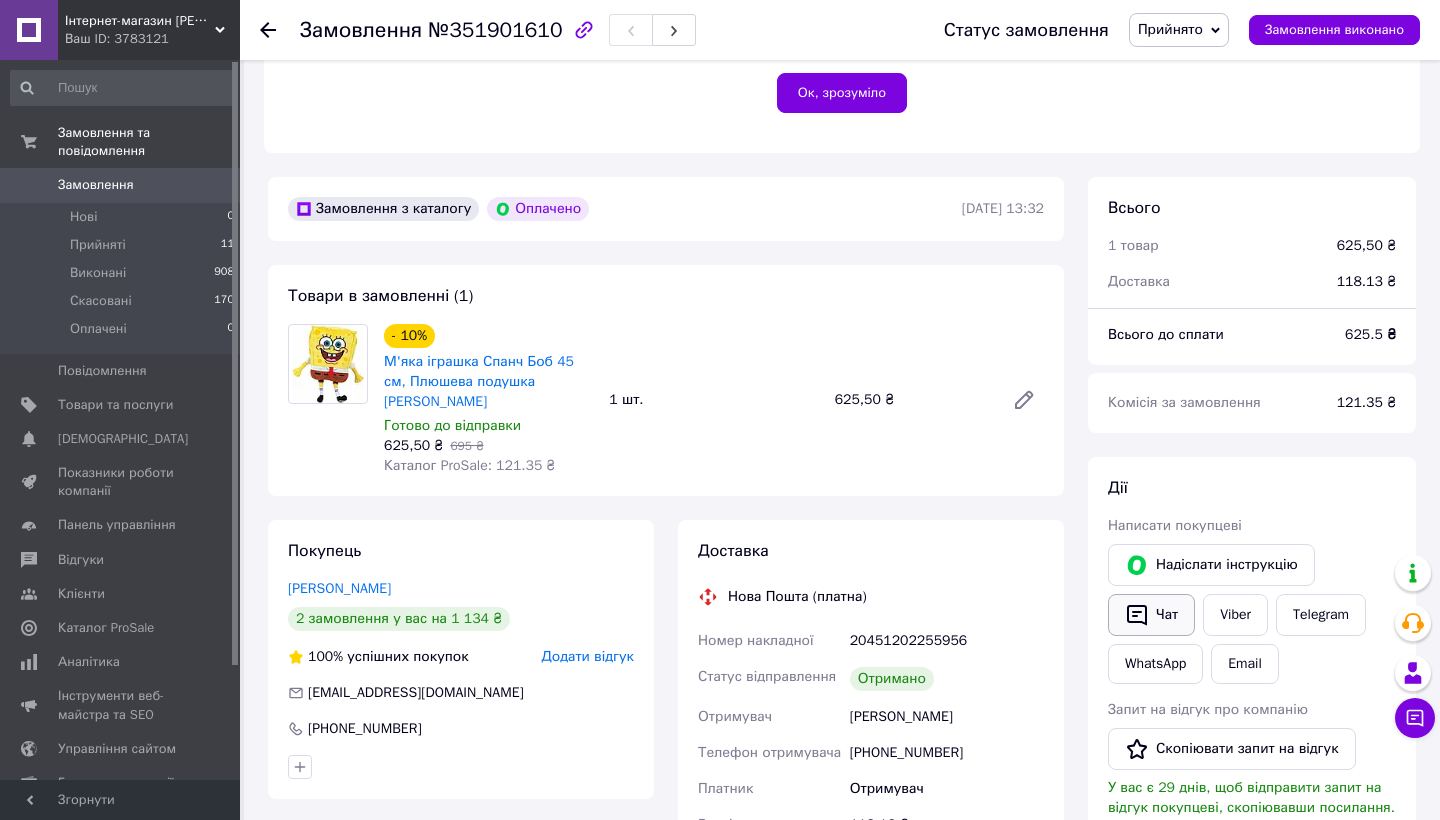 click on "Чат" at bounding box center (1151, 615) 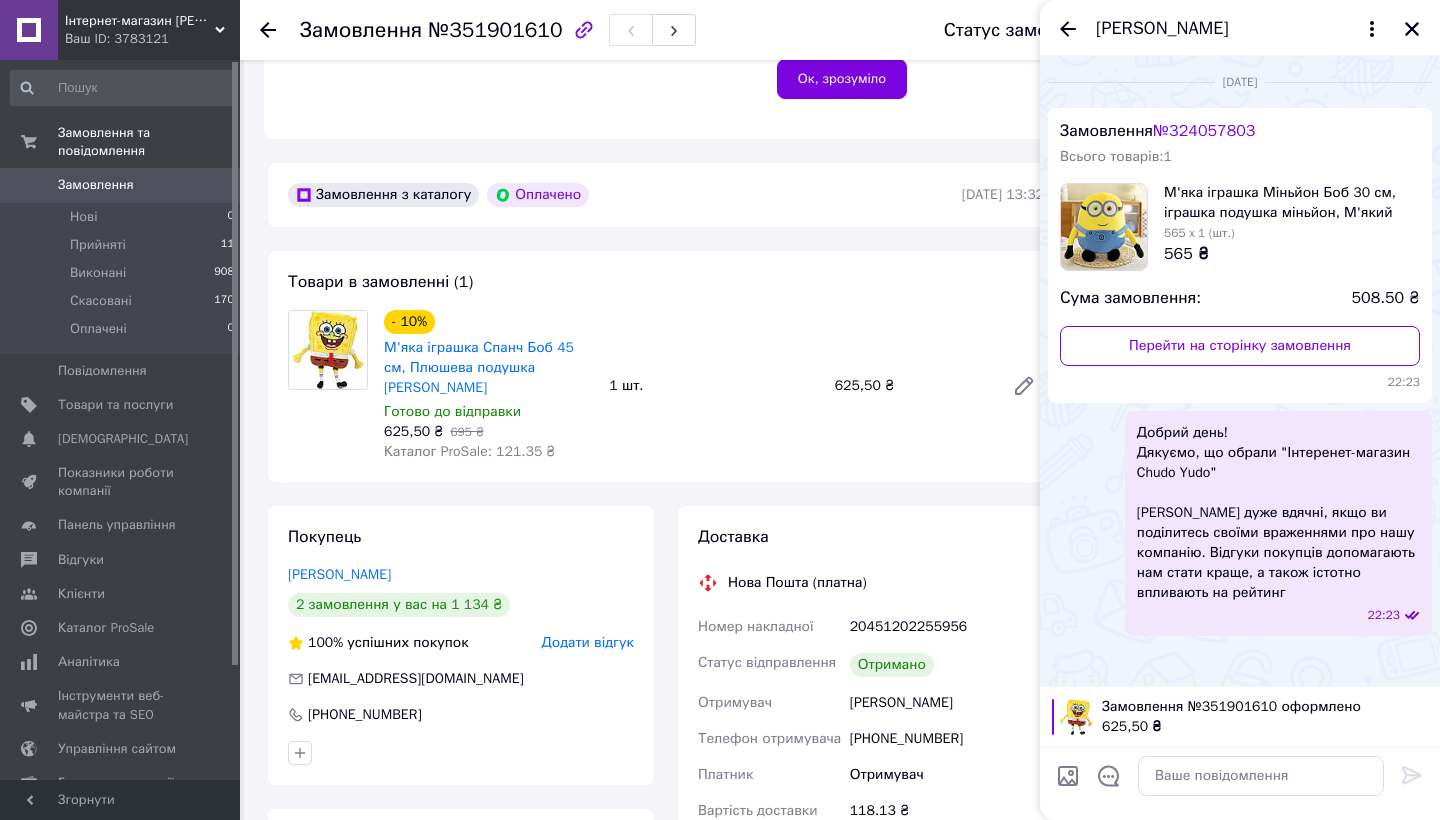 scroll, scrollTop: 516, scrollLeft: 0, axis: vertical 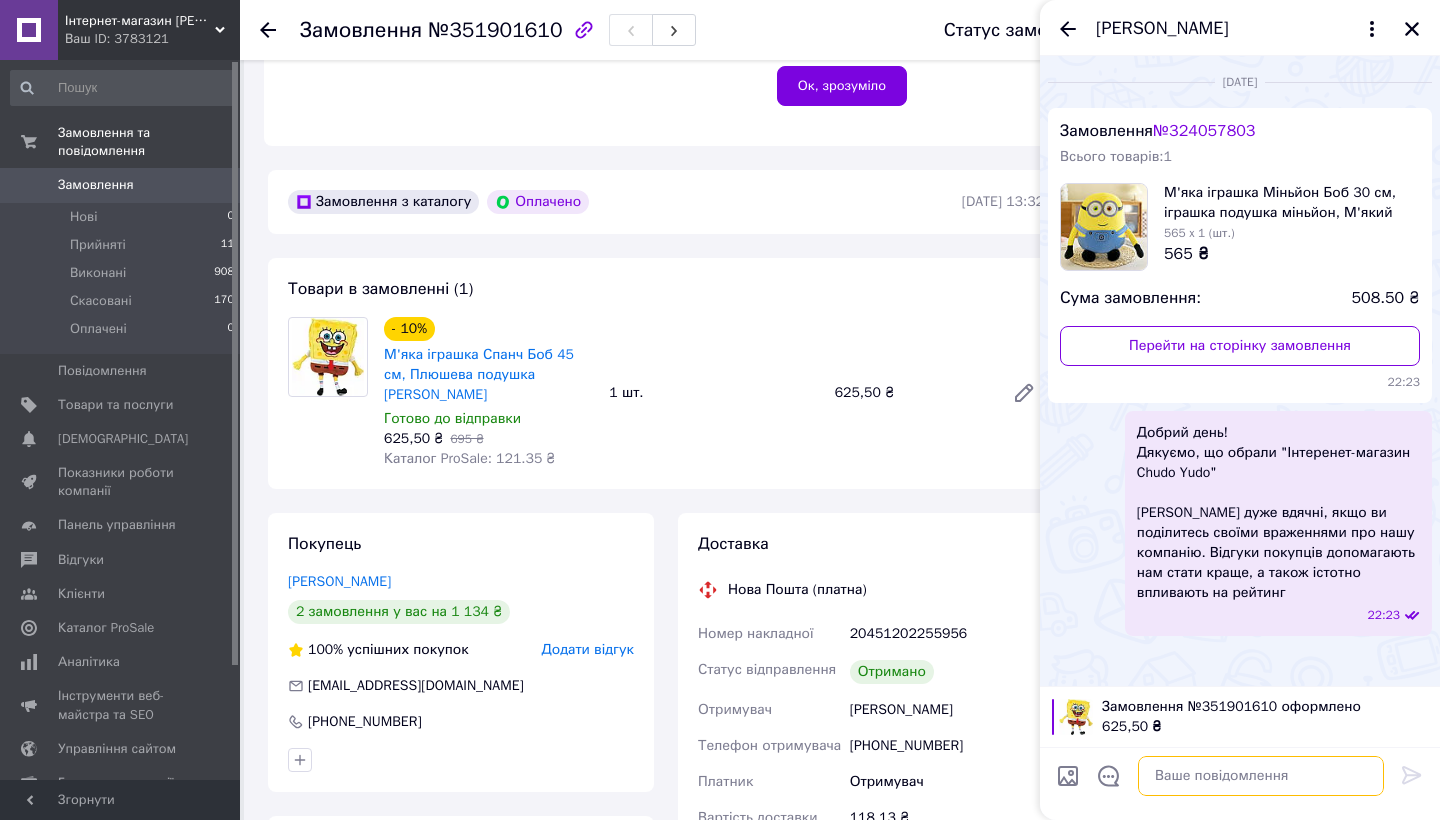 click at bounding box center (1261, 776) 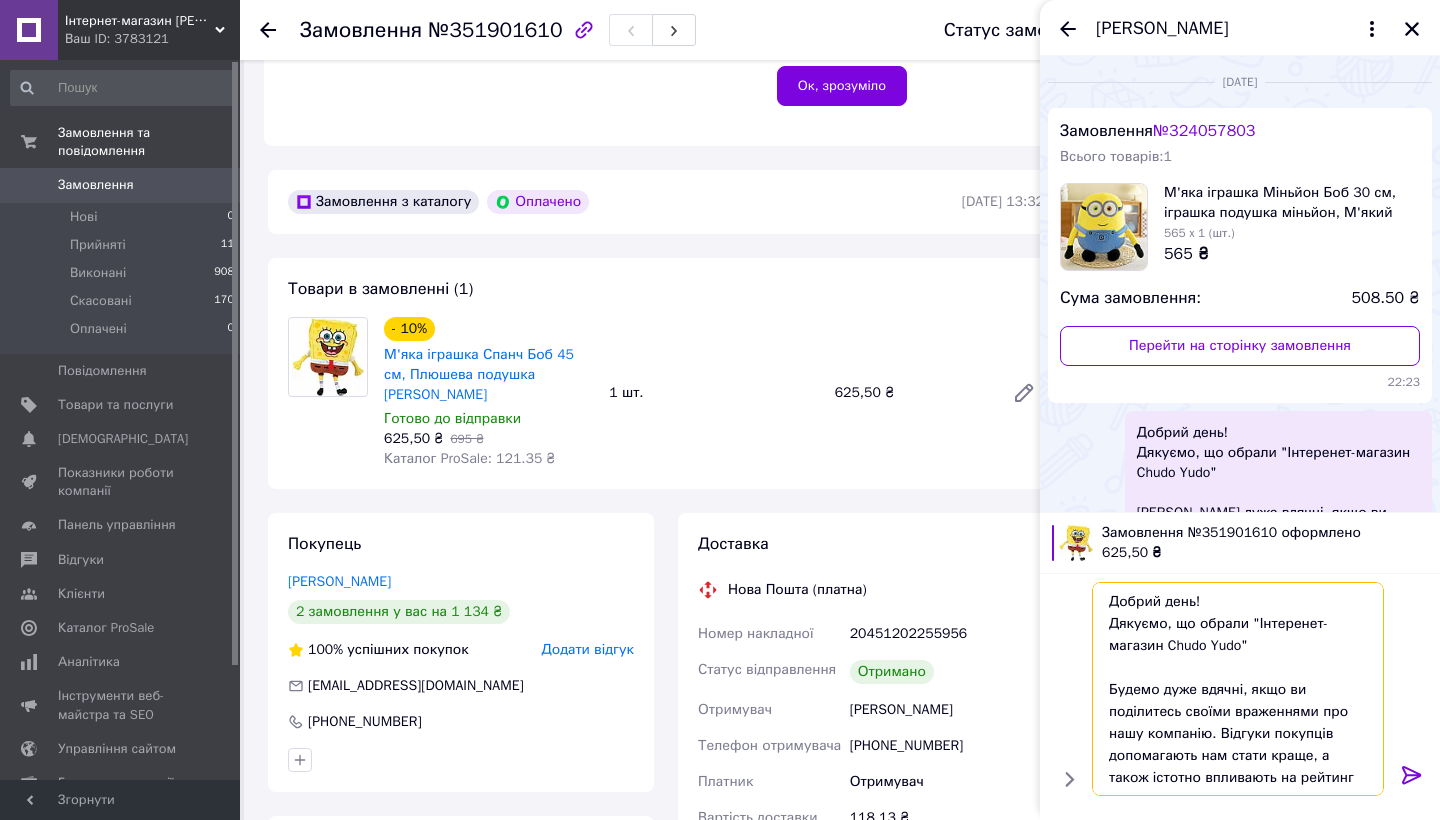 scroll, scrollTop: 2, scrollLeft: 0, axis: vertical 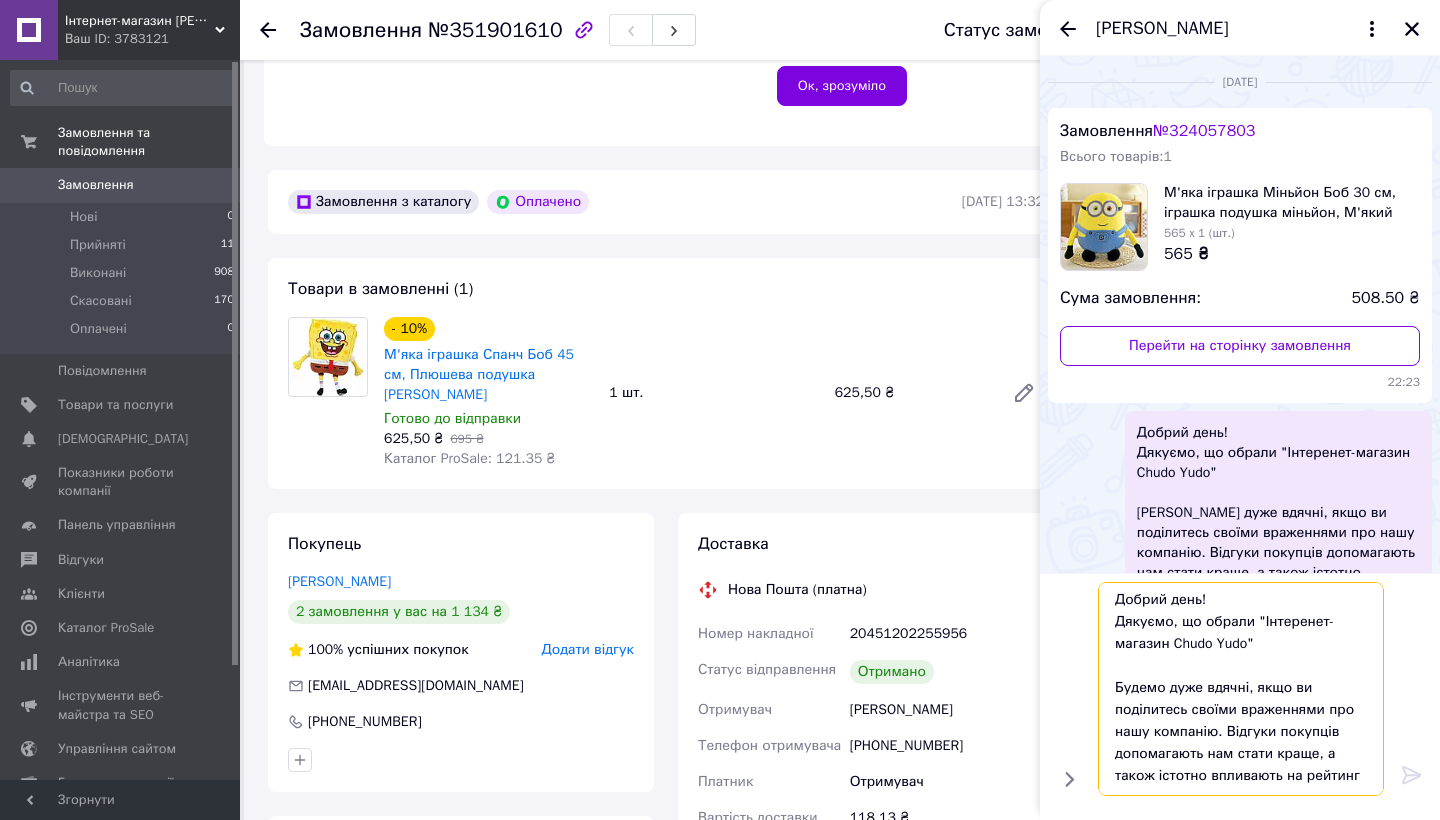 type 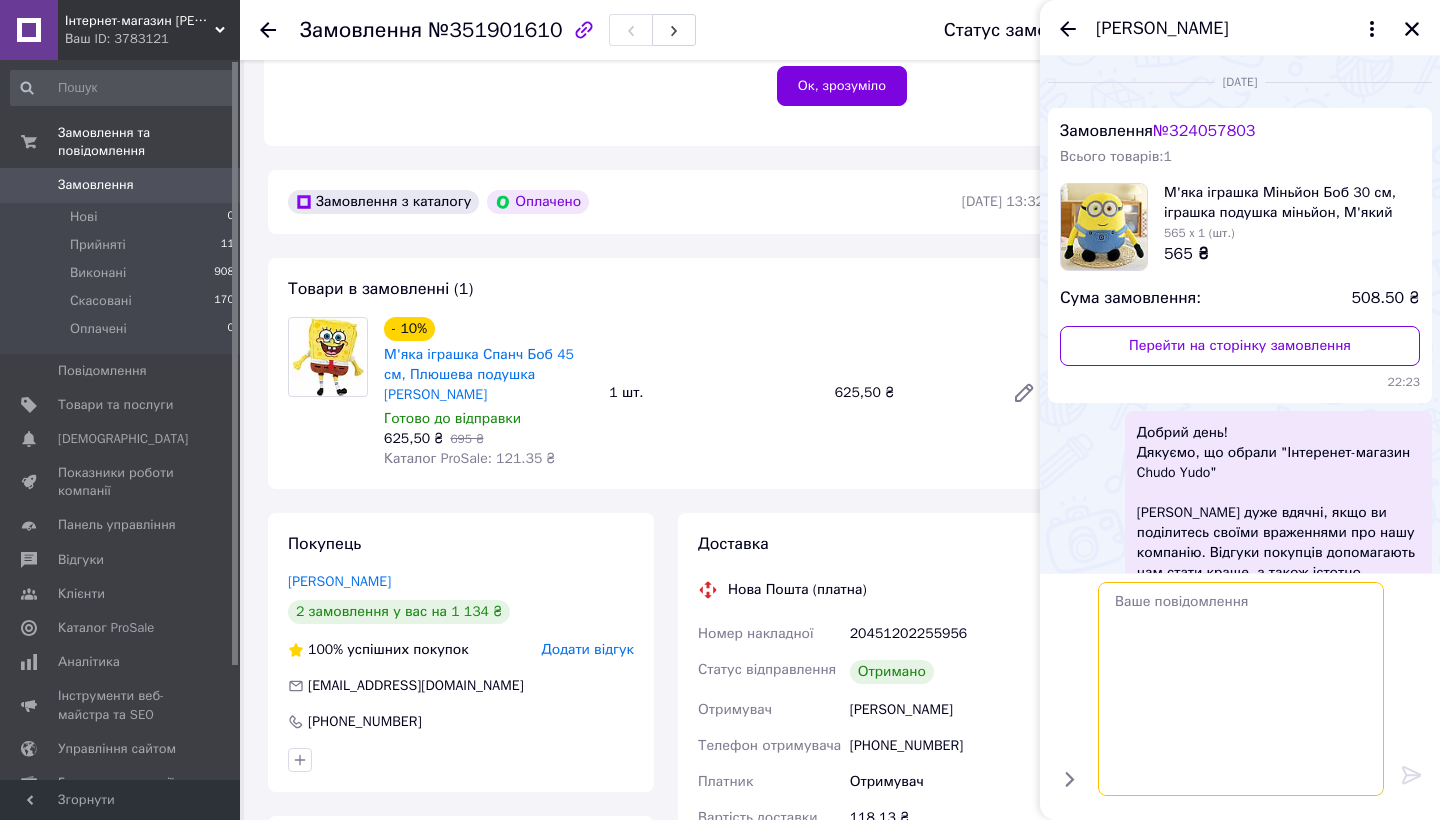 scroll, scrollTop: 0, scrollLeft: 0, axis: both 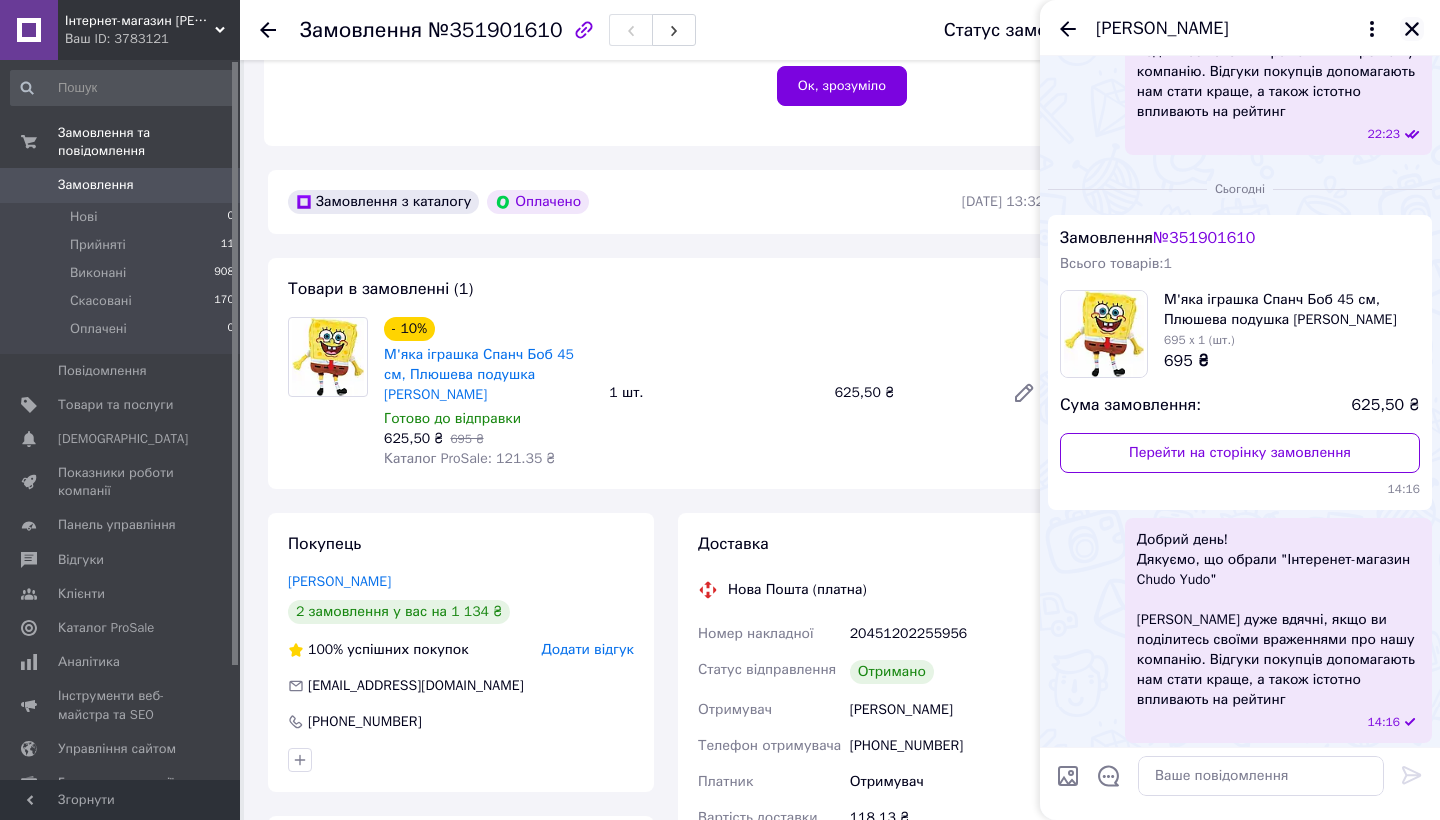 click 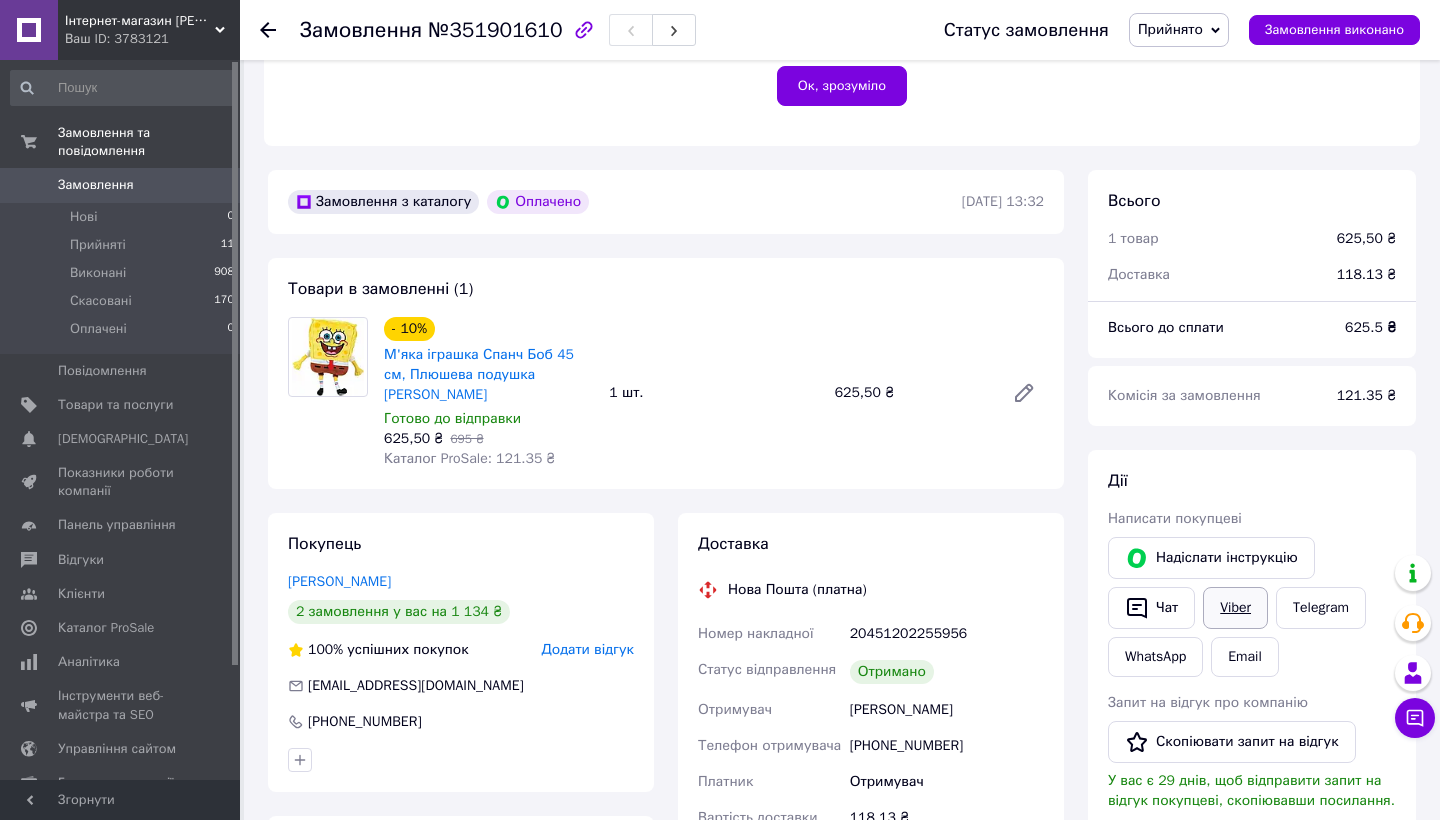 click on "Viber" at bounding box center (1235, 608) 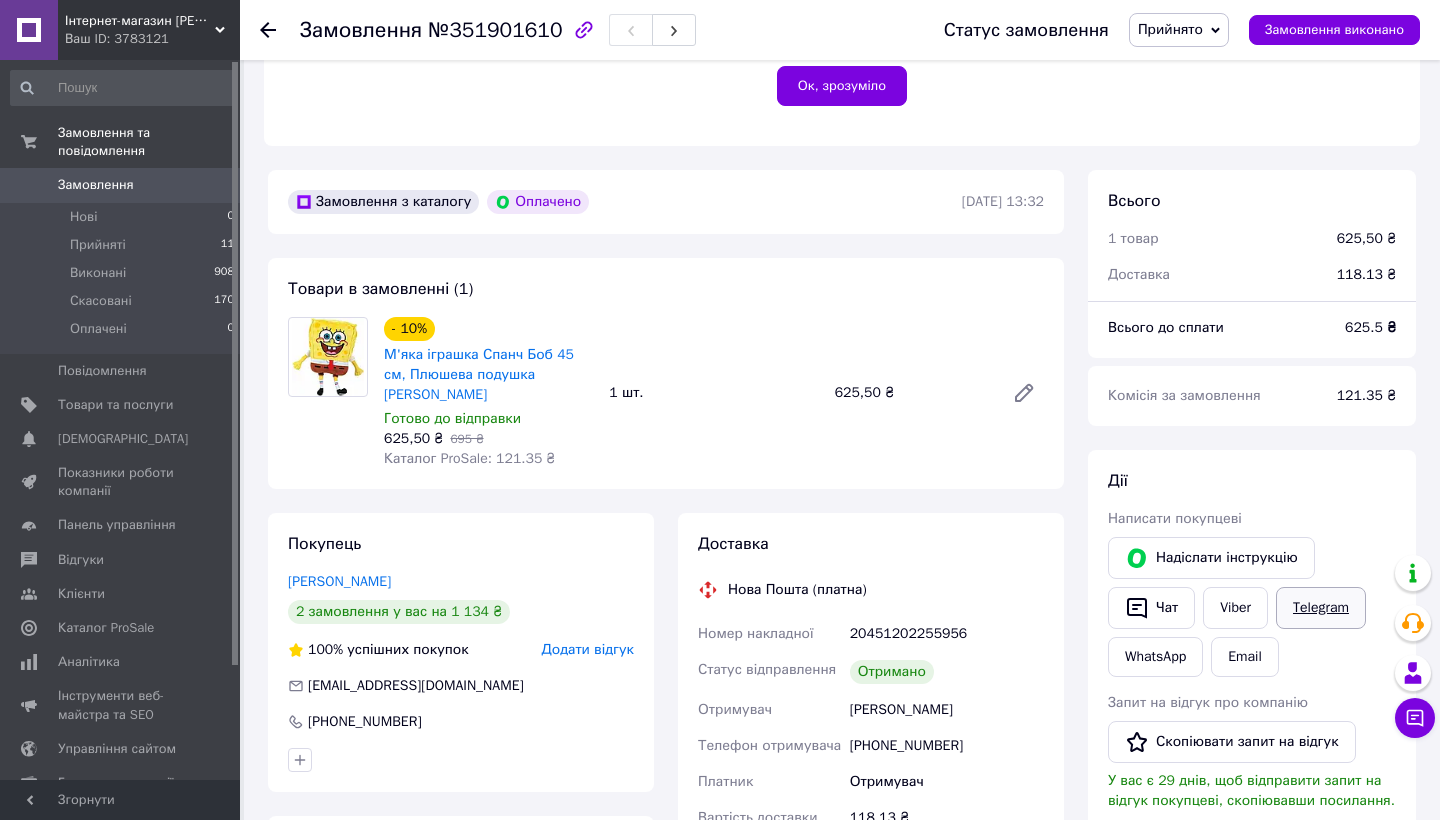 click on "Telegram" at bounding box center (1321, 608) 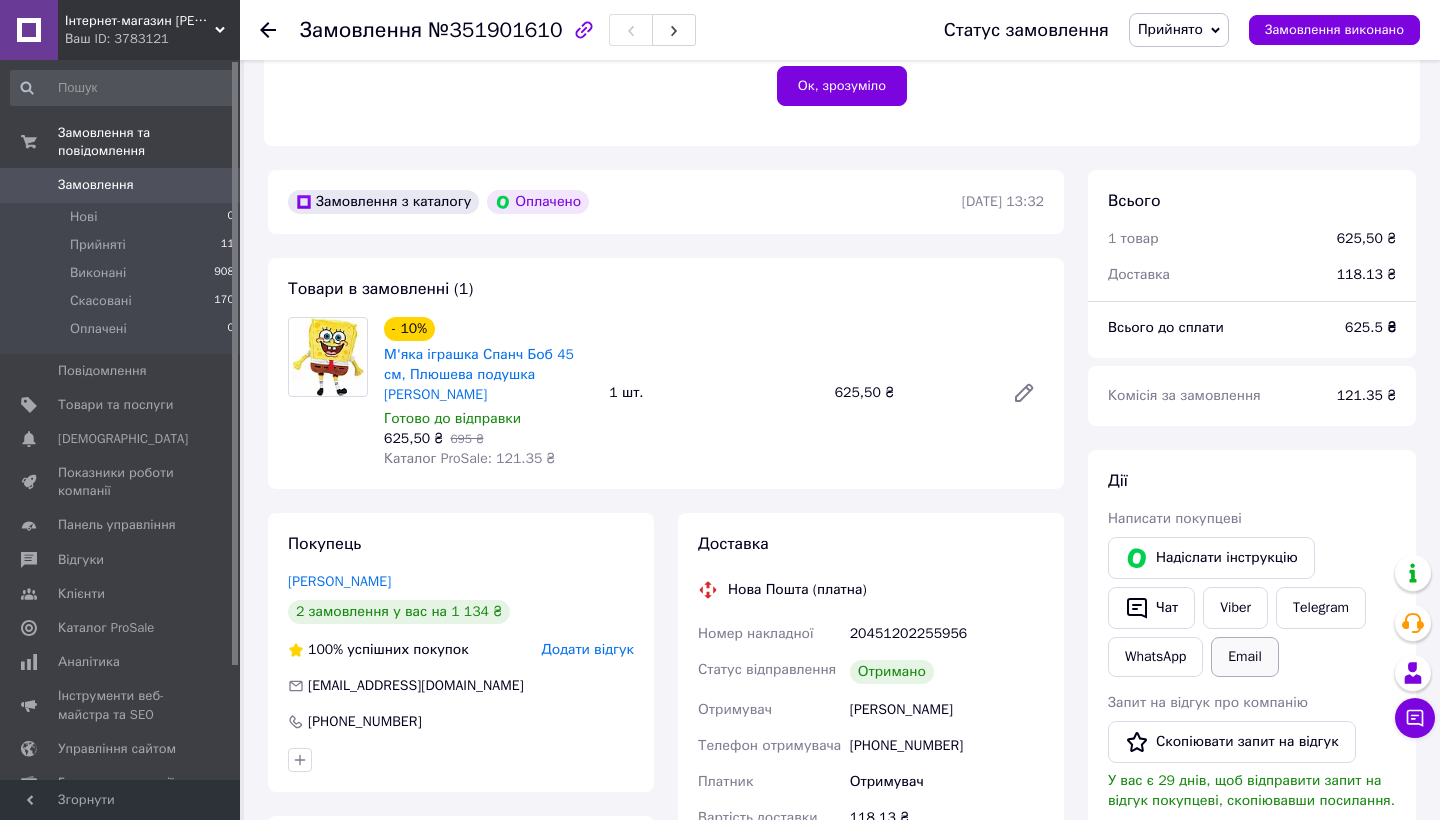 click on "Email" at bounding box center [1245, 657] 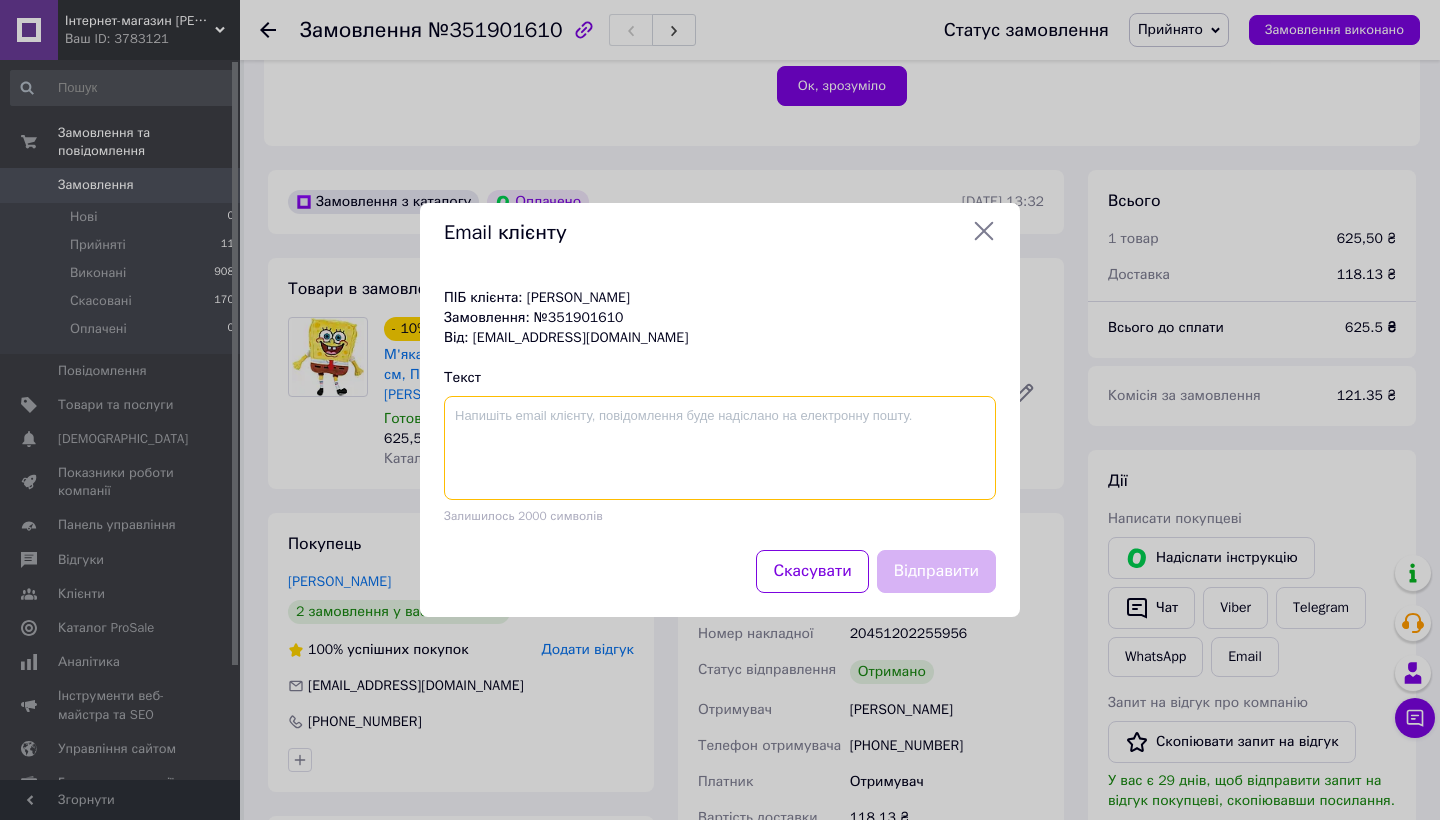 click at bounding box center [720, 448] 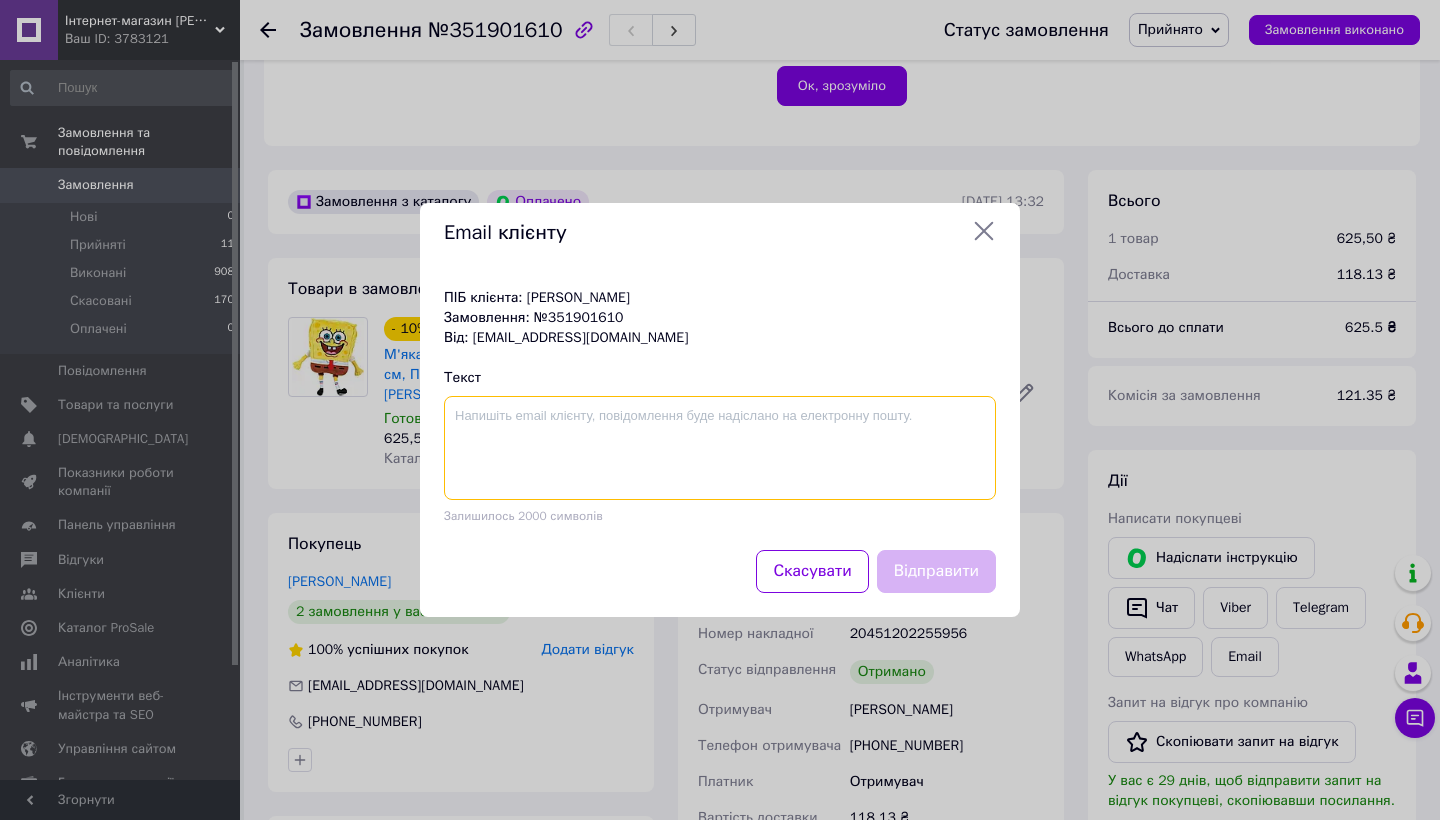 paste on "Добрий день!
Дякуємо, що обрали "Інтеренет-магазин Chudo Yudo"
Будемо дуже вдячні, якщо ви поділитесь своїми враженнями про нашу компанію. Відгуки покупців допомагають нам стати краще, а також істотно впливають на рейтинг" 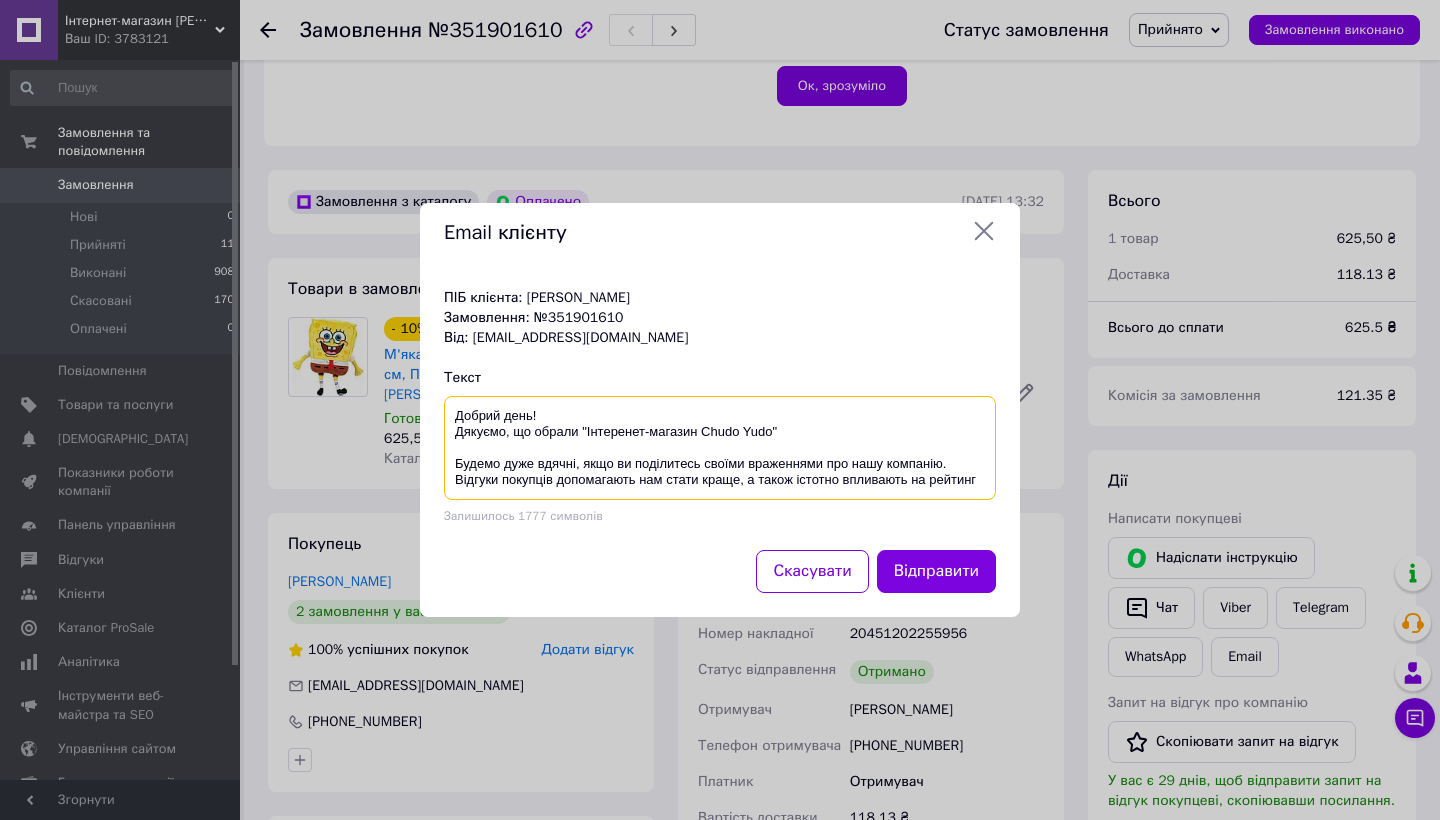 scroll, scrollTop: 5, scrollLeft: 0, axis: vertical 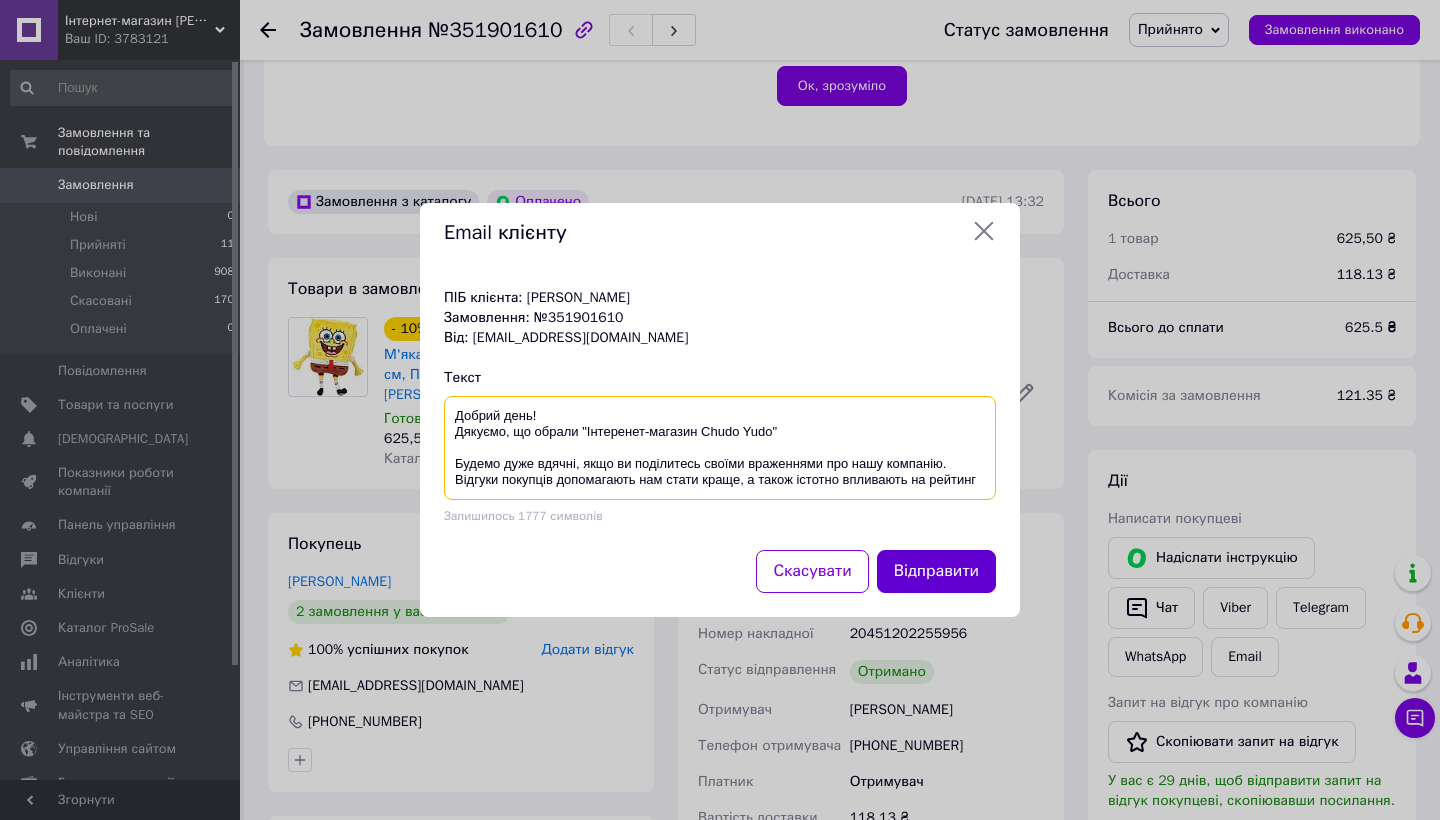 type on "Добрий день!
Дякуємо, що обрали "Інтеренет-магазин Chudo Yudo"
Будемо дуже вдячні, якщо ви поділитесь своїми враженнями про нашу компанію. Відгуки покупців допомагають нам стати краще, а також істотно впливають на рейтинг" 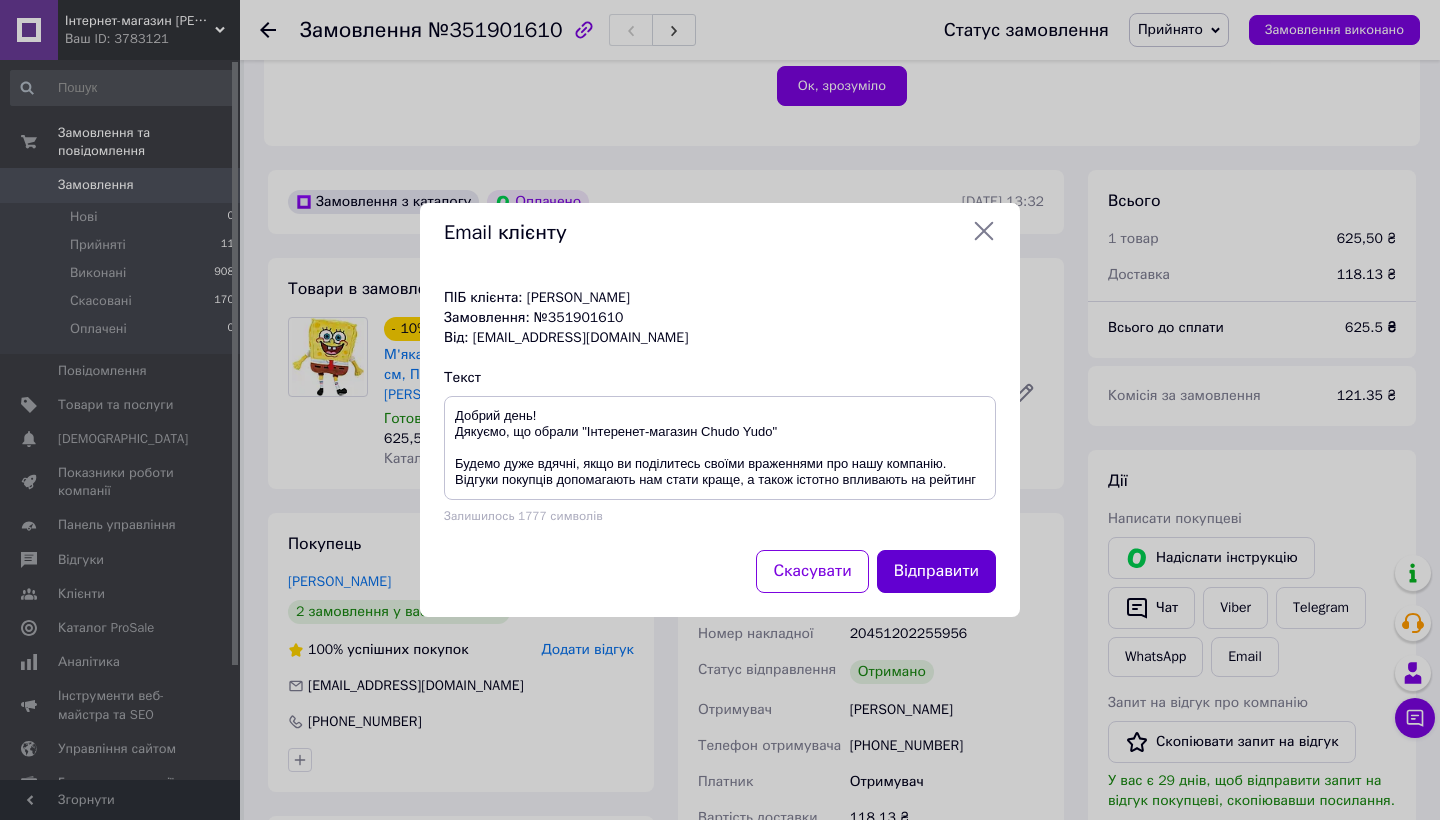 click on "Відправити" at bounding box center [936, 571] 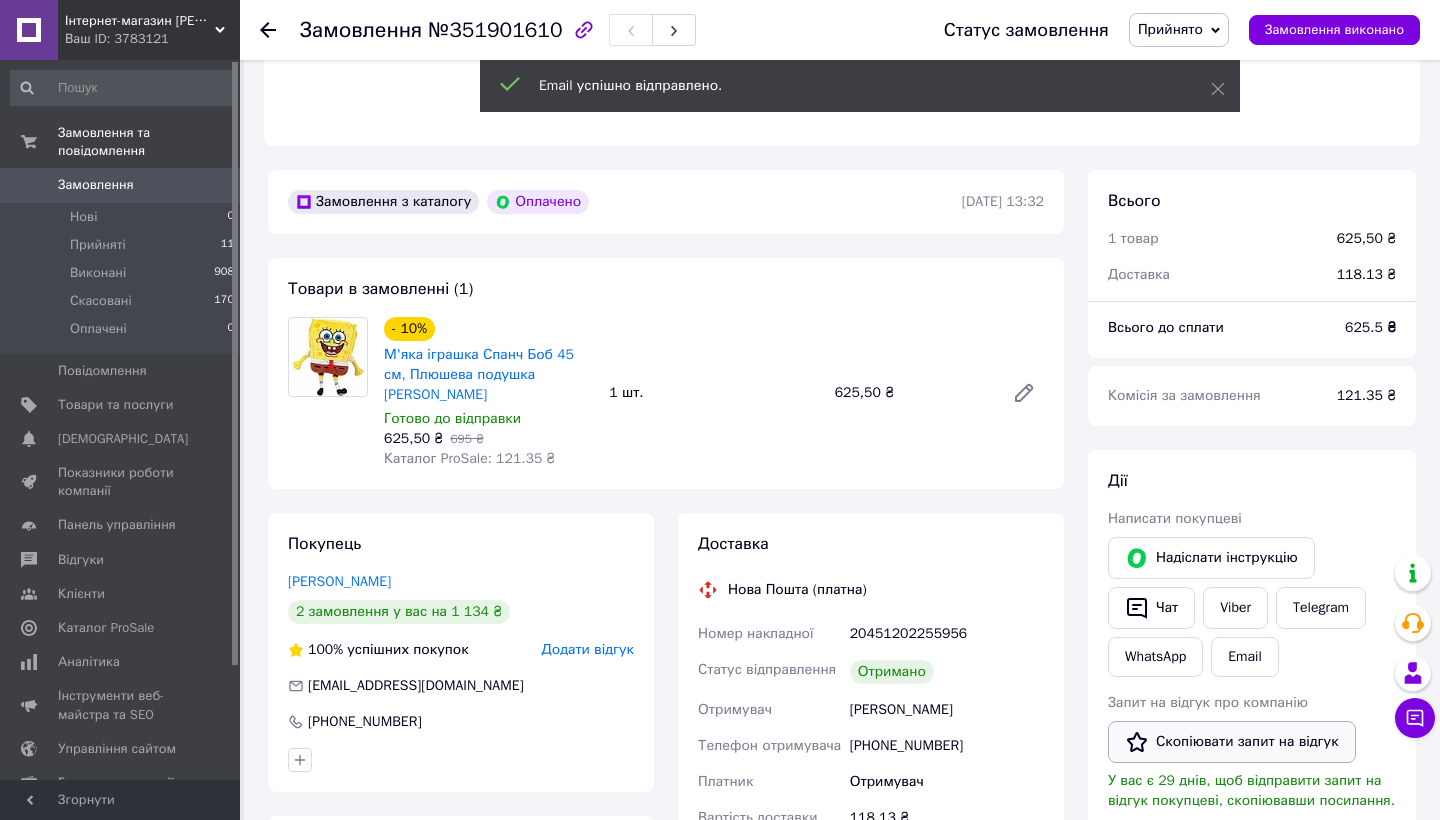 click on "Скопіювати запит на відгук" at bounding box center (1232, 742) 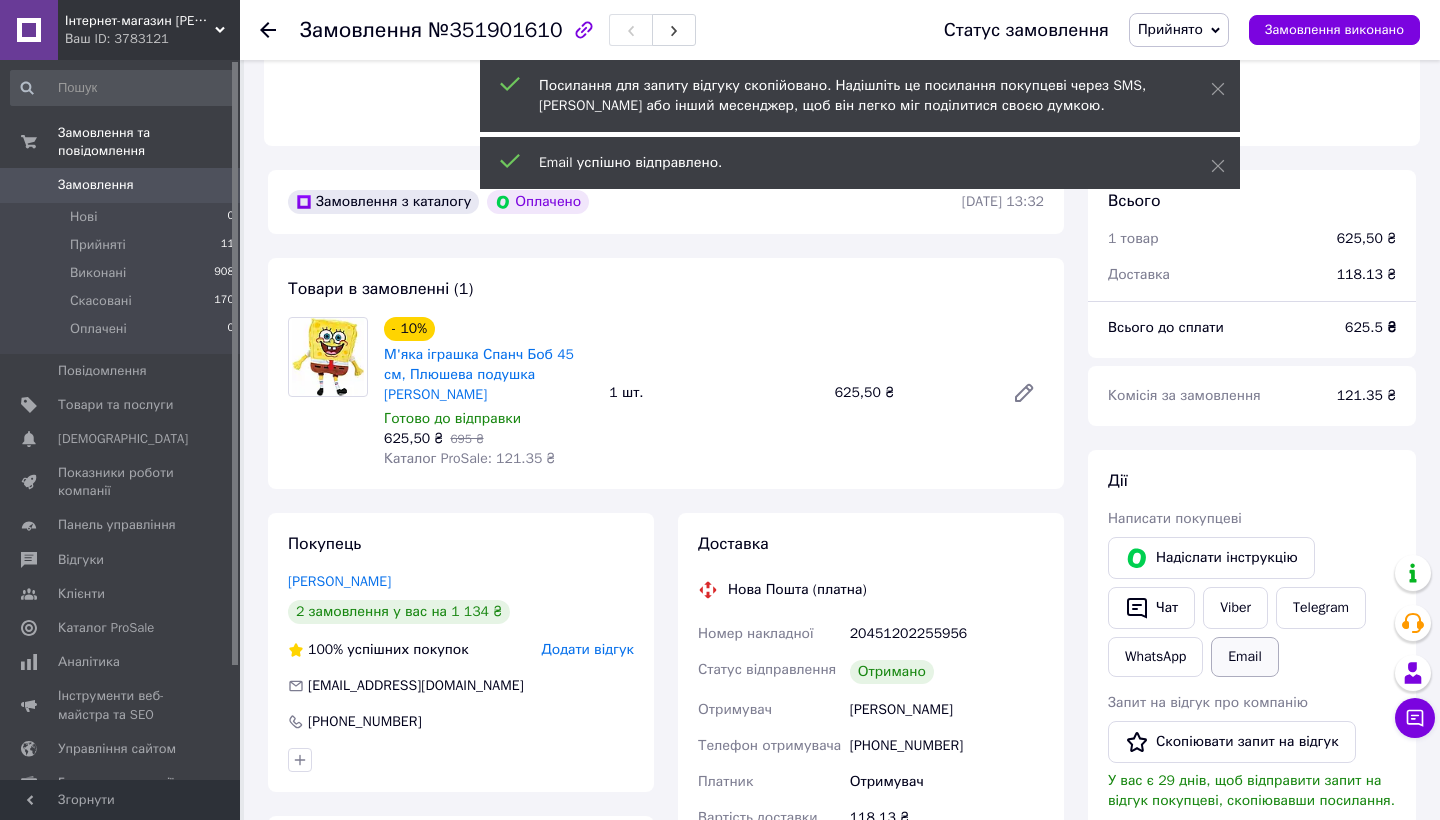 click on "Email" at bounding box center (1245, 657) 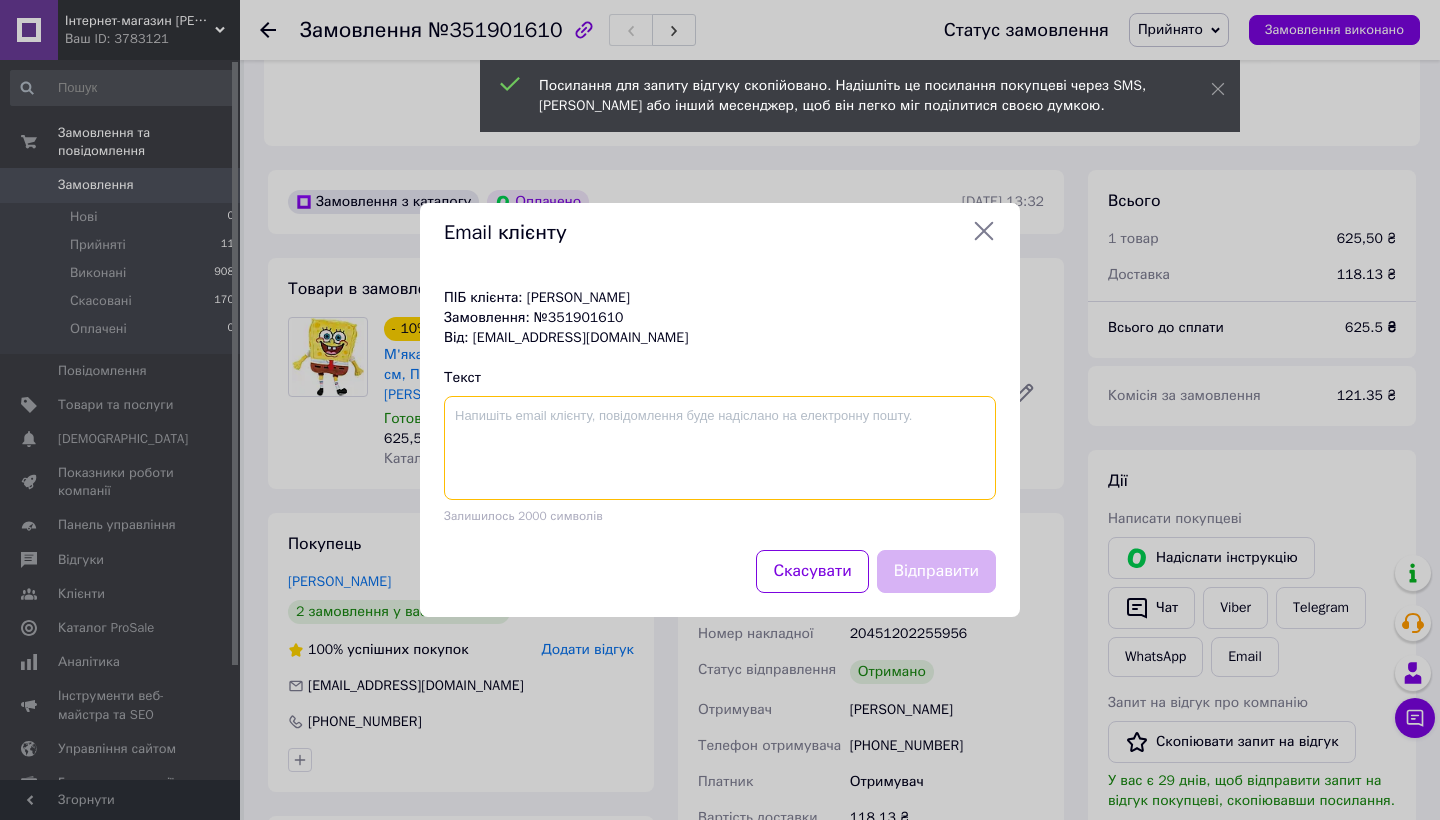 click at bounding box center [720, 448] 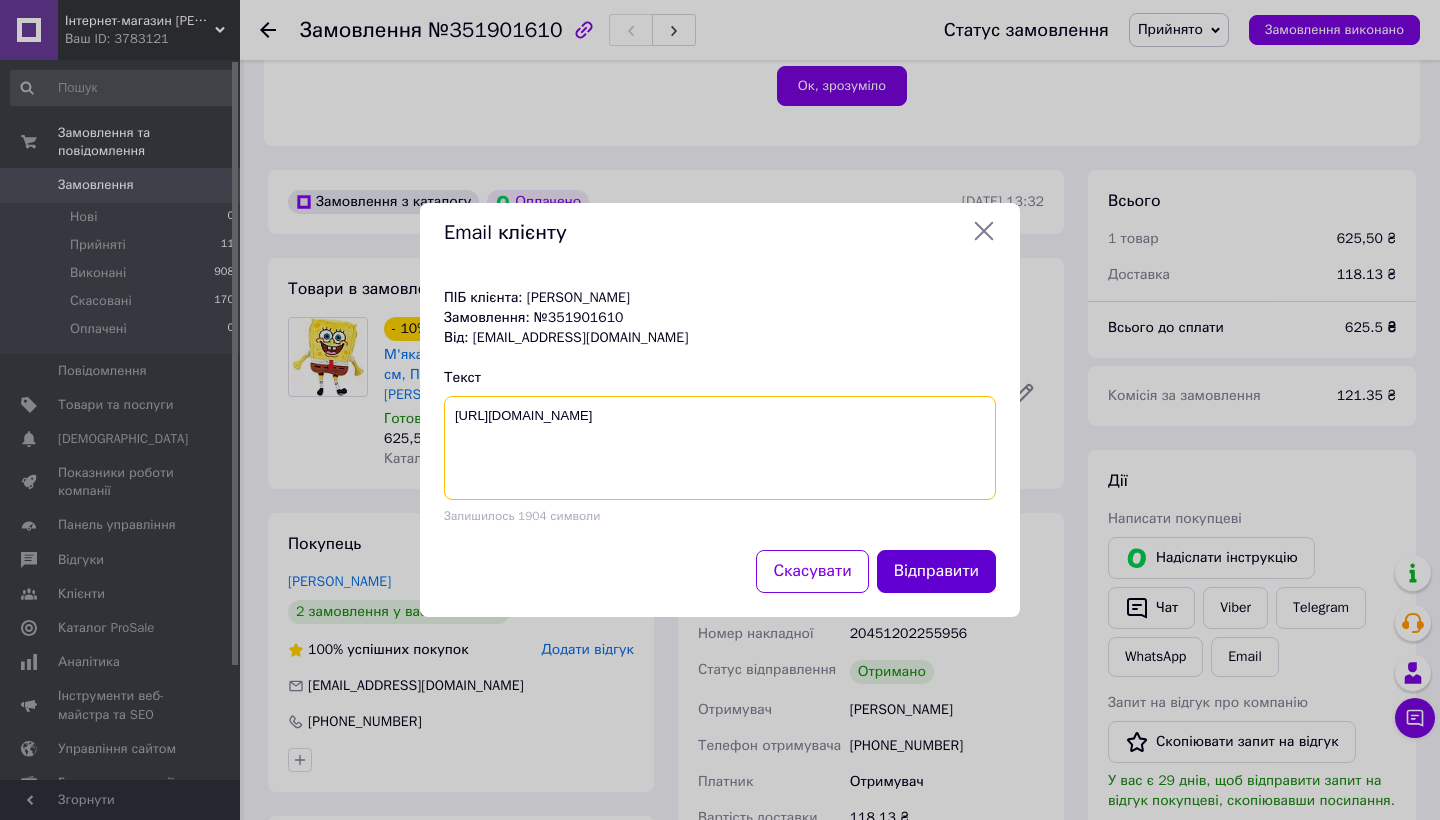 type on "https://prom.ua/ua/opinions/create/3783121?order_id=351901610&page_type=portal-link_from_cabinet" 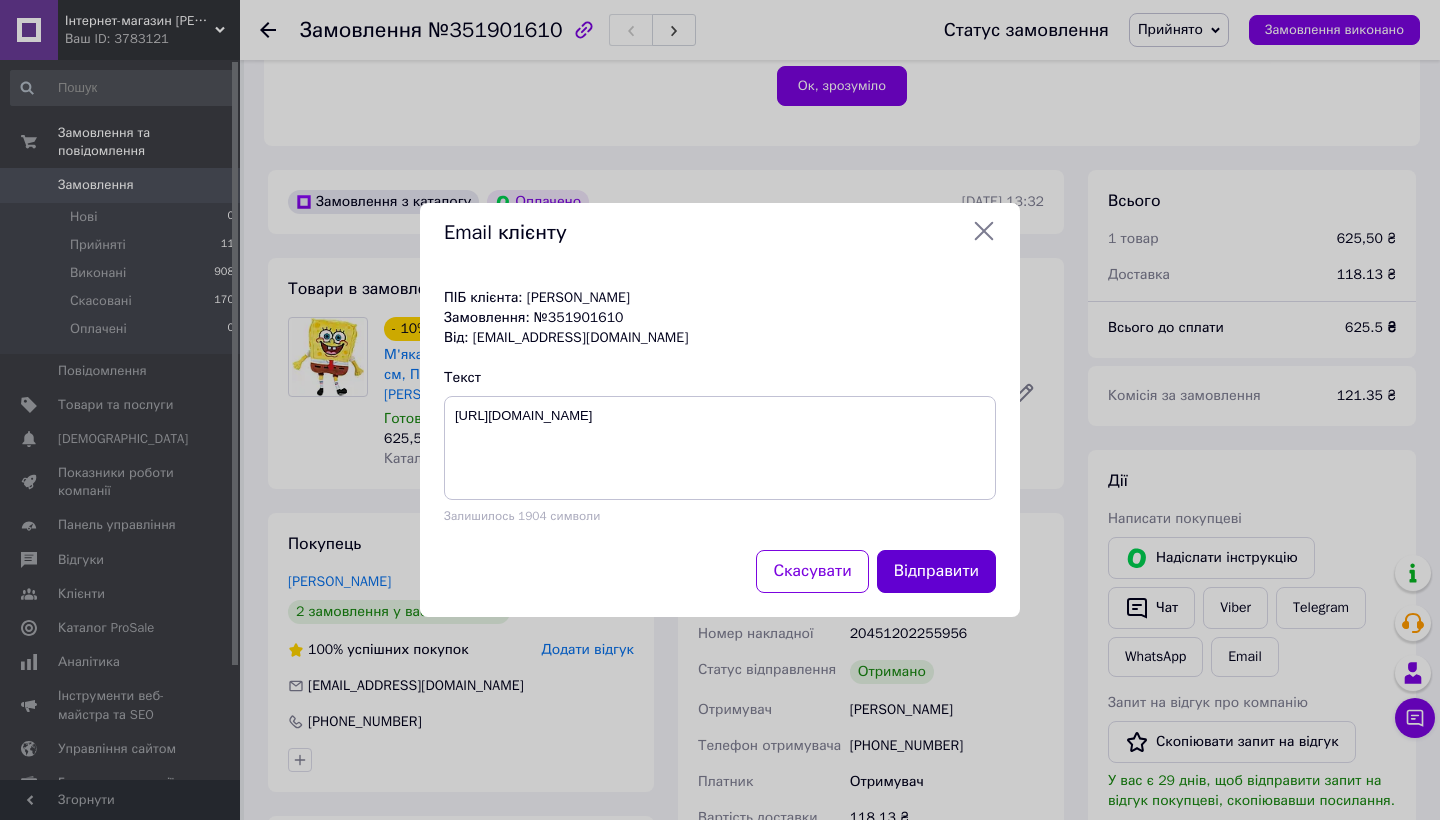 click on "Відправити" at bounding box center [936, 571] 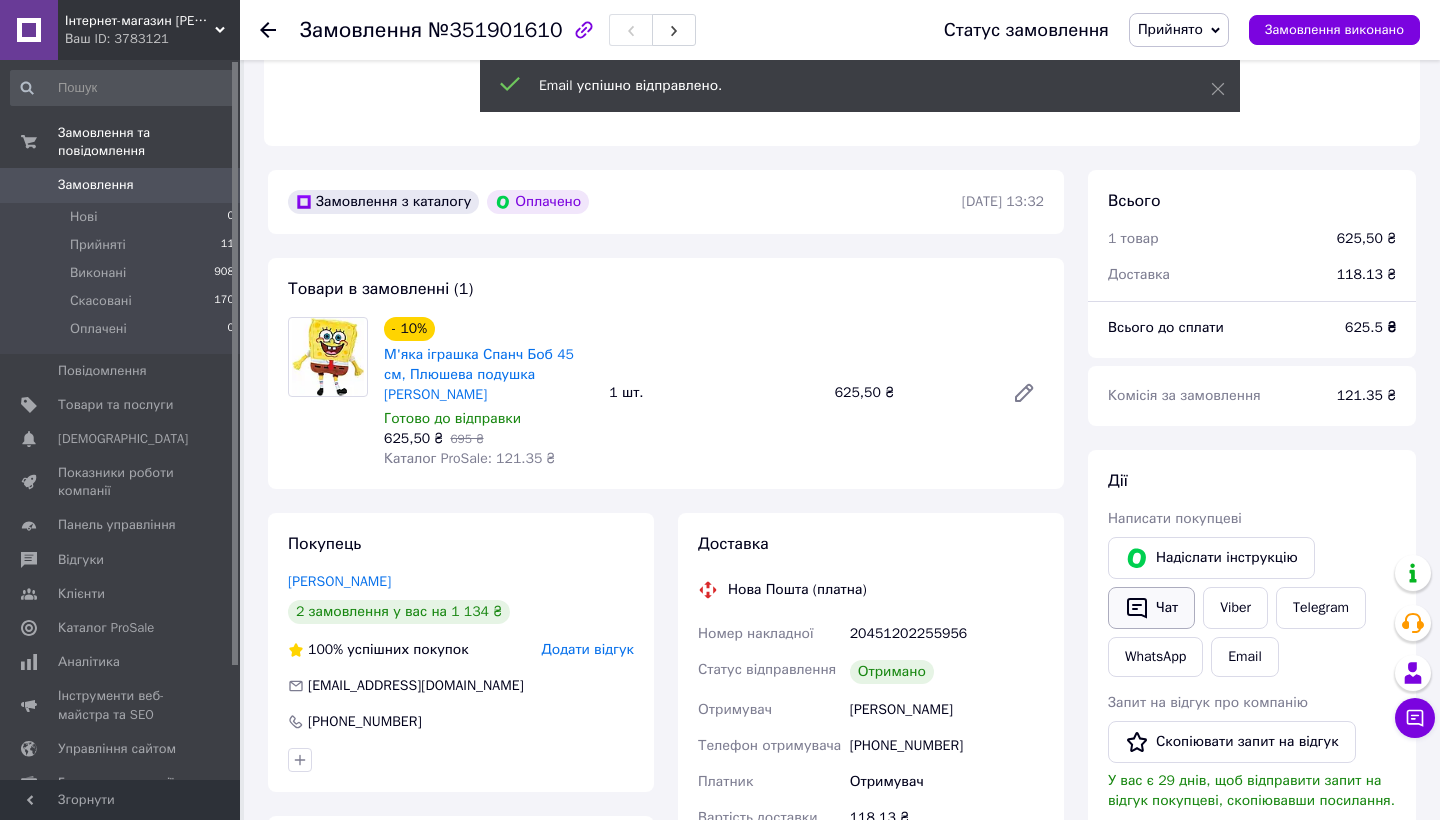 click on "Чат" at bounding box center (1151, 608) 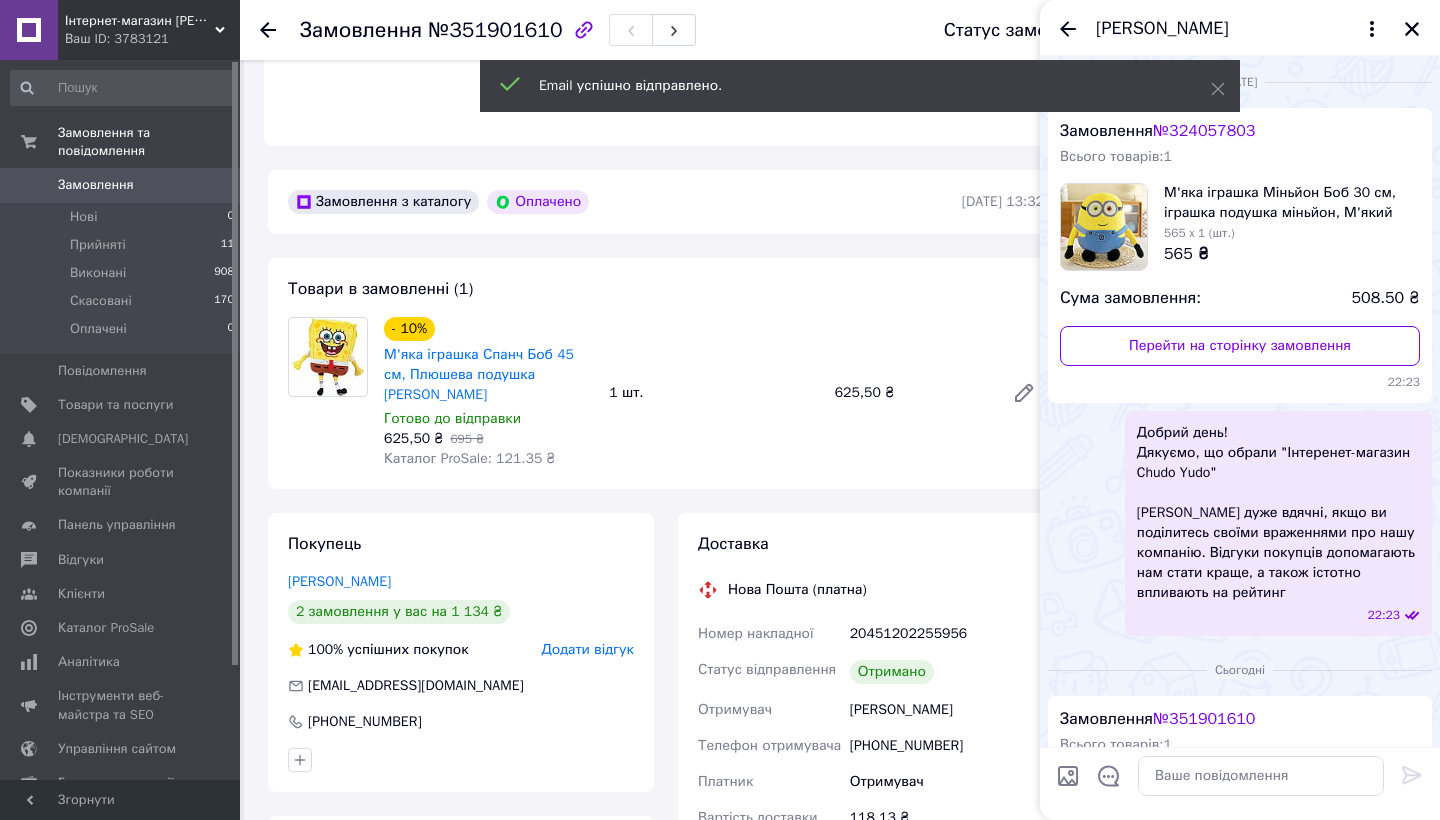 scroll, scrollTop: 240, scrollLeft: 0, axis: vertical 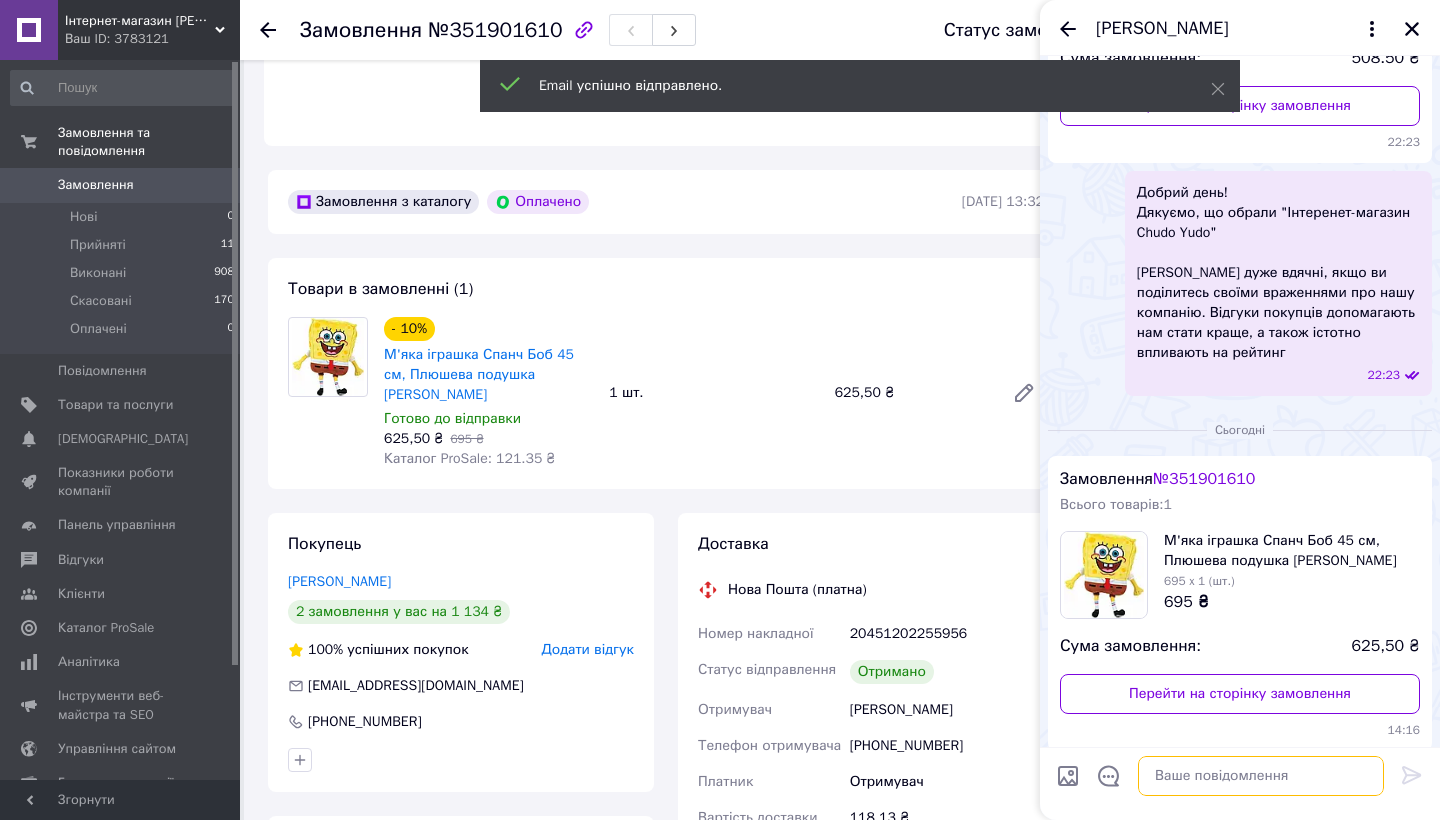 click at bounding box center (1261, 776) 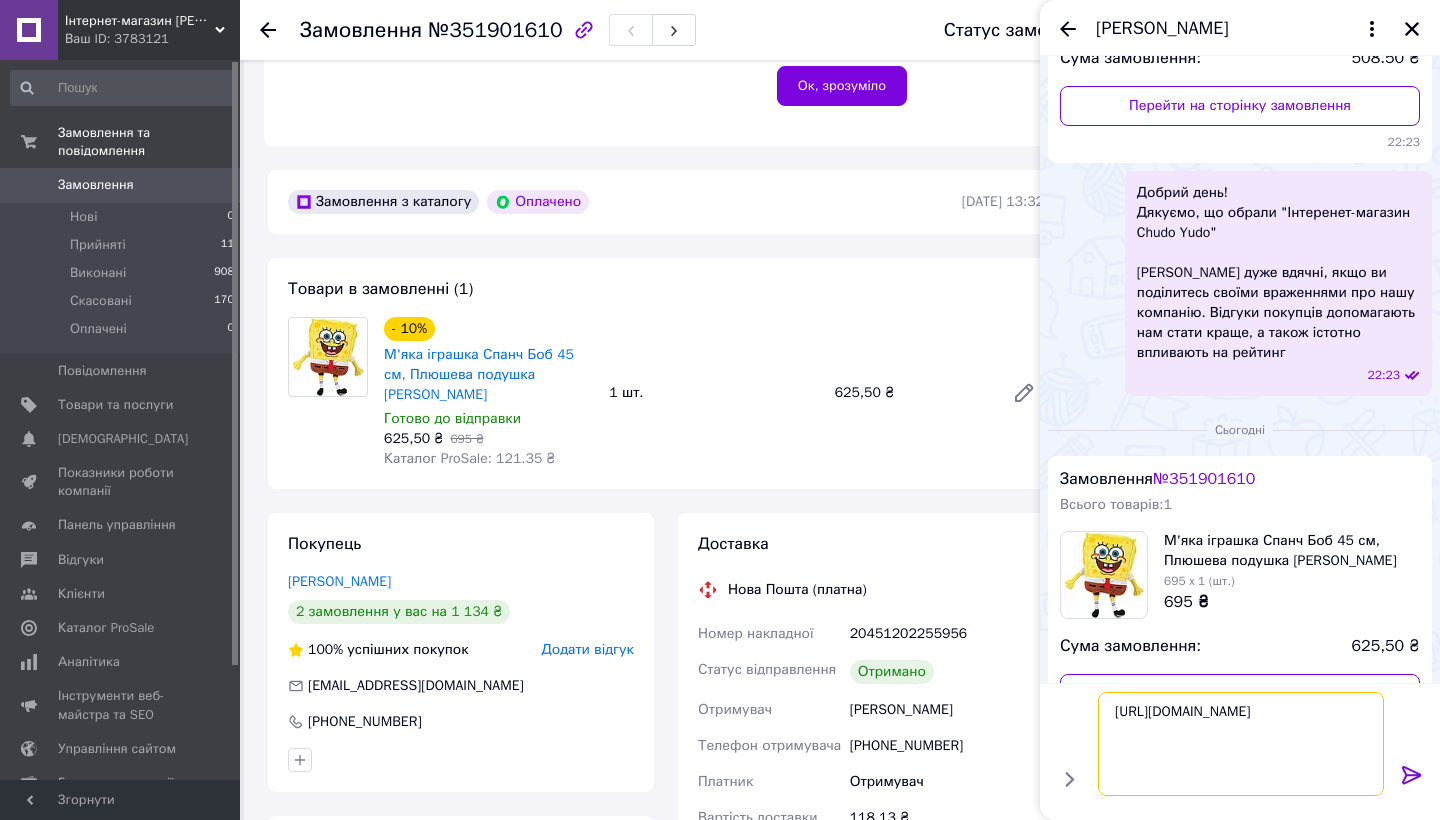 type 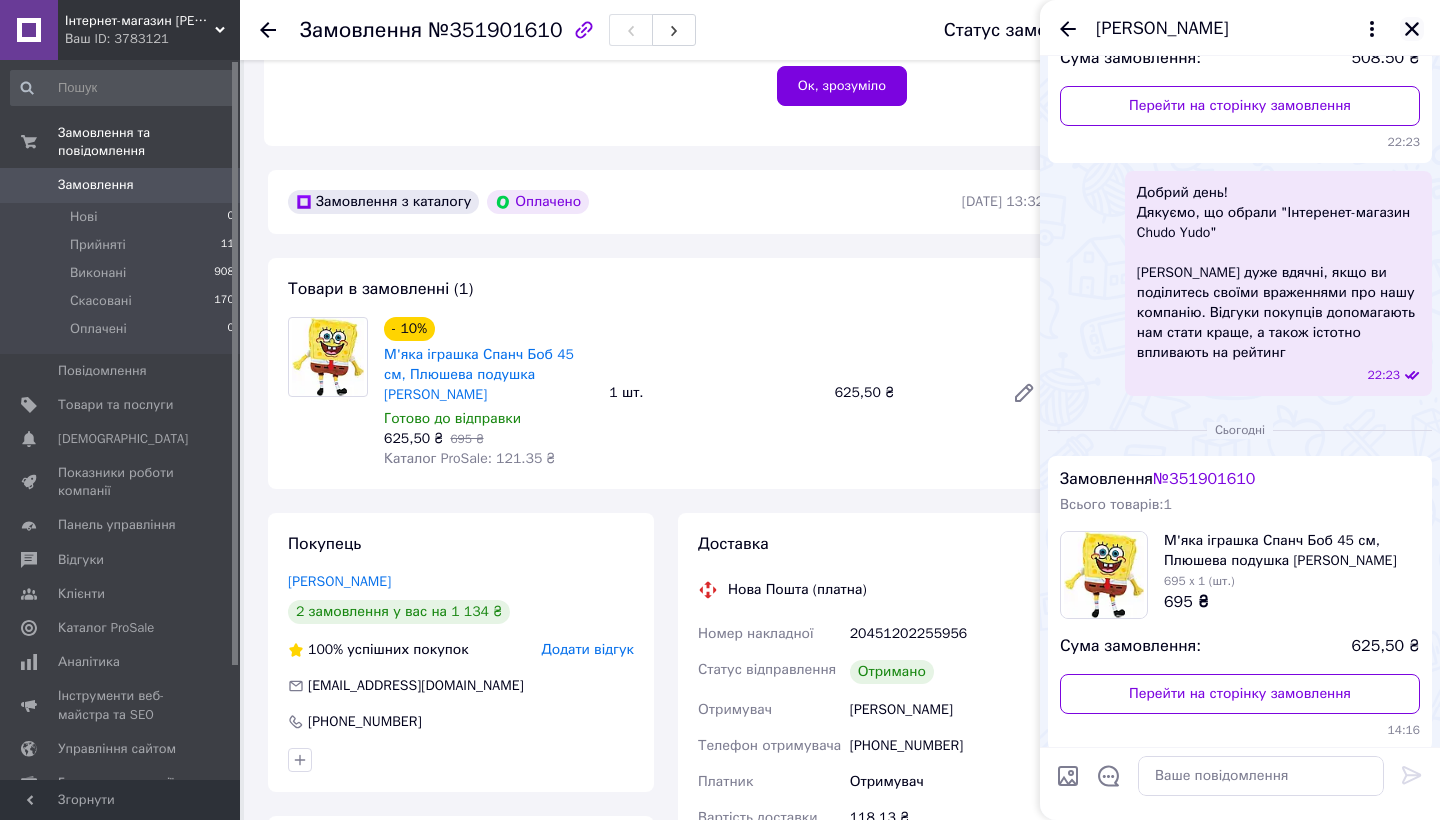 click 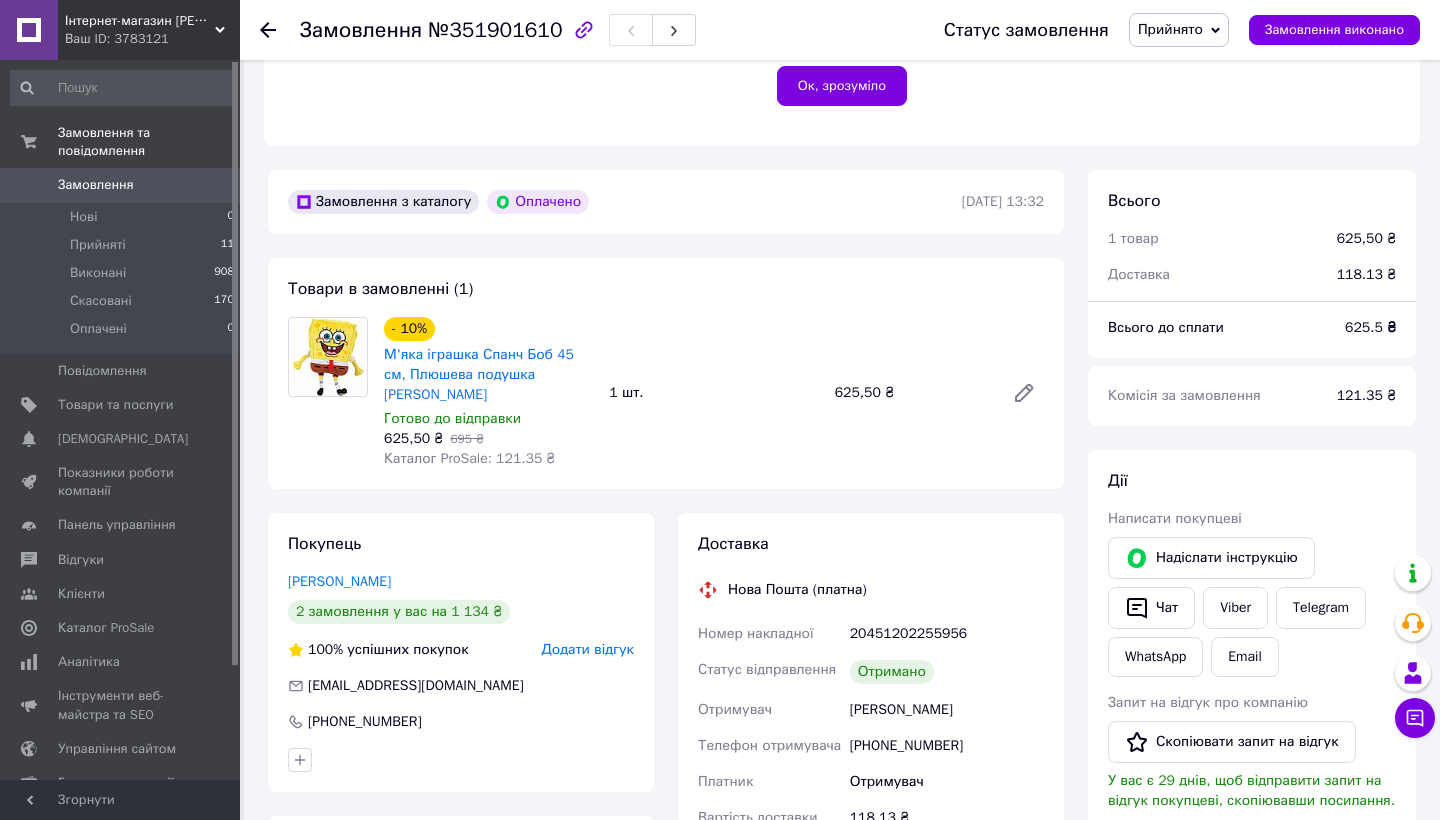 click on "Додати відгук" at bounding box center [588, 649] 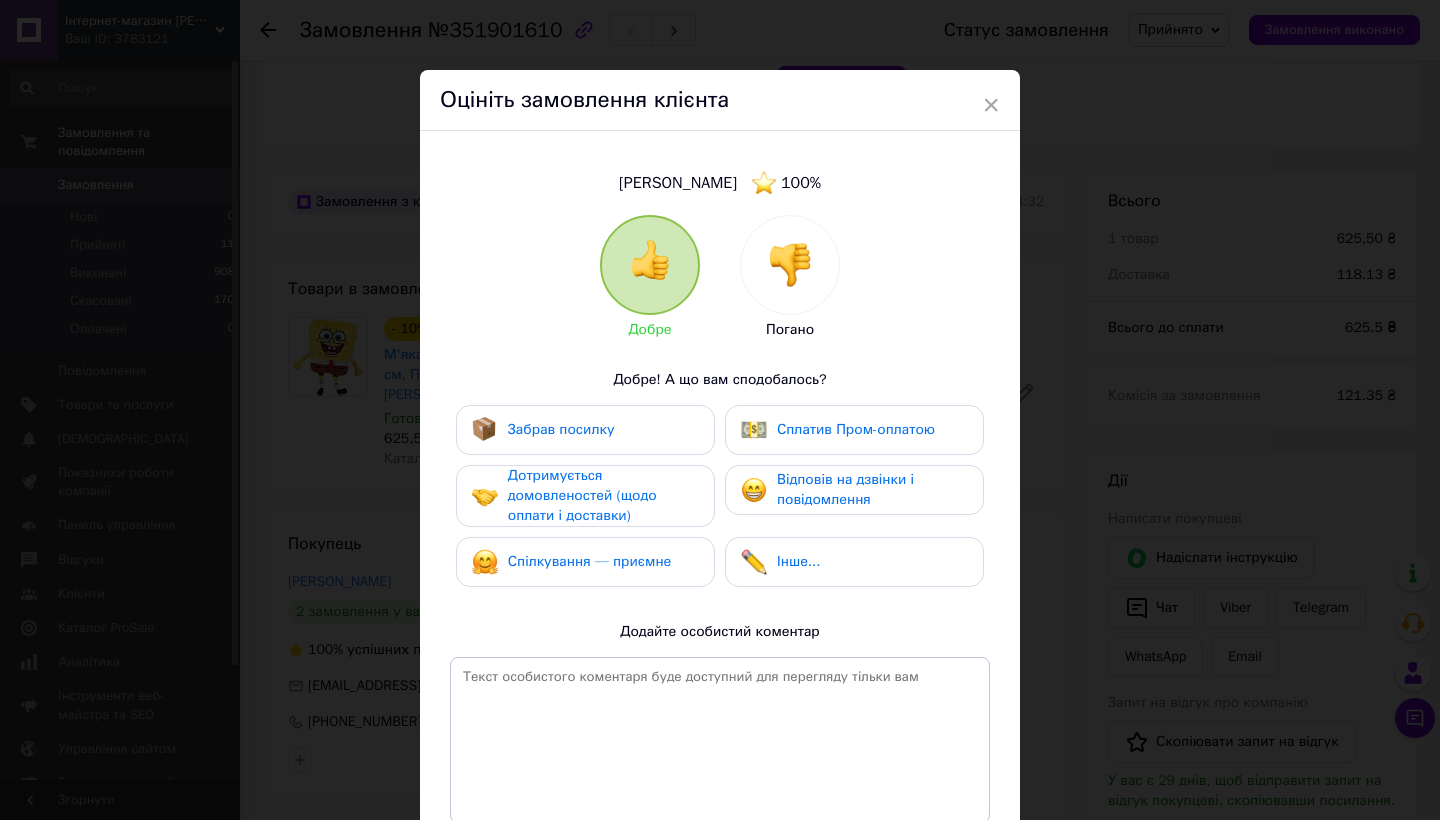 click on "Забрав посилку" at bounding box center (585, 430) 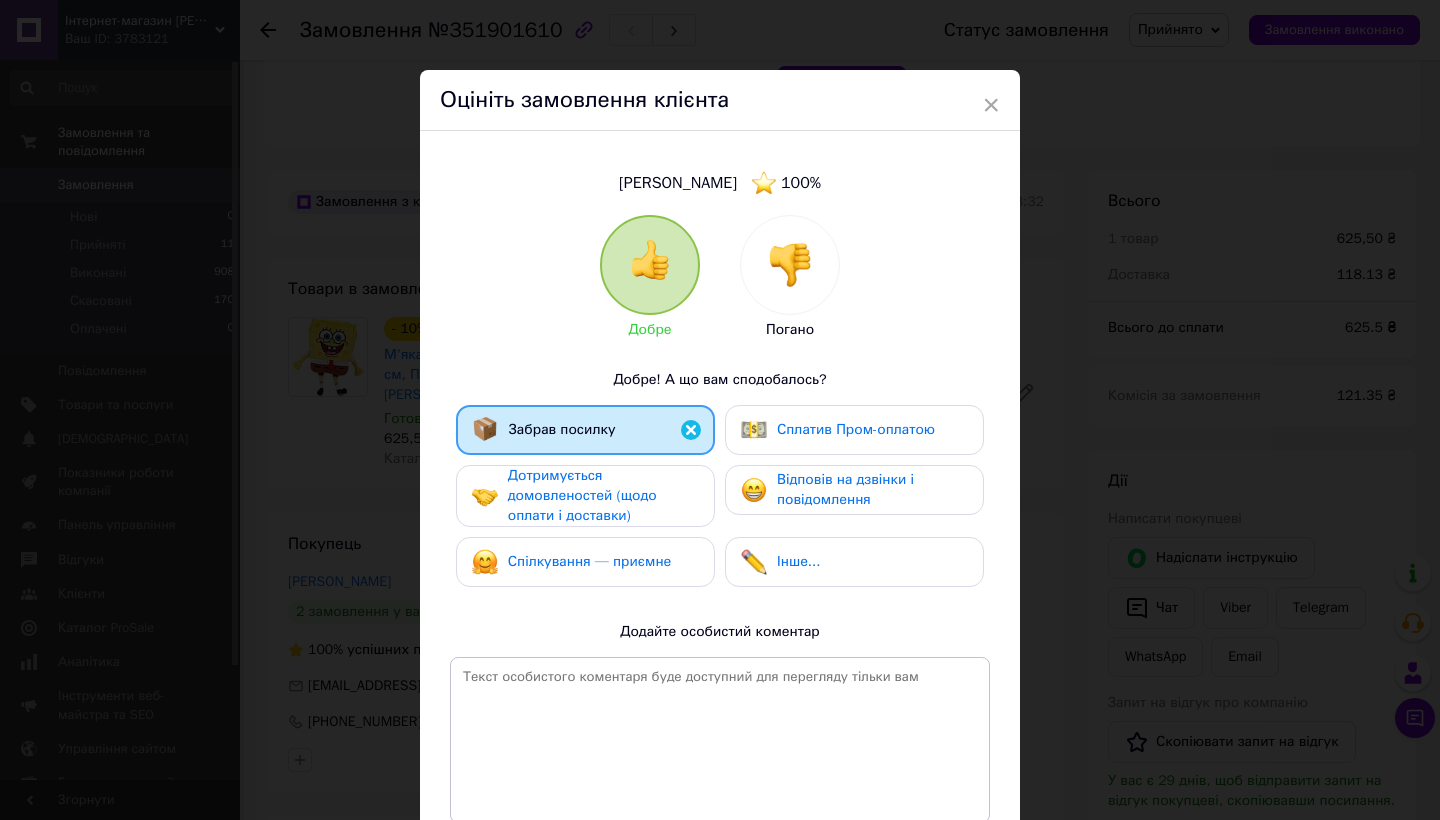 click on "Дотримується домовленостей (щодо оплати і доставки)" at bounding box center (603, 496) 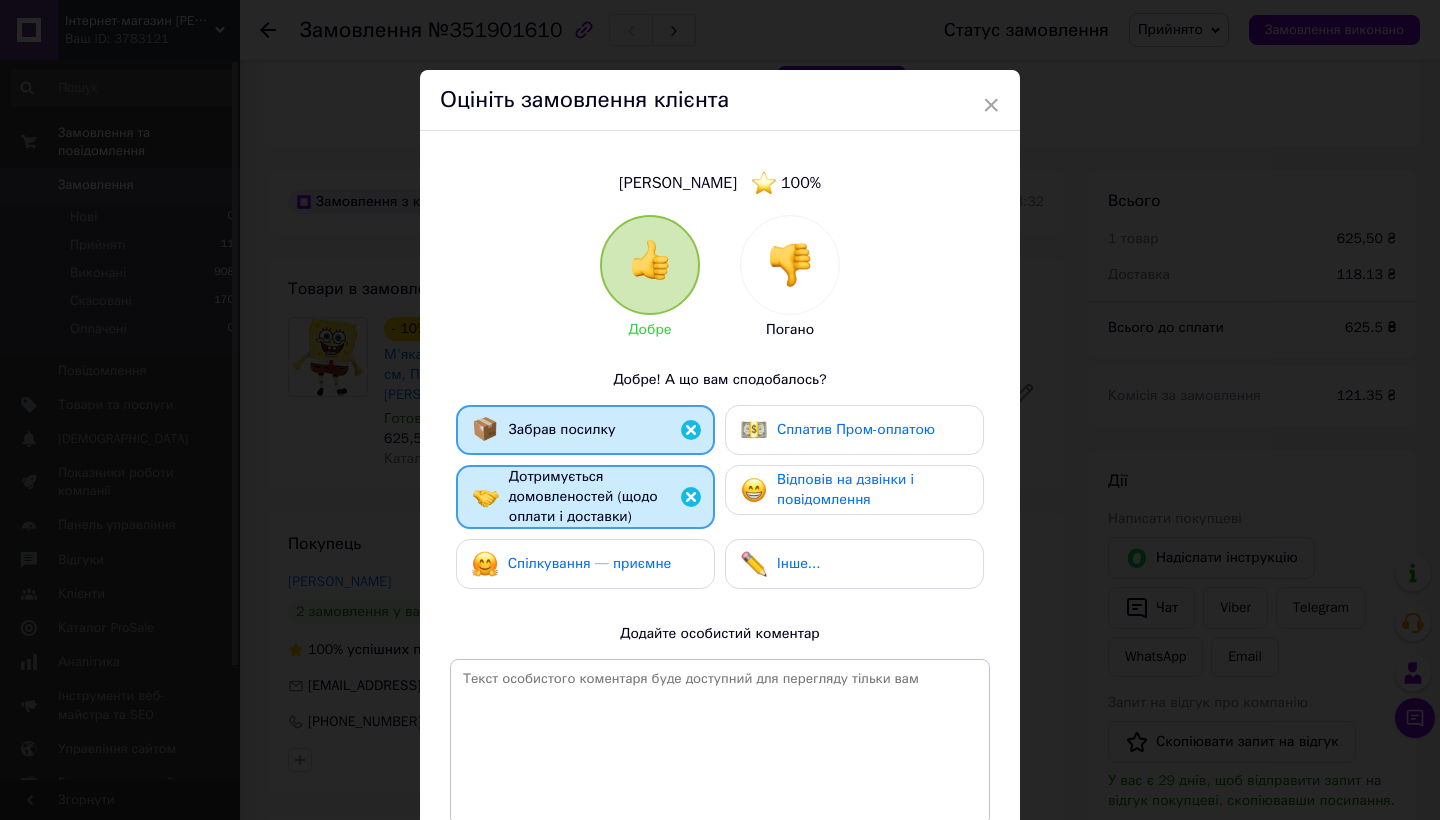 click on "Спілкування — приємне" at bounding box center (590, 563) 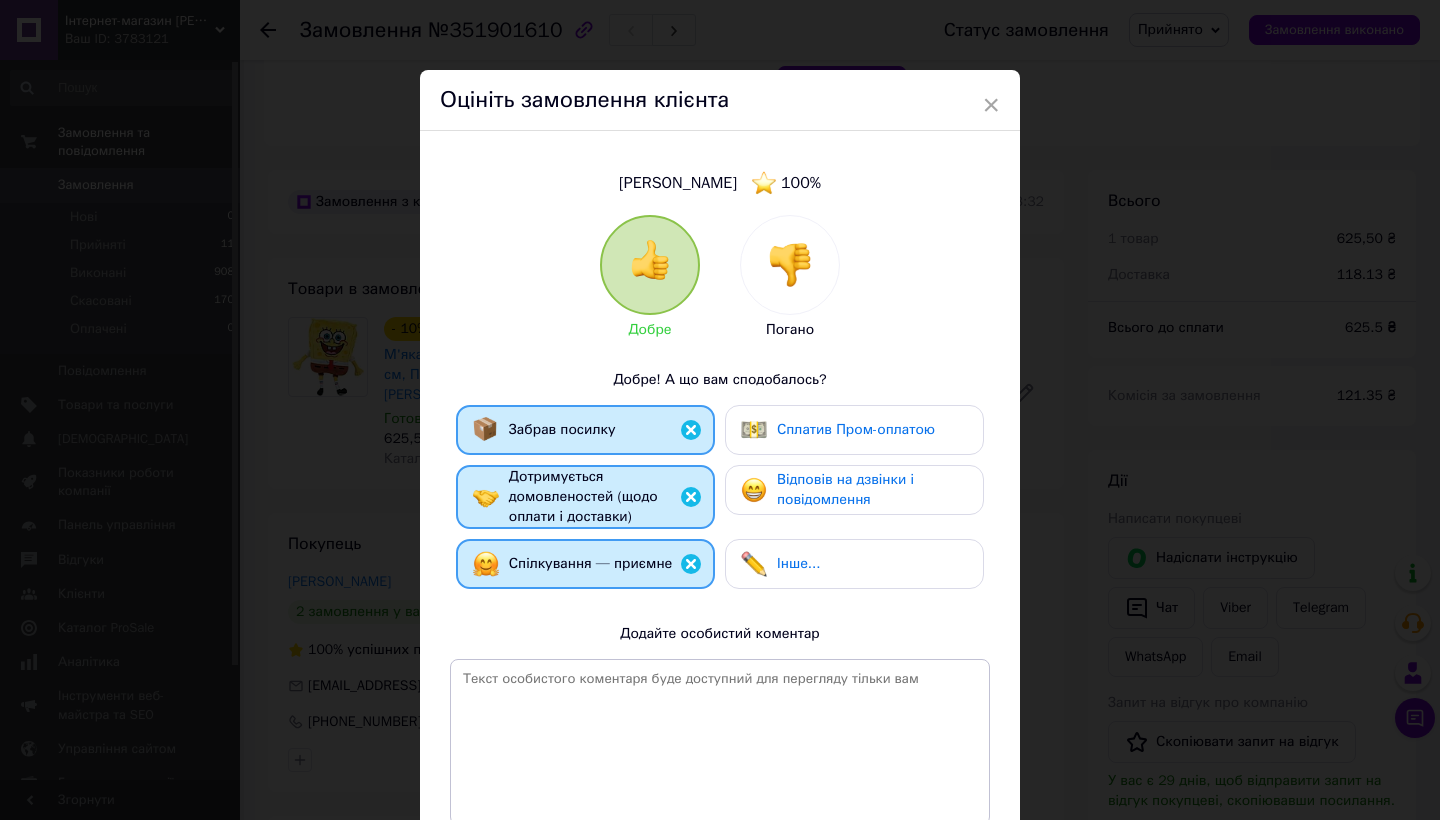 click on "Сплатив Пром-оплатою" at bounding box center [856, 429] 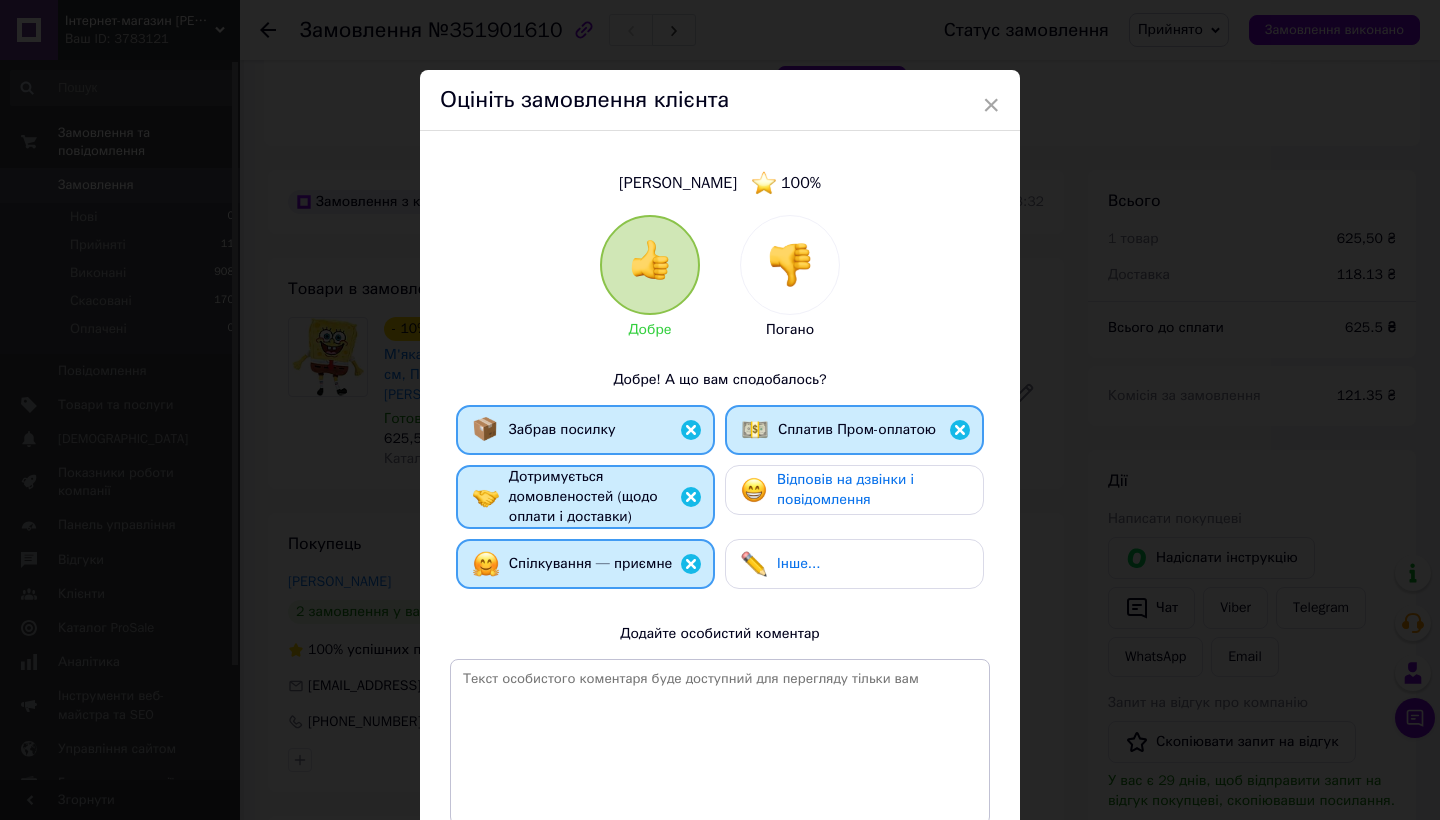 click on "Відповів на дзвінки і повідомлення" at bounding box center [845, 489] 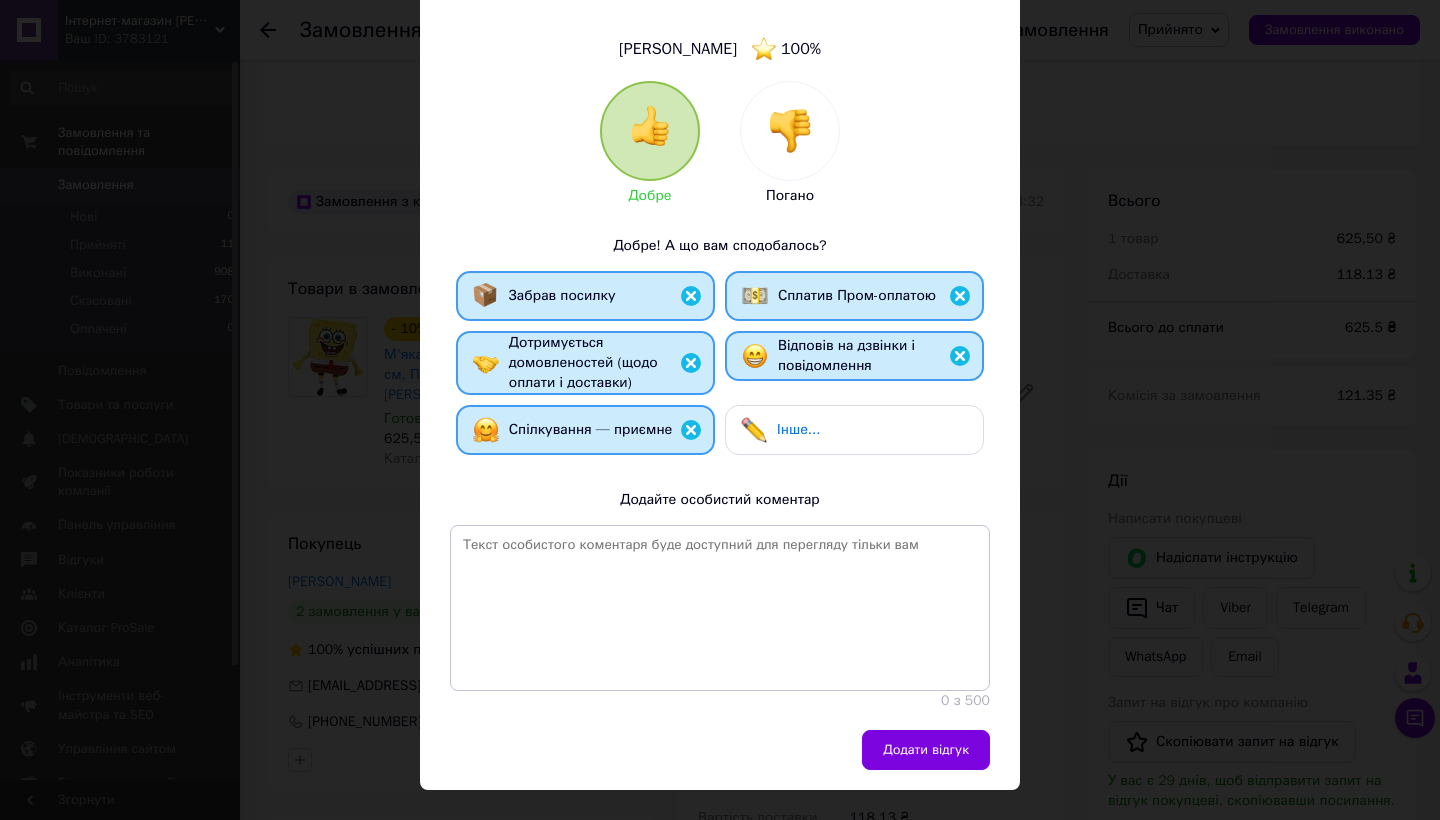 scroll, scrollTop: 133, scrollLeft: 0, axis: vertical 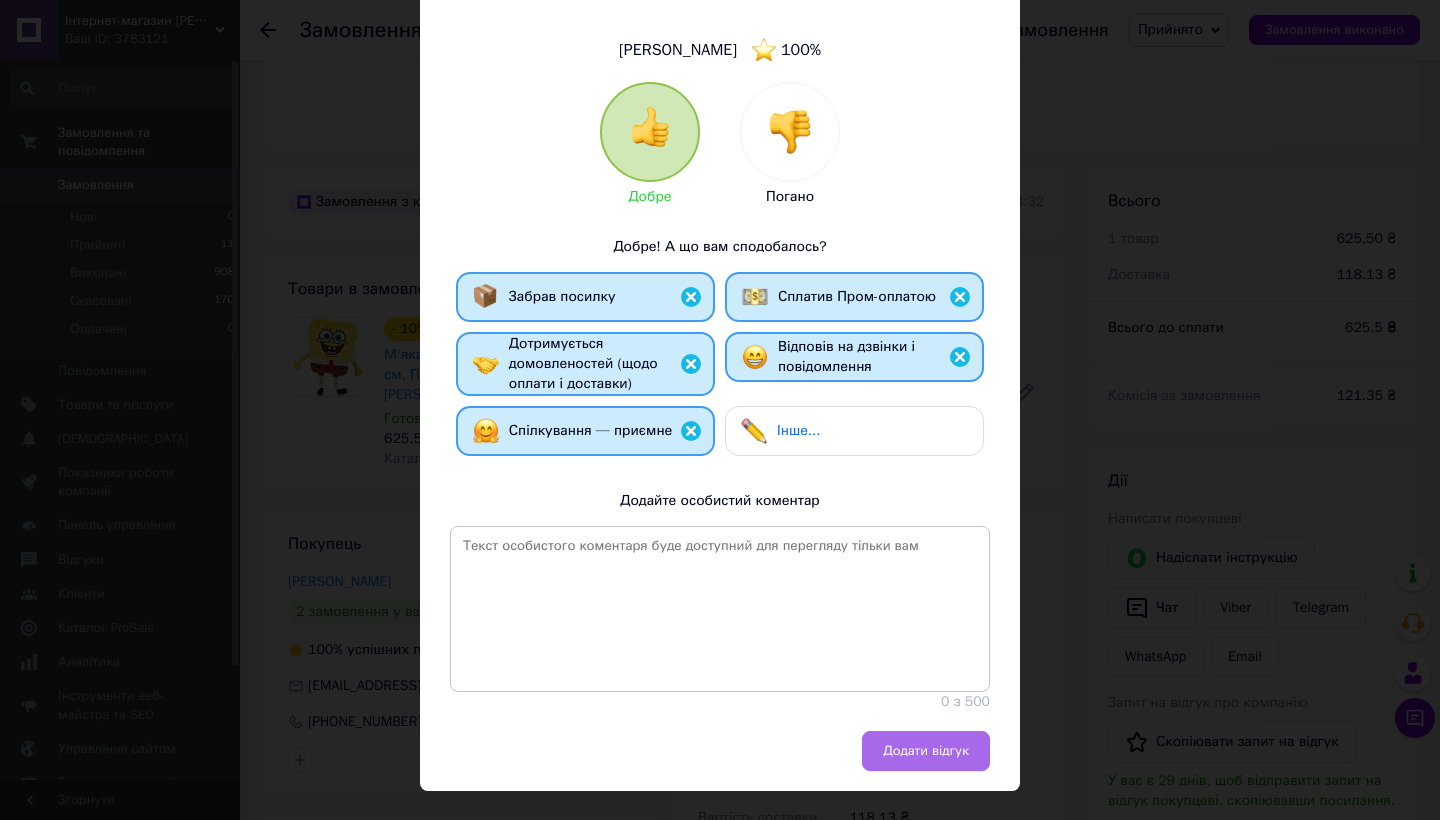 click on "Додати відгук" at bounding box center (926, 751) 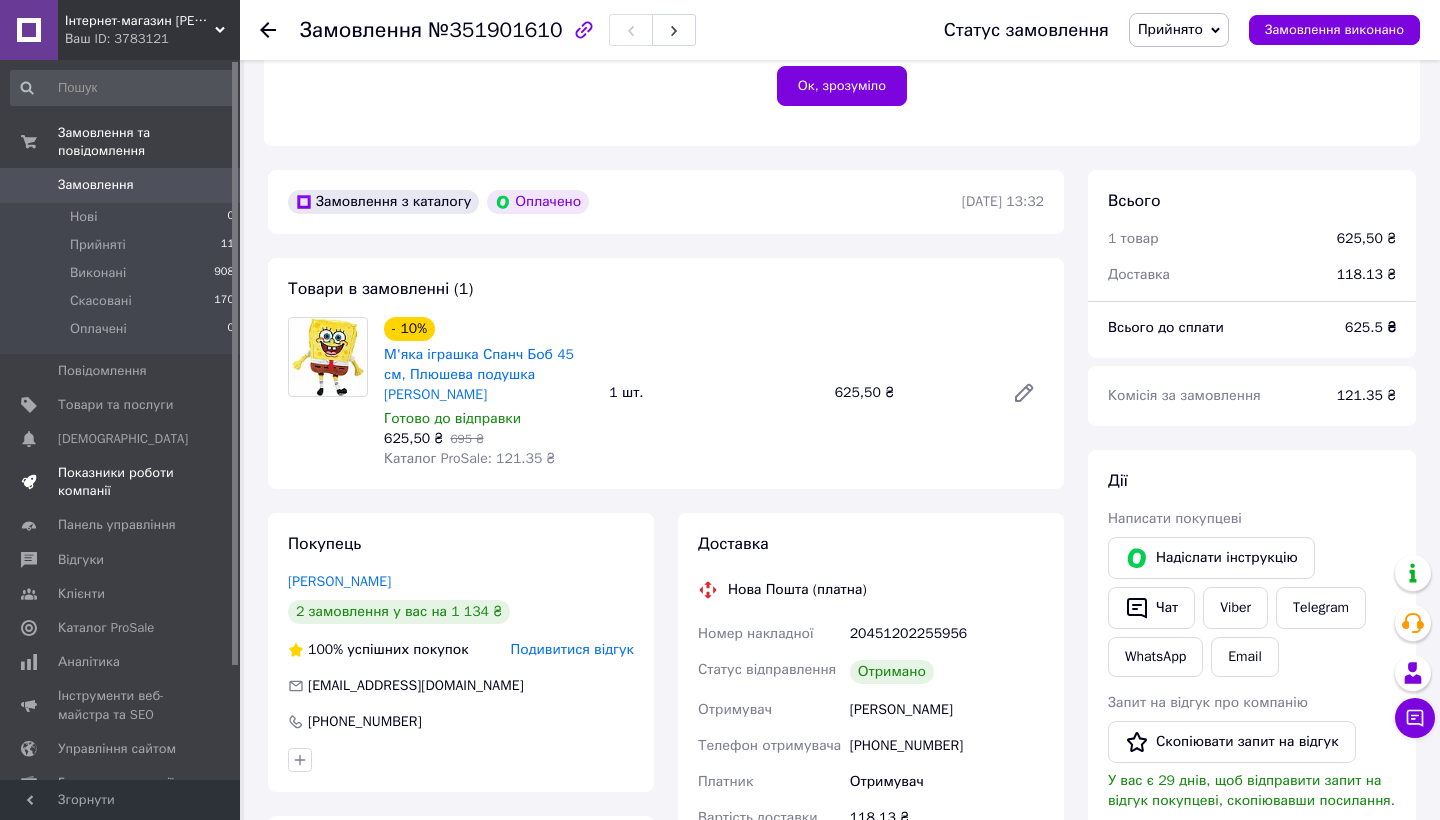 click on "Показники роботи компанії" at bounding box center (121, 482) 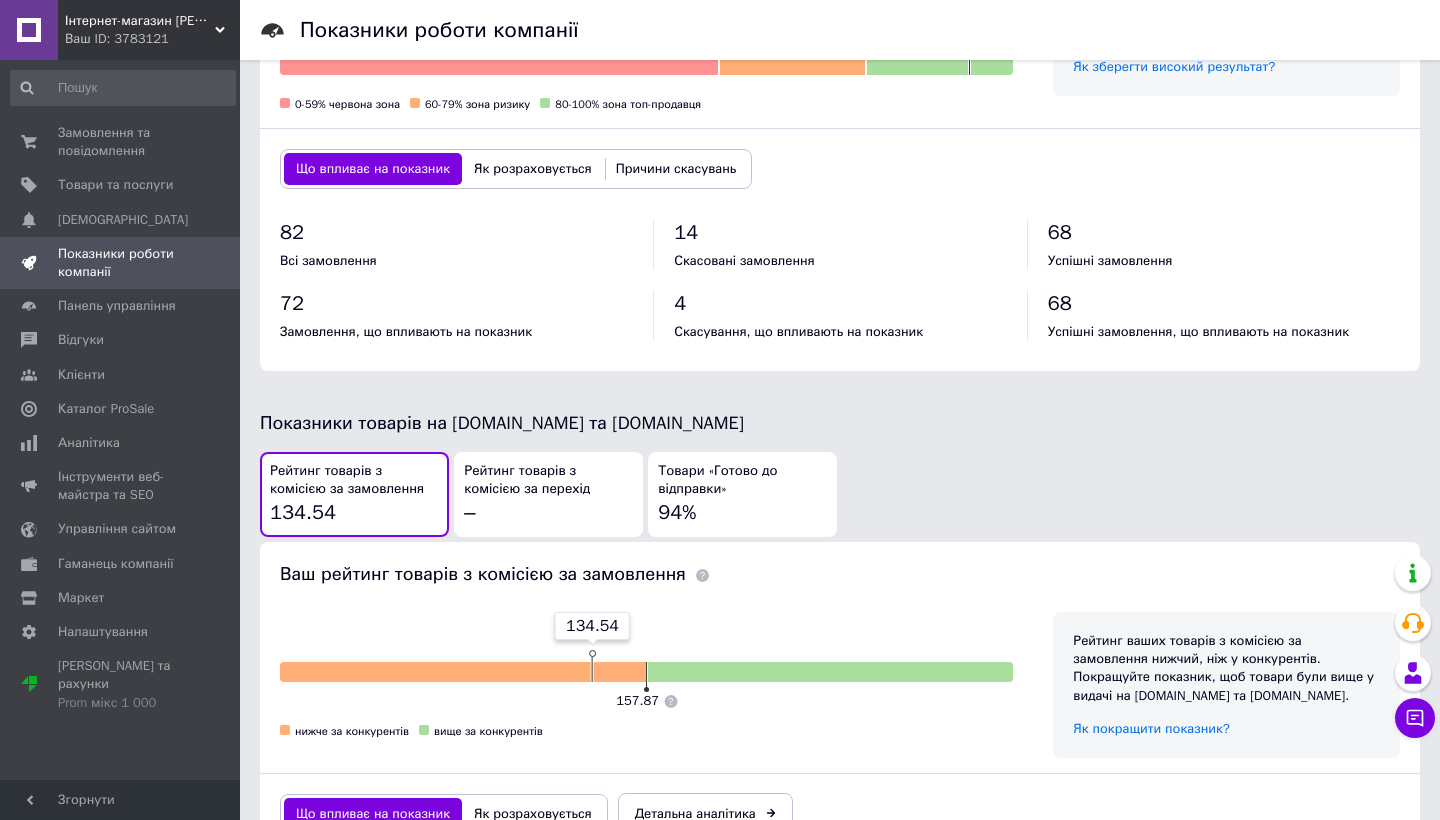 scroll, scrollTop: 733, scrollLeft: 0, axis: vertical 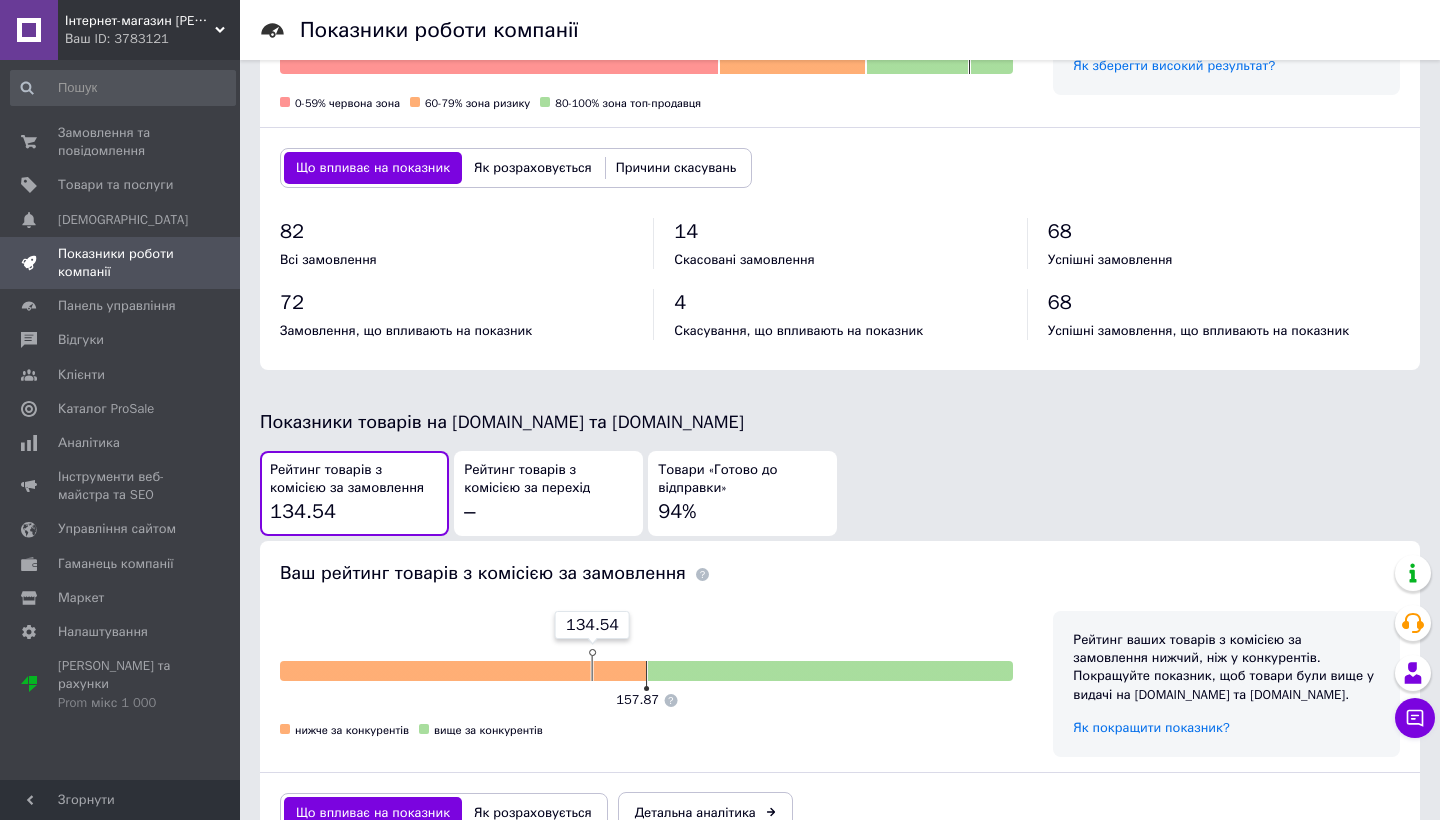 click on "Ваш ID: 3783121" at bounding box center [152, 39] 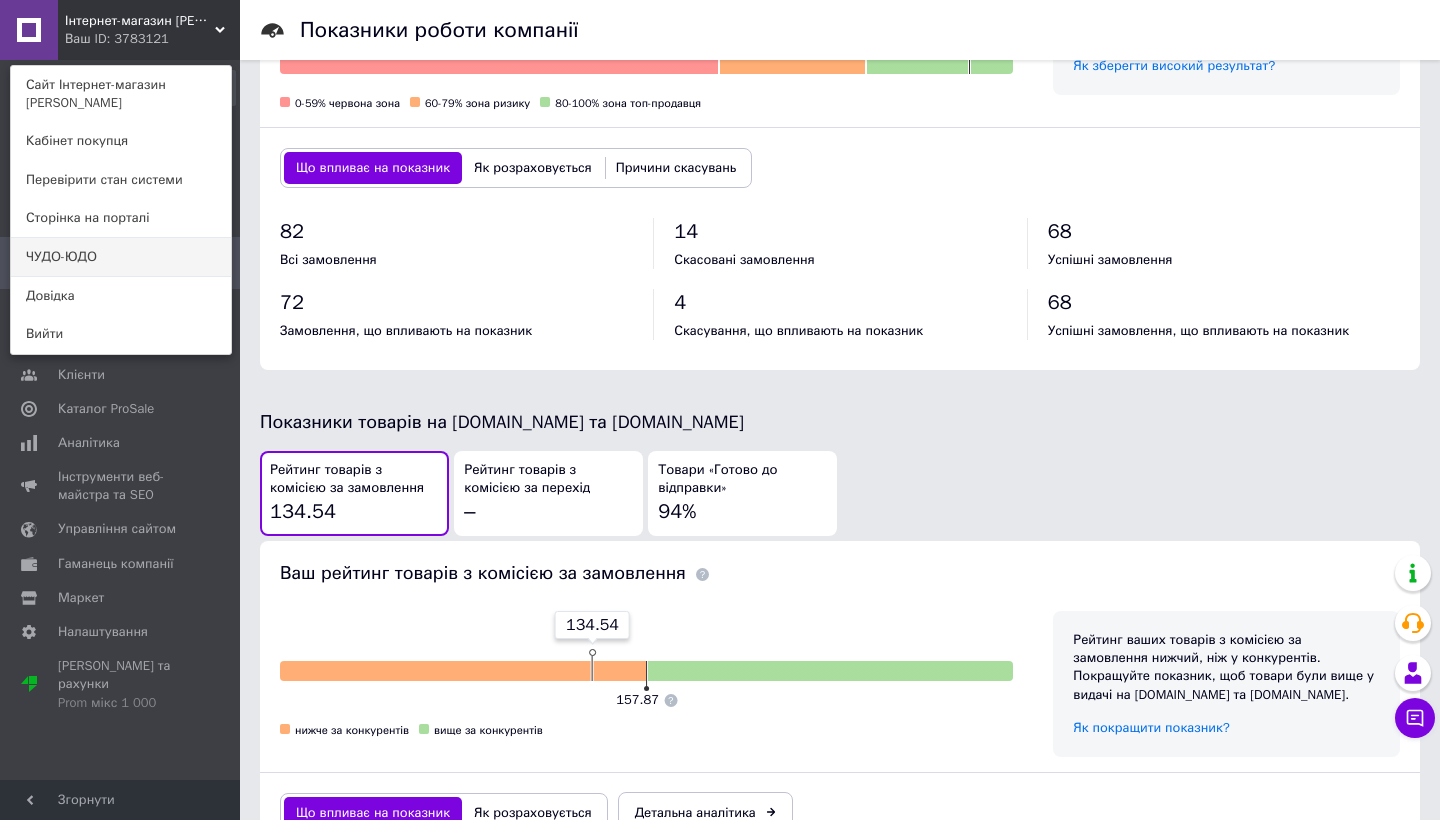 click on "ЧУДО-ЮДО" at bounding box center [121, 257] 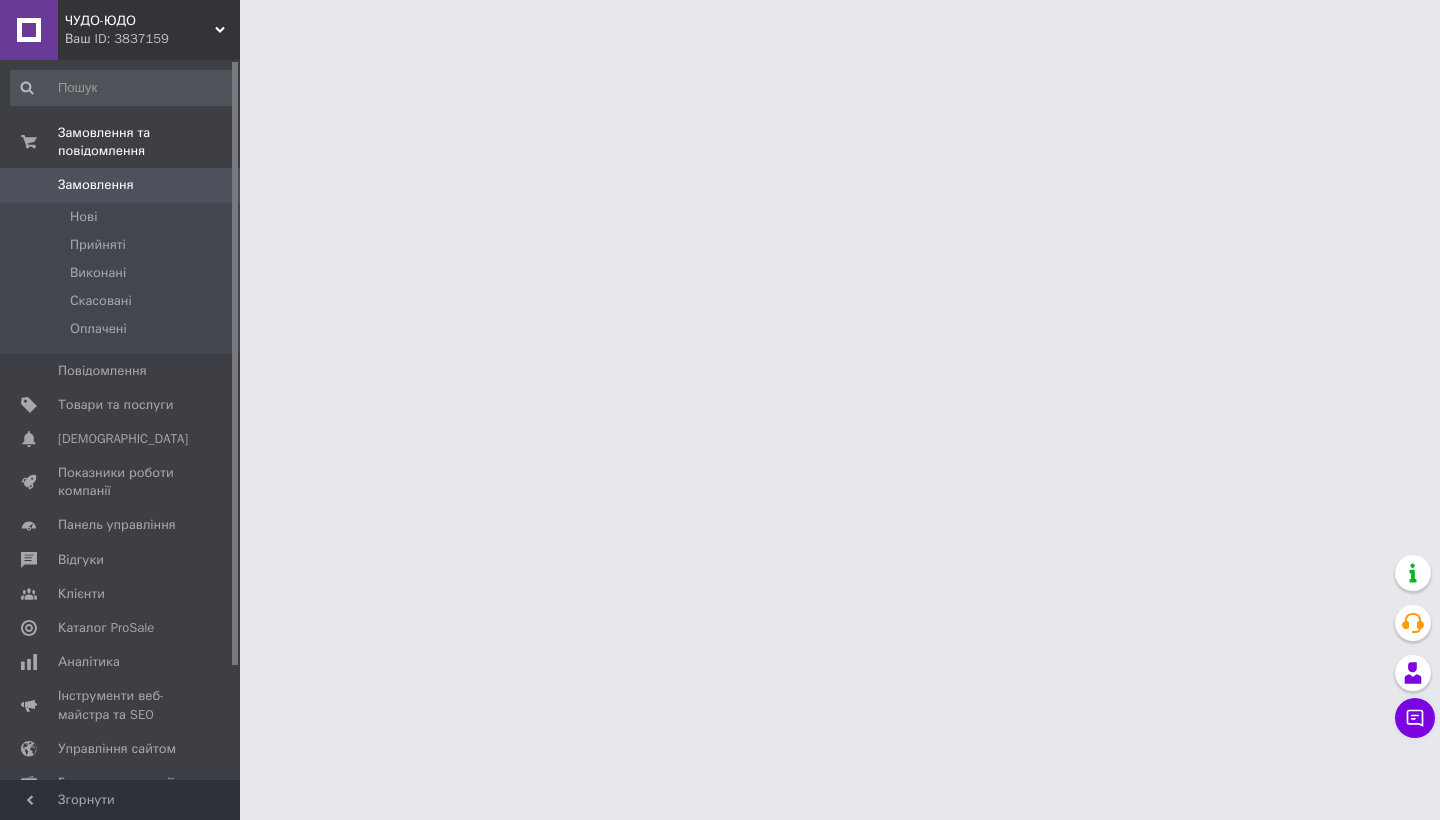 scroll, scrollTop: 0, scrollLeft: 0, axis: both 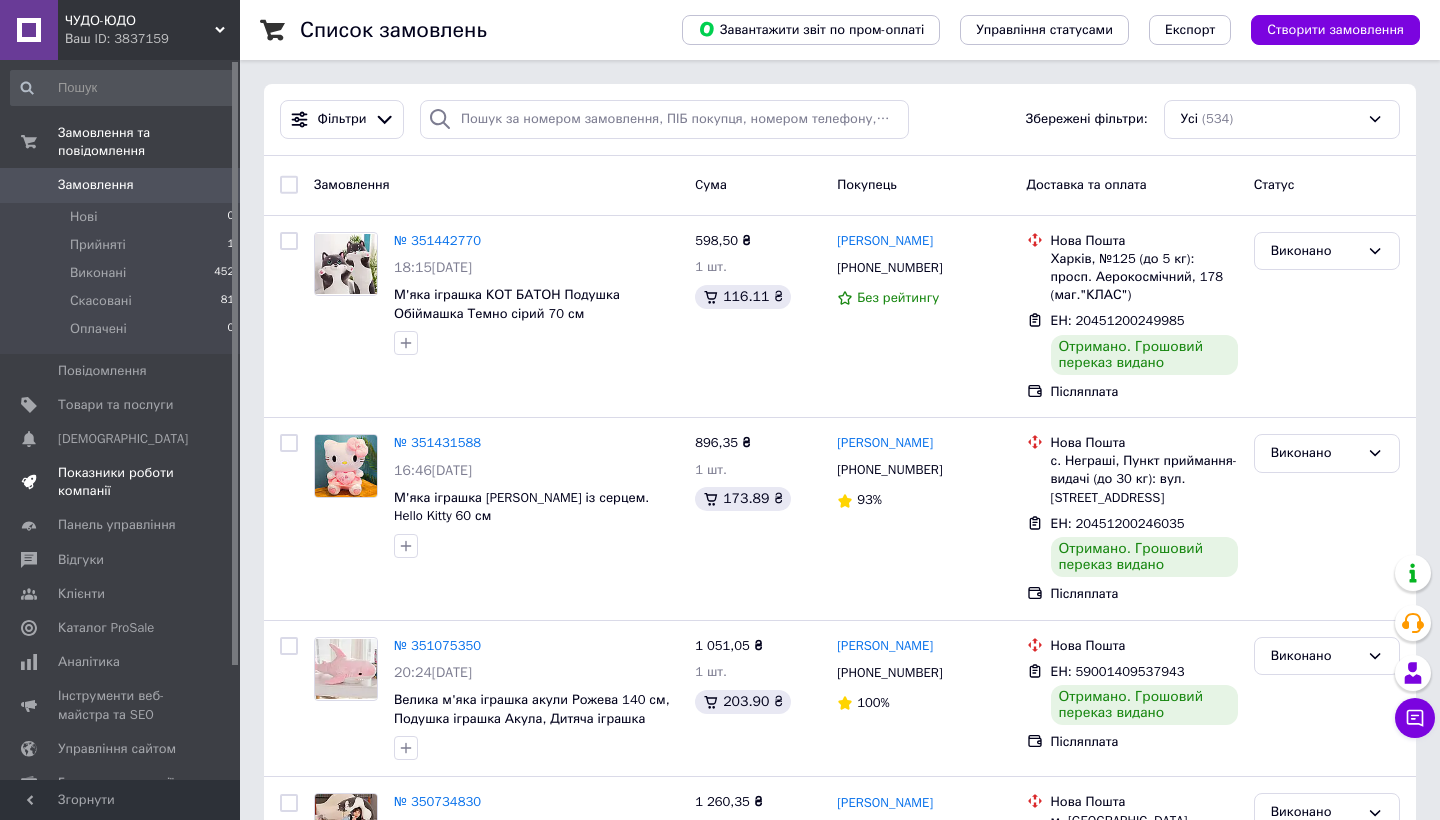 click on "Показники роботи компанії" at bounding box center (121, 482) 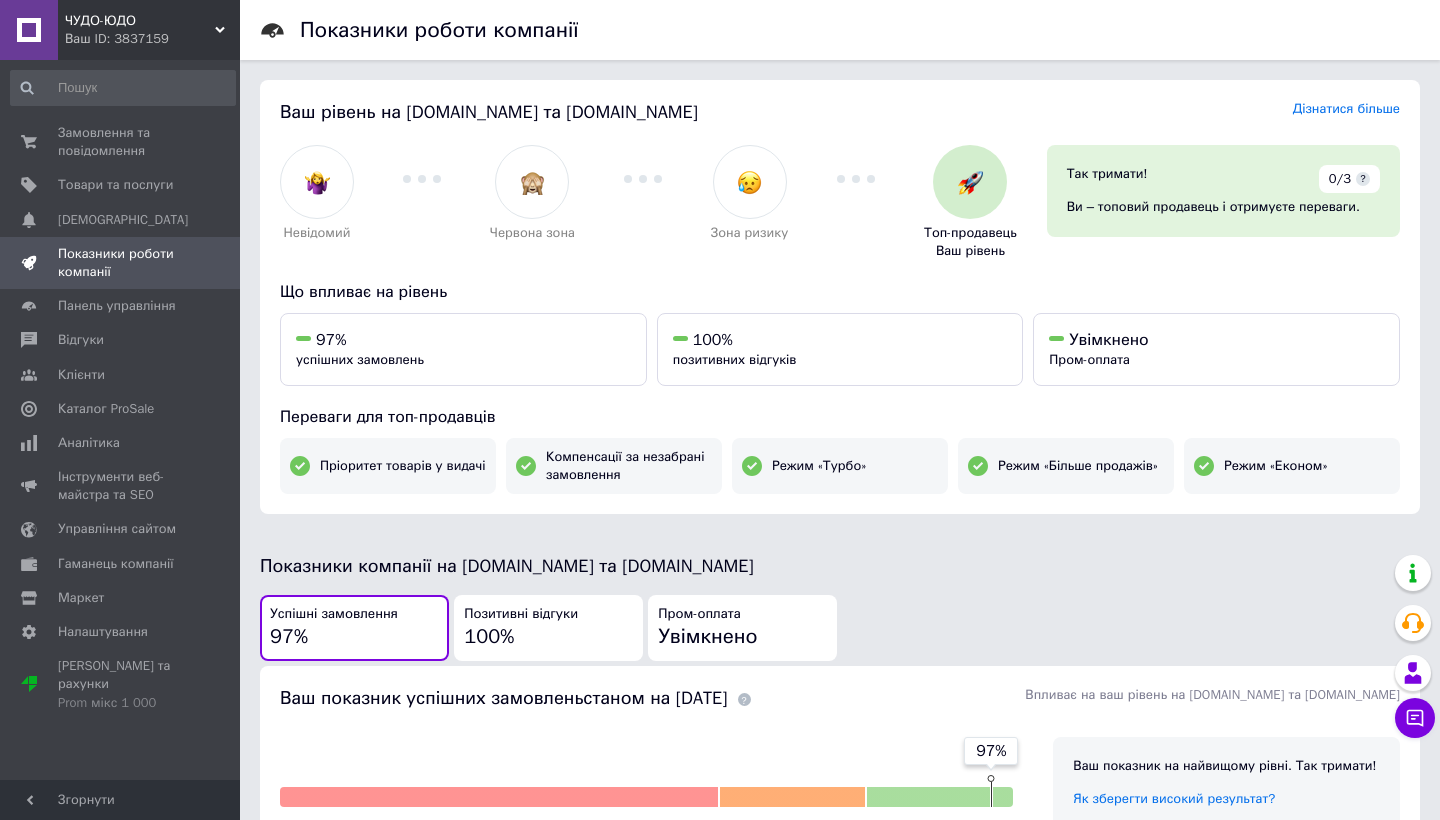scroll, scrollTop: 0, scrollLeft: 0, axis: both 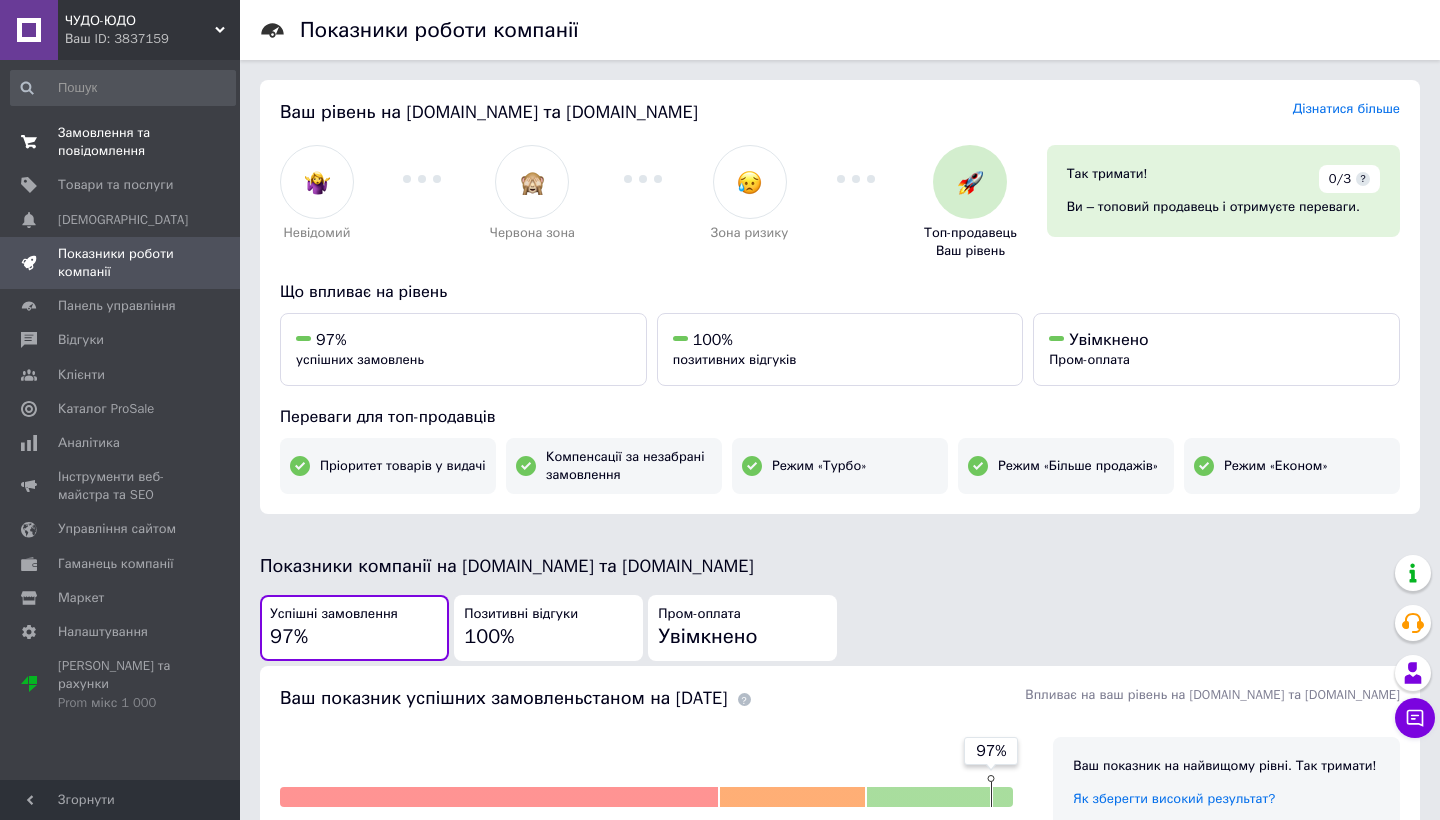 click on "Замовлення та повідомлення" at bounding box center [121, 142] 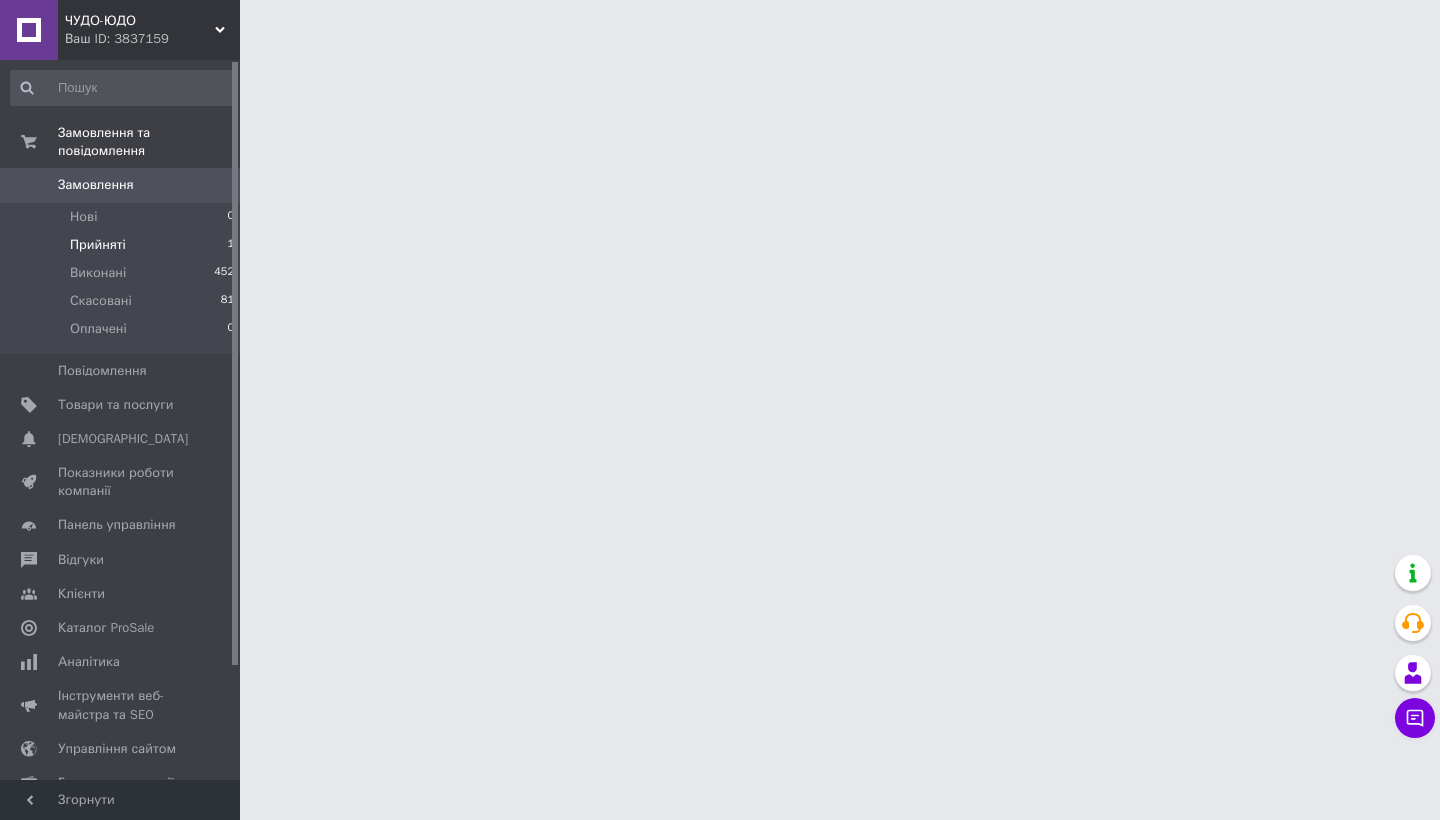 click on "Прийняті" at bounding box center (98, 245) 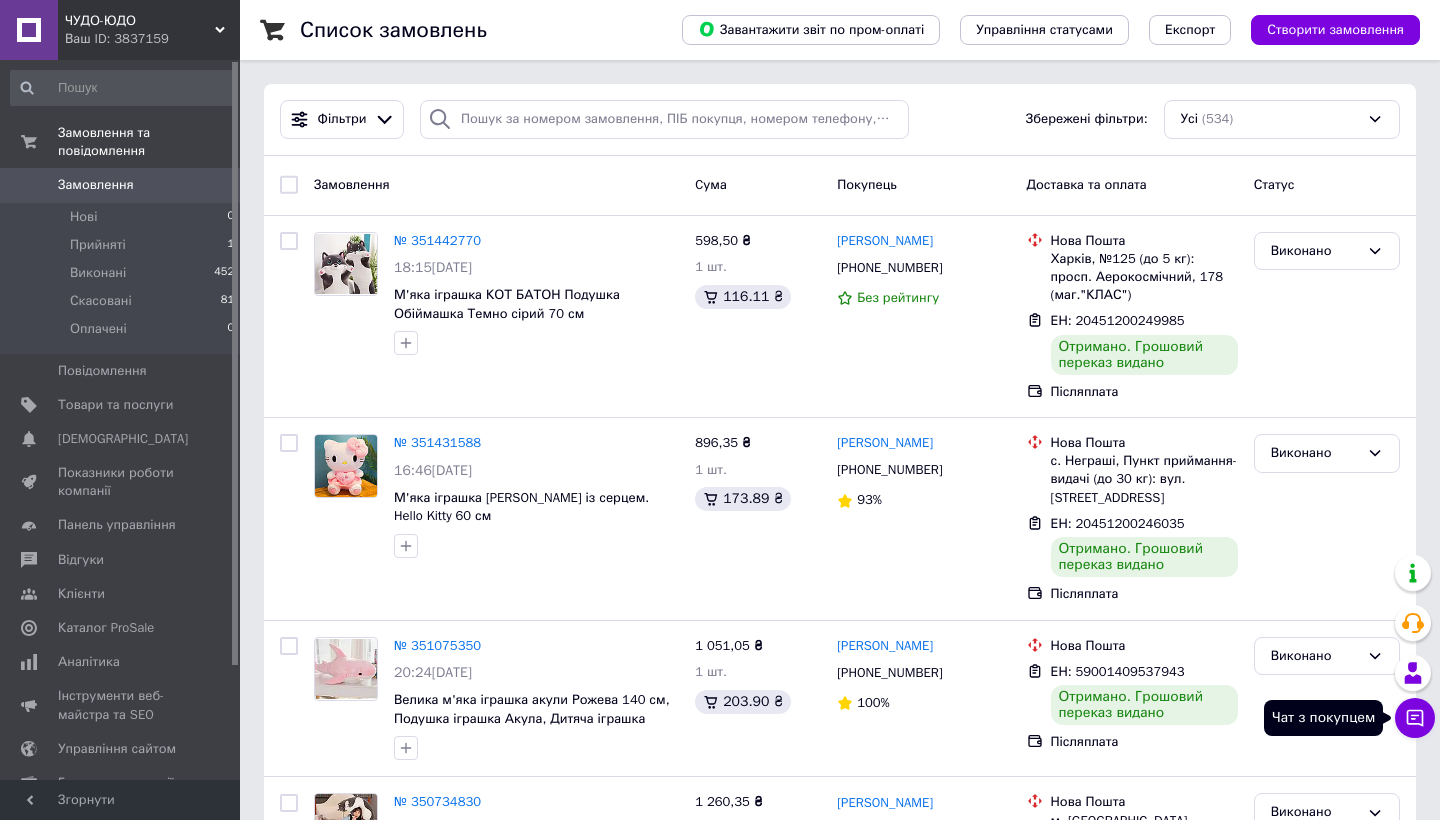 click 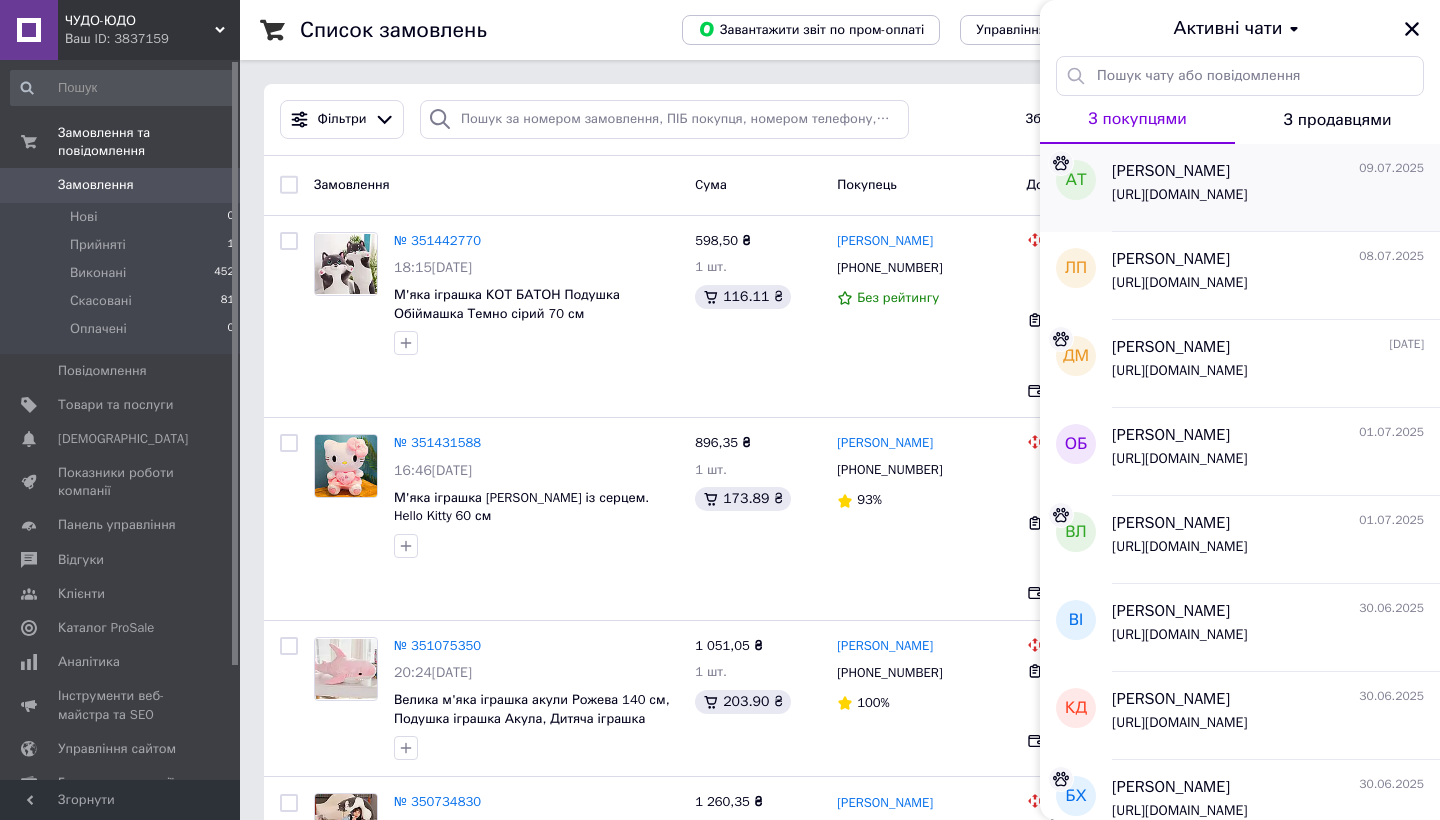 click on "https://bigl.ua/ua/opinion/create?order_id=351442770" at bounding box center (1179, 195) 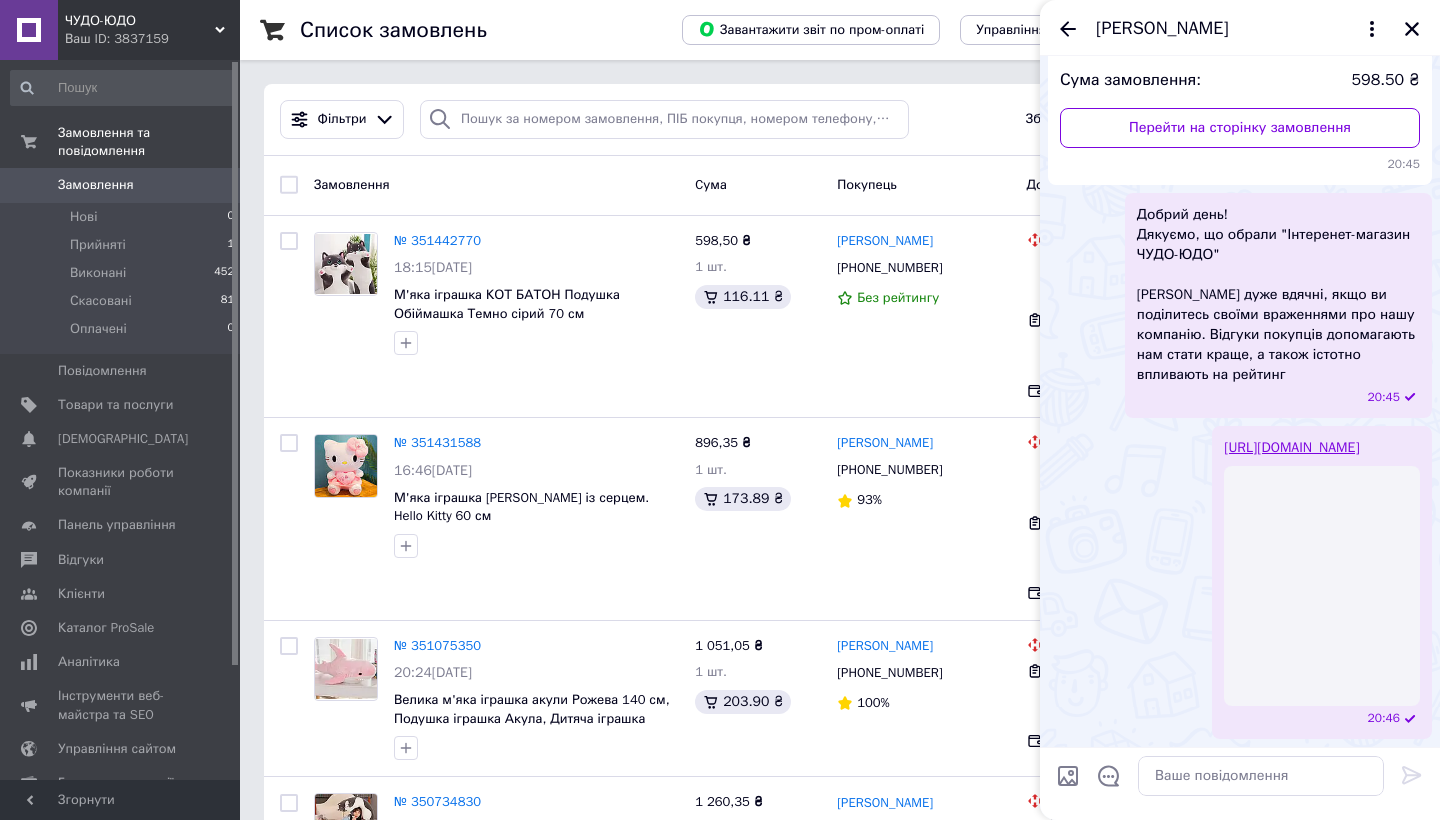 scroll, scrollTop: 16, scrollLeft: 0, axis: vertical 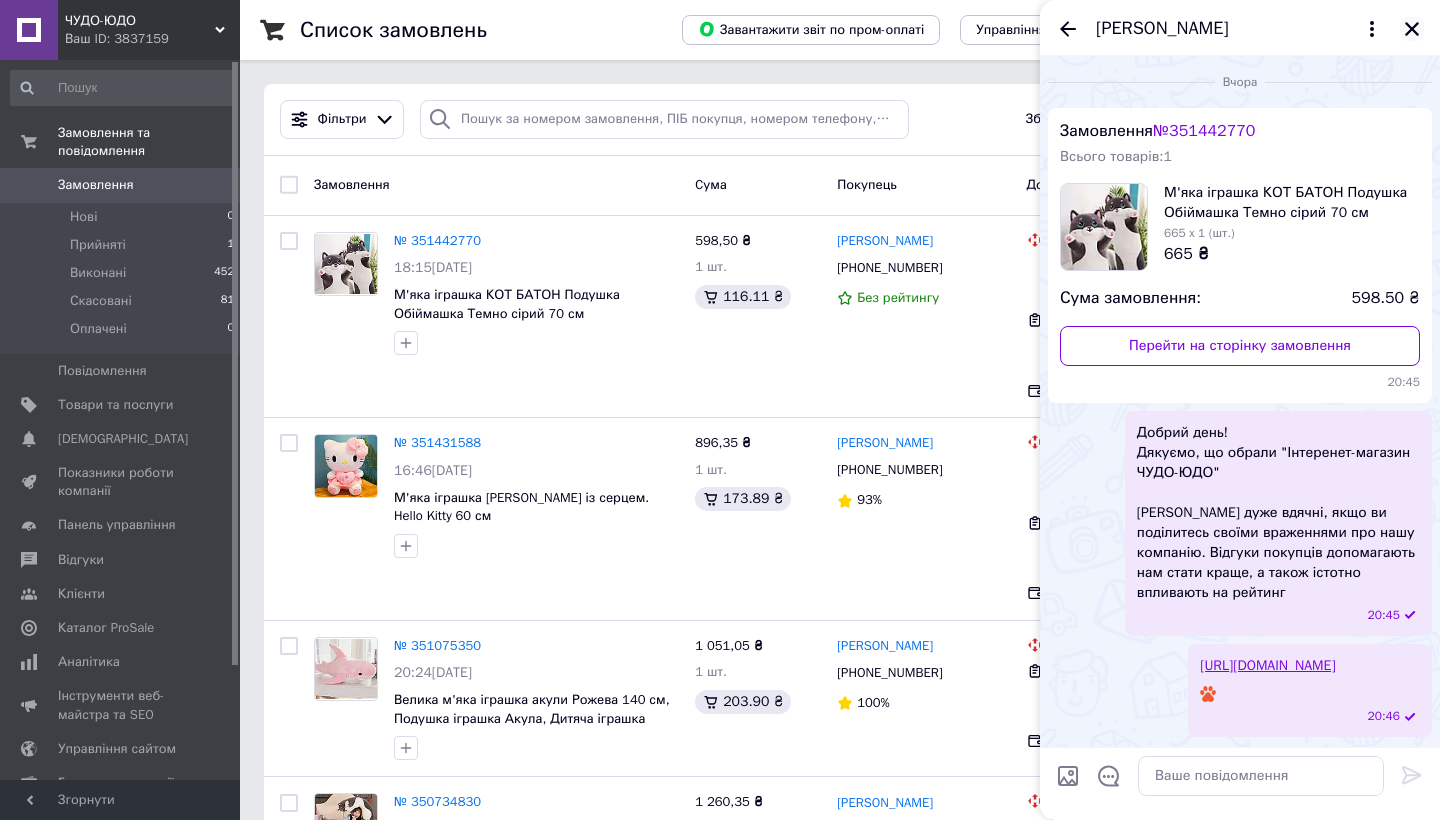 click 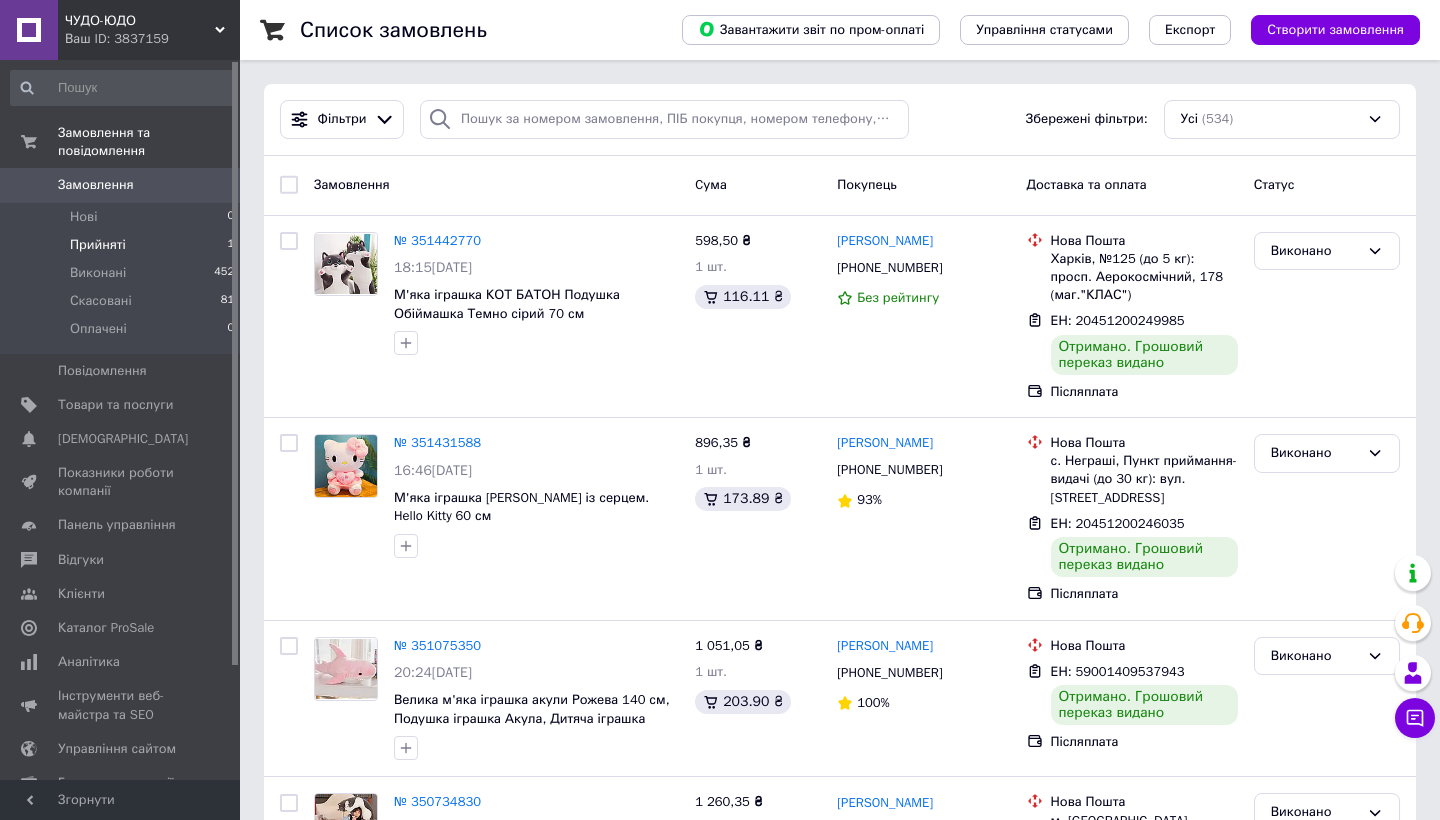 click on "Прийняті" at bounding box center [98, 245] 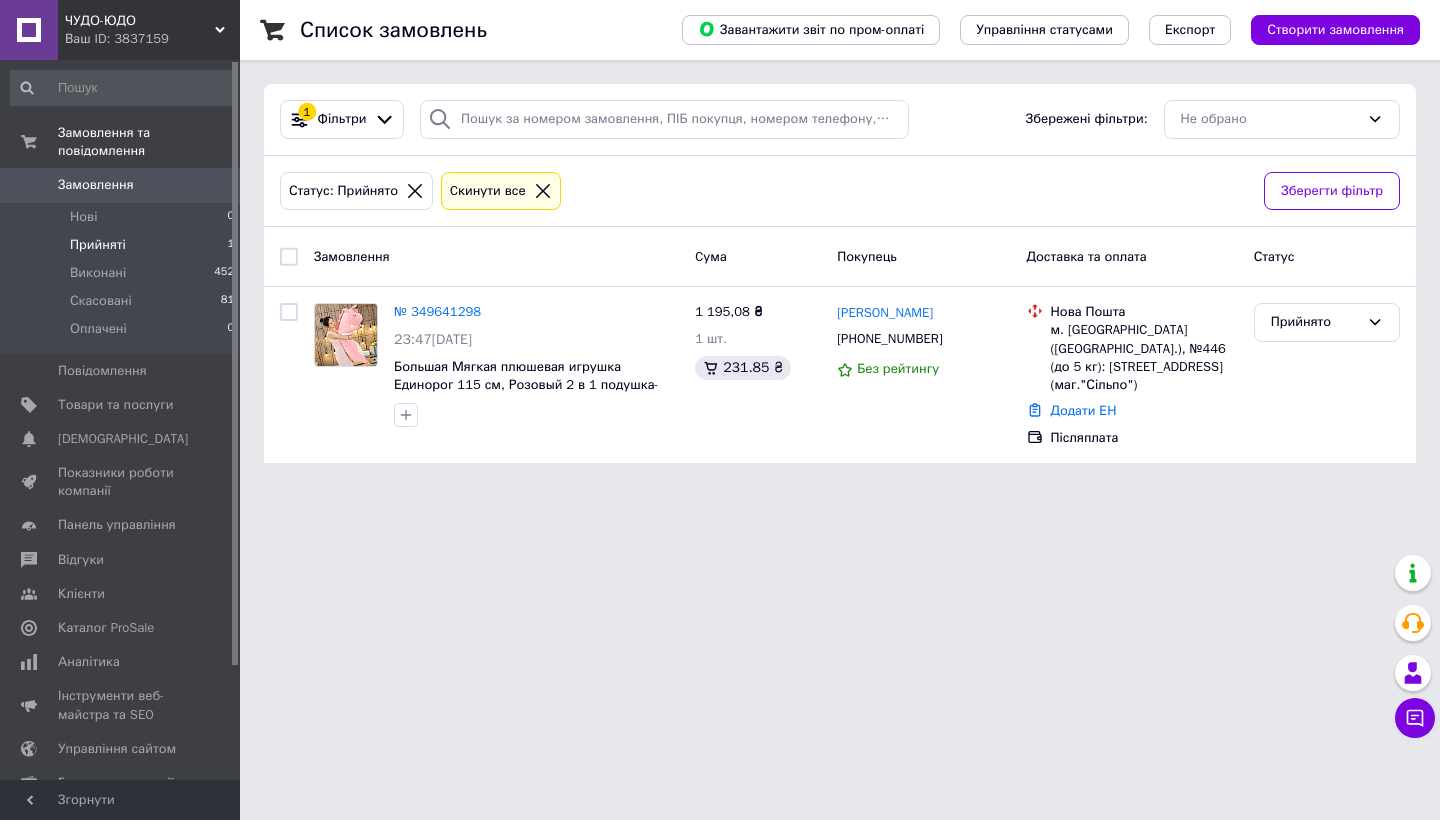 click on "Ваш ID: 3837159" at bounding box center (152, 39) 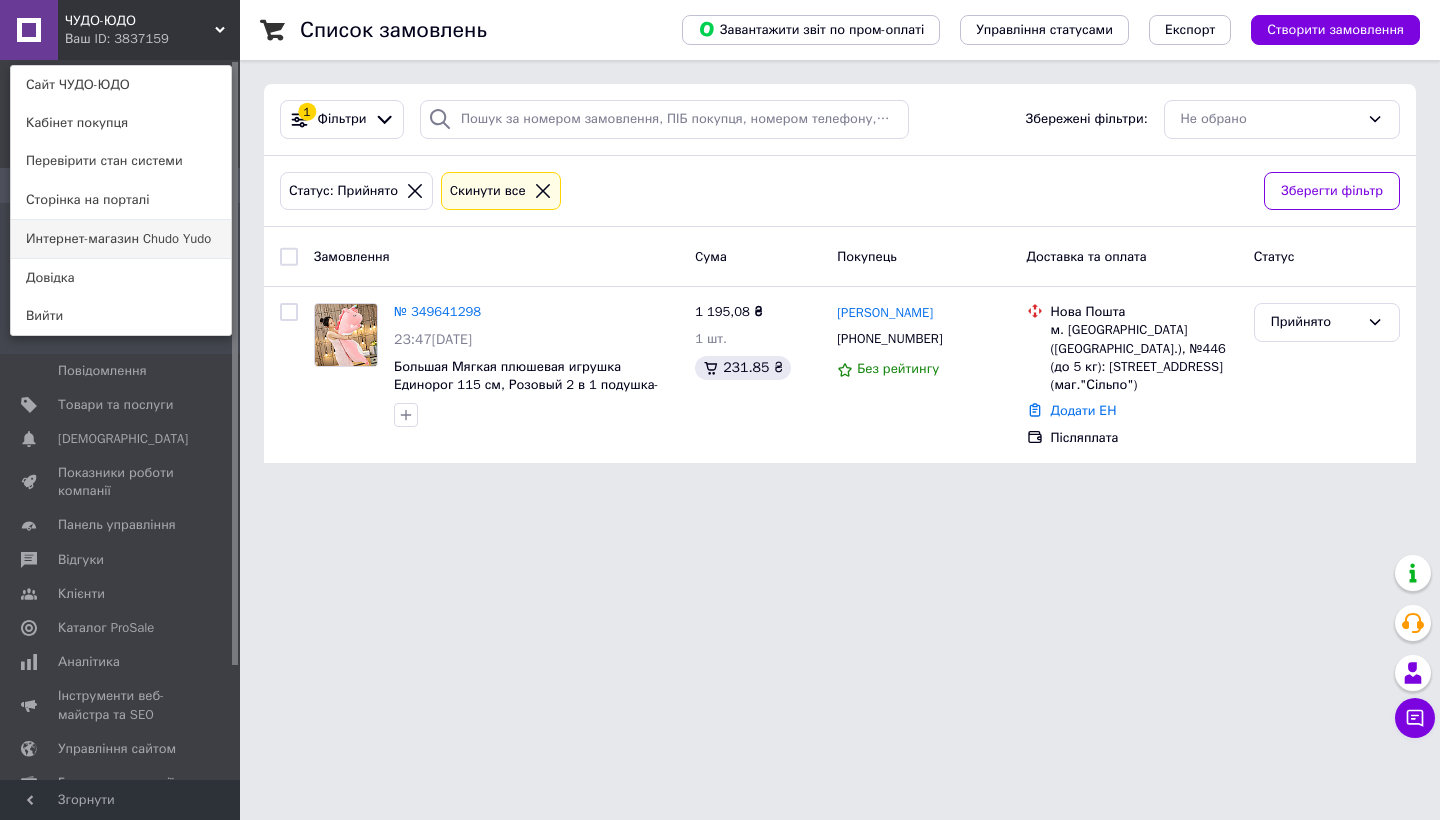 click on "Интернет-магазин Chudo Yudo" at bounding box center [121, 239] 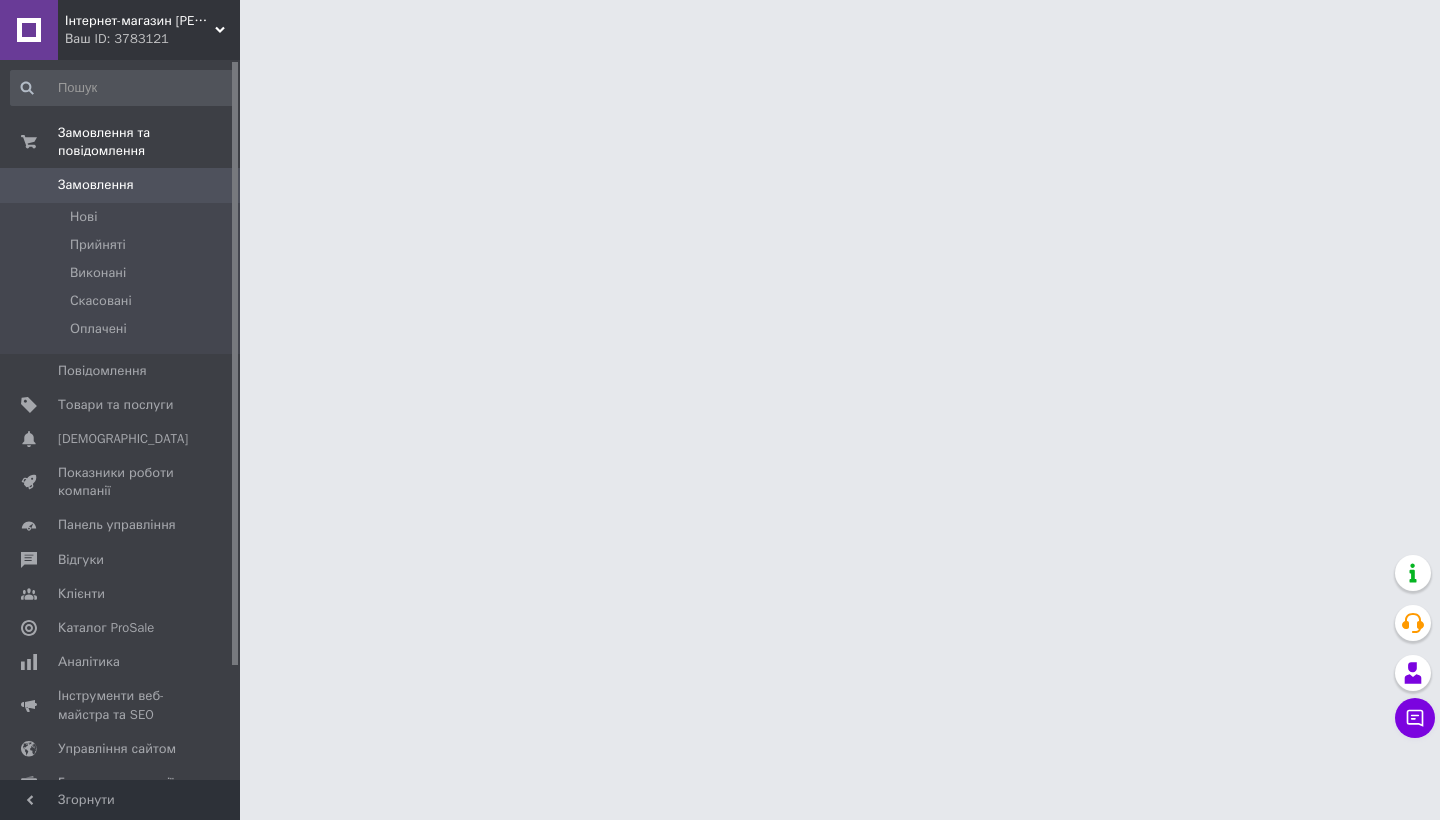 scroll, scrollTop: 0, scrollLeft: 0, axis: both 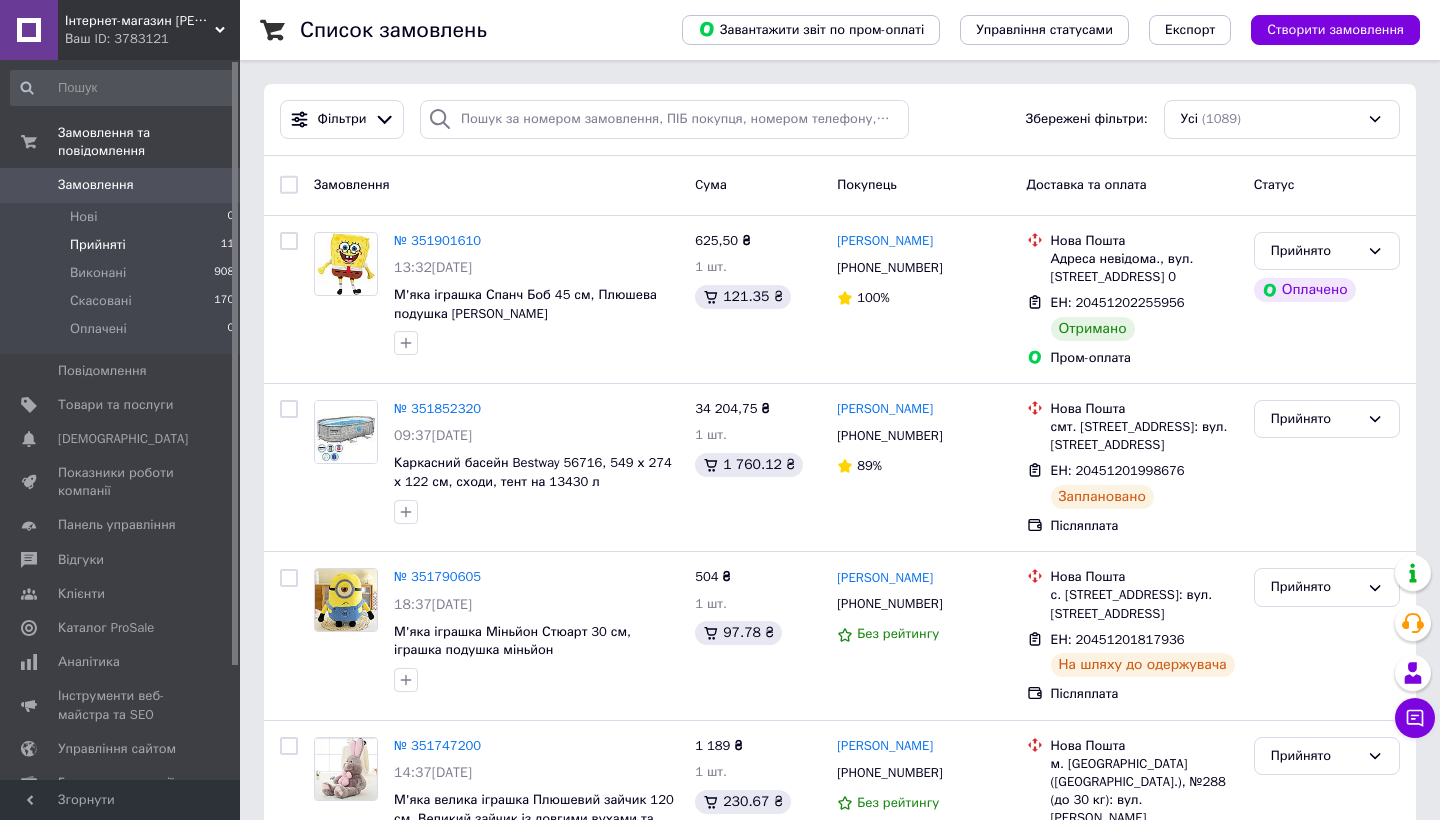 click on "Прийняті" at bounding box center (98, 245) 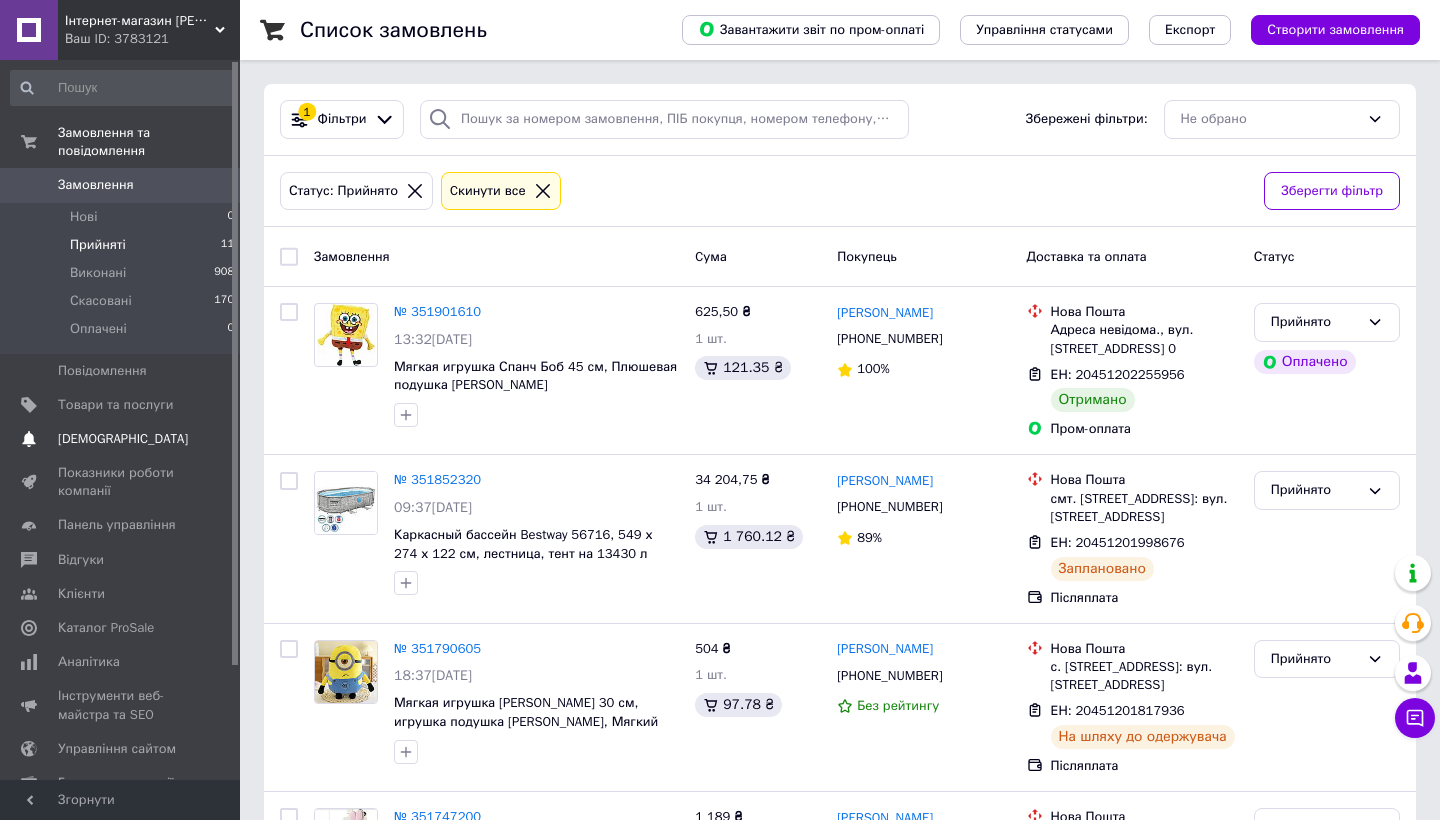 click on "[DEMOGRAPHIC_DATA]" at bounding box center (123, 439) 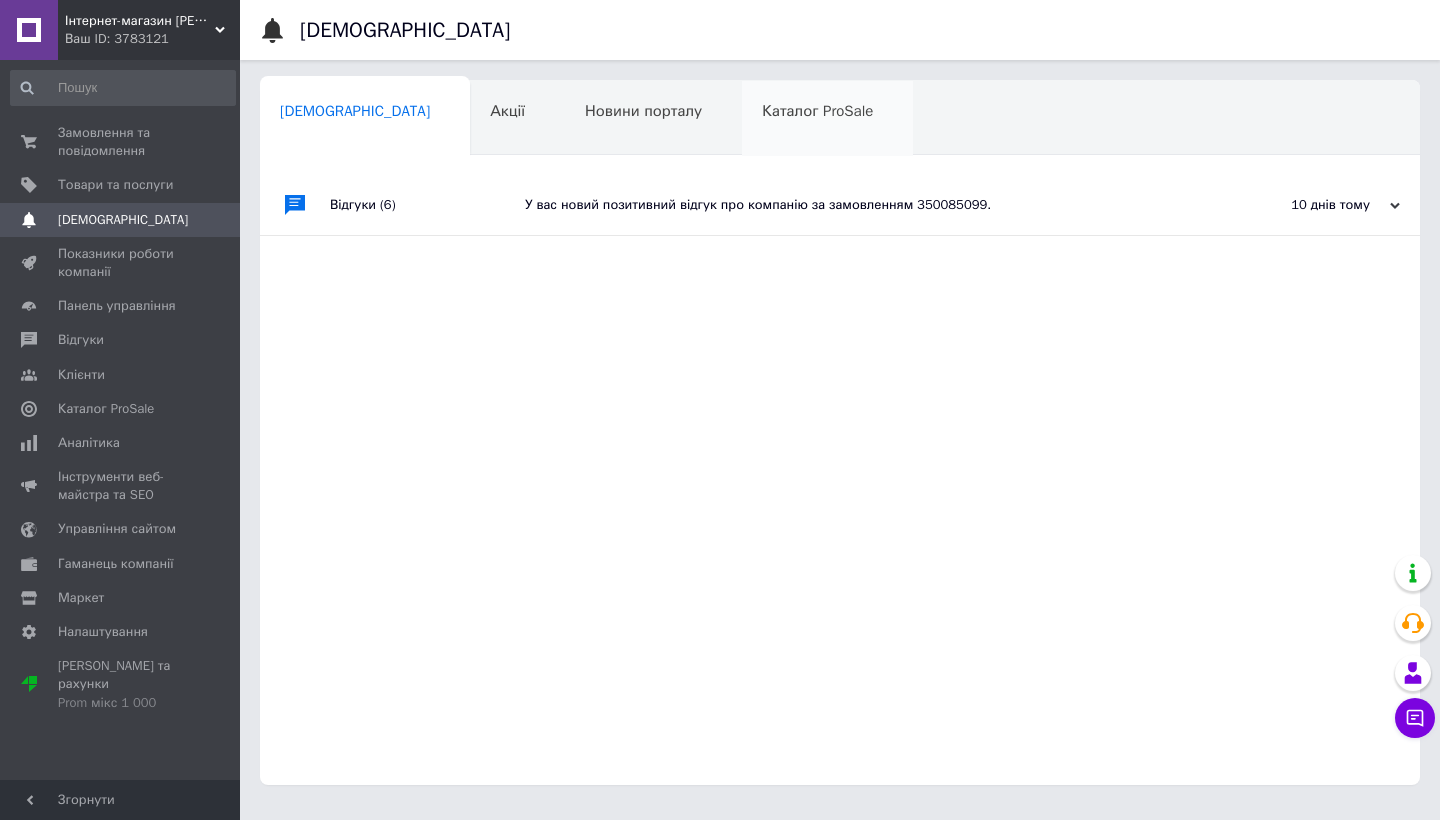 click on "Каталог ProSale 0" at bounding box center [827, 119] 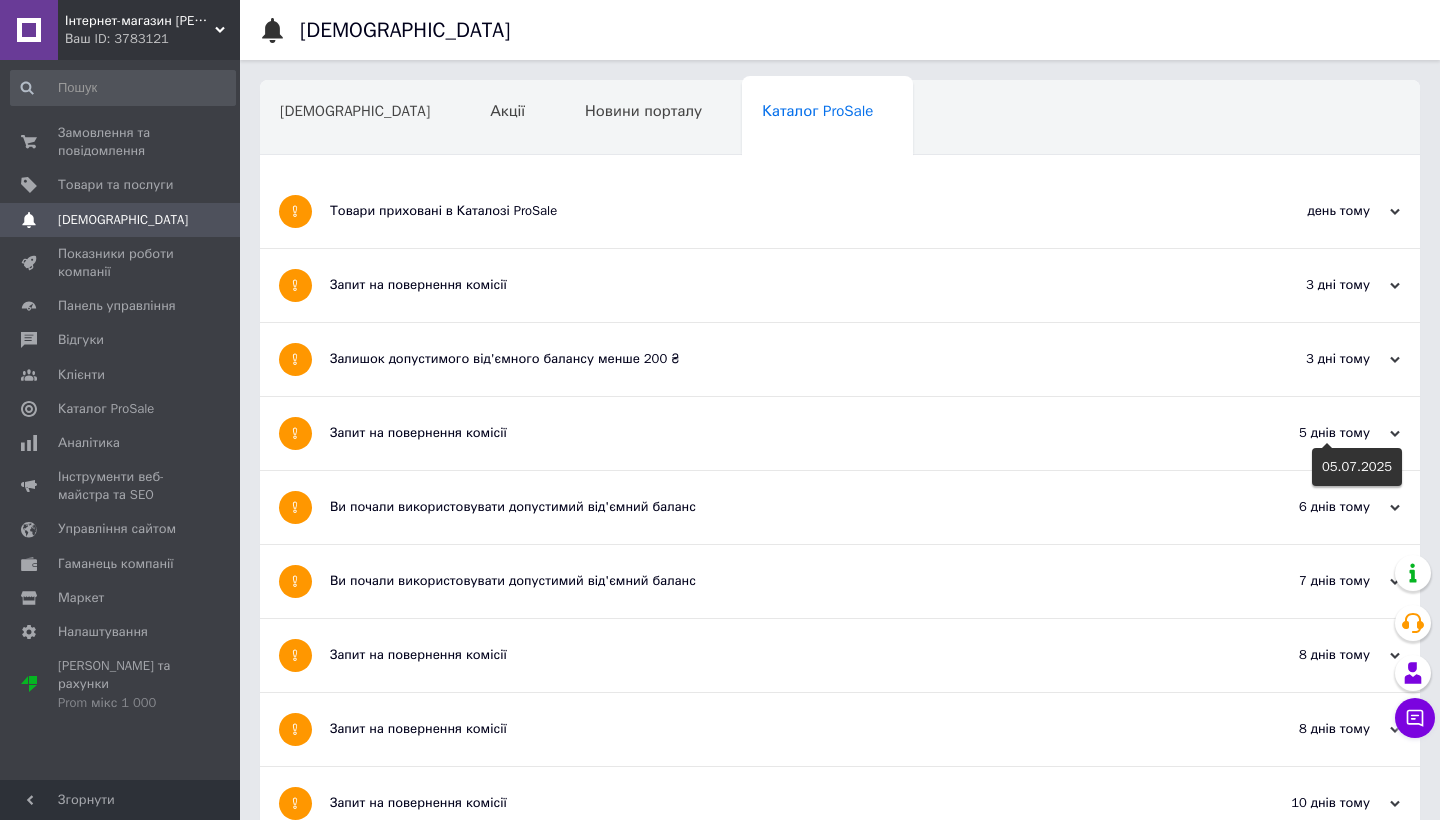 click 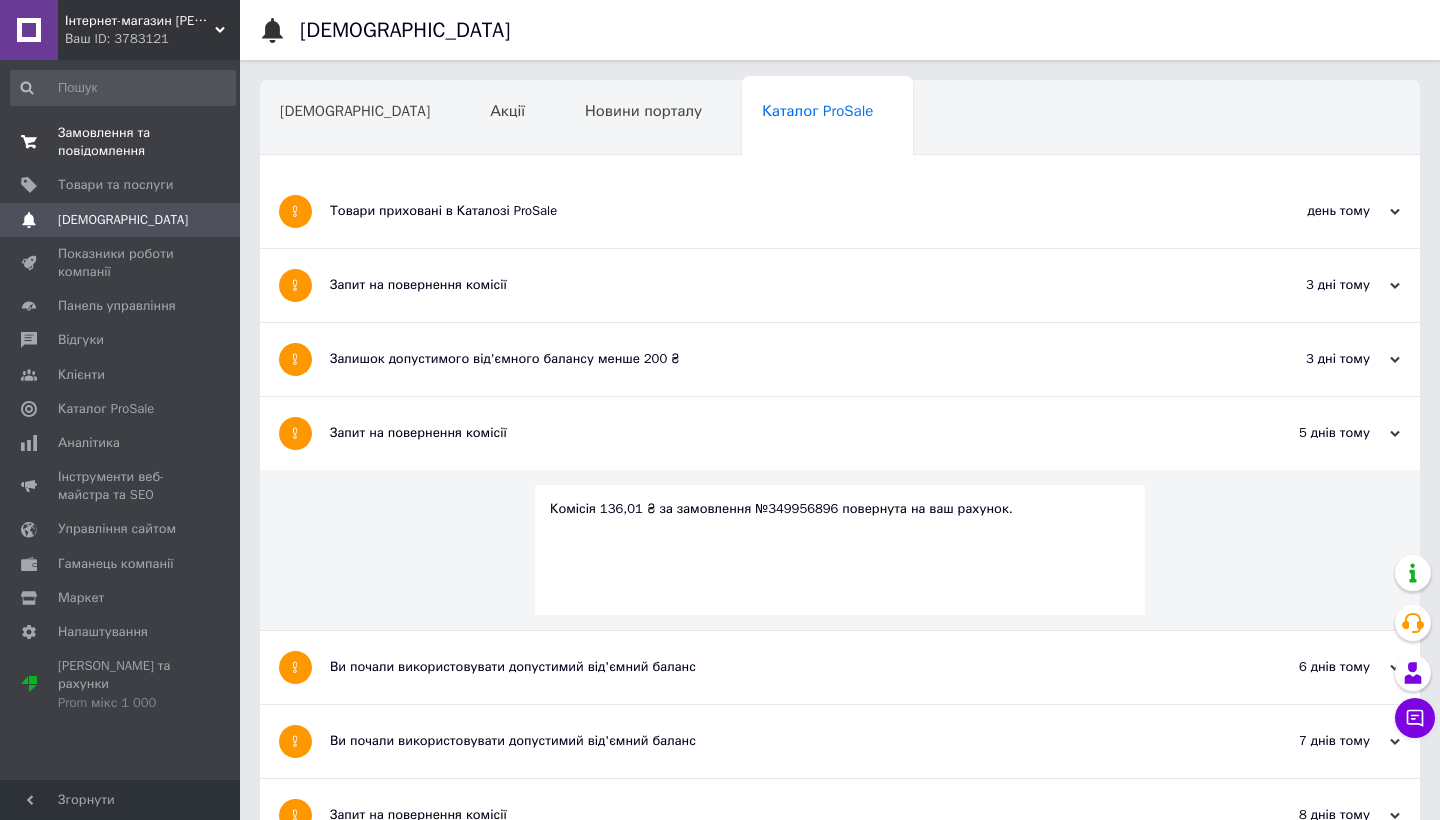 click on "Замовлення та повідомлення" at bounding box center (121, 142) 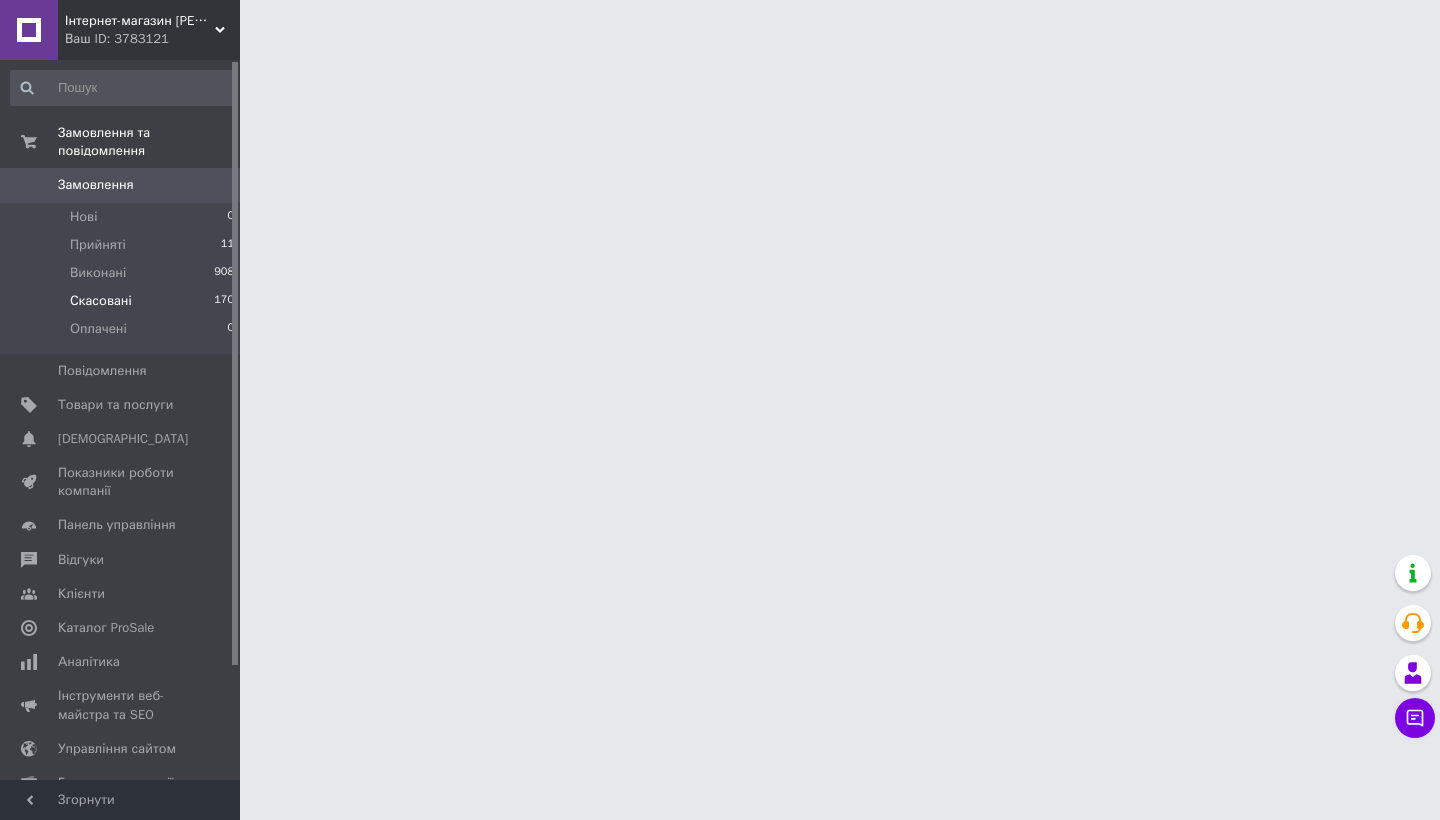 click on "Скасовані" at bounding box center (101, 301) 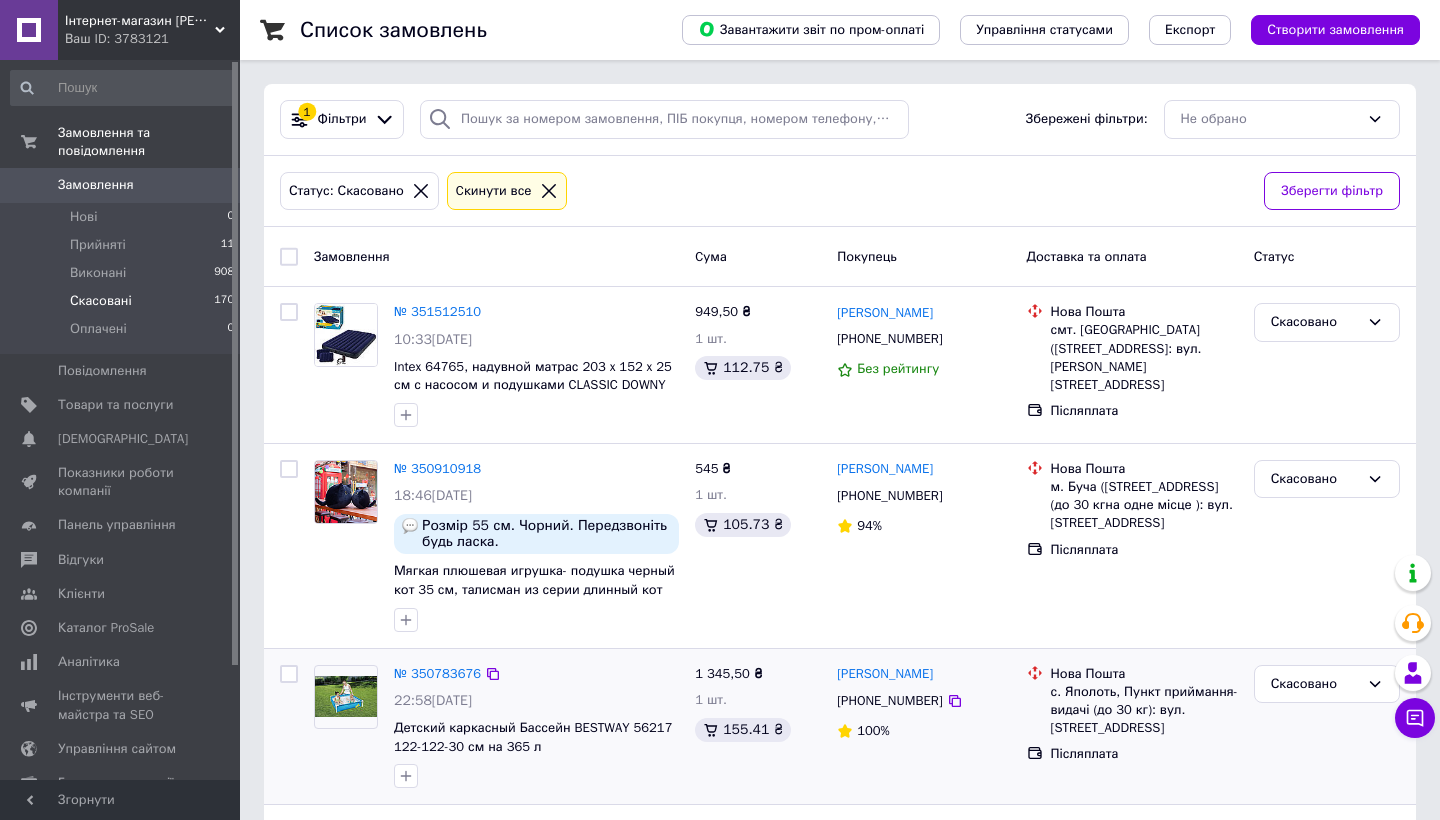 scroll, scrollTop: 0, scrollLeft: 0, axis: both 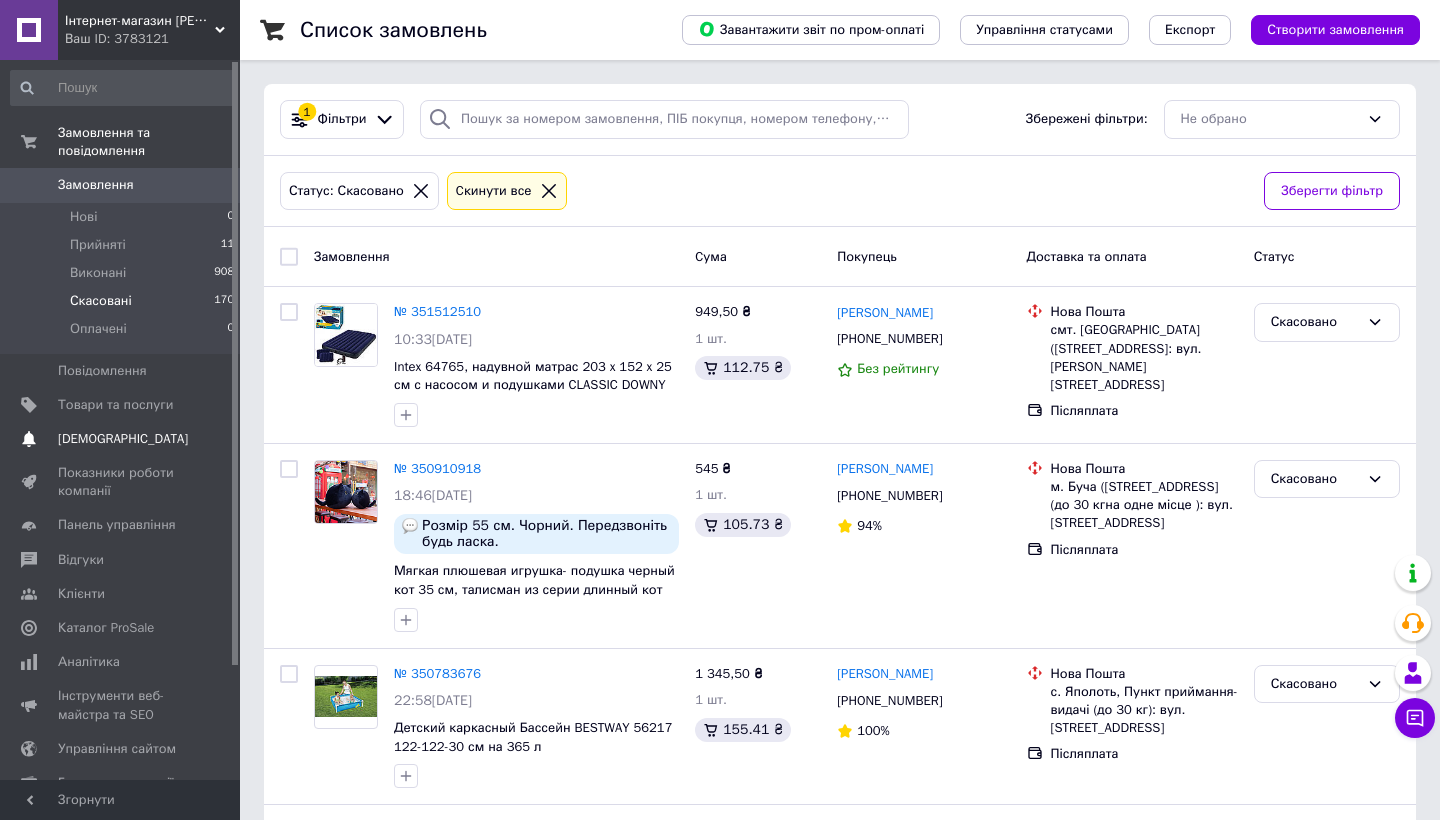 click on "[DEMOGRAPHIC_DATA]" at bounding box center [123, 439] 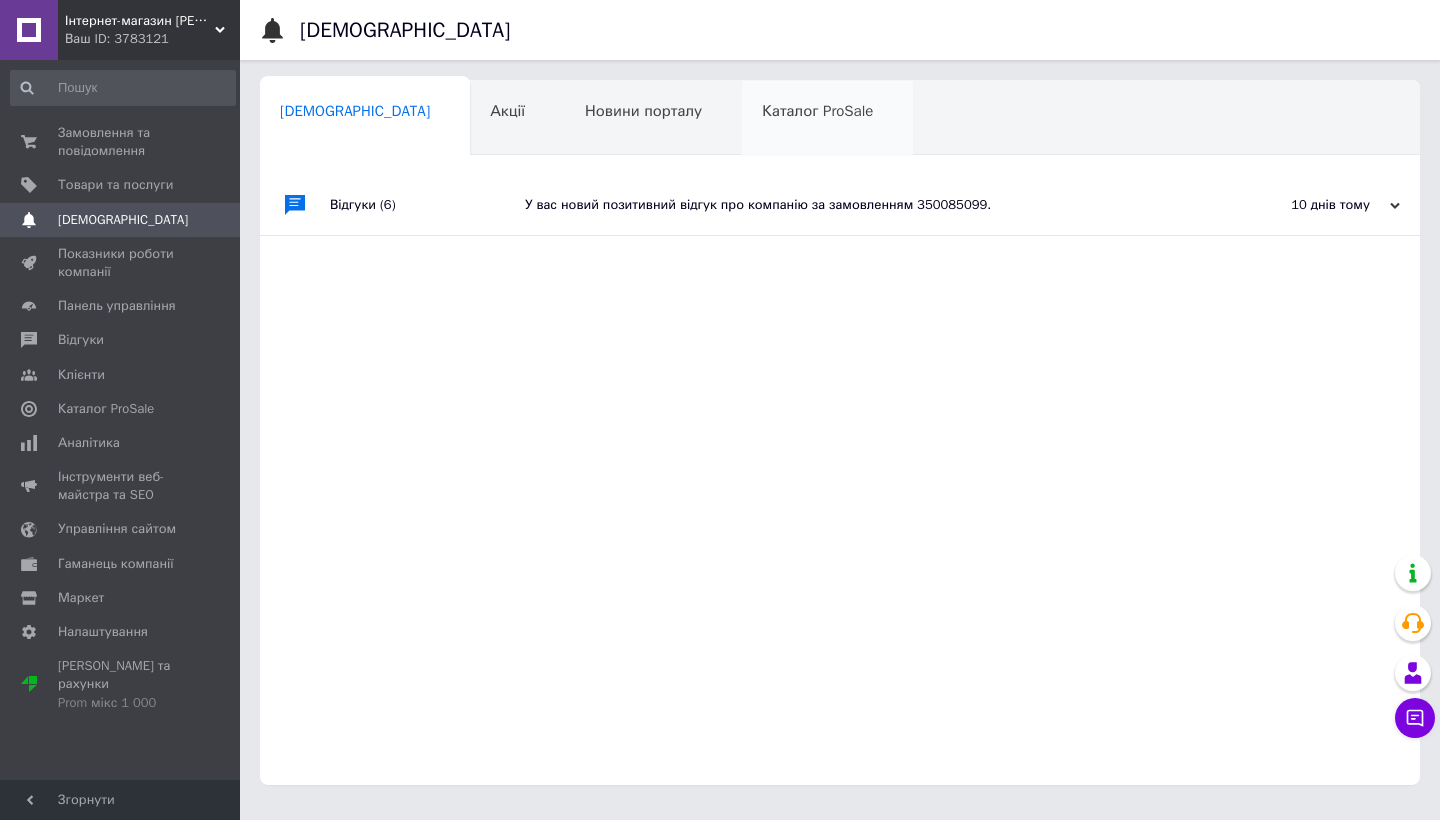 click on "Каталог ProSale" at bounding box center [817, 111] 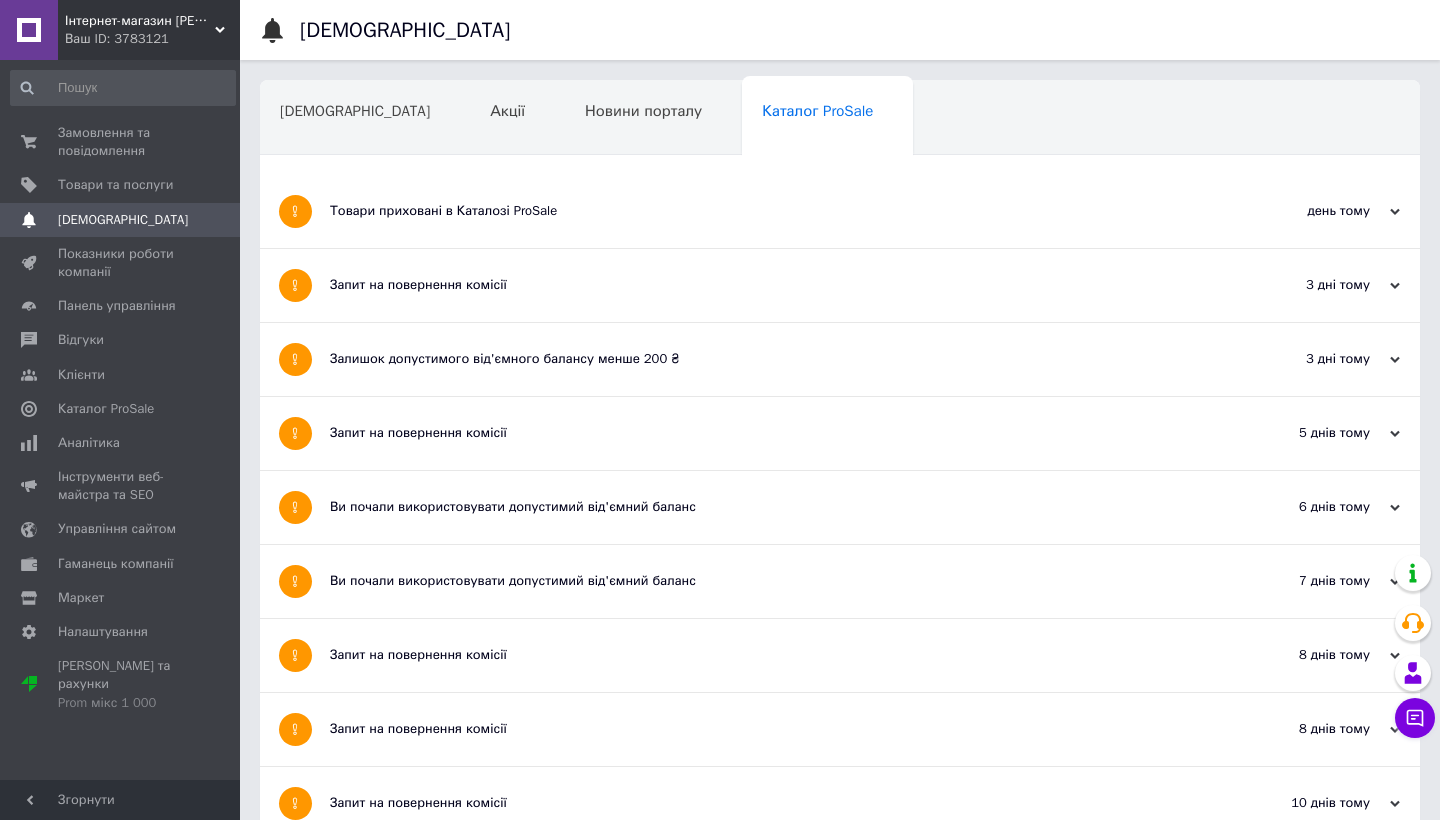 click on "Запит на повернення комісії" at bounding box center (765, 285) 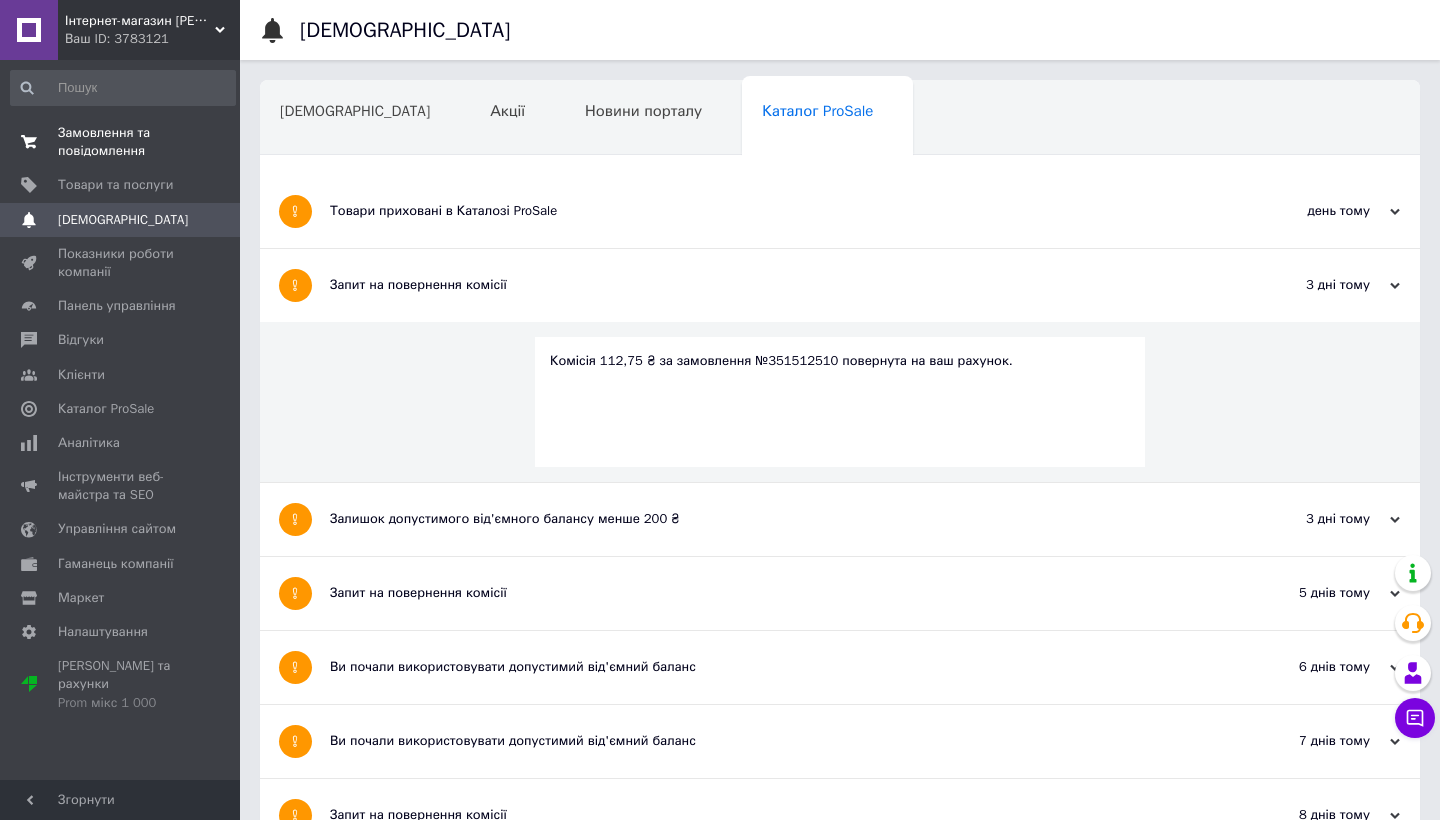 click on "Замовлення та повідомлення" at bounding box center (121, 142) 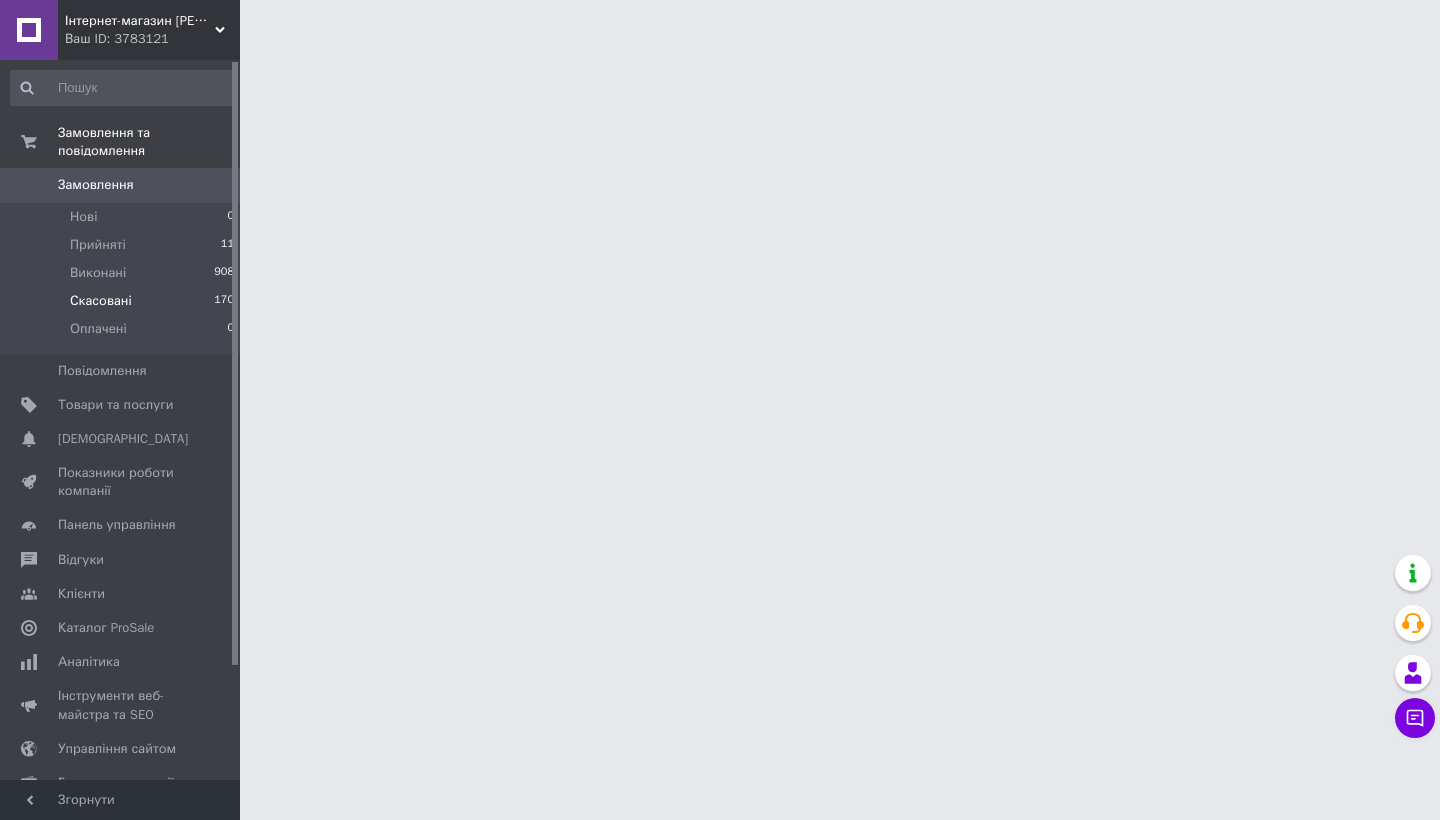 click on "Скасовані" at bounding box center [101, 301] 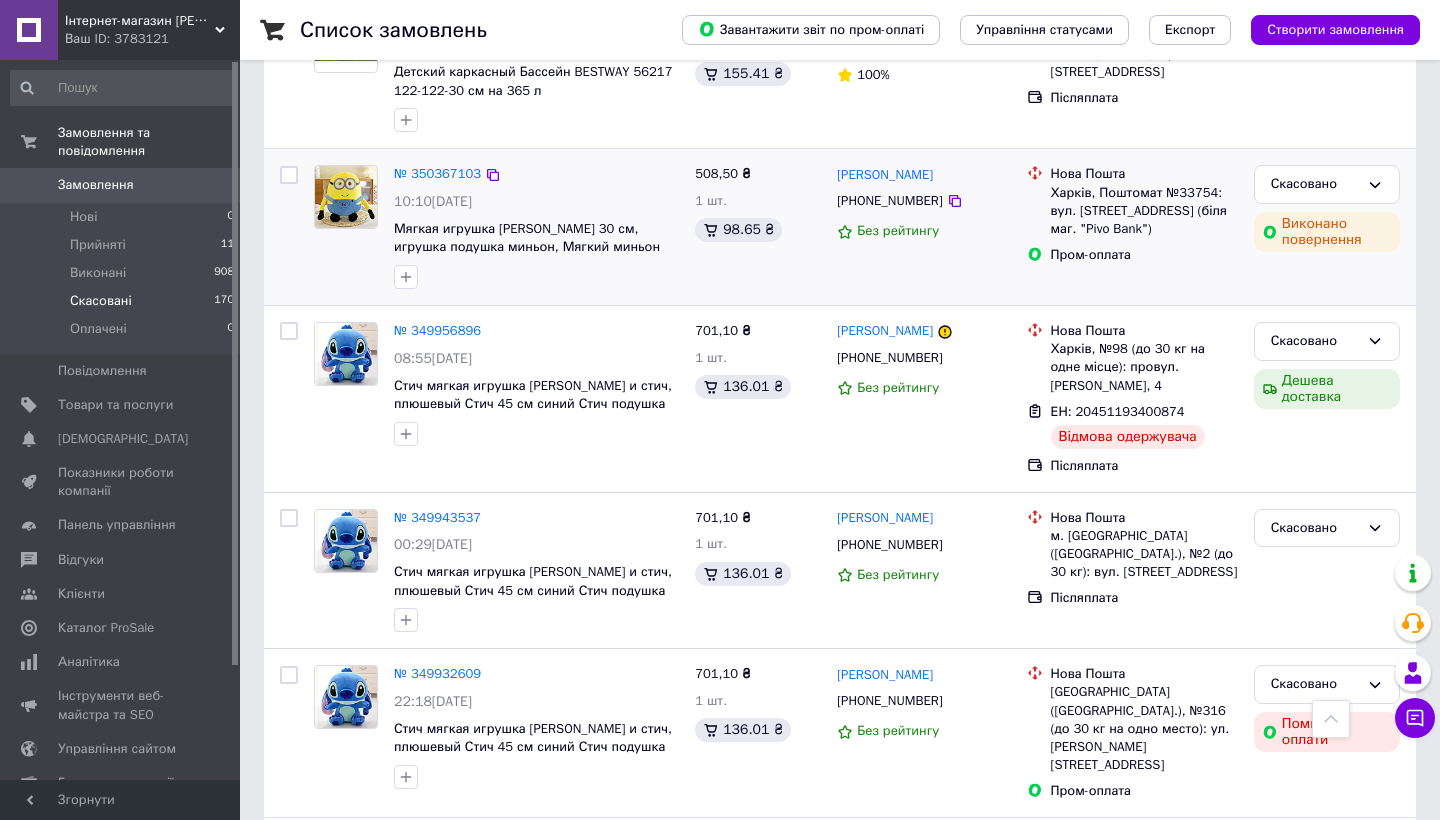 scroll, scrollTop: 657, scrollLeft: 0, axis: vertical 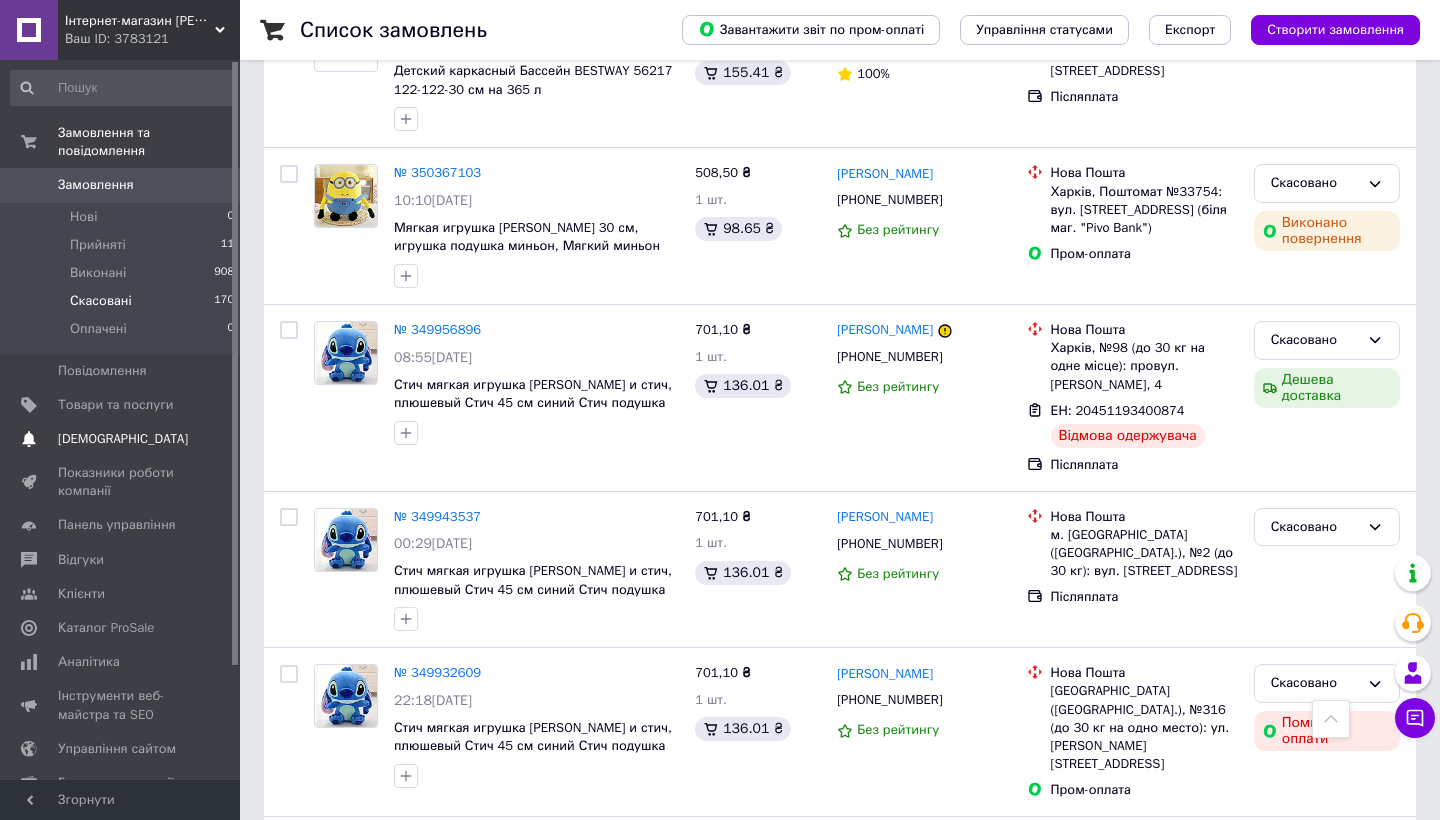click on "[DEMOGRAPHIC_DATA]" at bounding box center (123, 439) 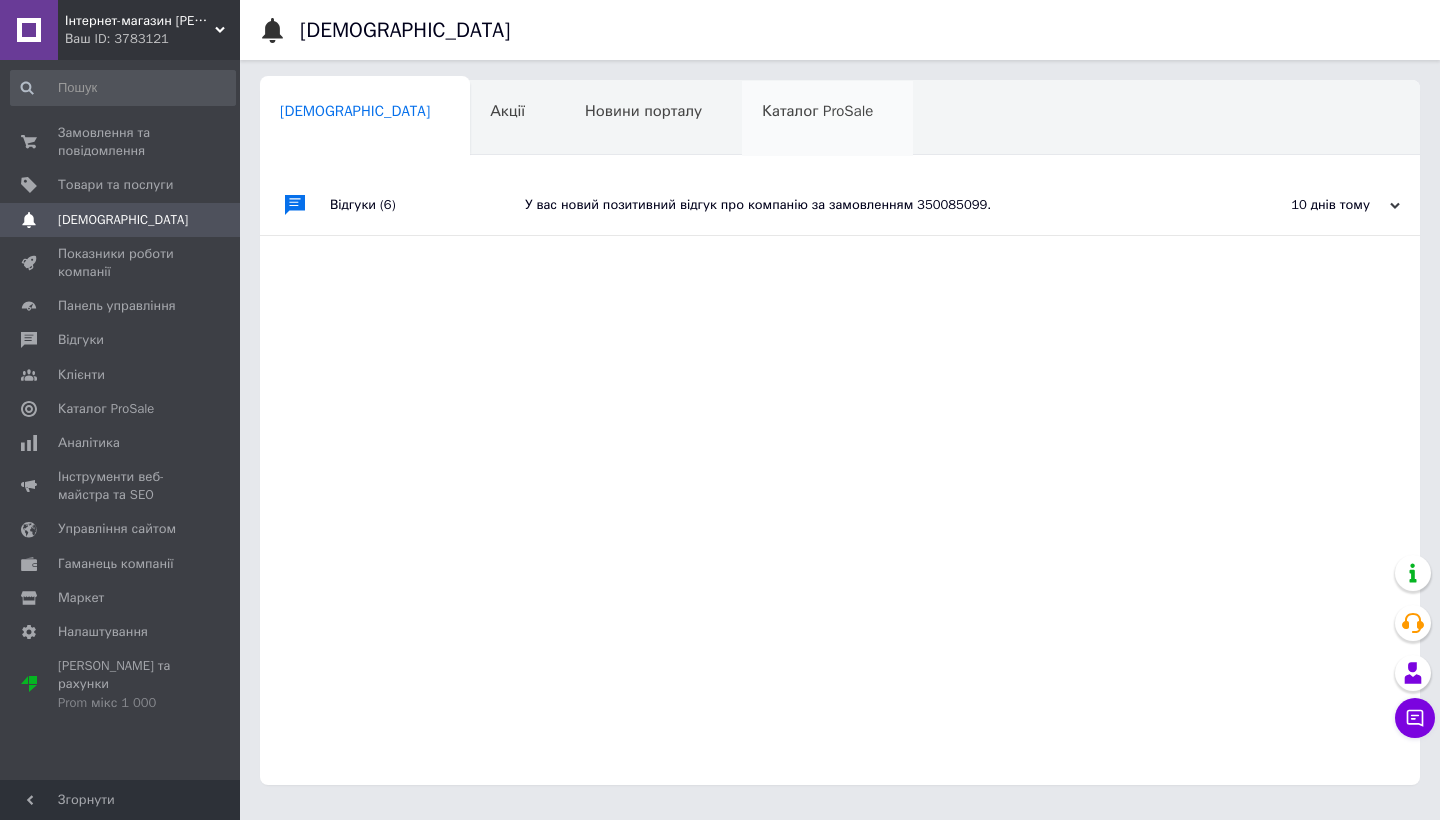 click on "Каталог ProSale" at bounding box center (817, 111) 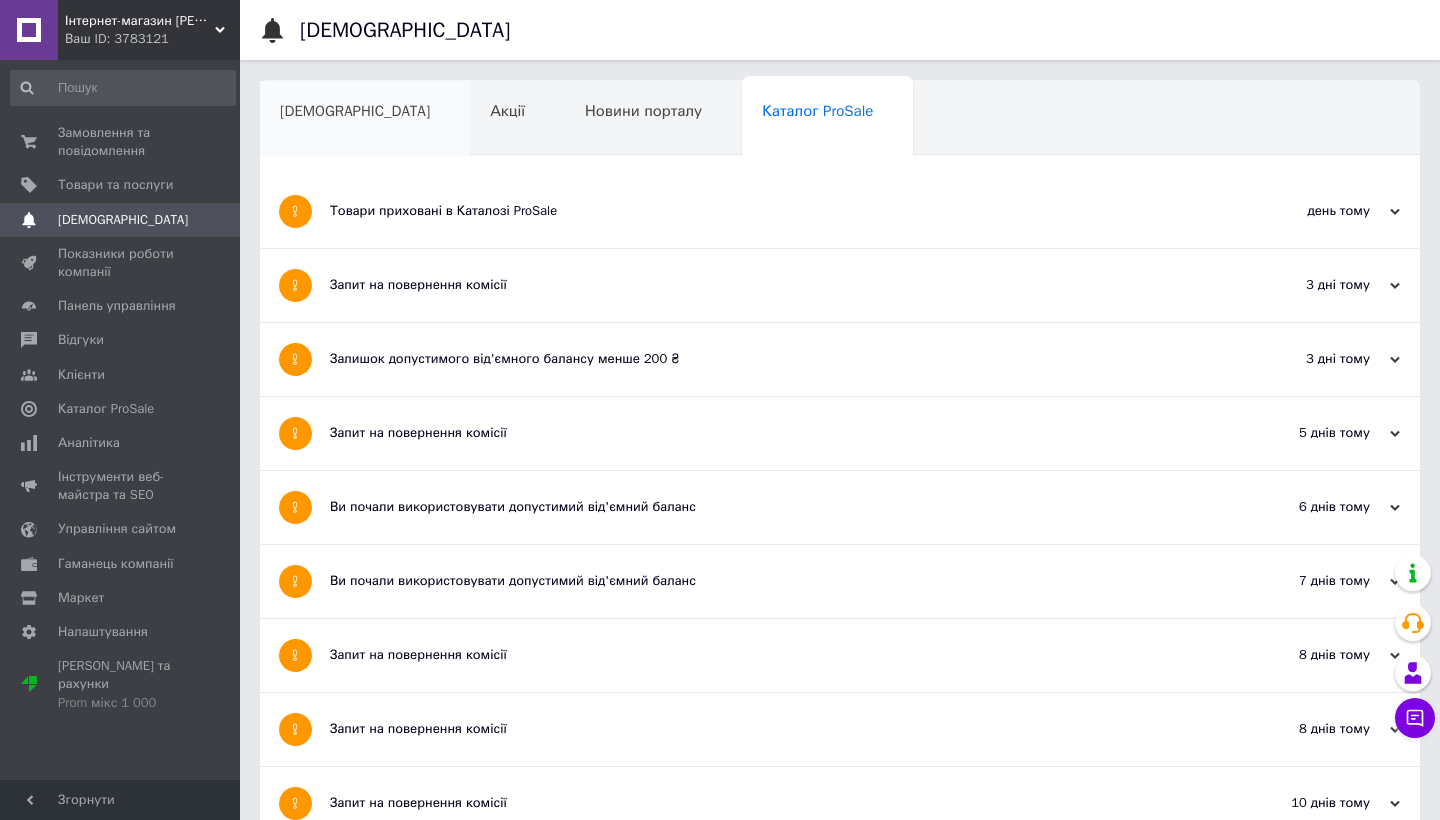 click on "[DEMOGRAPHIC_DATA]" at bounding box center (355, 111) 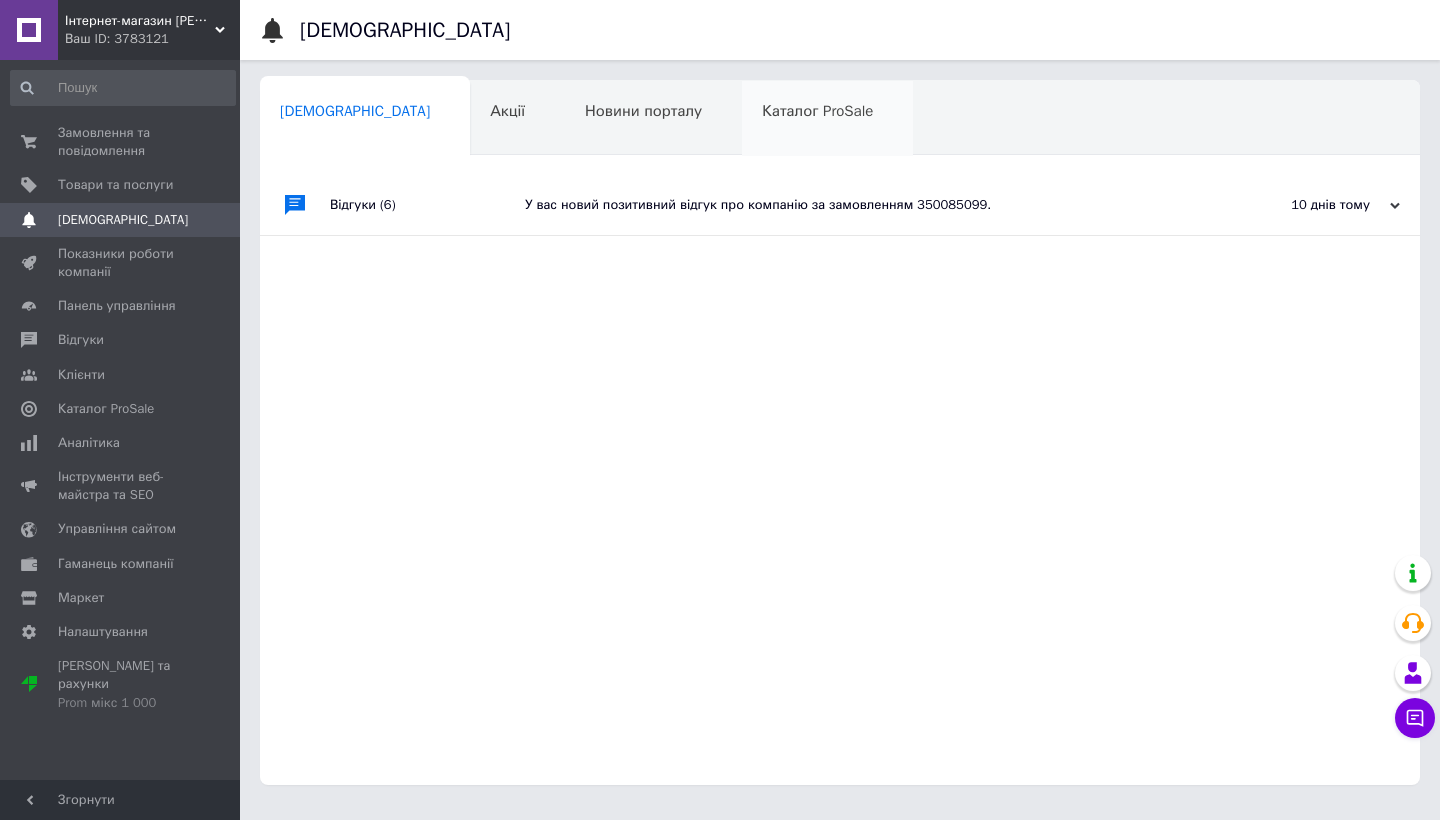click on "Каталог ProSale" at bounding box center (817, 111) 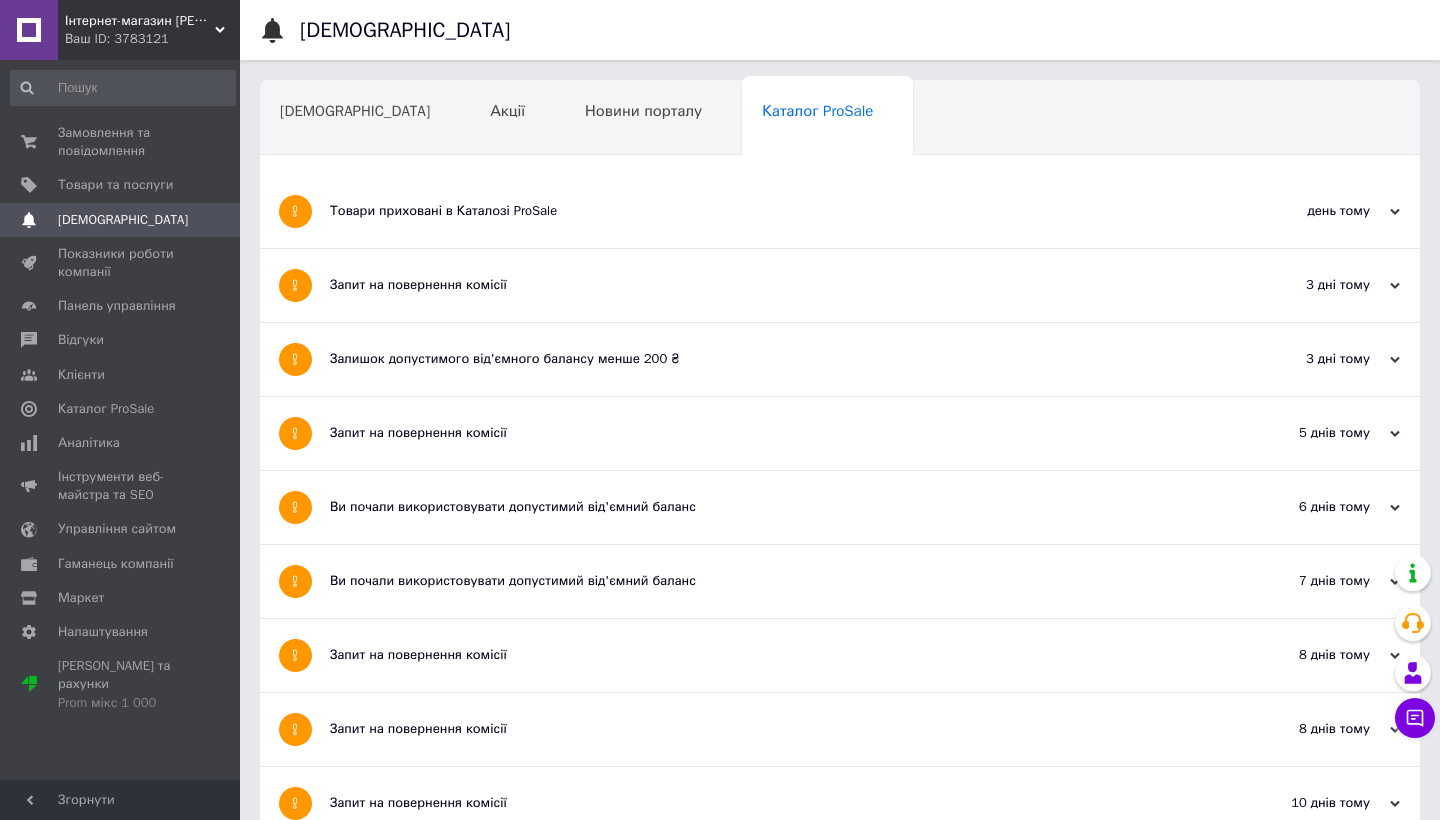 click on "Запит на повернення комісії" at bounding box center (765, 433) 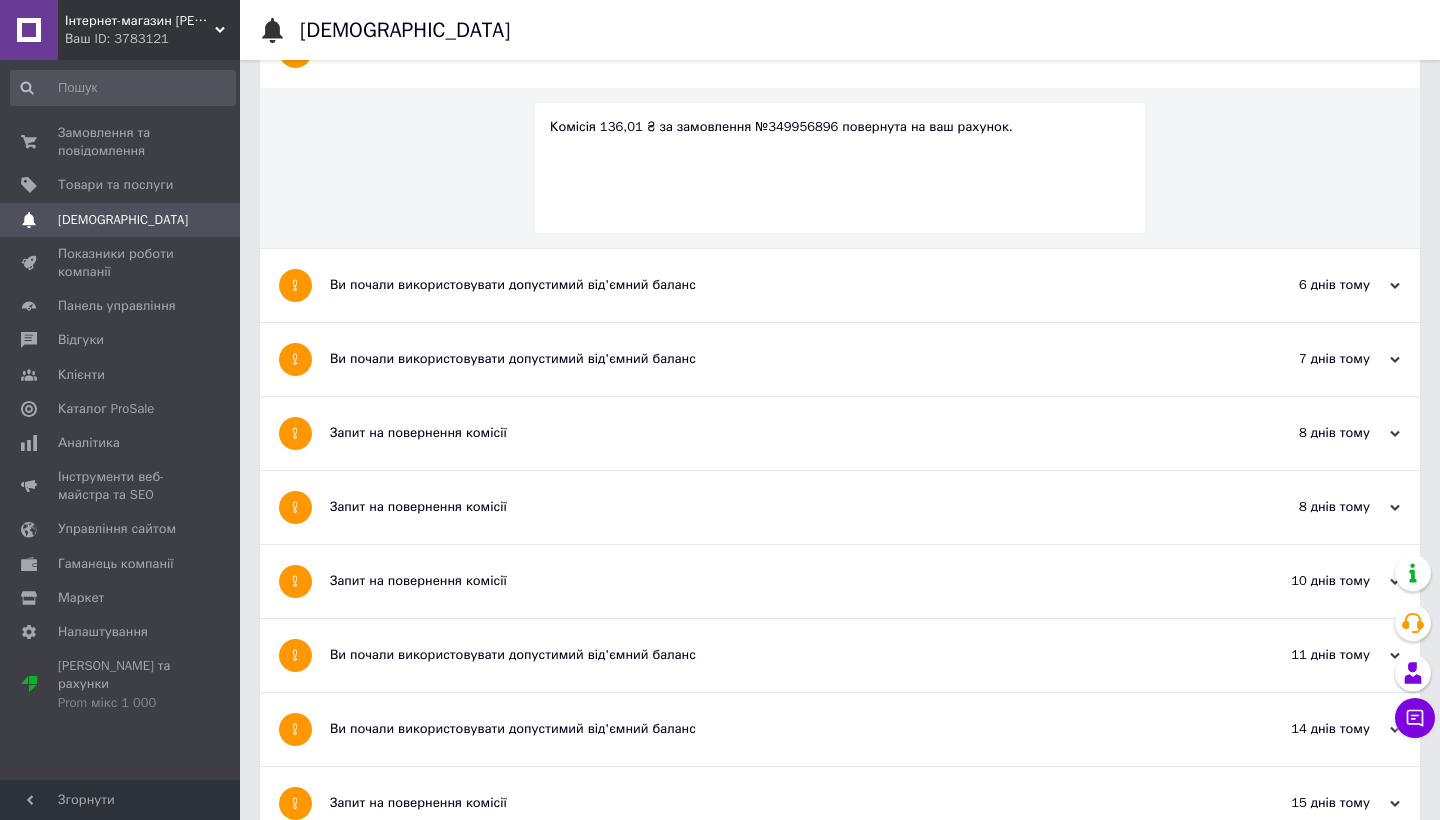 scroll, scrollTop: 392, scrollLeft: 0, axis: vertical 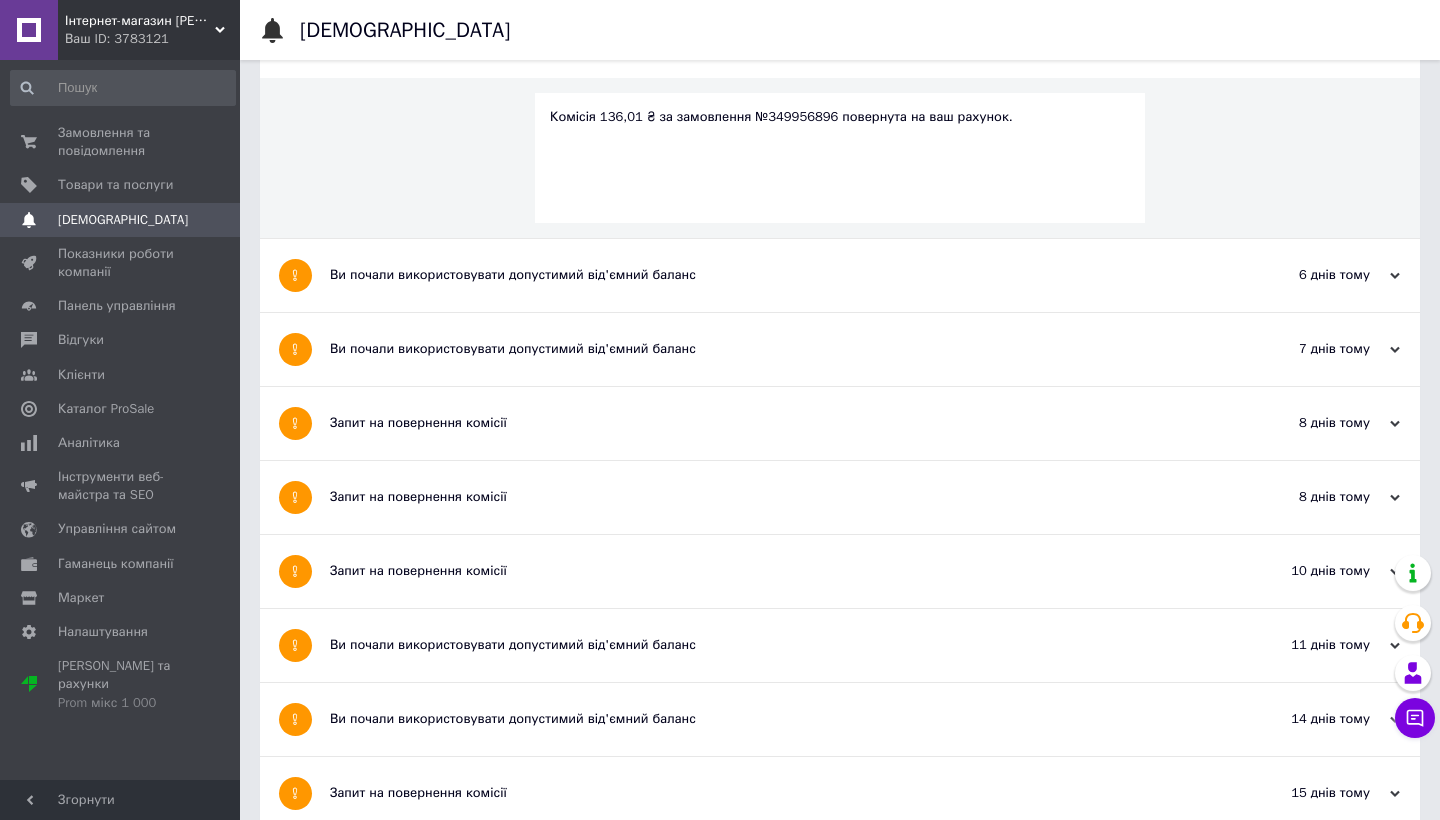 click on "Запит на повернення комісії" at bounding box center [765, 423] 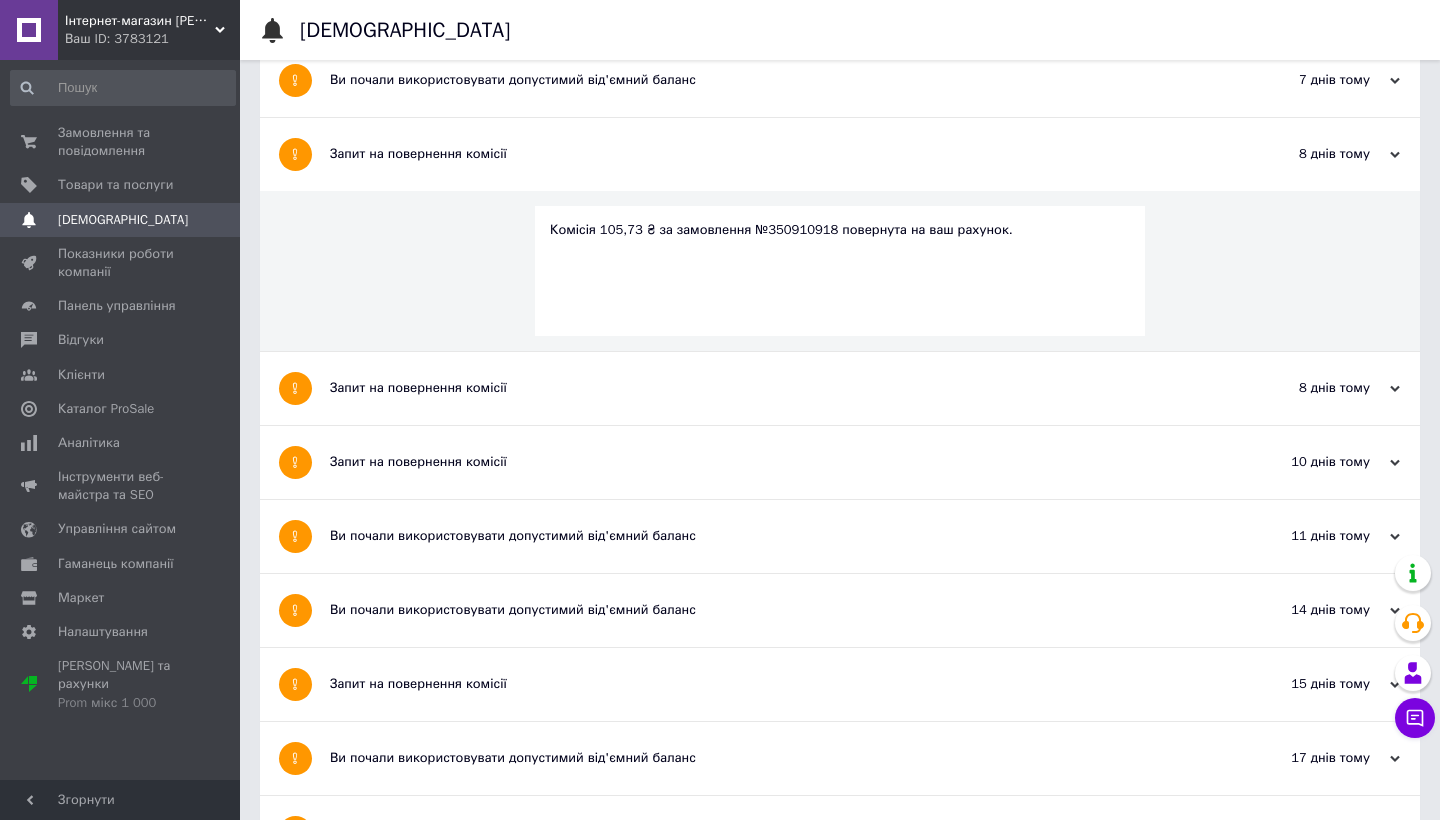 scroll, scrollTop: 672, scrollLeft: 0, axis: vertical 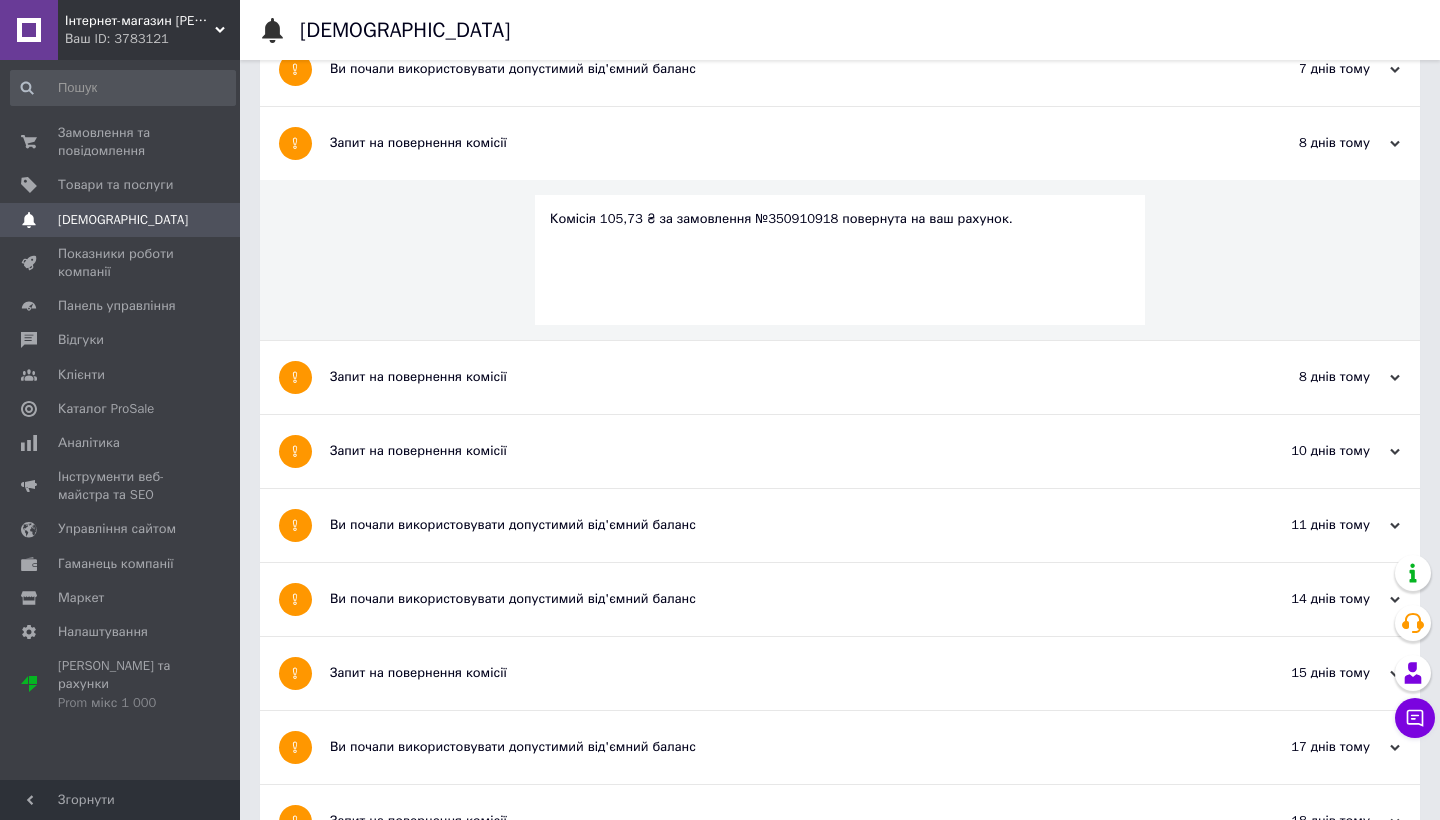 click on "Запит на повернення комісії" at bounding box center [765, 377] 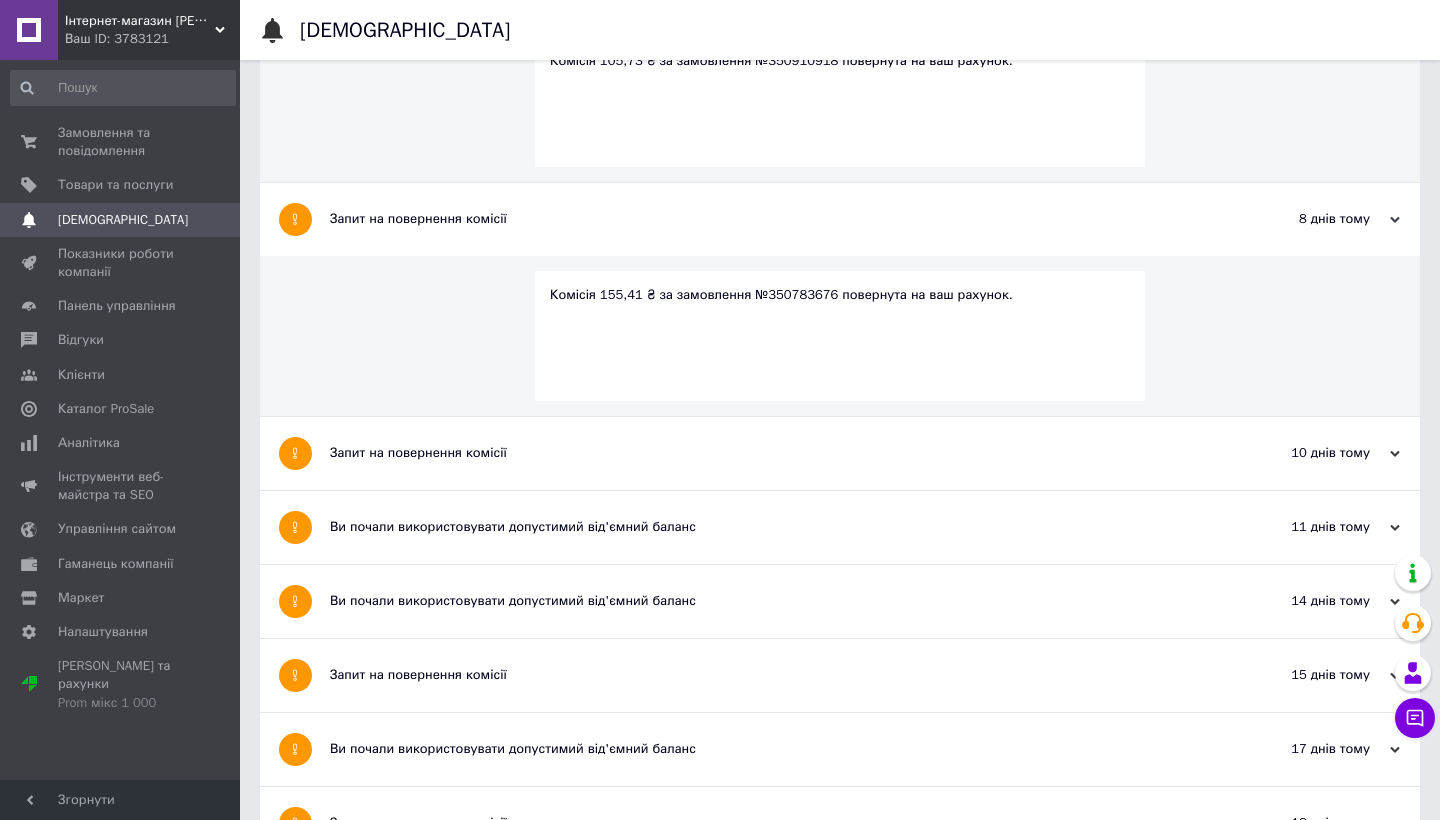 scroll, scrollTop: 846, scrollLeft: 0, axis: vertical 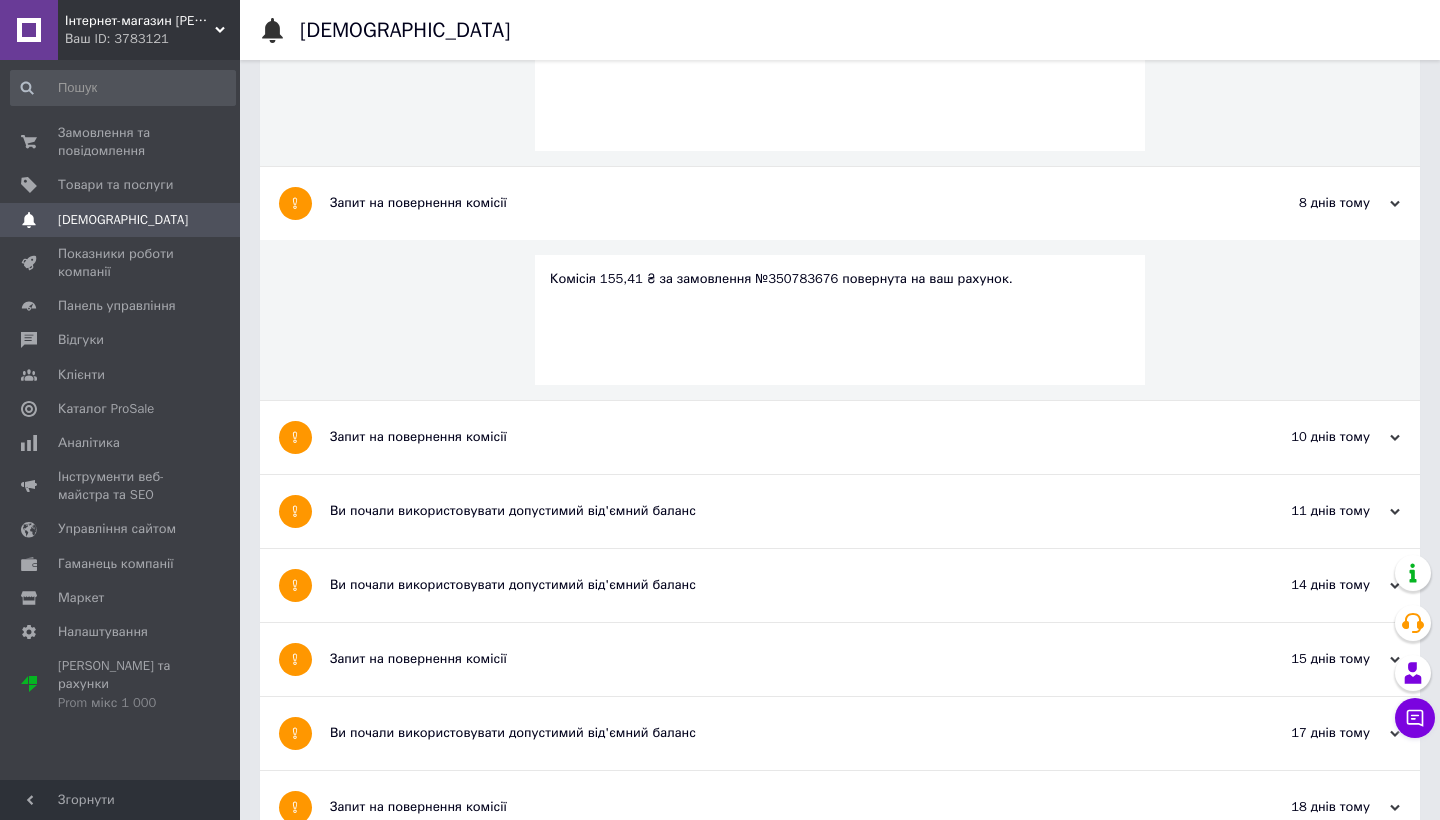 click on "Запит на повернення комісії" at bounding box center [765, 437] 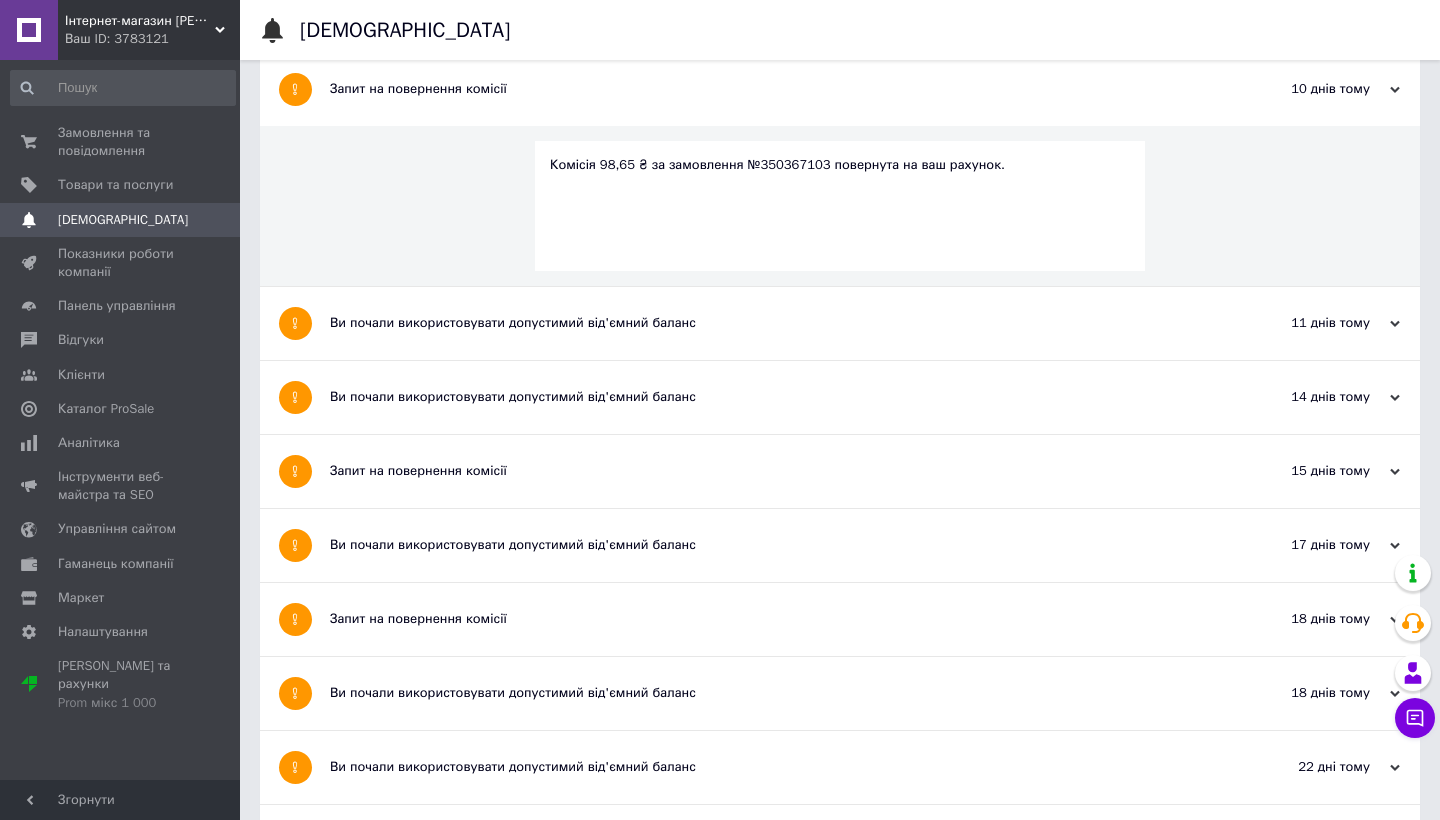 scroll, scrollTop: 1196, scrollLeft: 0, axis: vertical 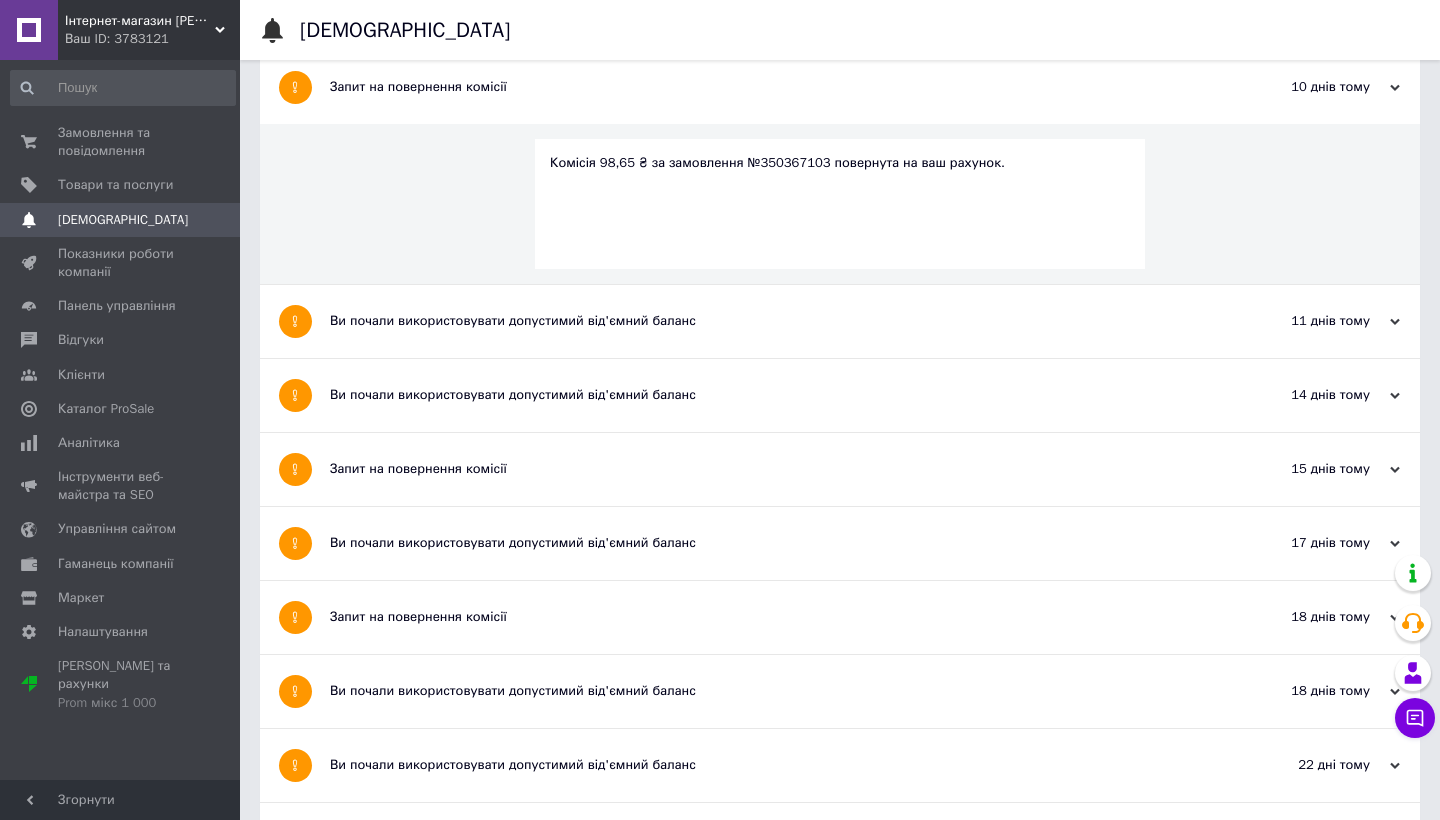 click on "Запит на повернення комісії" at bounding box center [765, 469] 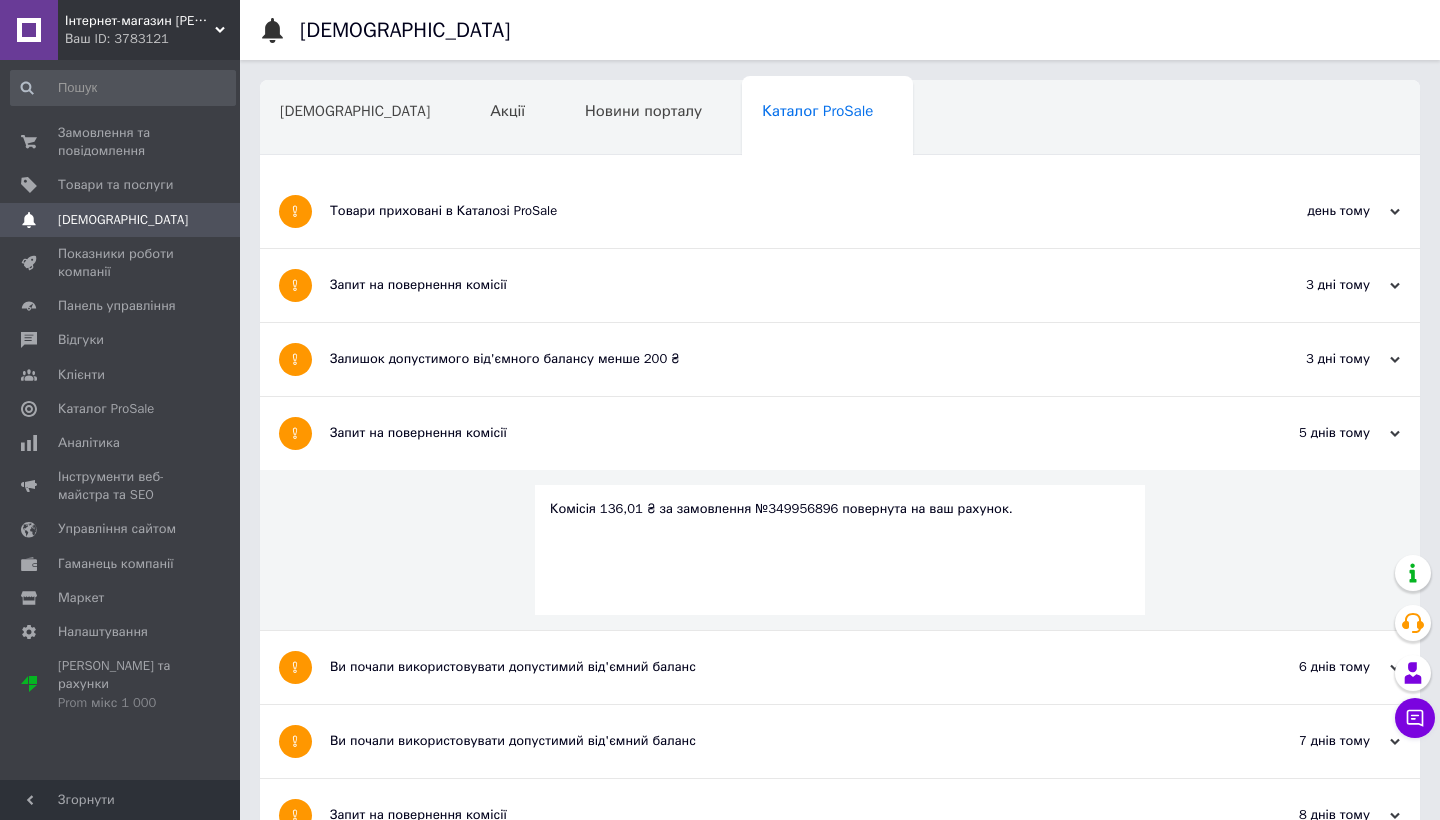 scroll, scrollTop: 0, scrollLeft: 0, axis: both 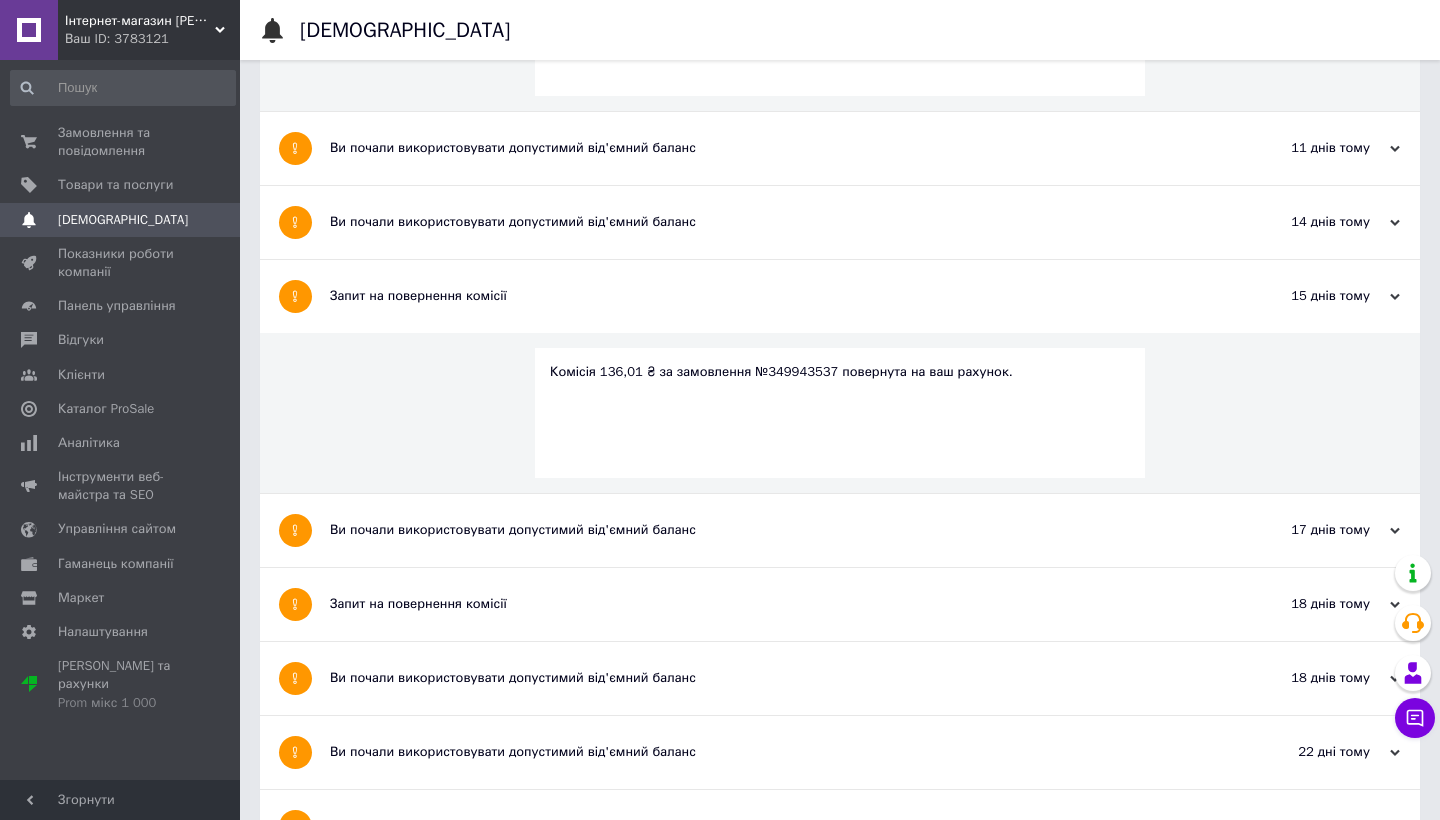 click on "Запит на повернення комісії" at bounding box center (765, 604) 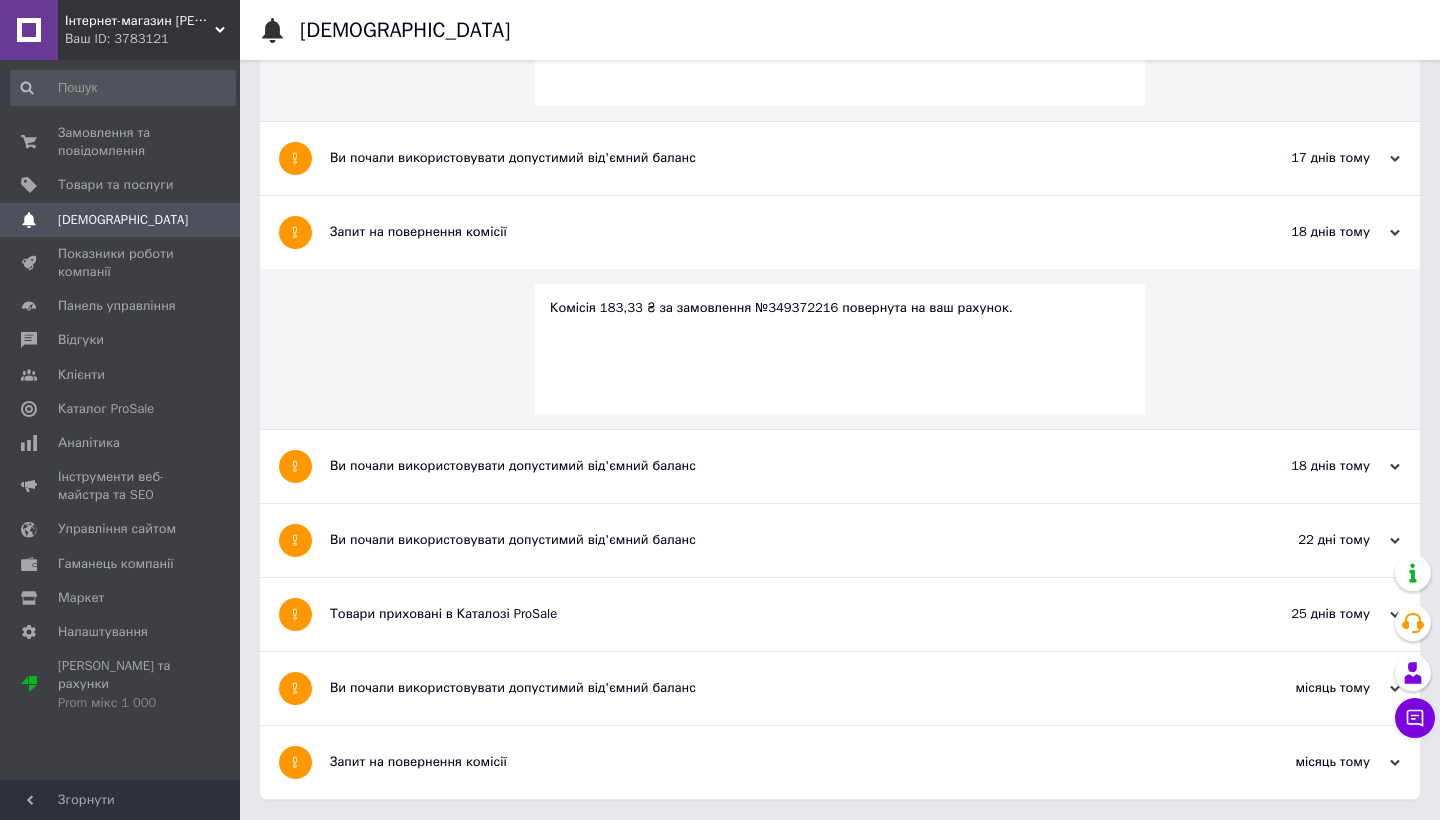 scroll, scrollTop: 1901, scrollLeft: 0, axis: vertical 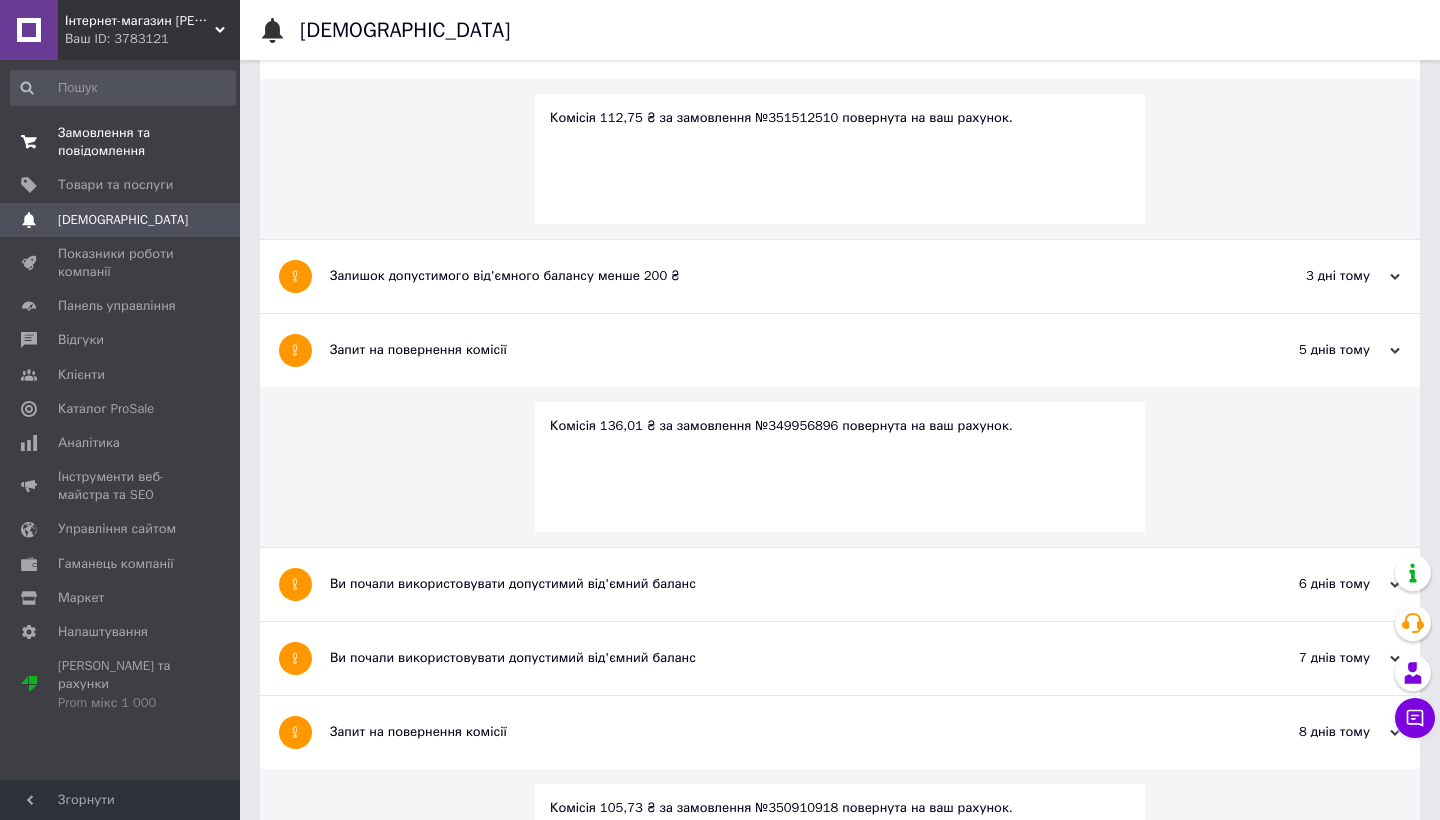 click on "Замовлення та повідомлення" at bounding box center (121, 142) 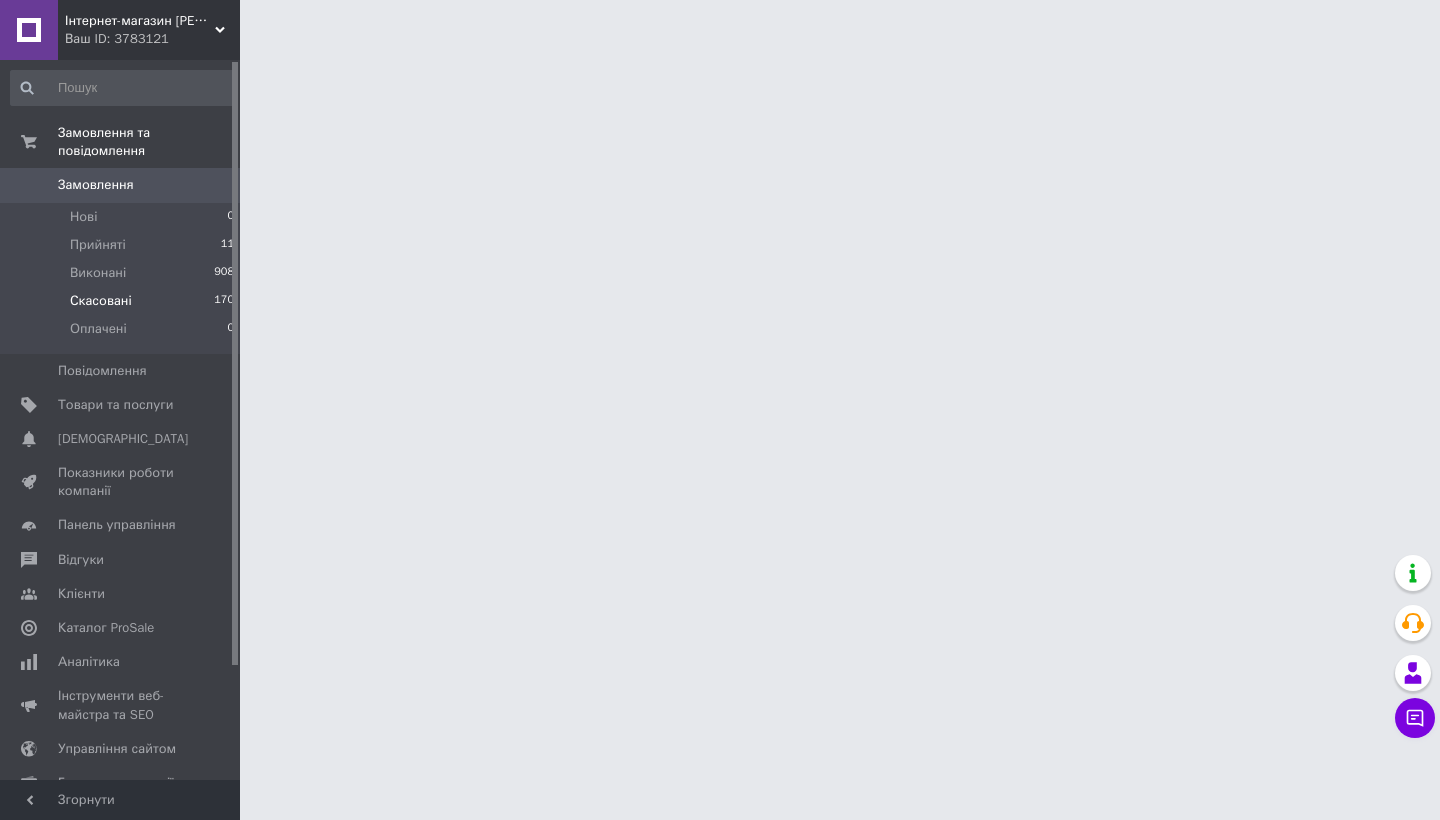 click on "Скасовані" at bounding box center [101, 301] 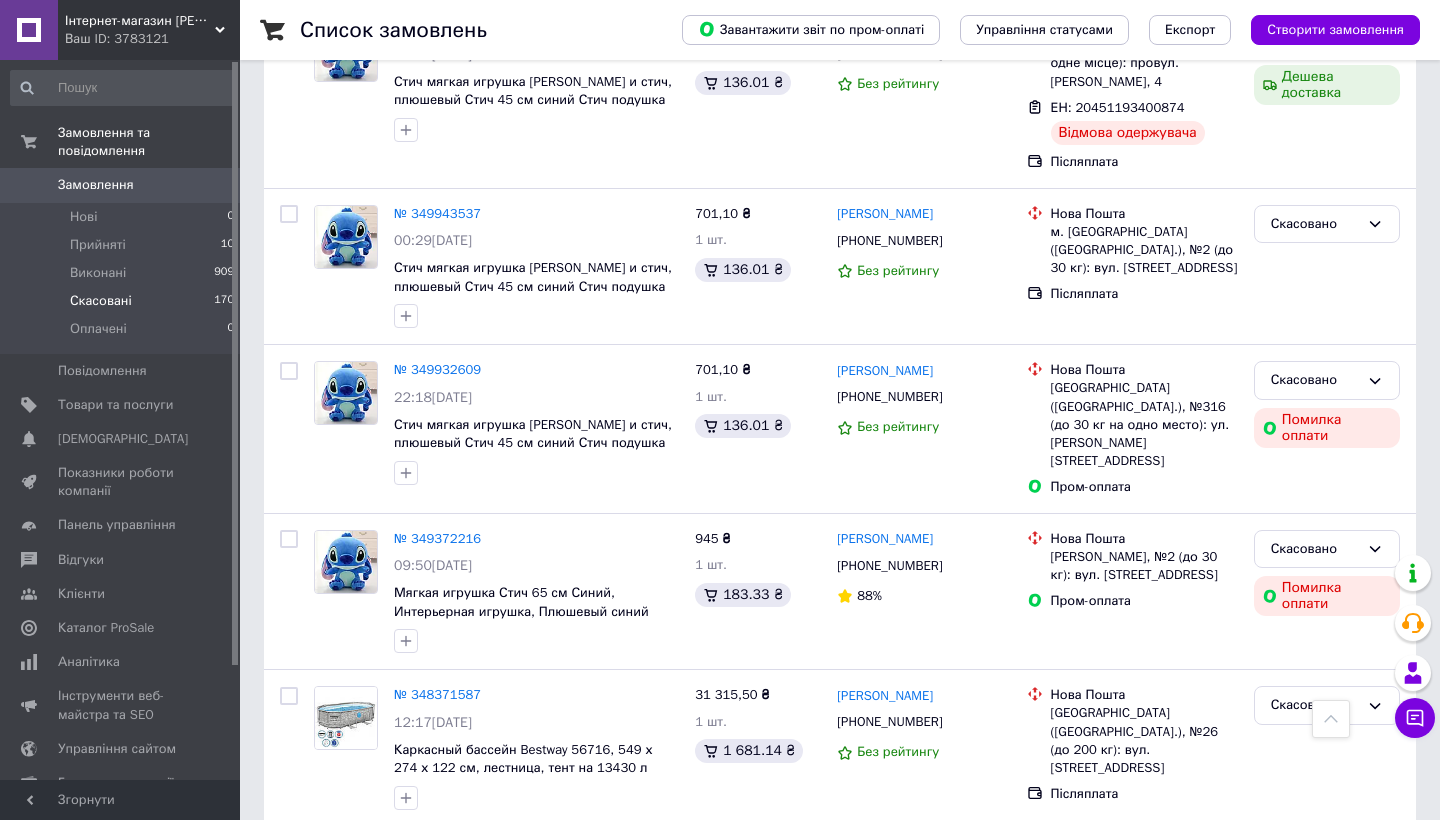 scroll, scrollTop: 964, scrollLeft: 0, axis: vertical 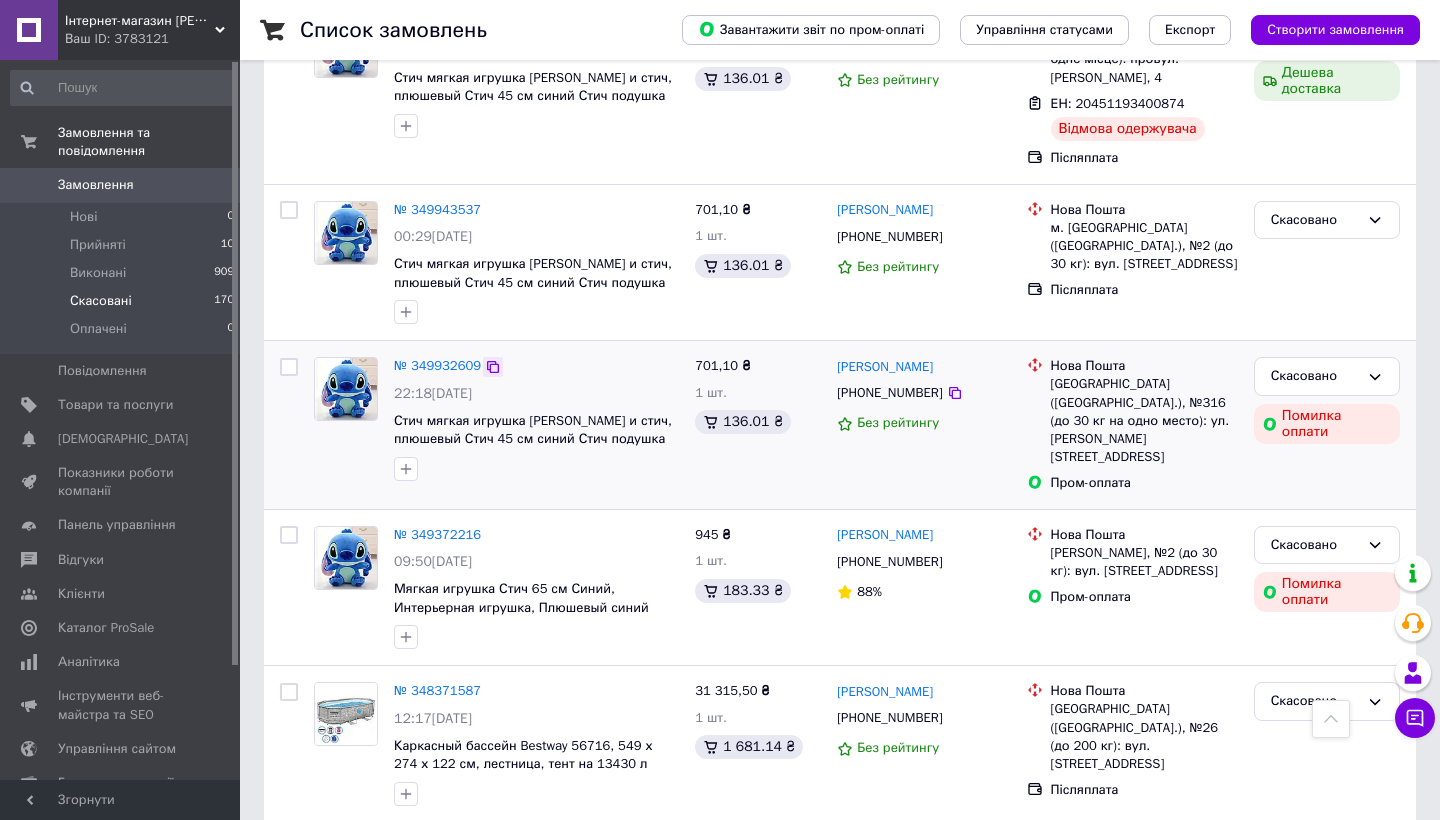 click 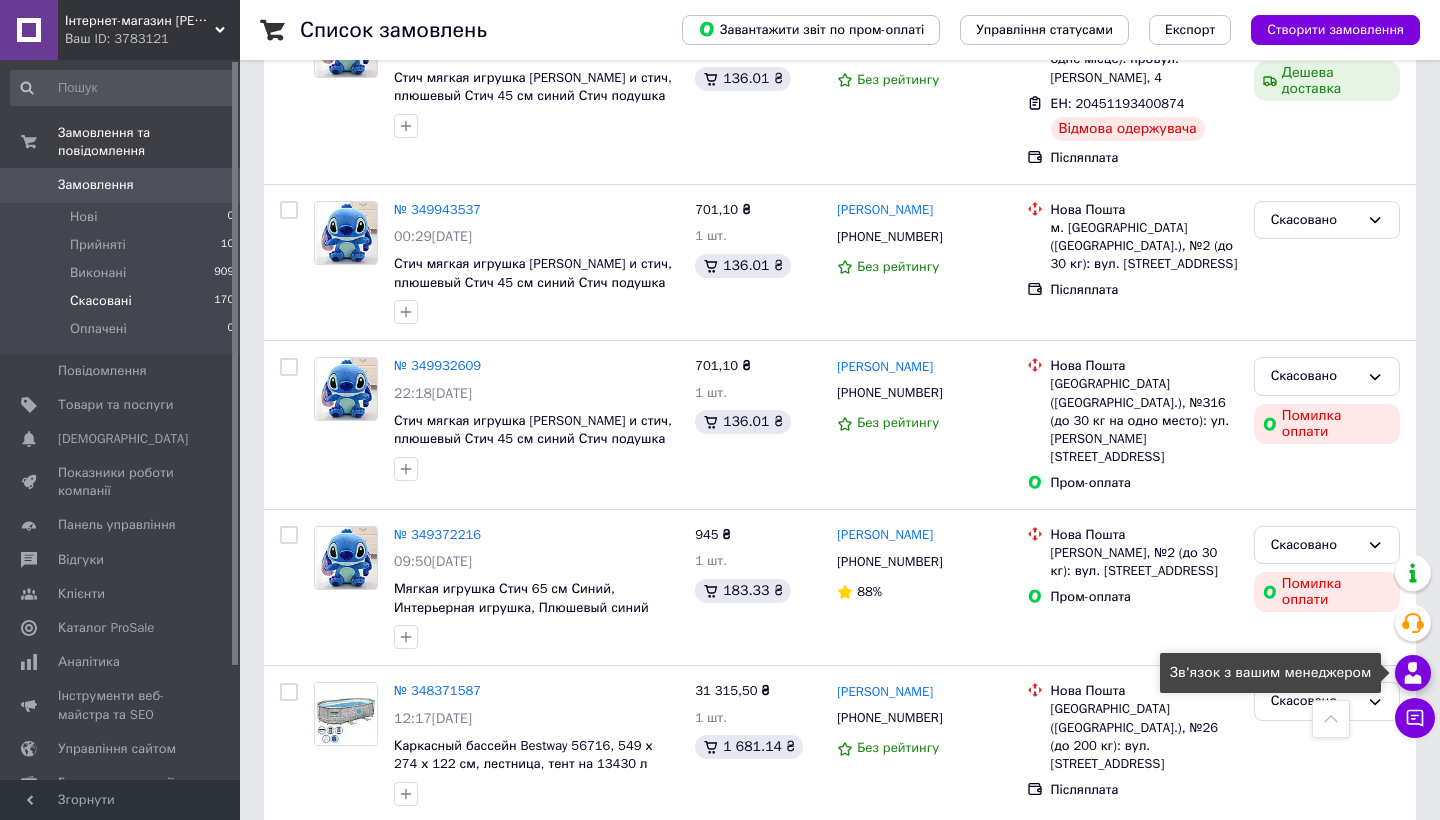 click 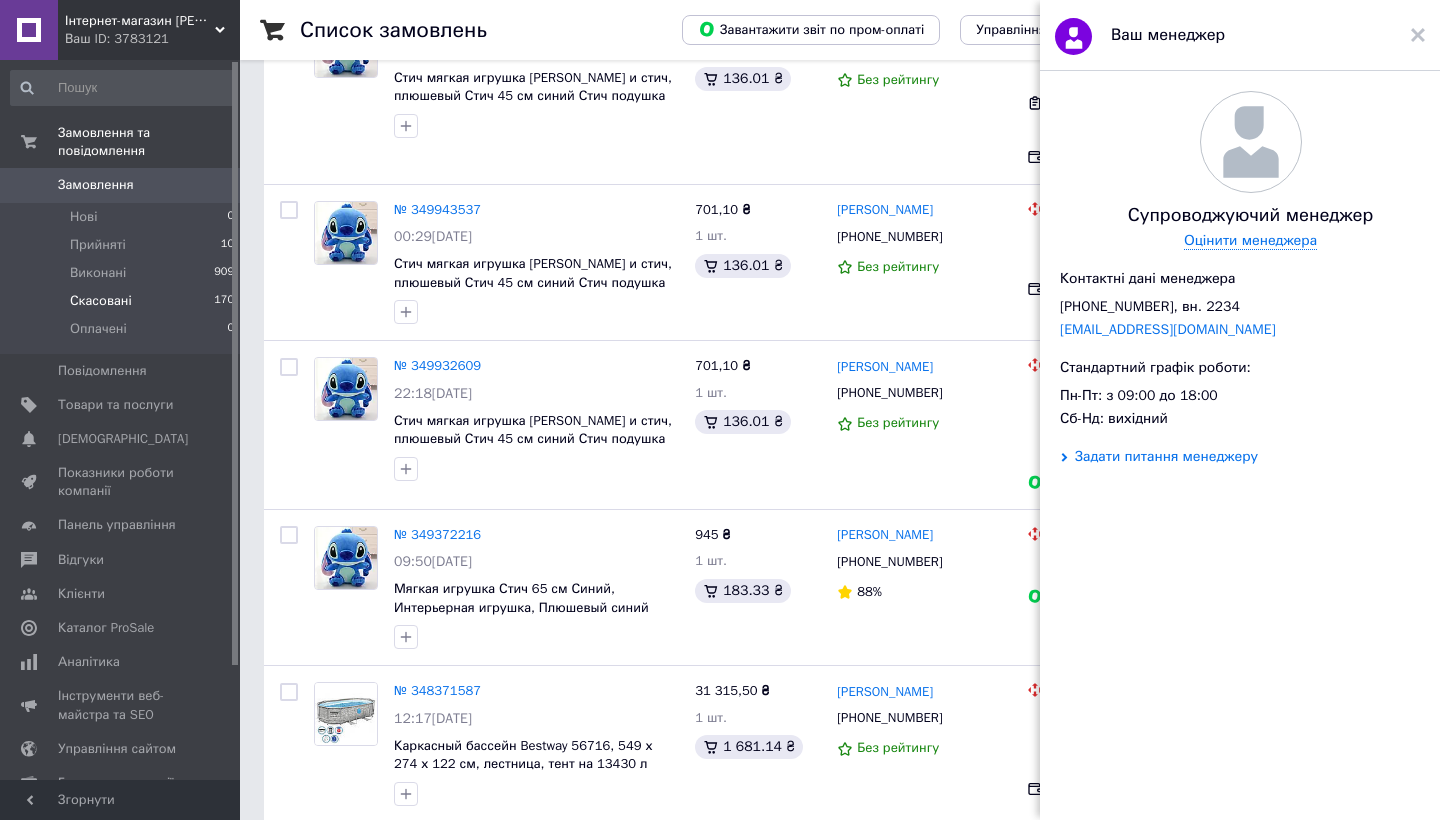 click on "Задати питання менеджеру" at bounding box center (1166, 457) 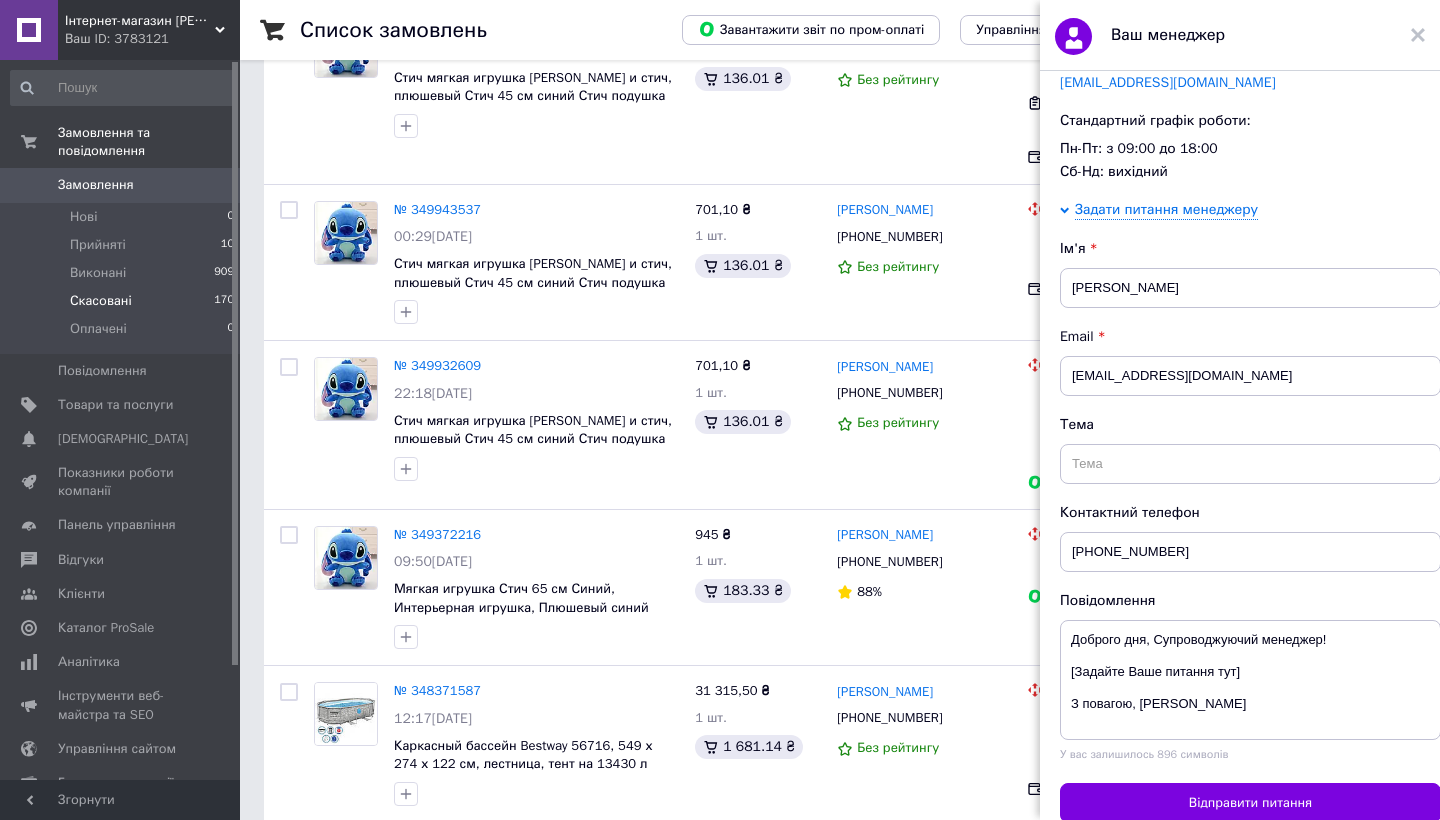 scroll, scrollTop: 254, scrollLeft: 0, axis: vertical 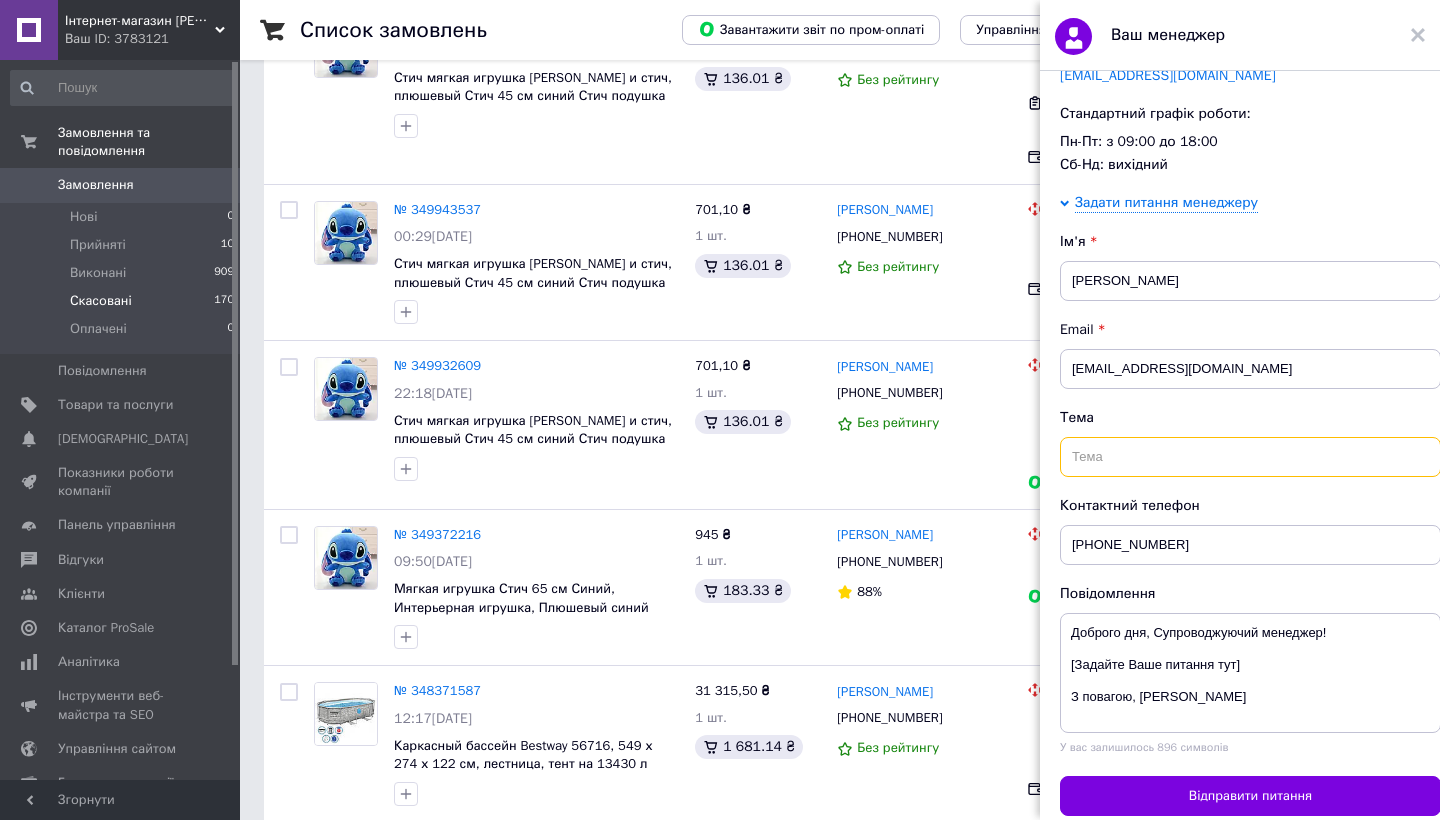 click at bounding box center [1250, 457] 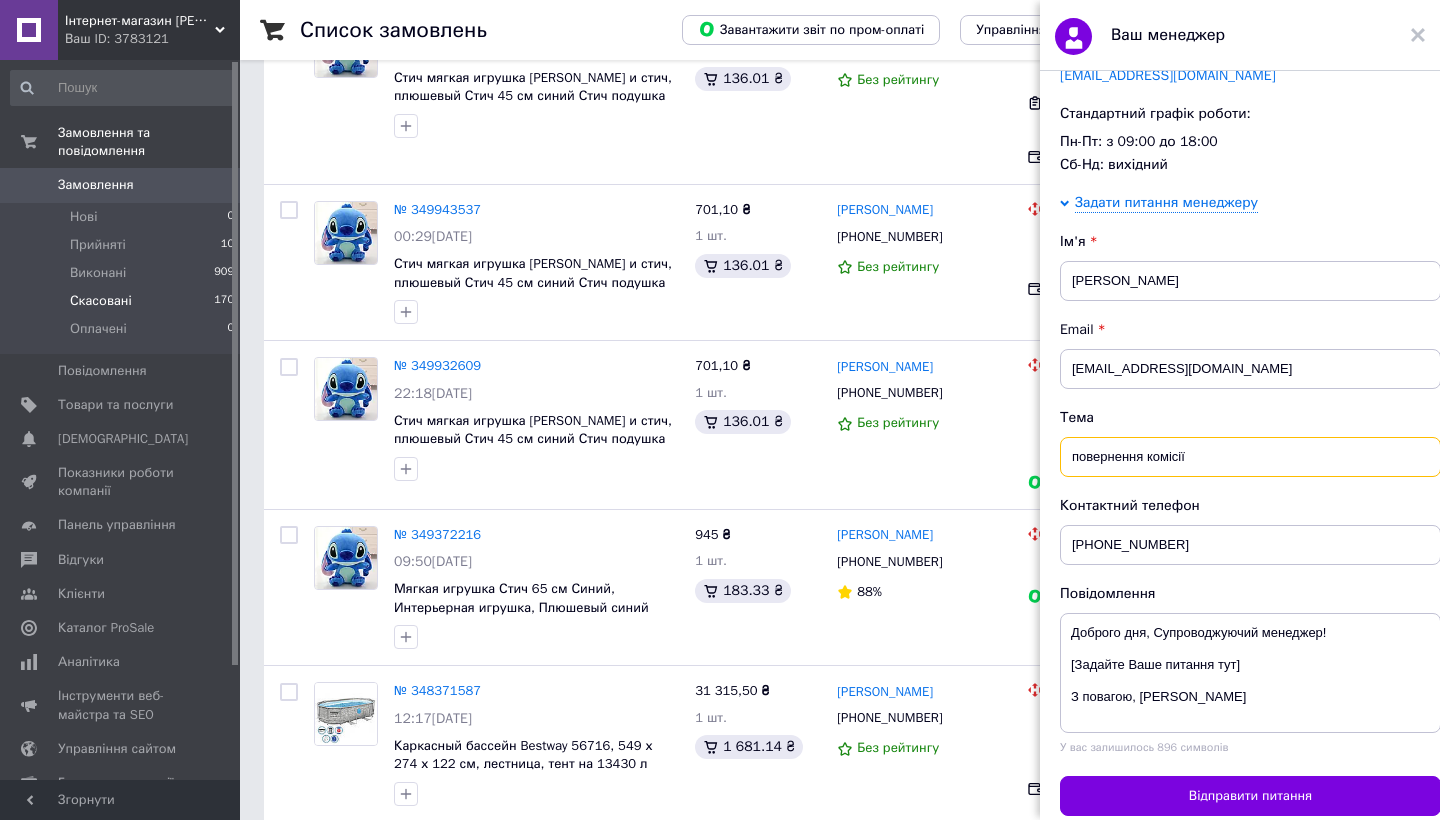 type on "повернення комісії" 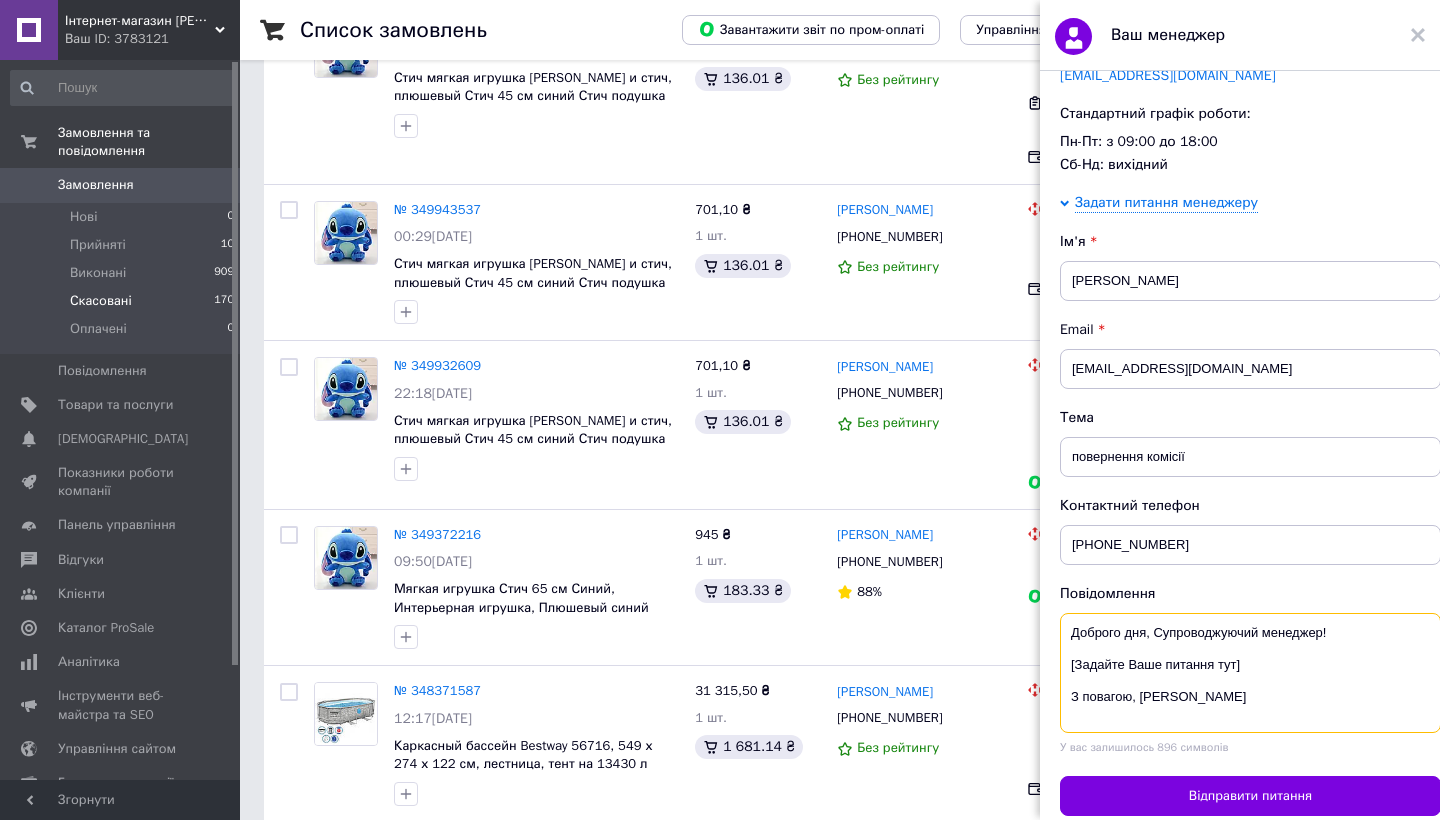 drag, startPoint x: 1266, startPoint y: 647, endPoint x: 1044, endPoint y: 649, distance: 222.009 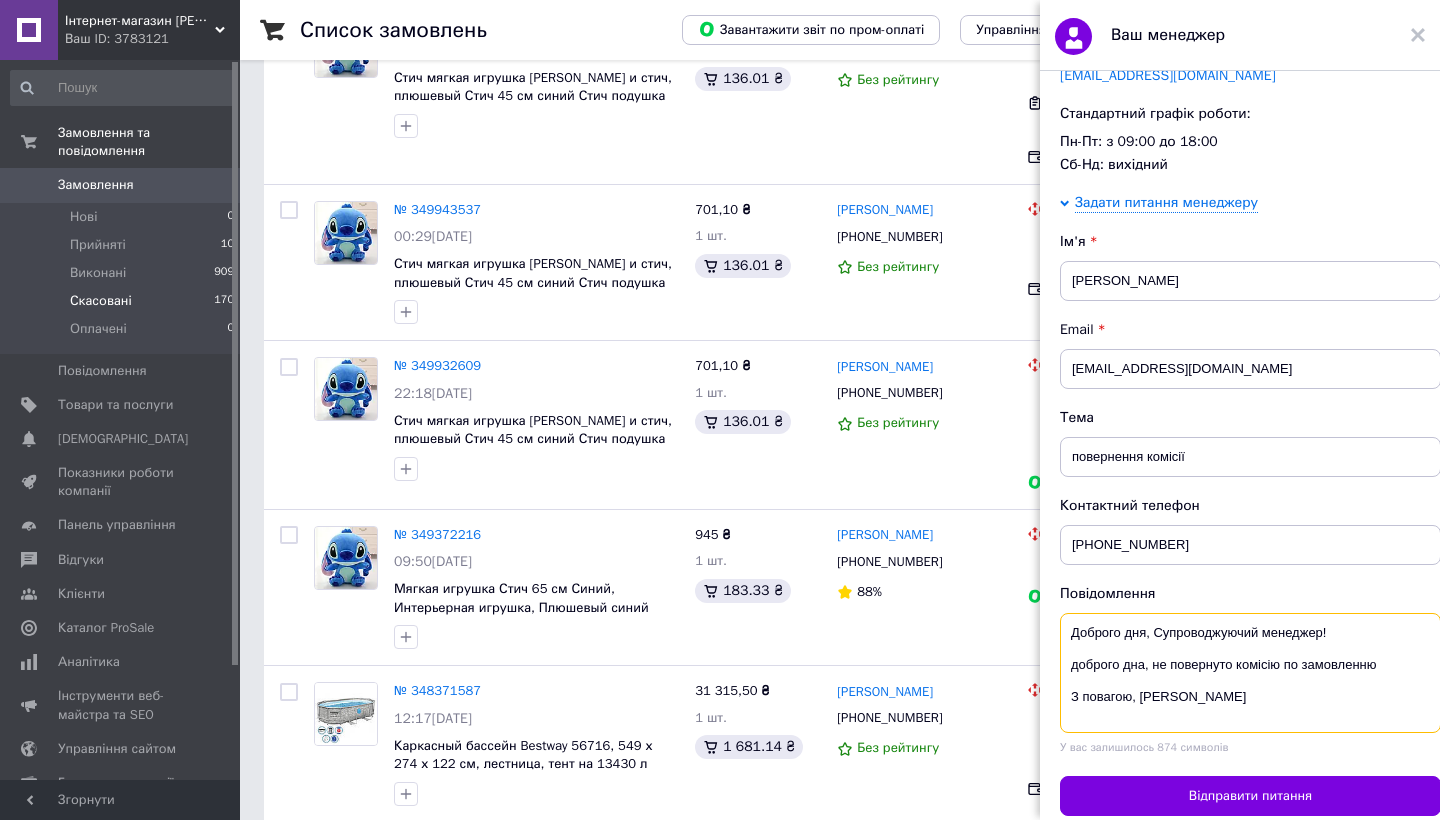 paste on "349932609" 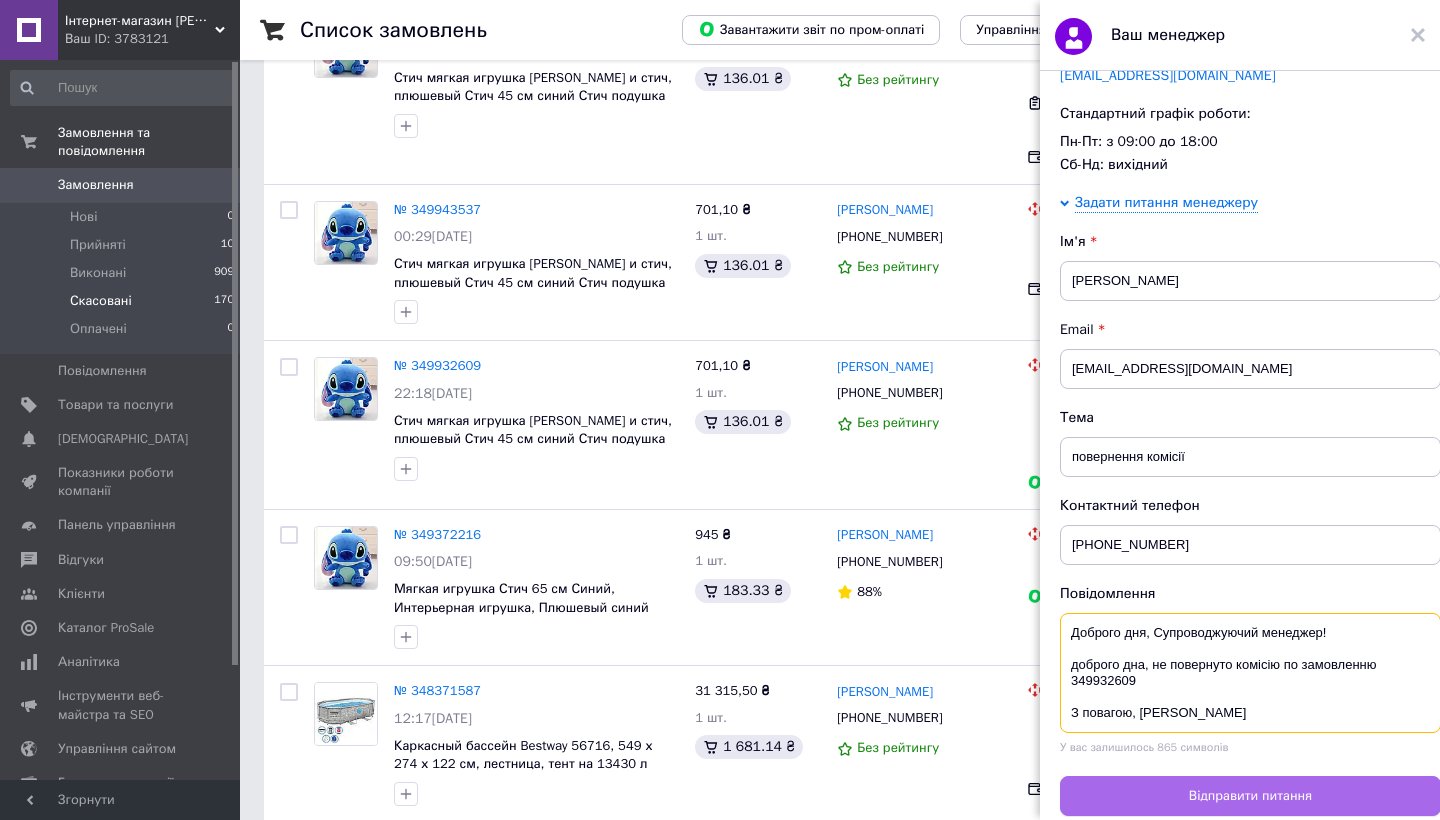 type on "Доброго дня, Супроводжуючий менеджер!
доброго дна, не повернуто комісію по замовленню 349932609
З повагою, Ольга Орологопуло" 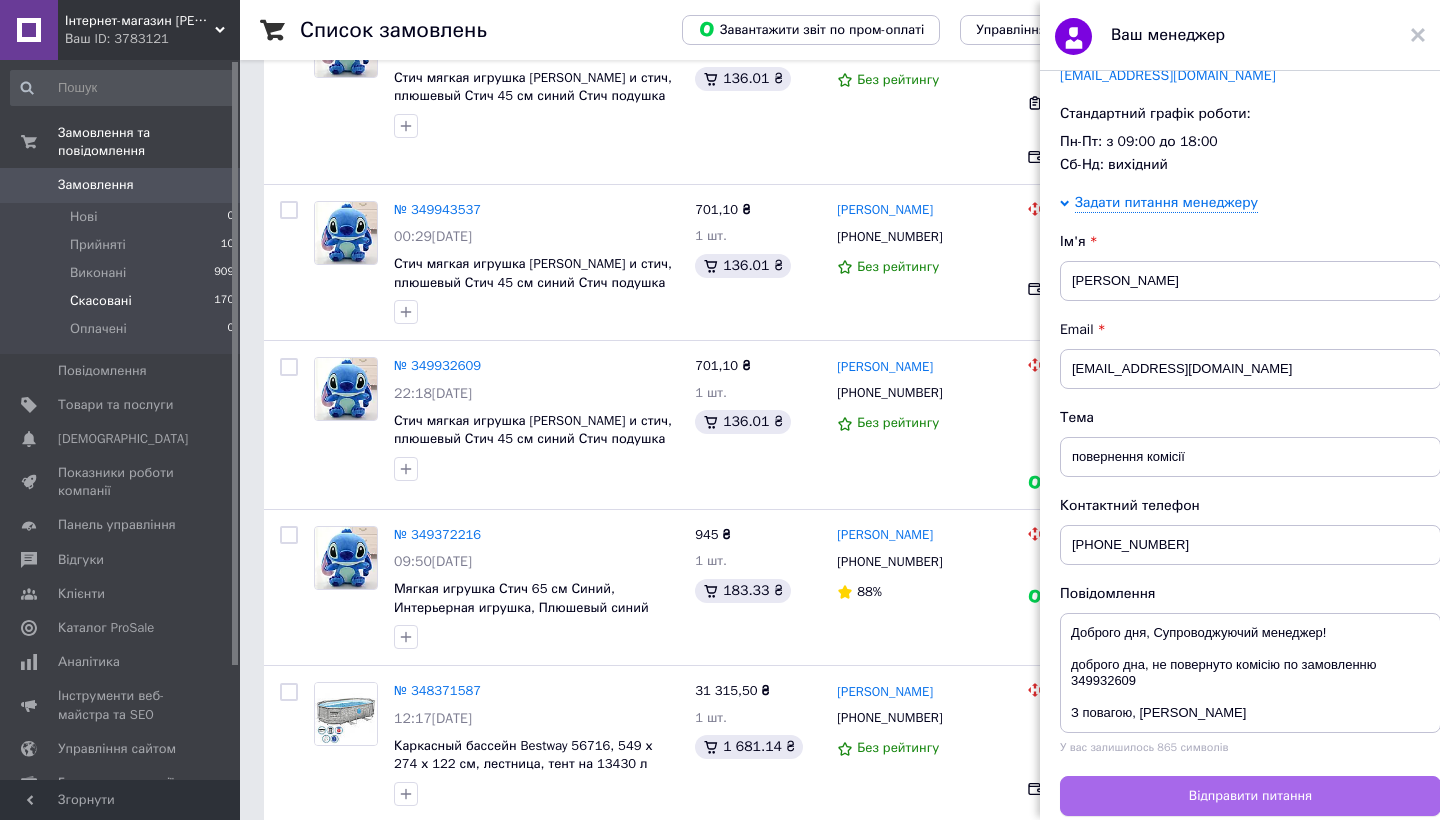 click on "Відправити питання" at bounding box center [1250, 796] 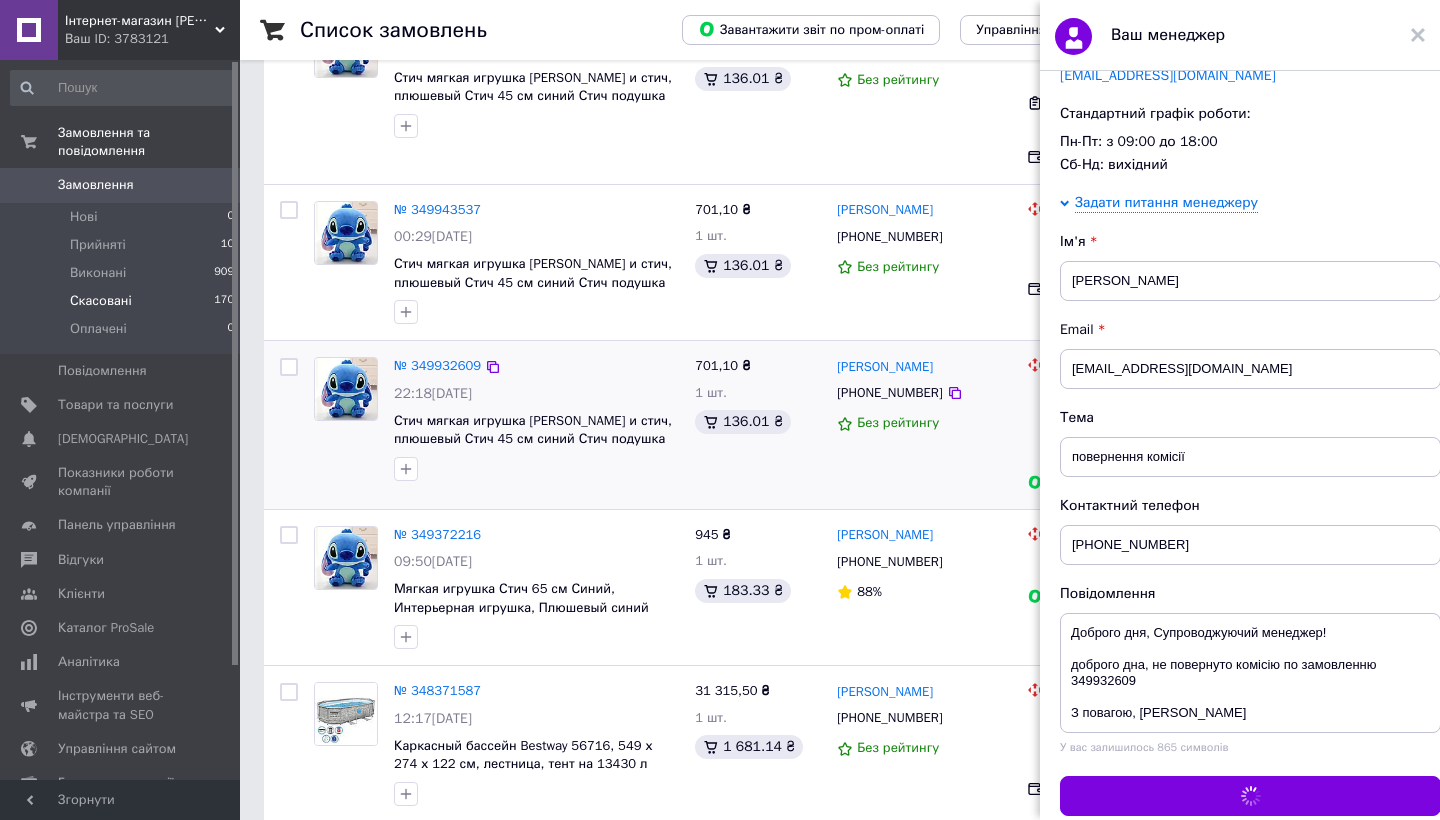 scroll, scrollTop: 0, scrollLeft: 0, axis: both 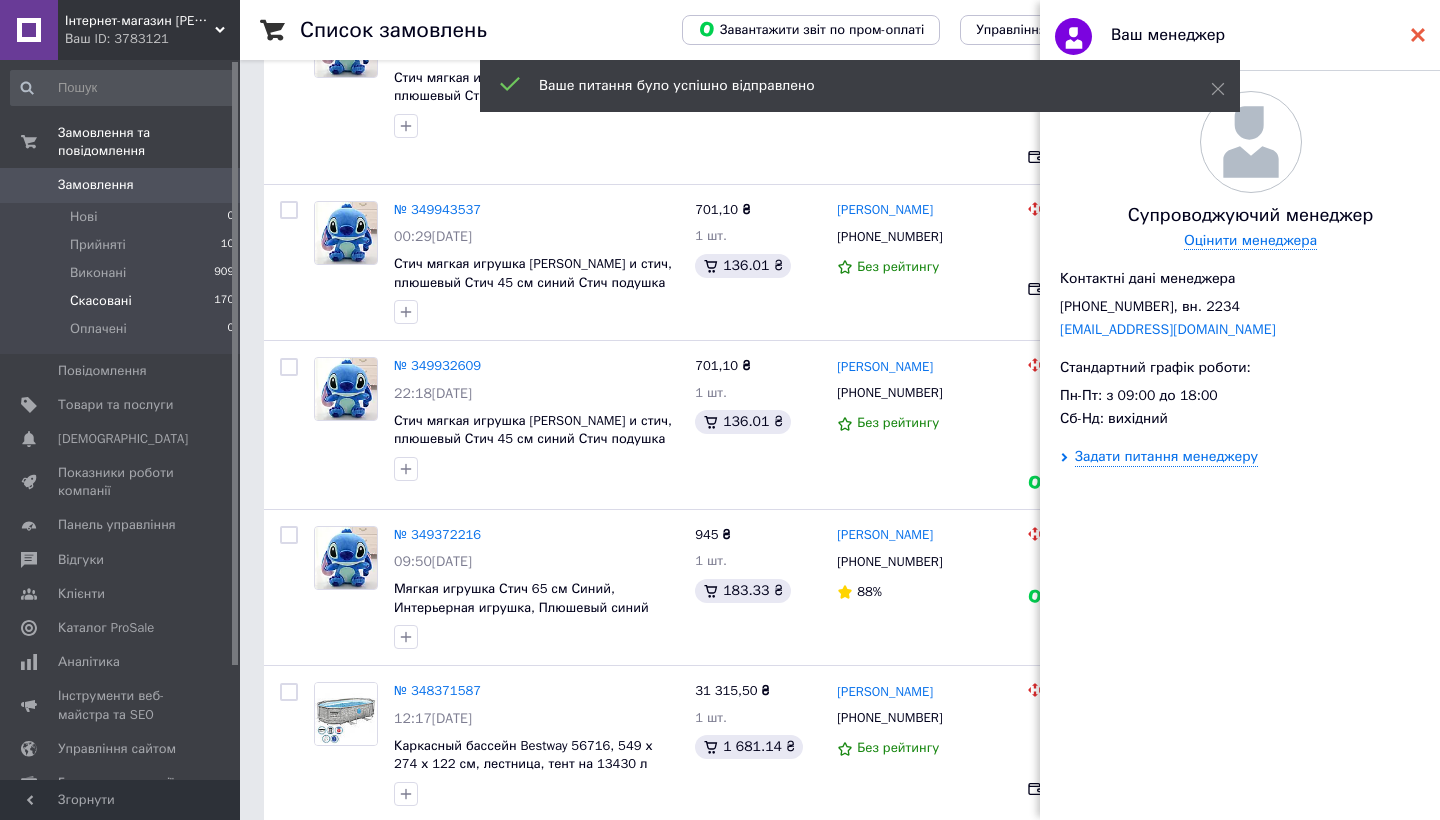 click 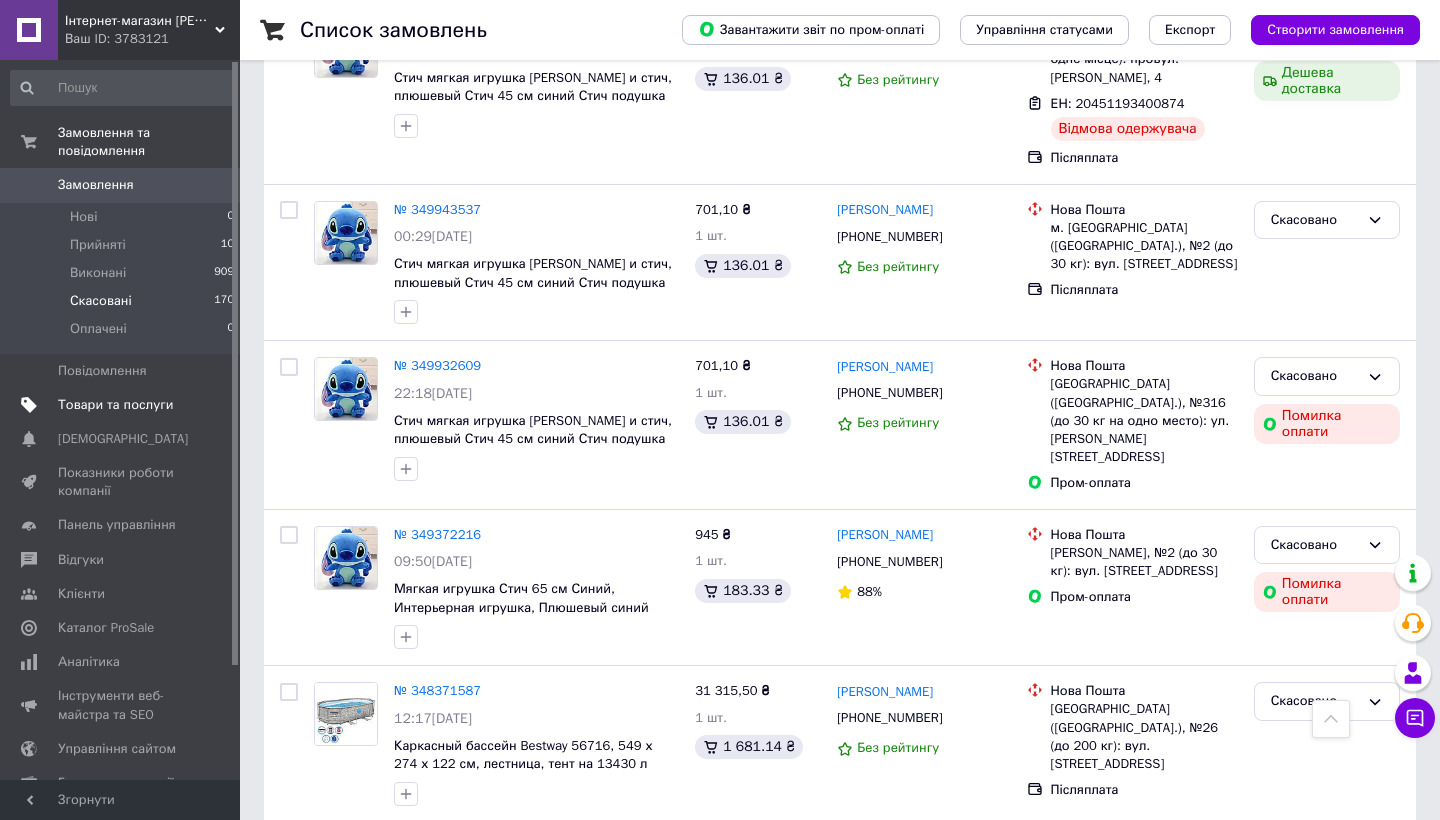 click on "Товари та послуги" at bounding box center [115, 405] 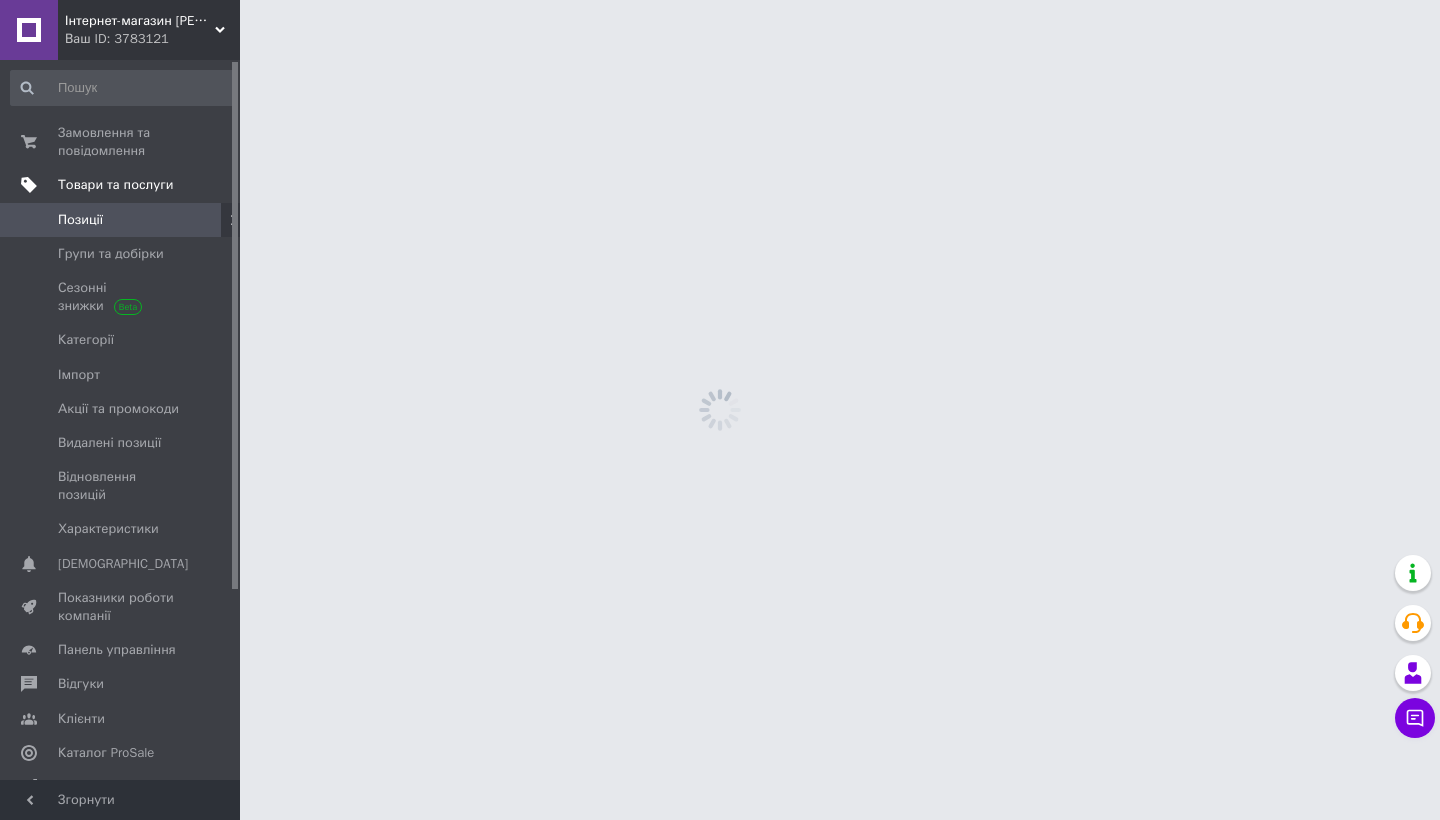 scroll, scrollTop: 0, scrollLeft: 0, axis: both 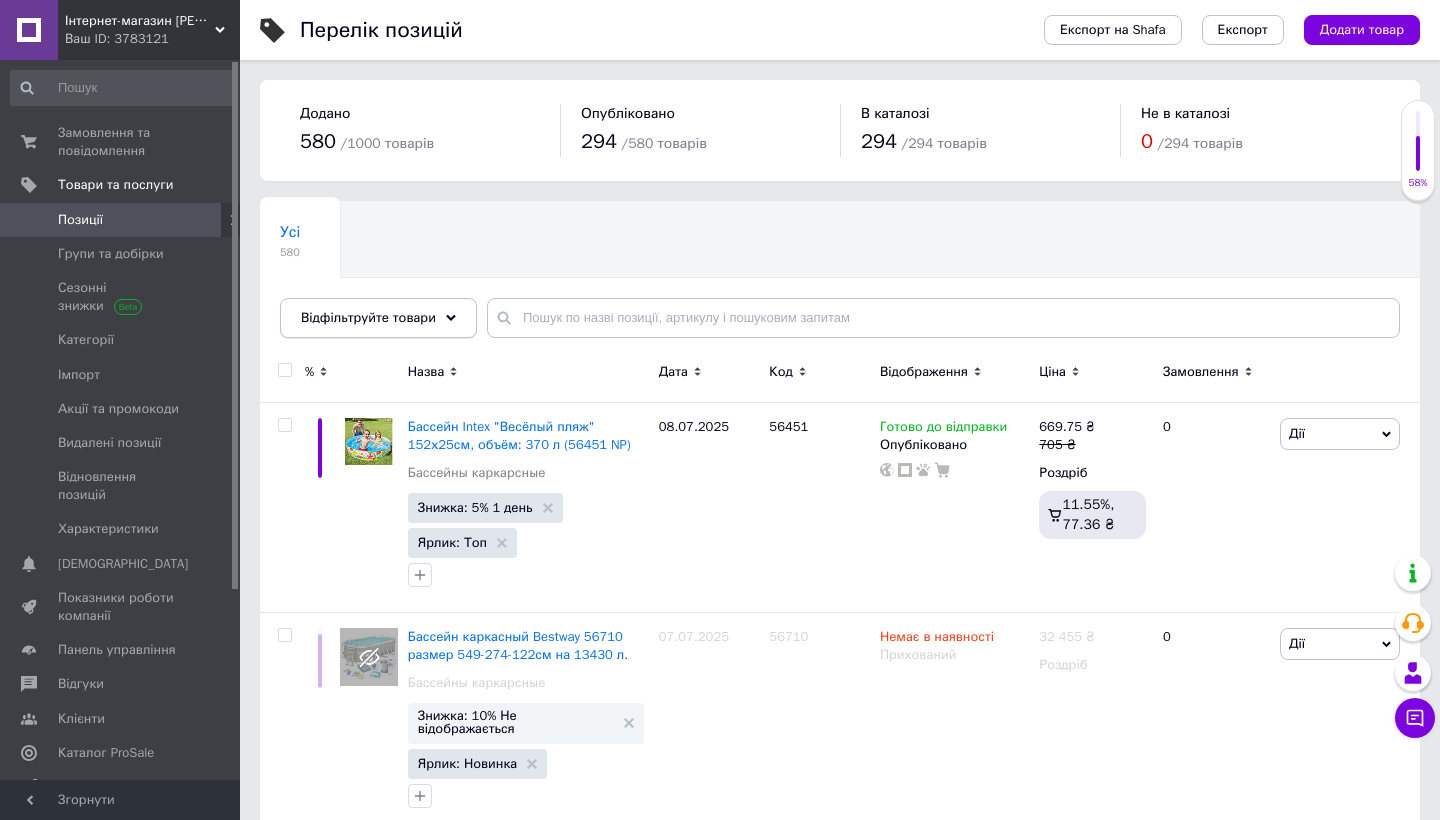 click on "Відфільтруйте товари" at bounding box center [368, 317] 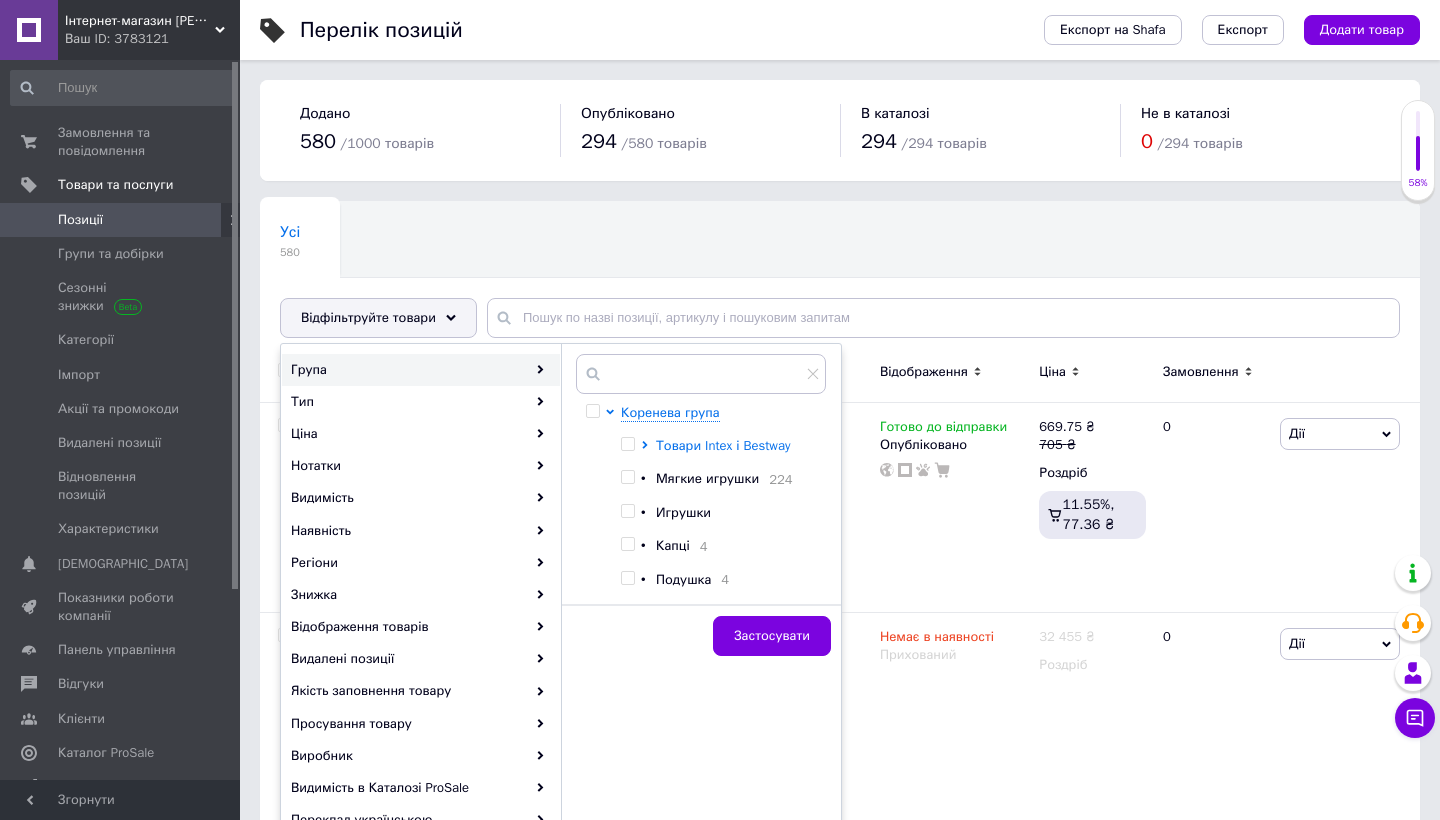 click on "Товари Intex і Bestway" at bounding box center [723, 445] 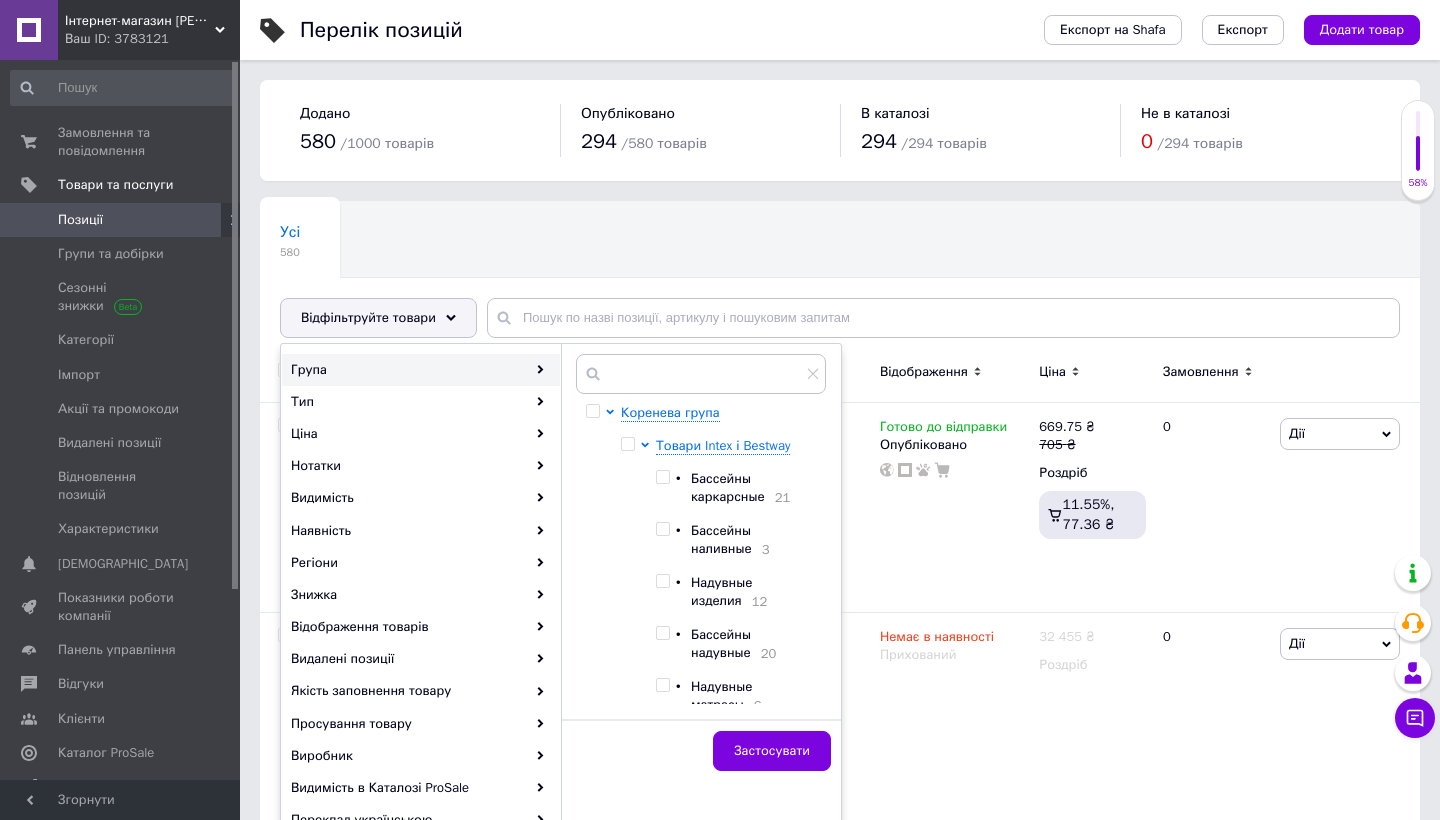 click on "Бассейны каркарсные" at bounding box center [728, 487] 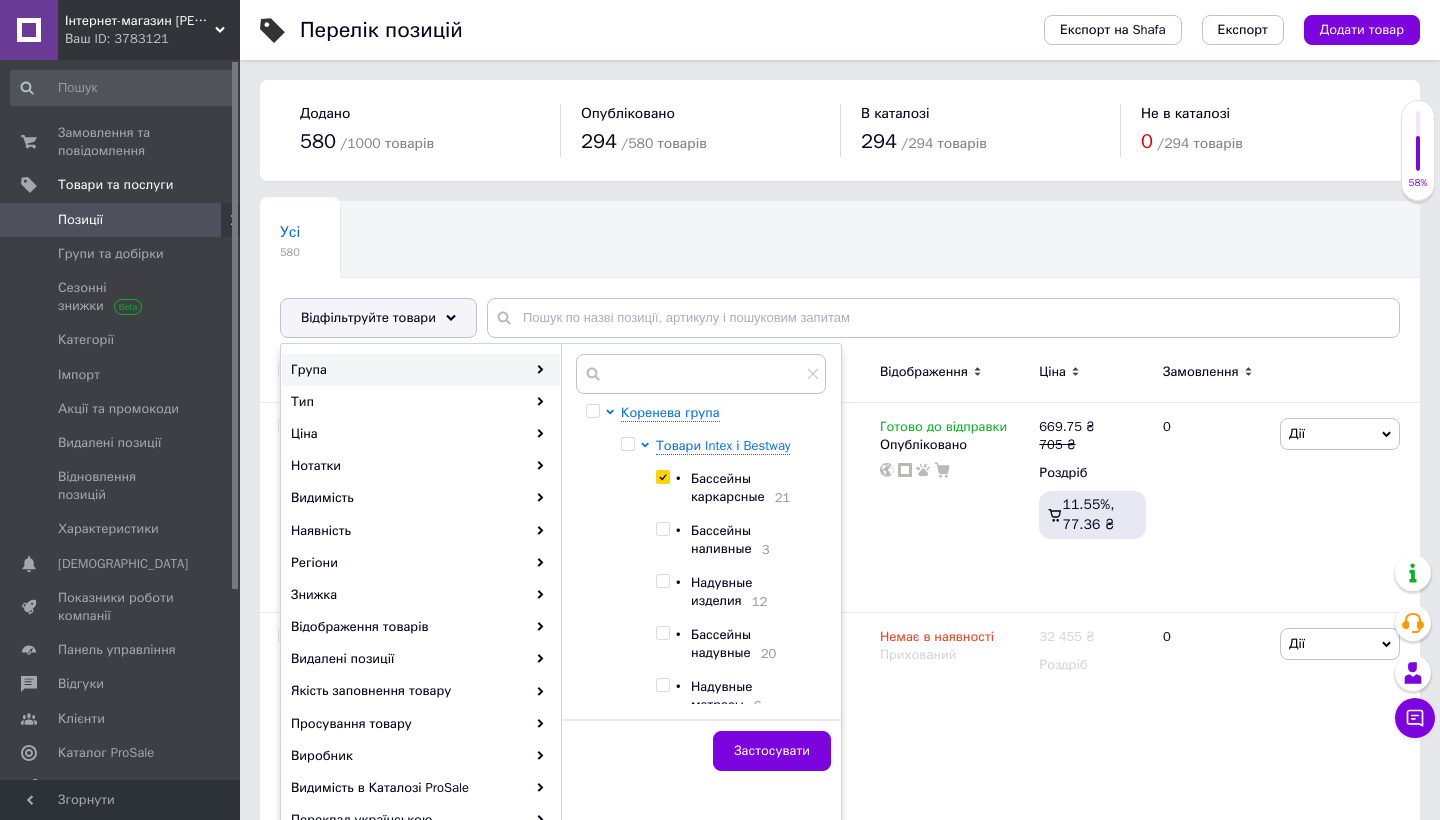 checkbox on "true" 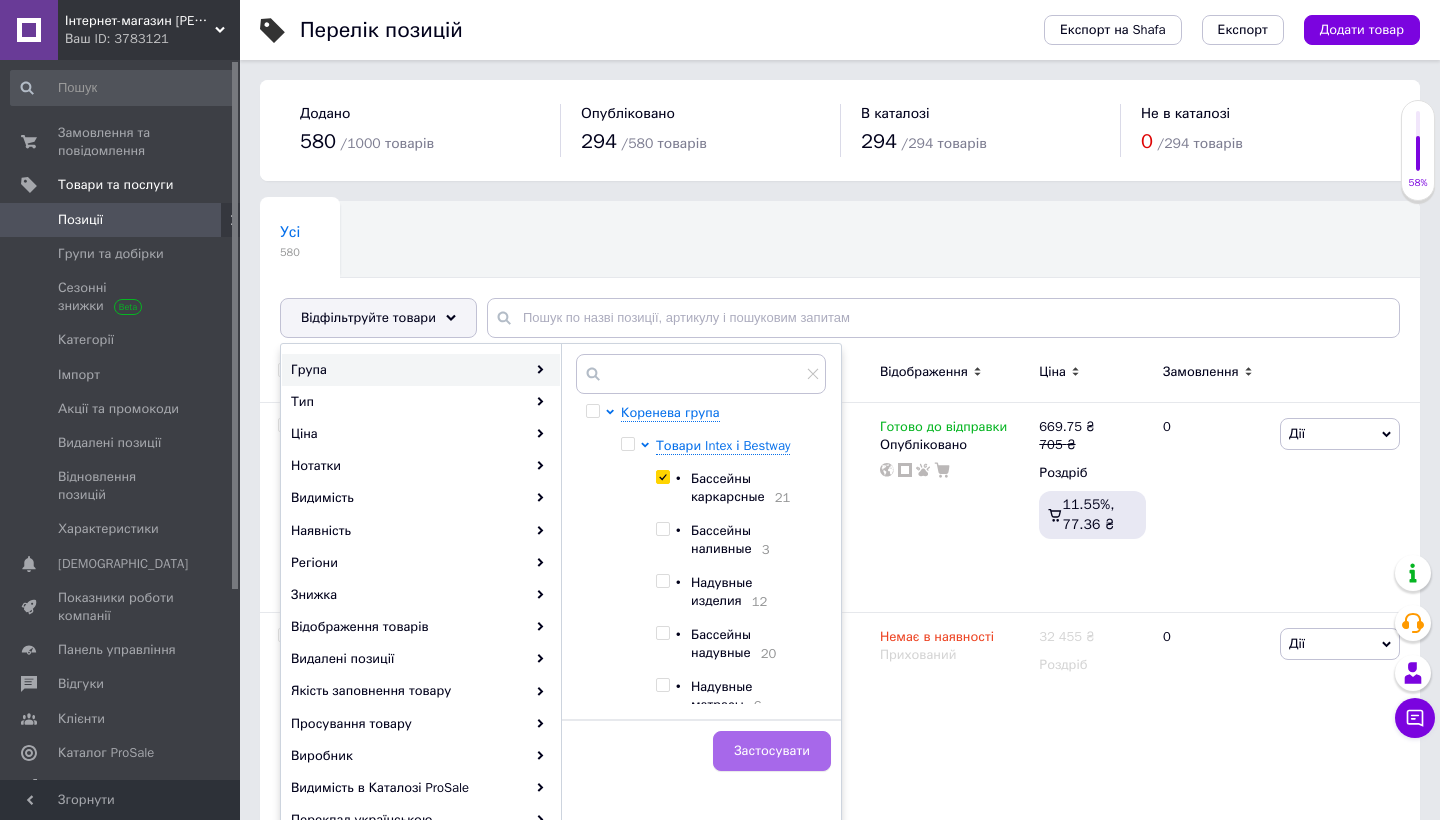 click on "Застосувати" at bounding box center [772, 751] 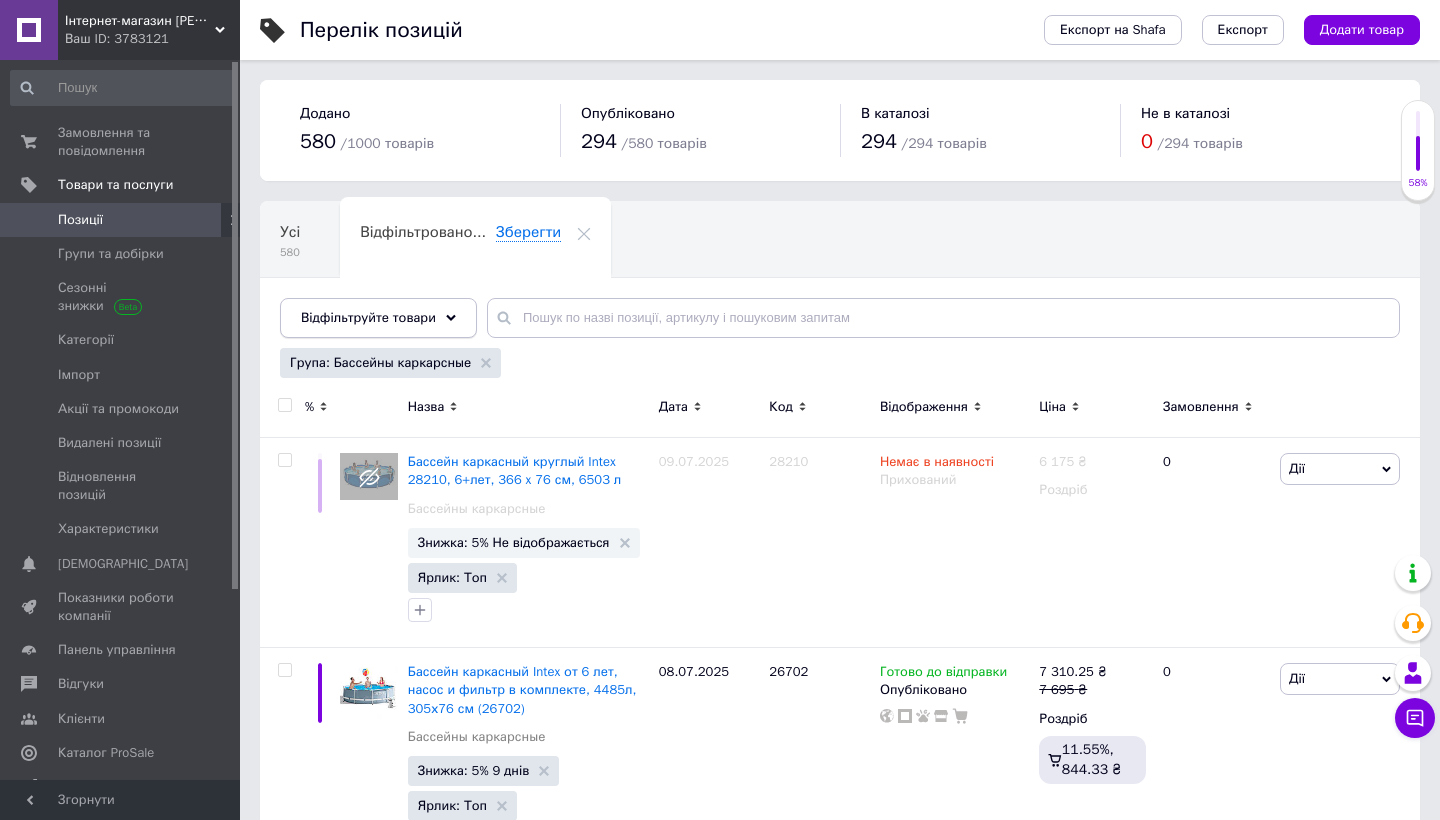 click on "Відфільтруйте товари" at bounding box center (368, 317) 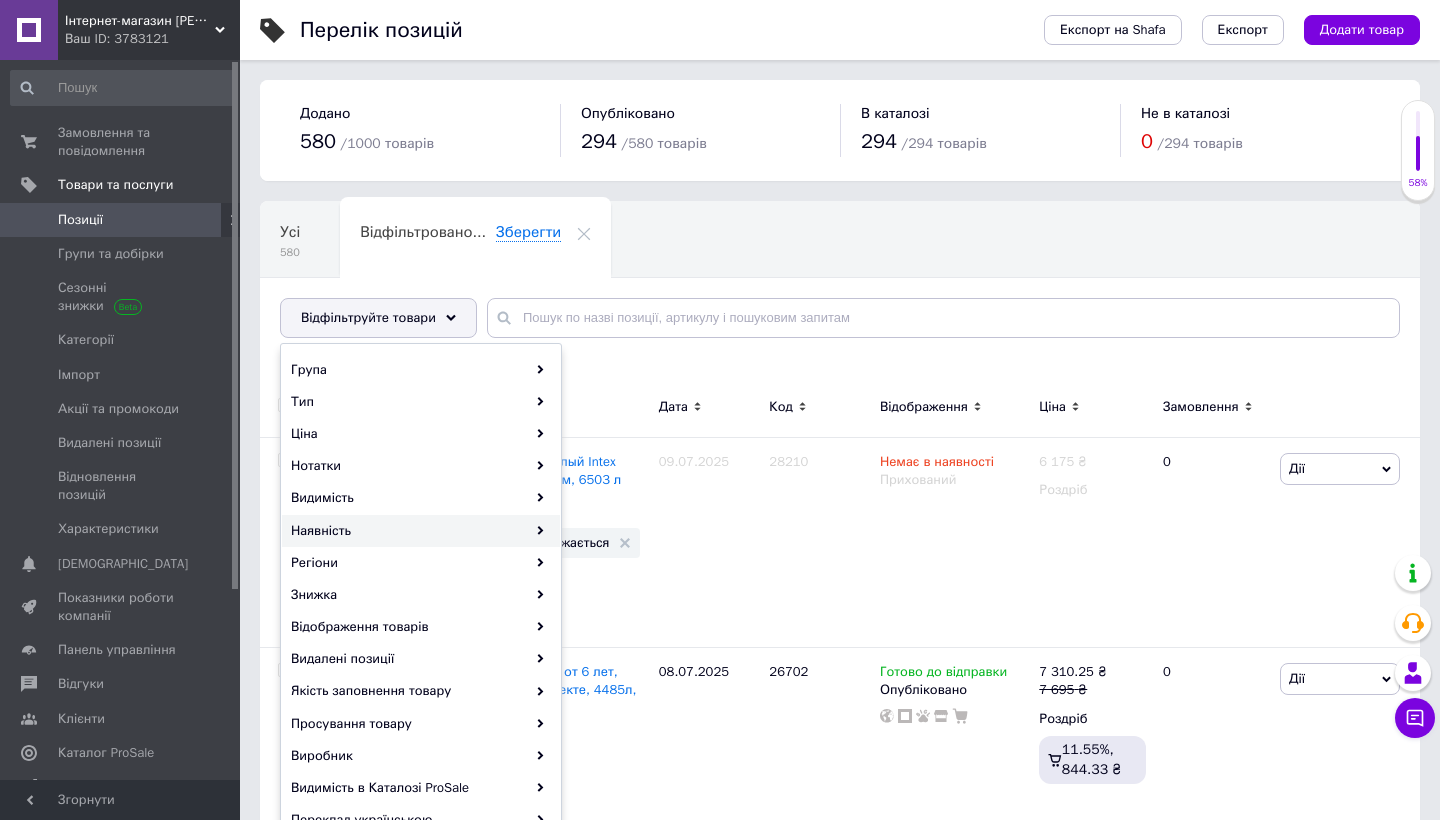 click on "Наявність" at bounding box center [421, 531] 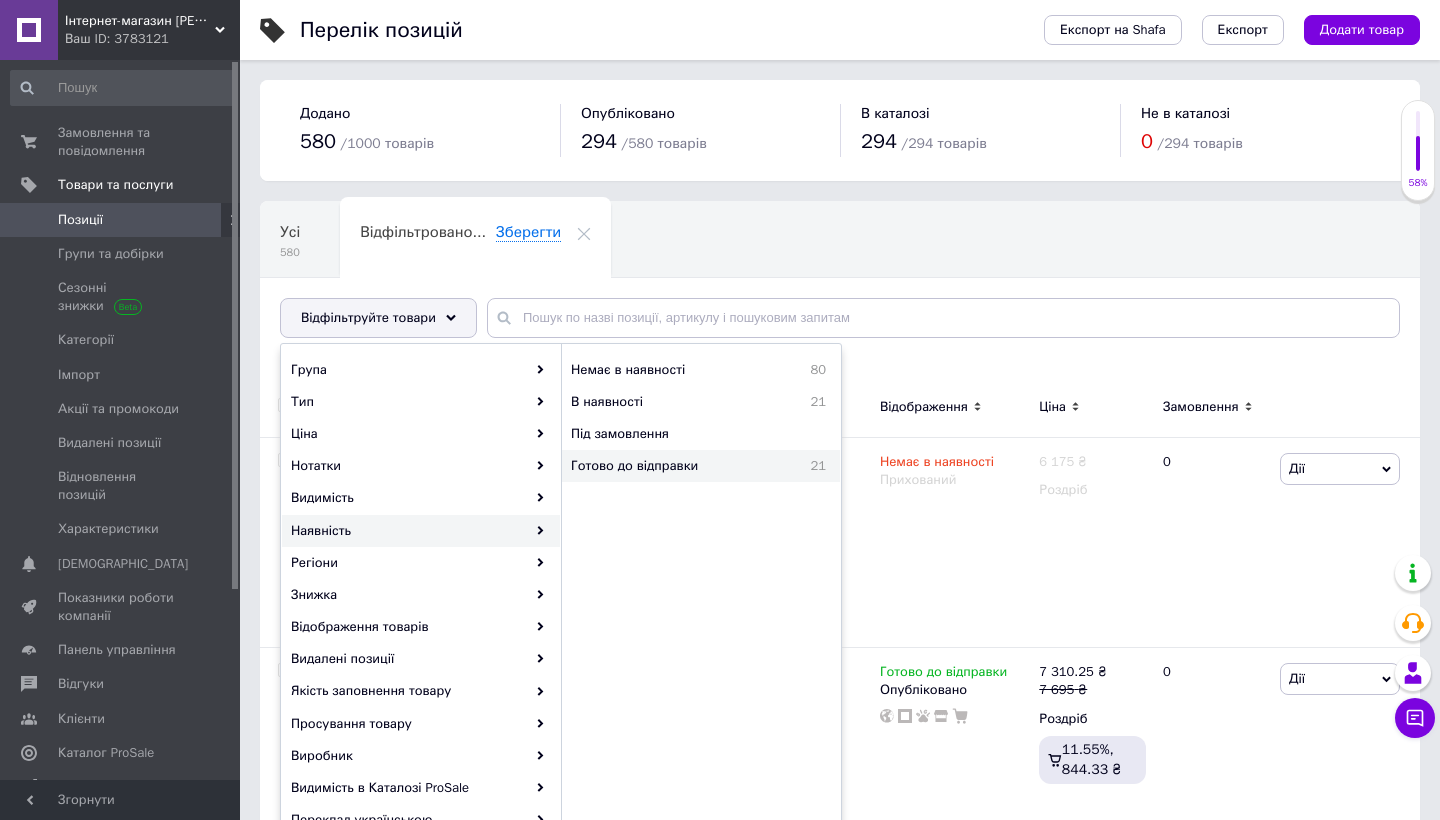 click on "Готово до відправки" at bounding box center [677, 466] 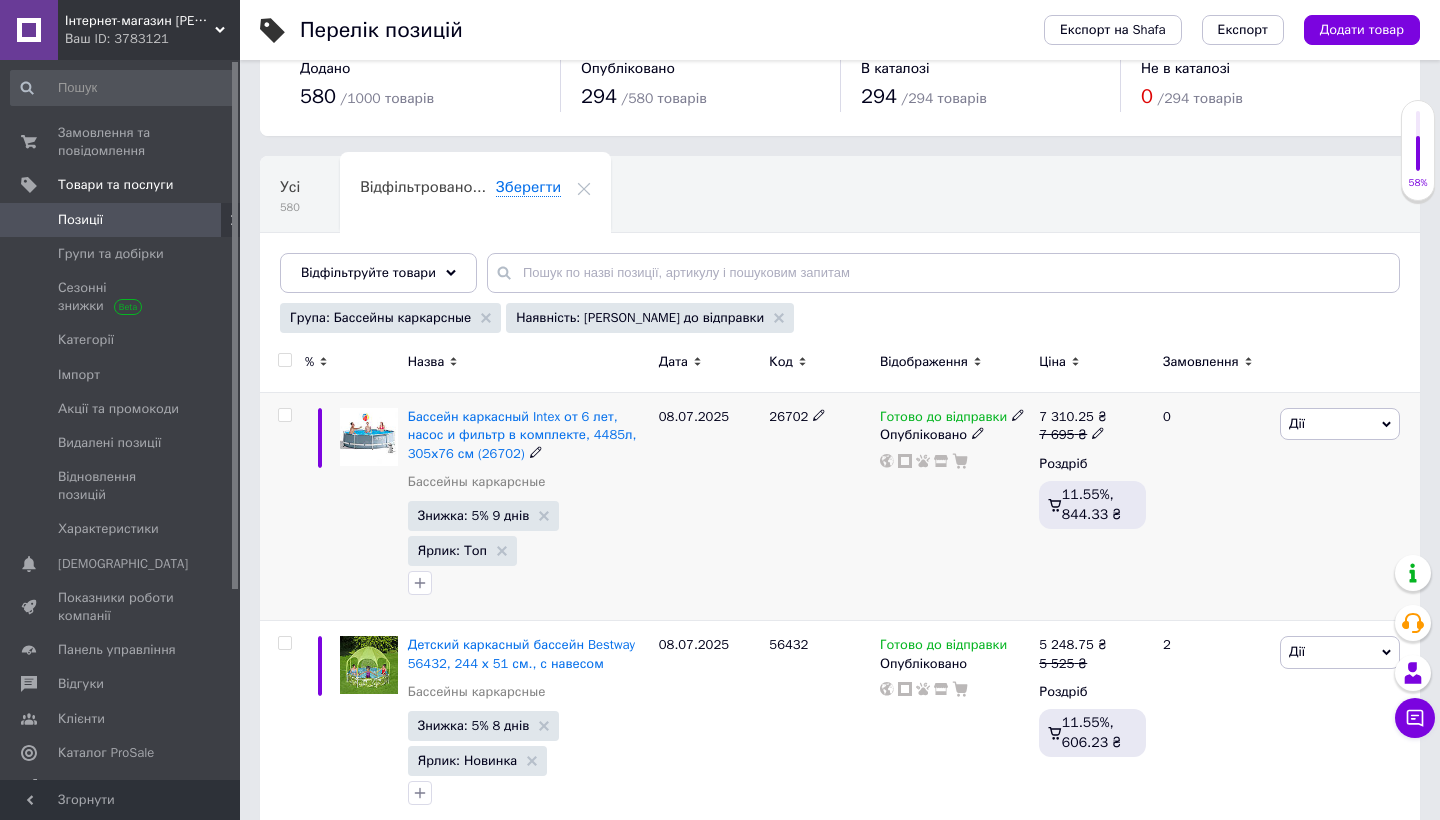 scroll, scrollTop: 56, scrollLeft: 0, axis: vertical 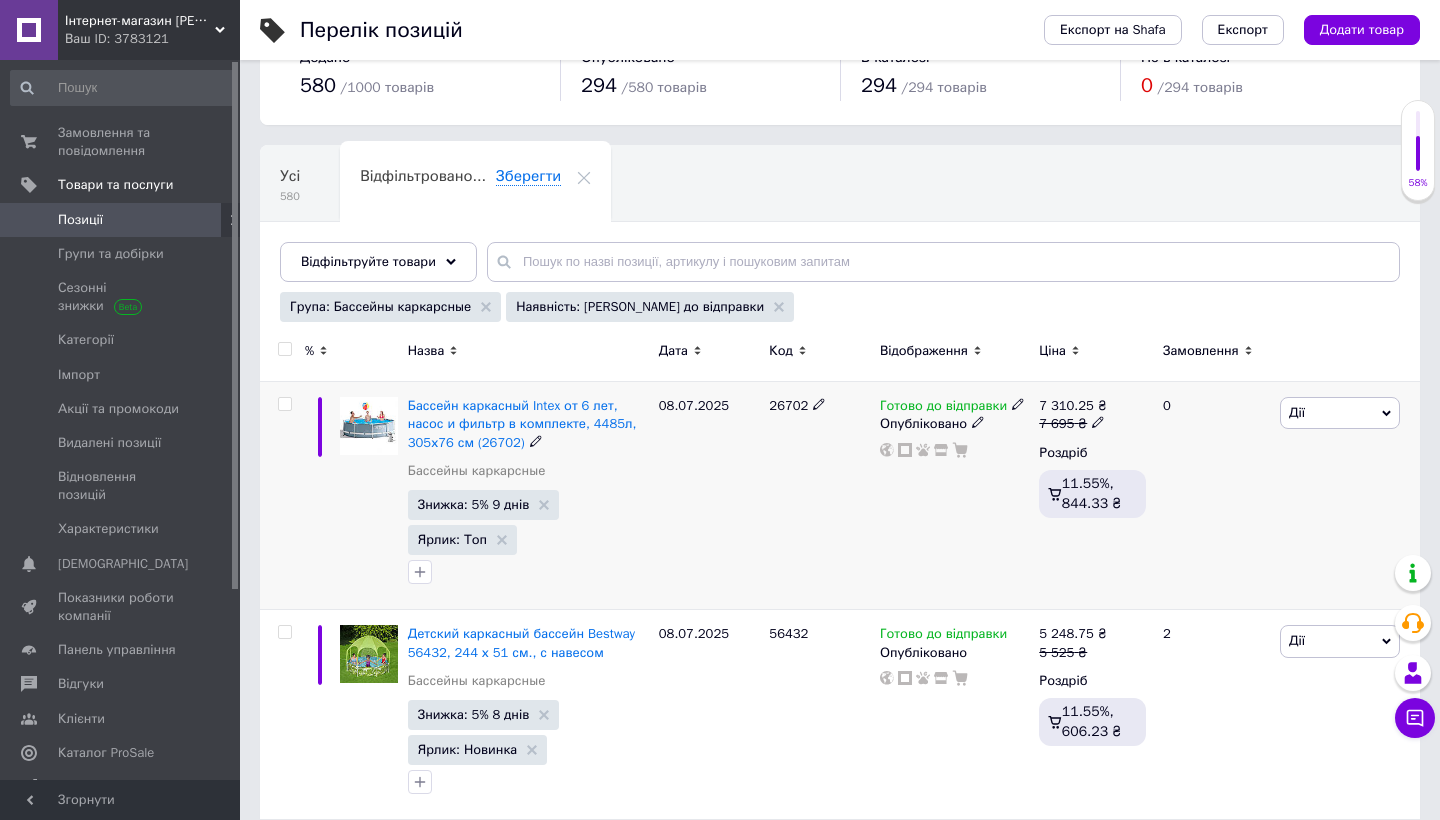 click on "26702" at bounding box center (788, 405) 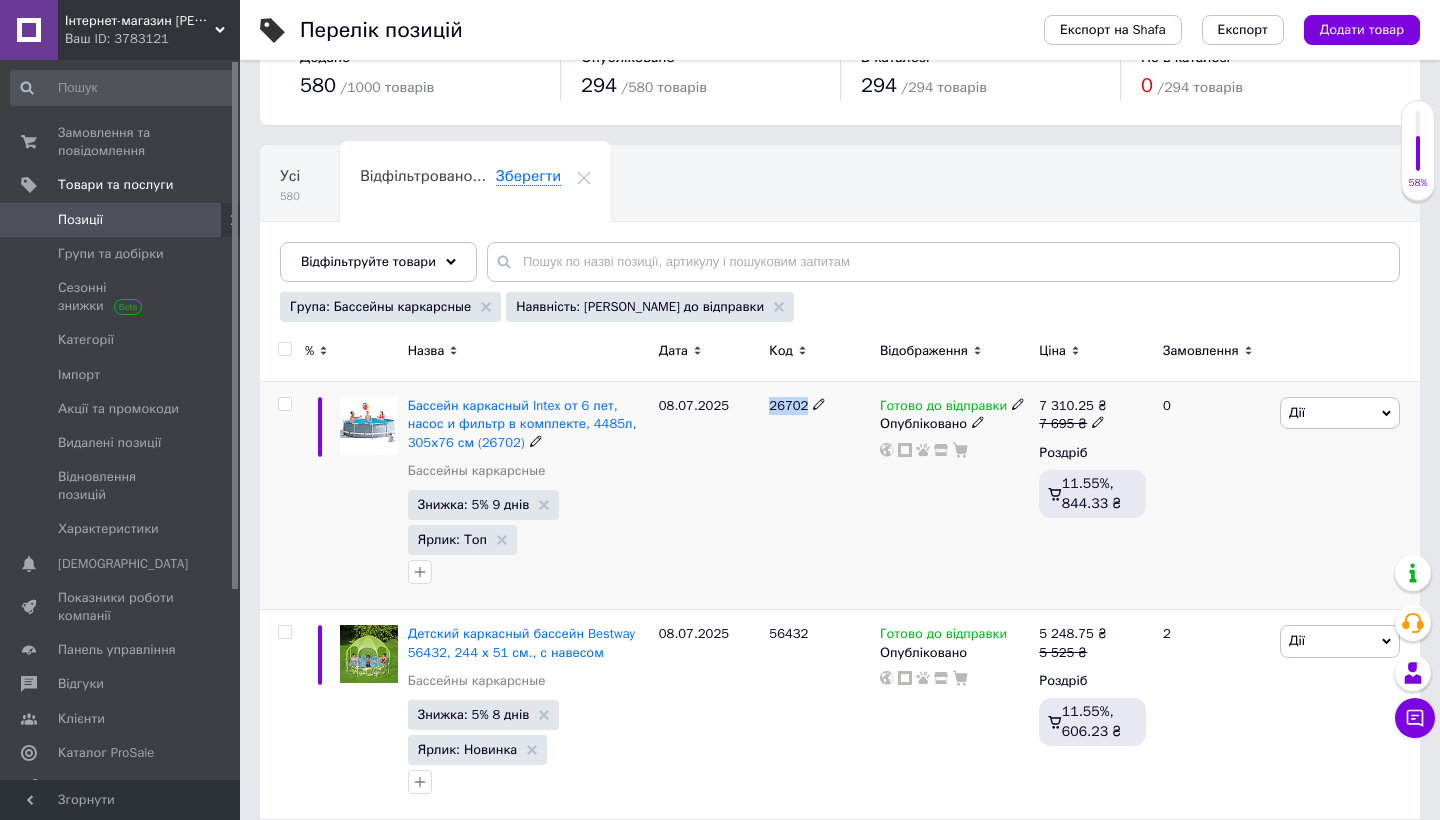 click on "26702" at bounding box center (788, 405) 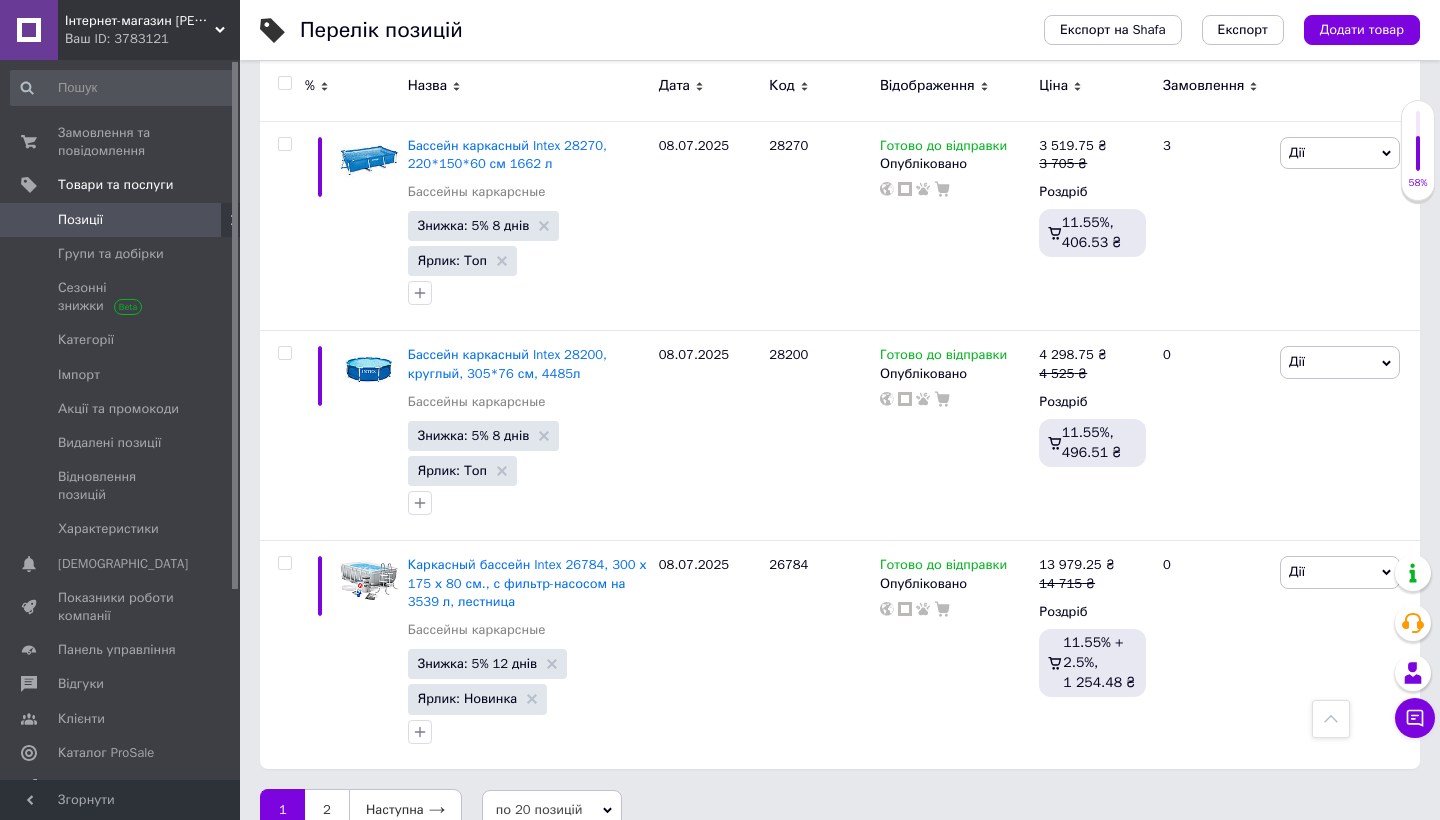 scroll, scrollTop: 4007, scrollLeft: 0, axis: vertical 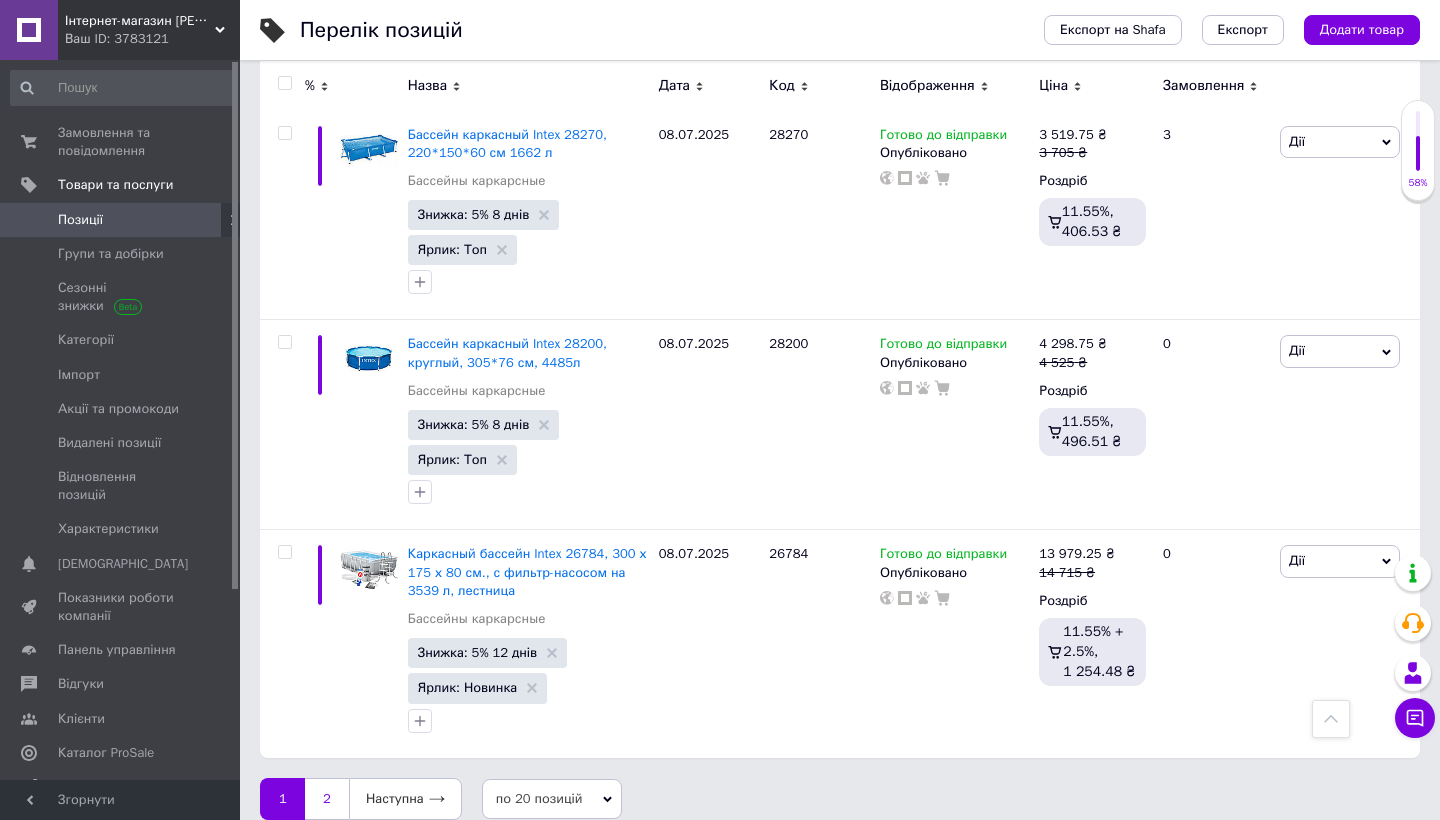 click on "2" at bounding box center (327, 799) 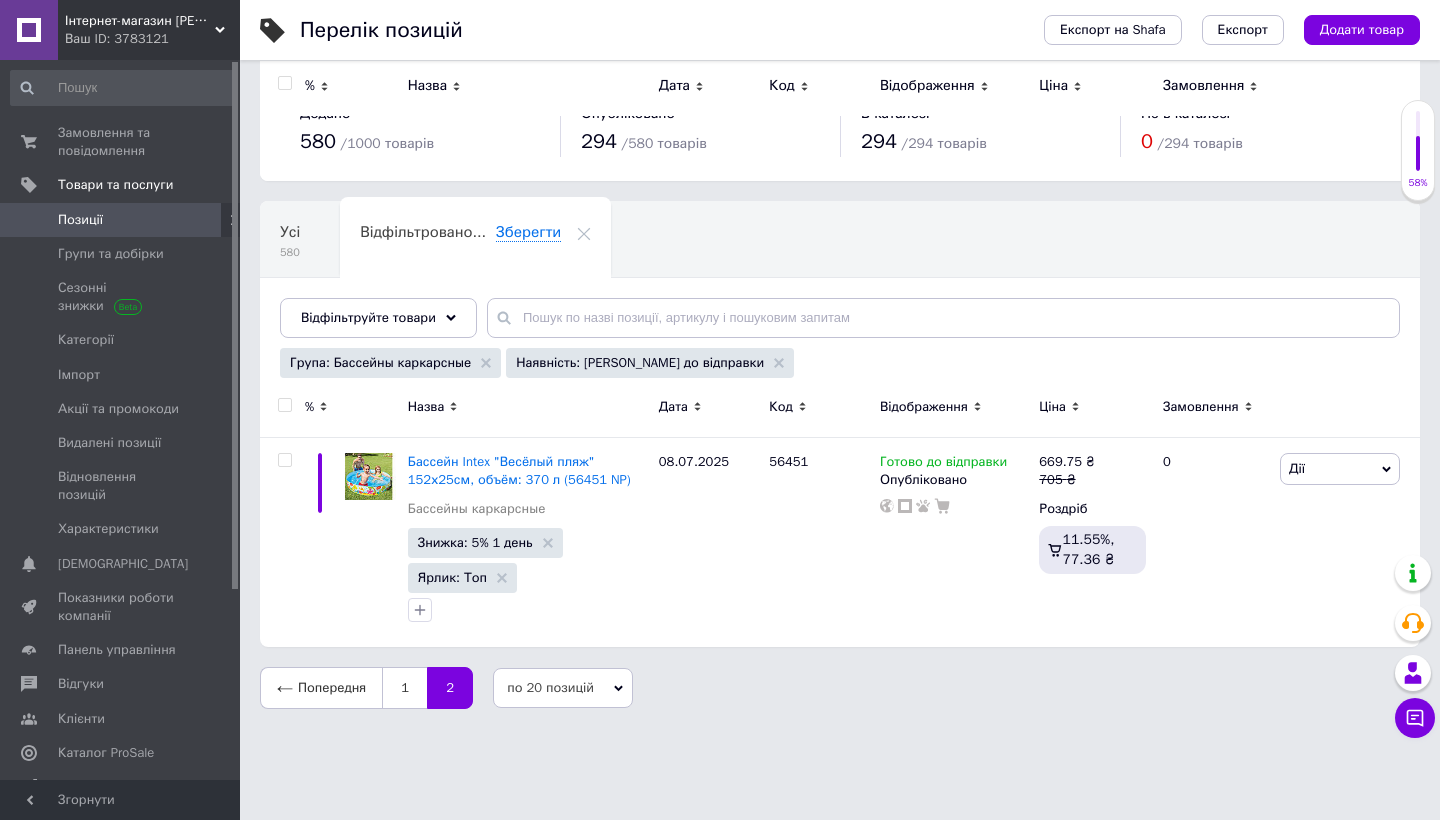 scroll, scrollTop: 0, scrollLeft: 0, axis: both 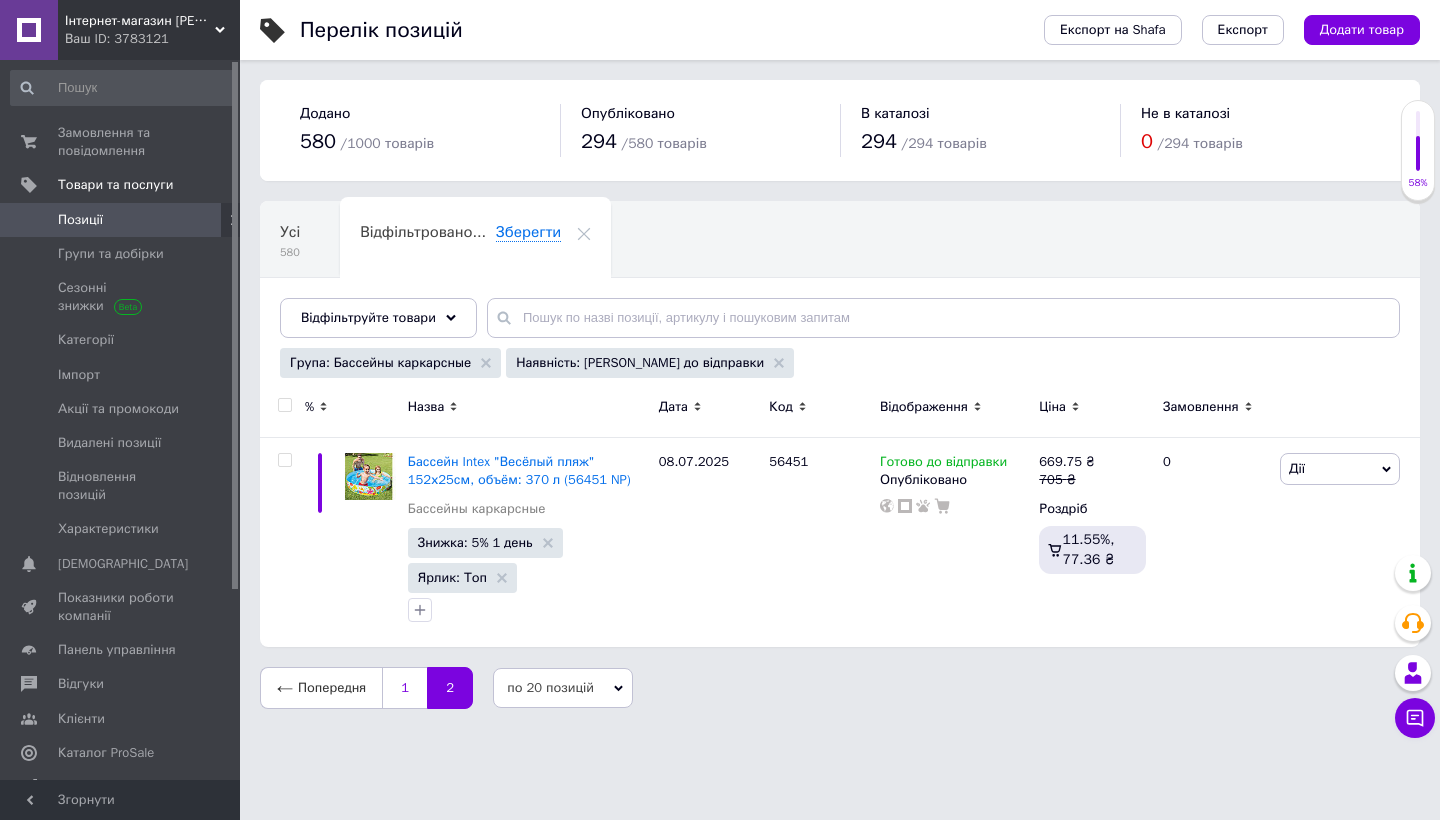 click on "1" at bounding box center [404, 688] 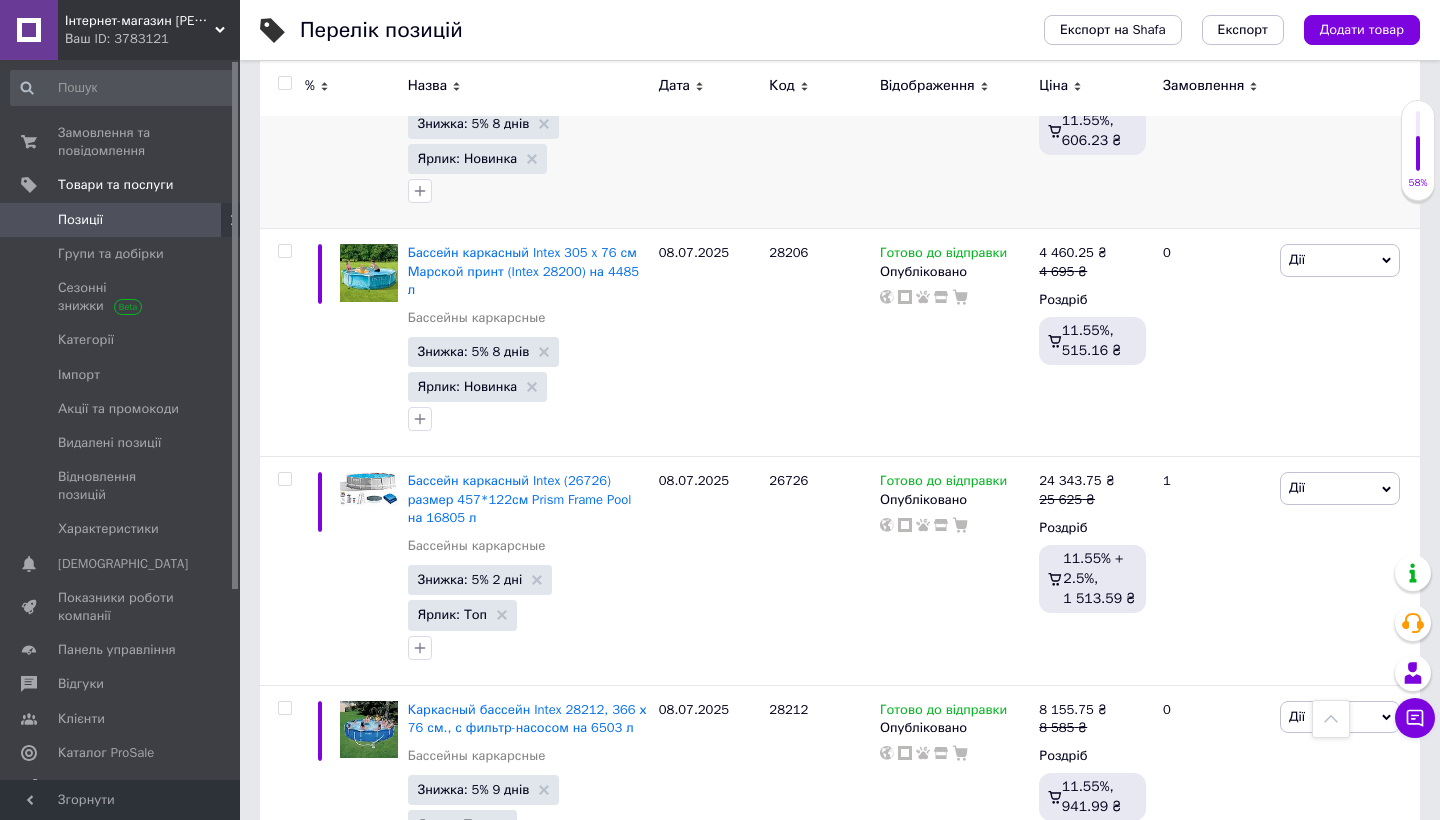scroll, scrollTop: 650, scrollLeft: 0, axis: vertical 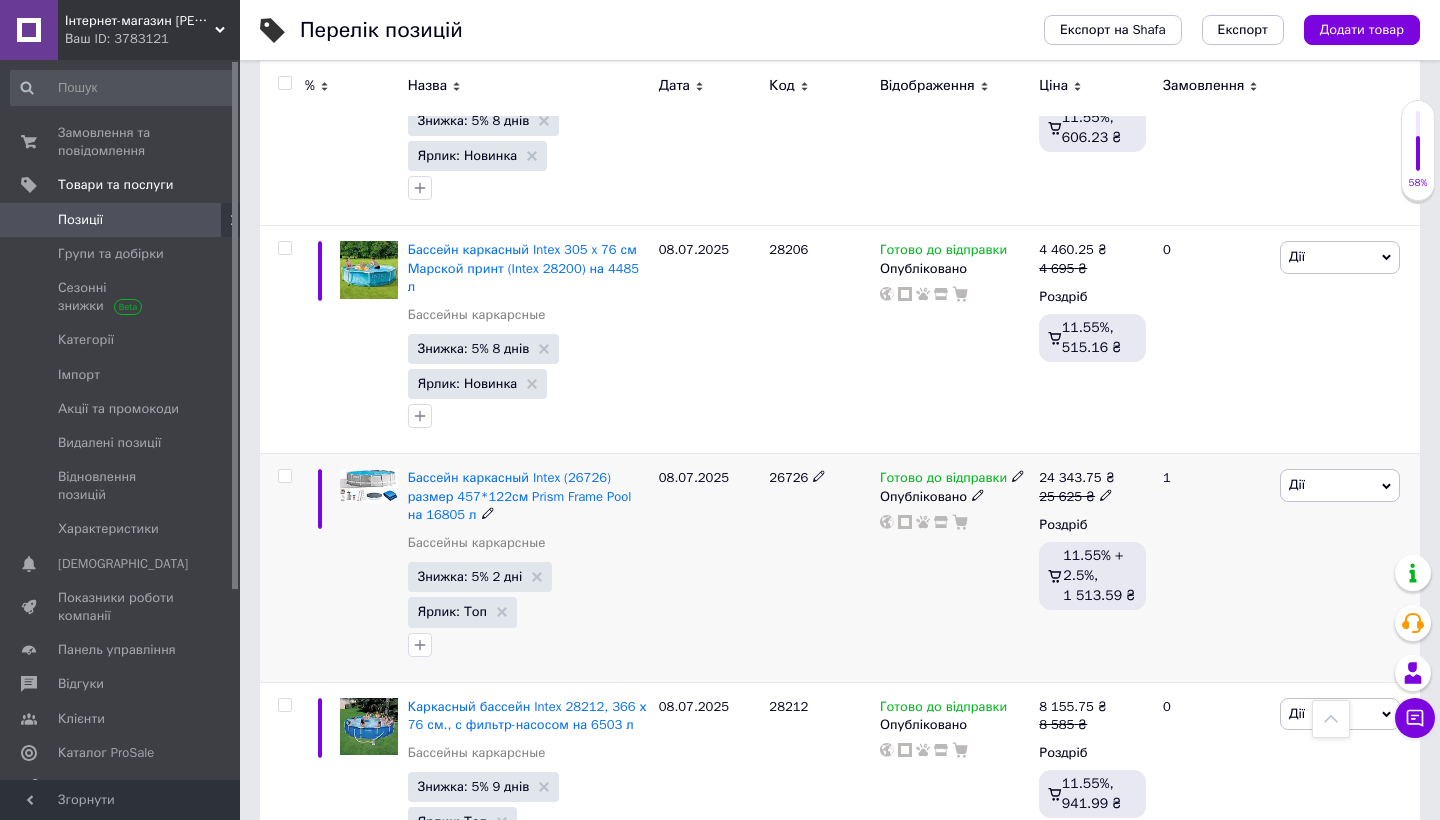 click on "26726" at bounding box center [788, 477] 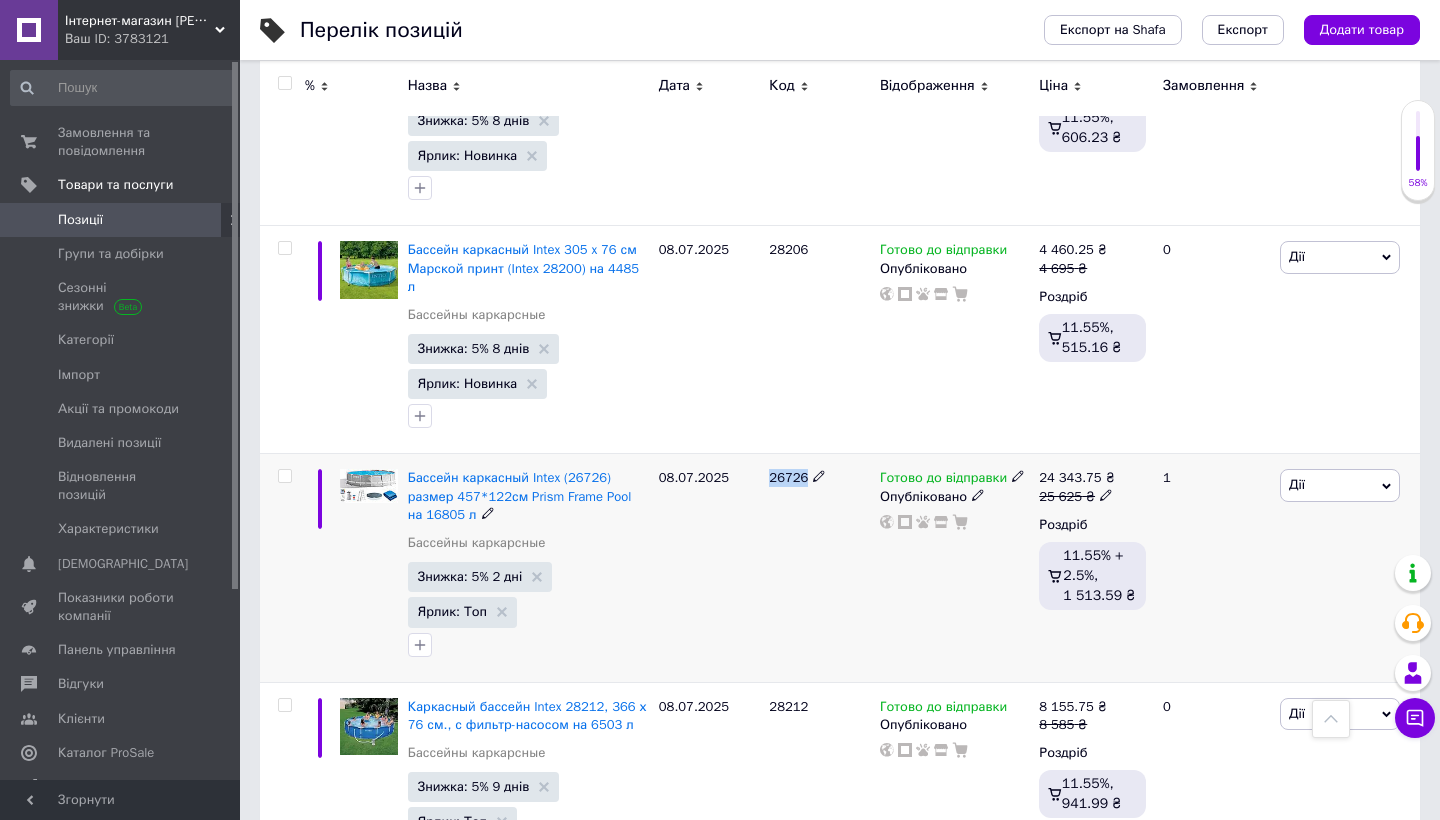 click on "26726" at bounding box center (788, 477) 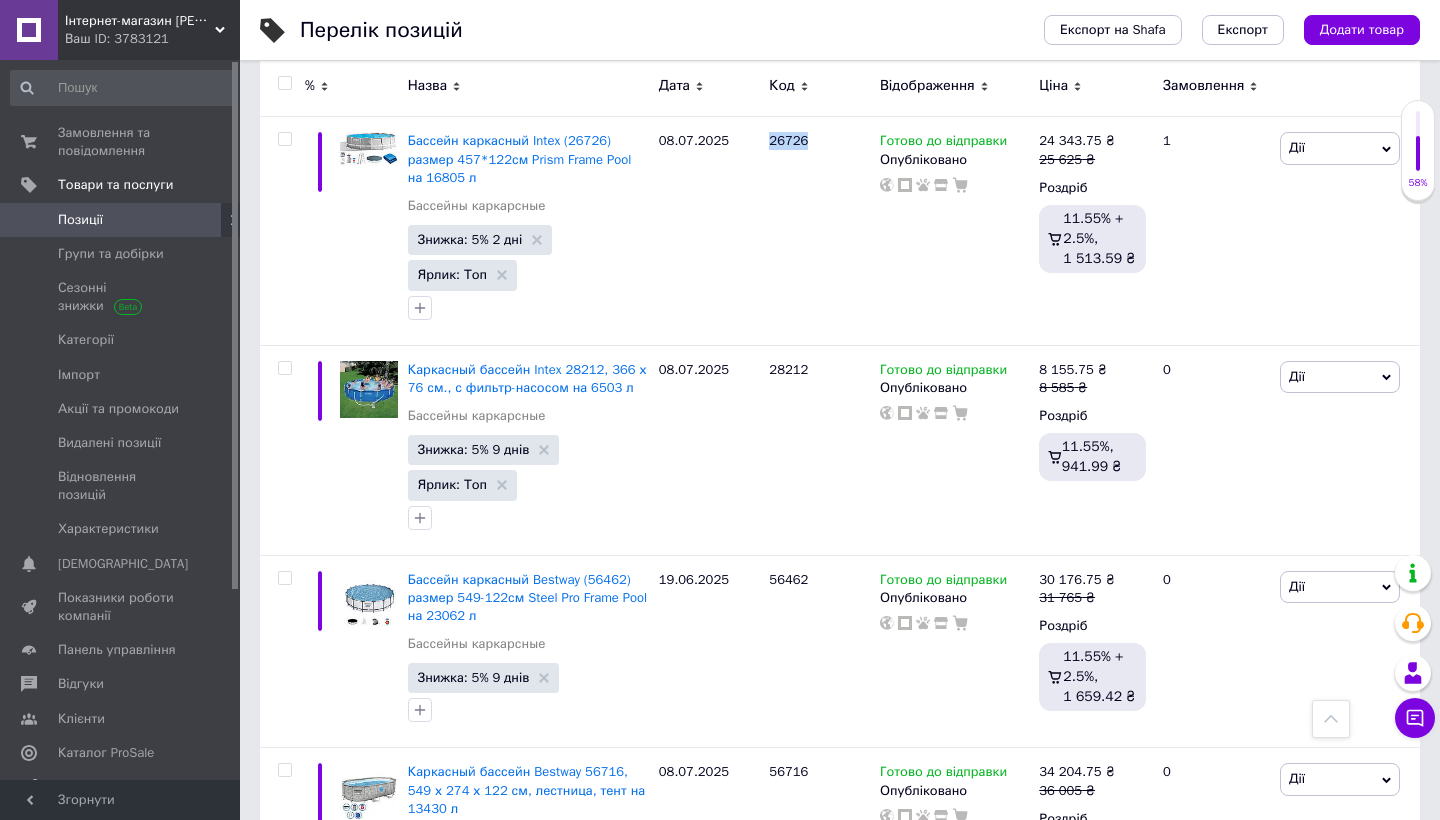 scroll, scrollTop: 991, scrollLeft: 0, axis: vertical 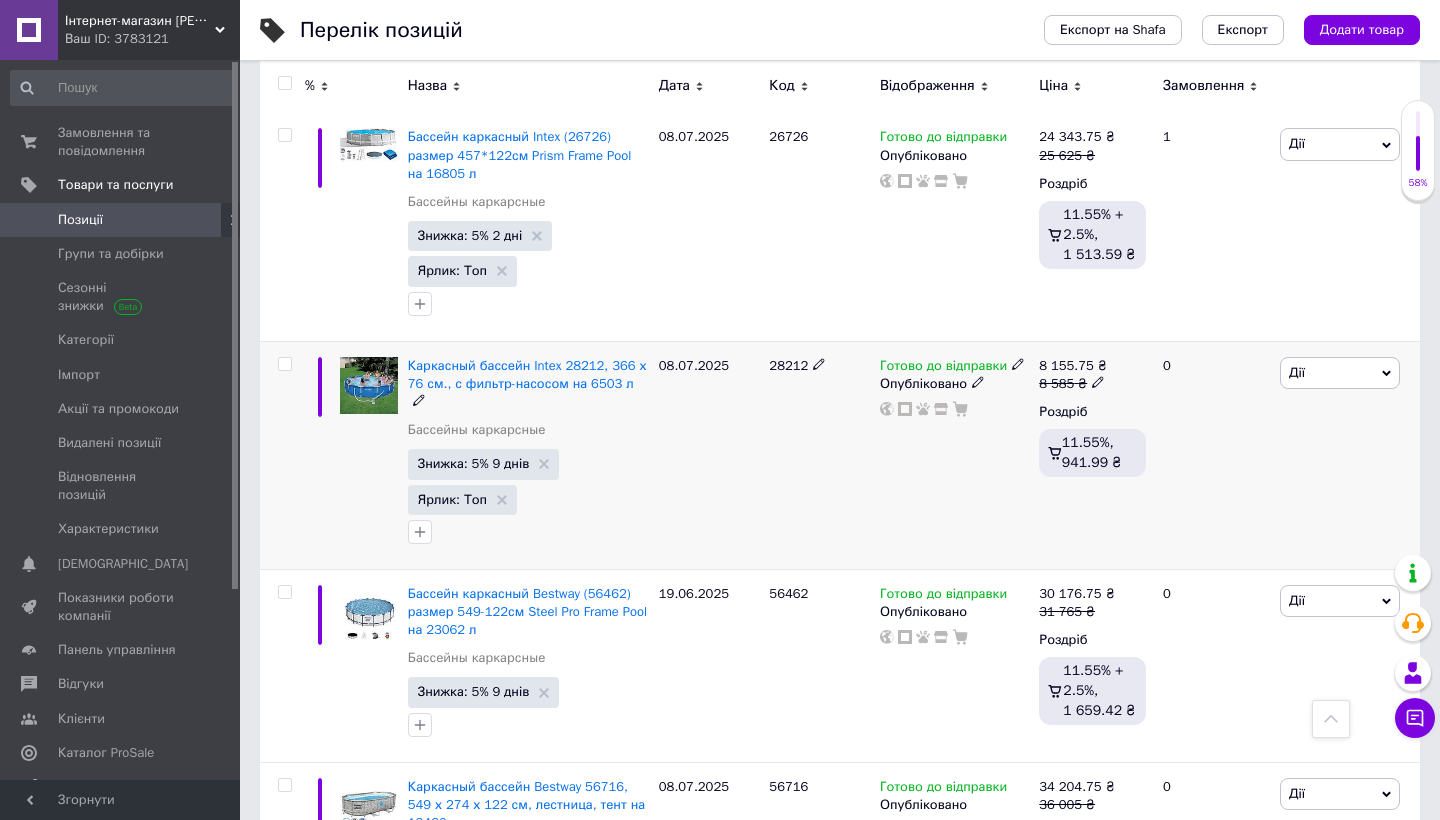 click on "28212" at bounding box center (788, 365) 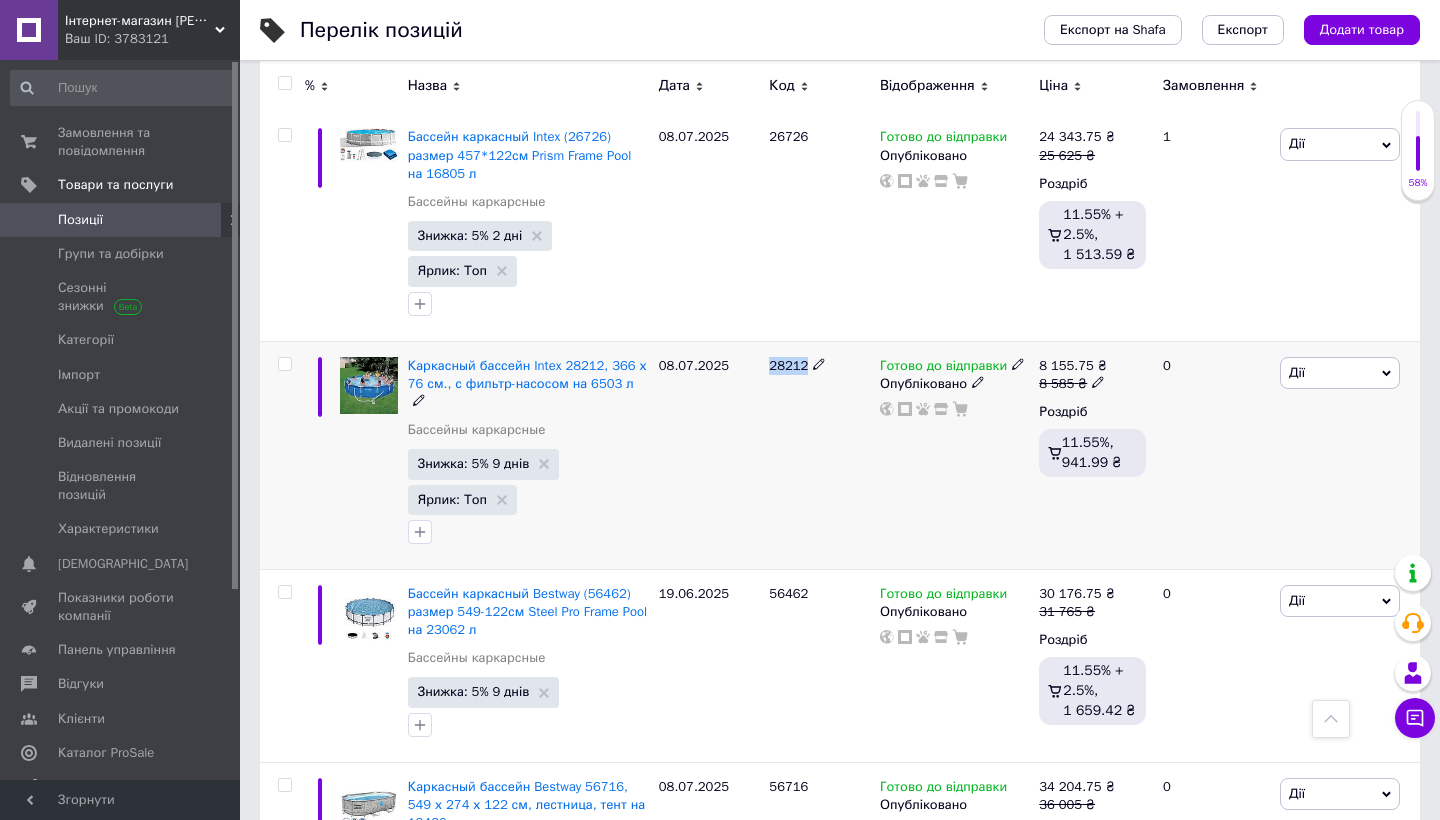 click on "28212" at bounding box center (788, 365) 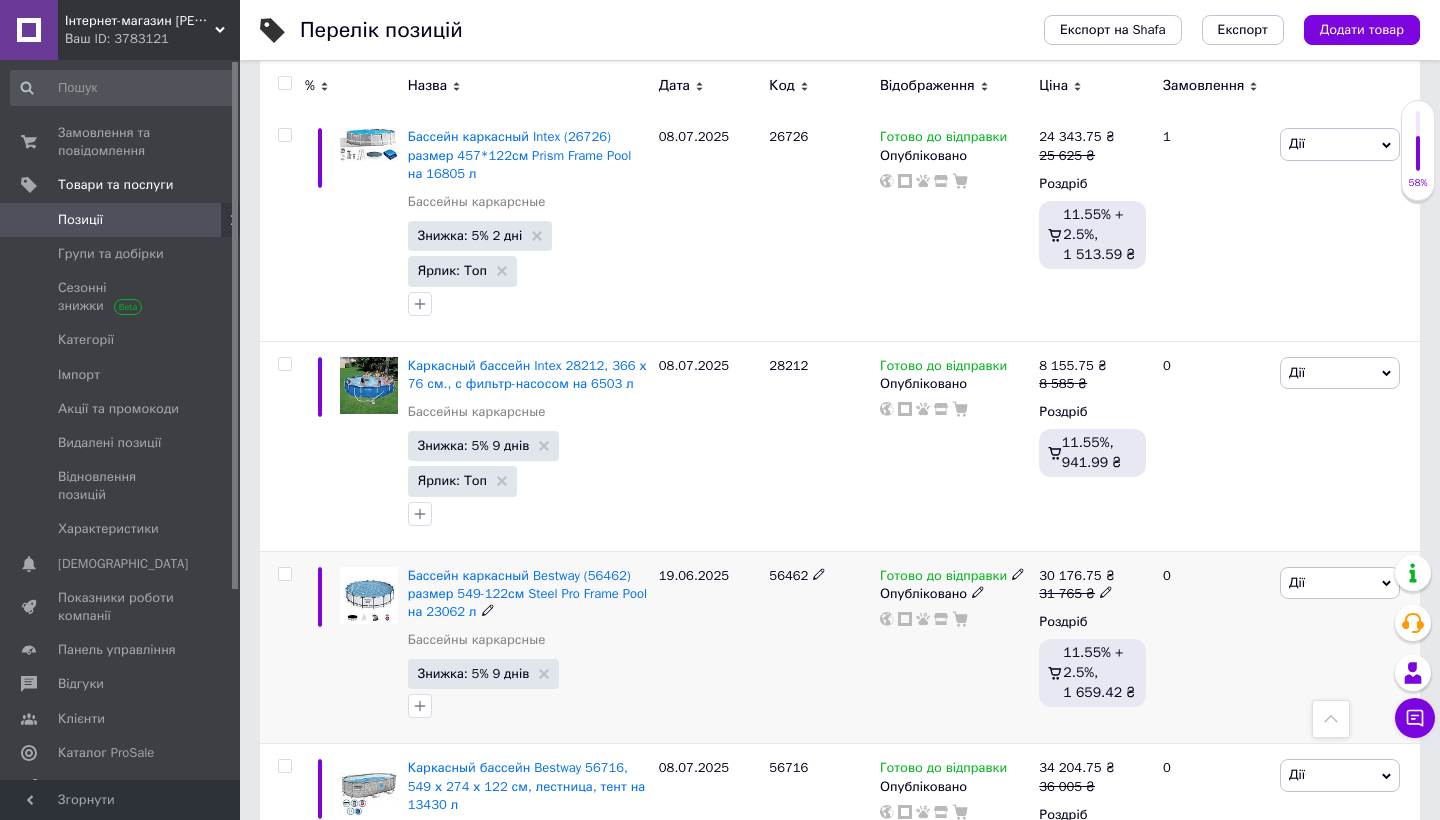 click on "56462" at bounding box center (788, 575) 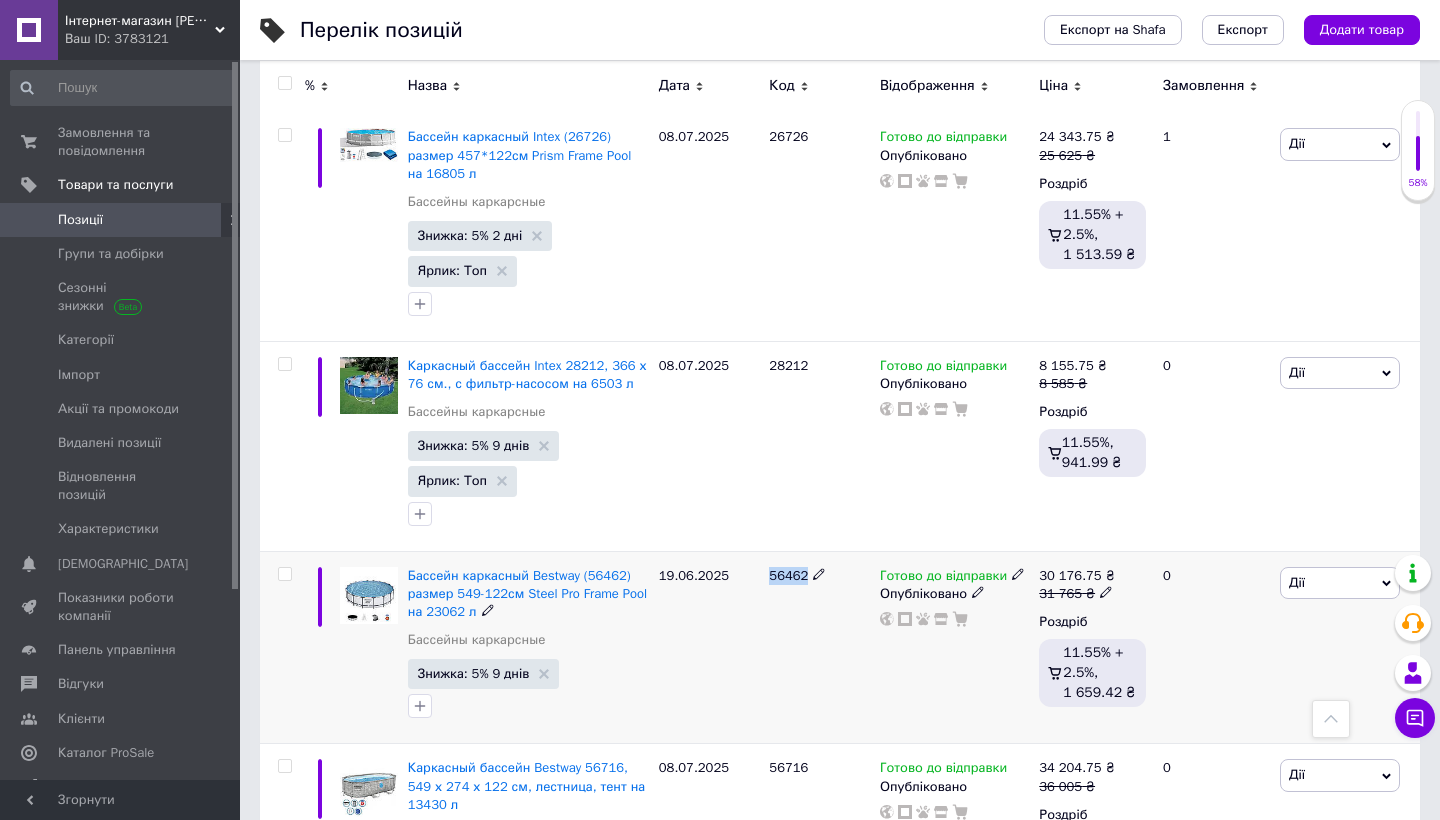 click on "56462" at bounding box center (788, 575) 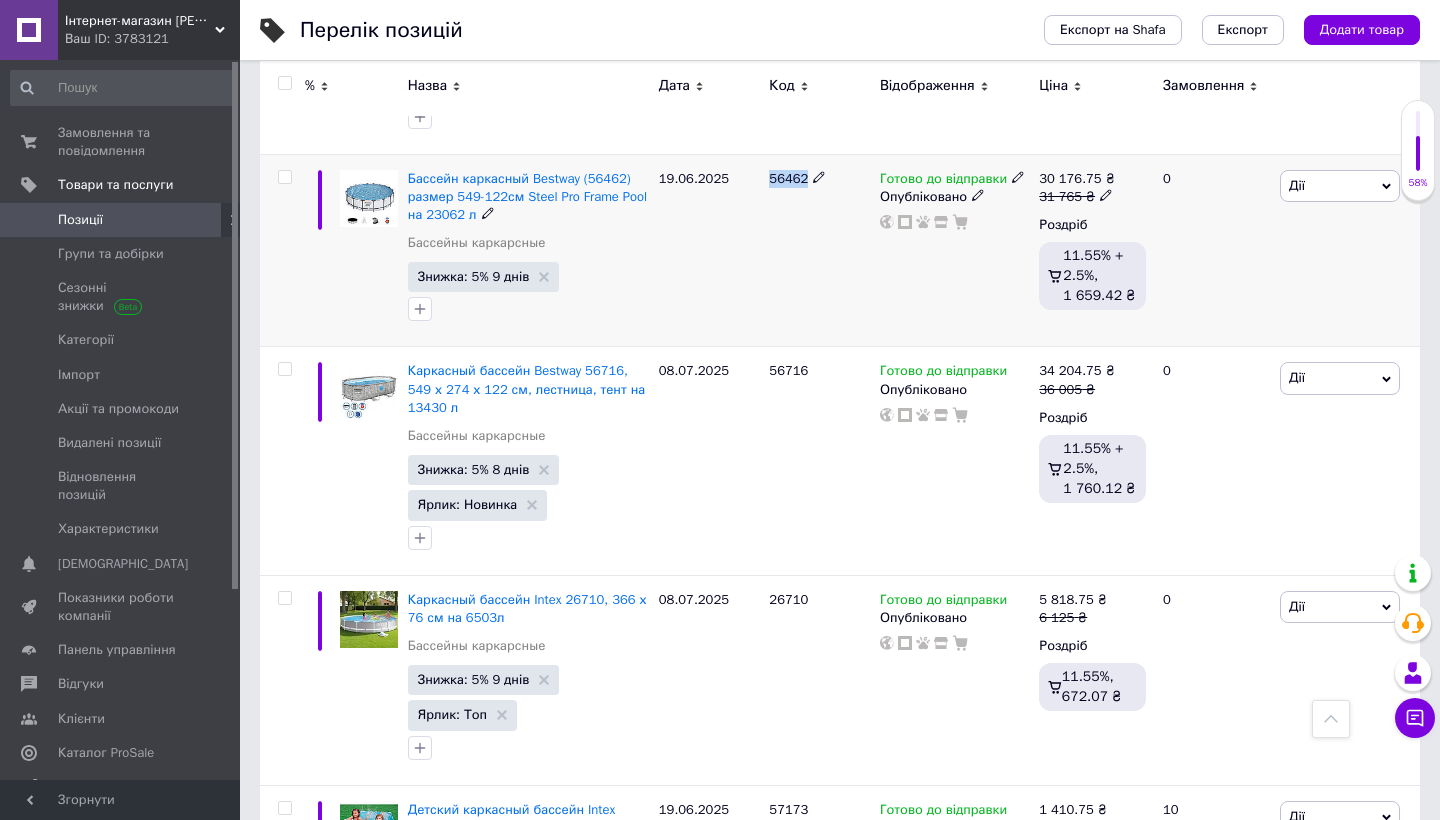 scroll, scrollTop: 1392, scrollLeft: 0, axis: vertical 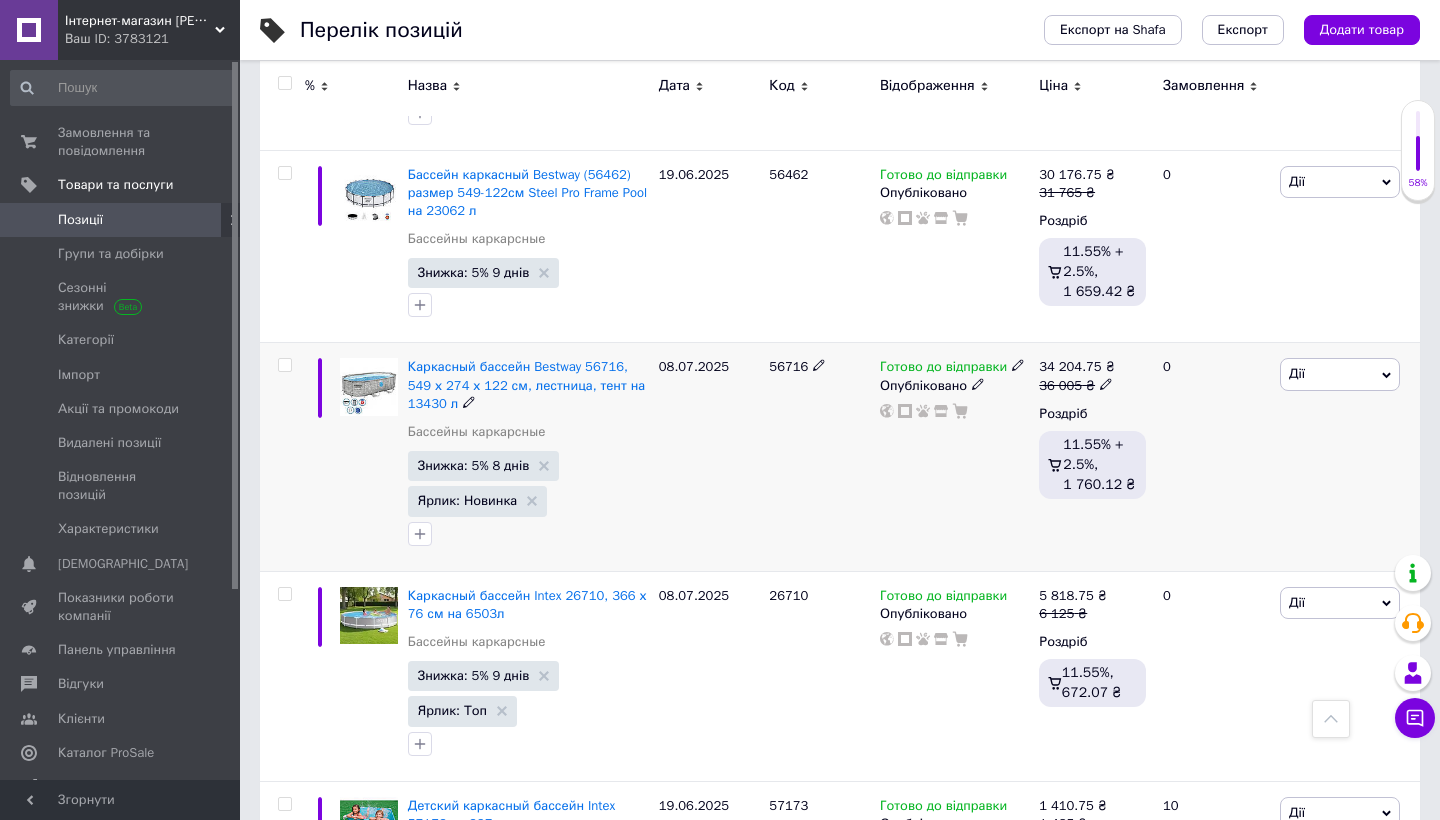 click on "56716" at bounding box center (788, 366) 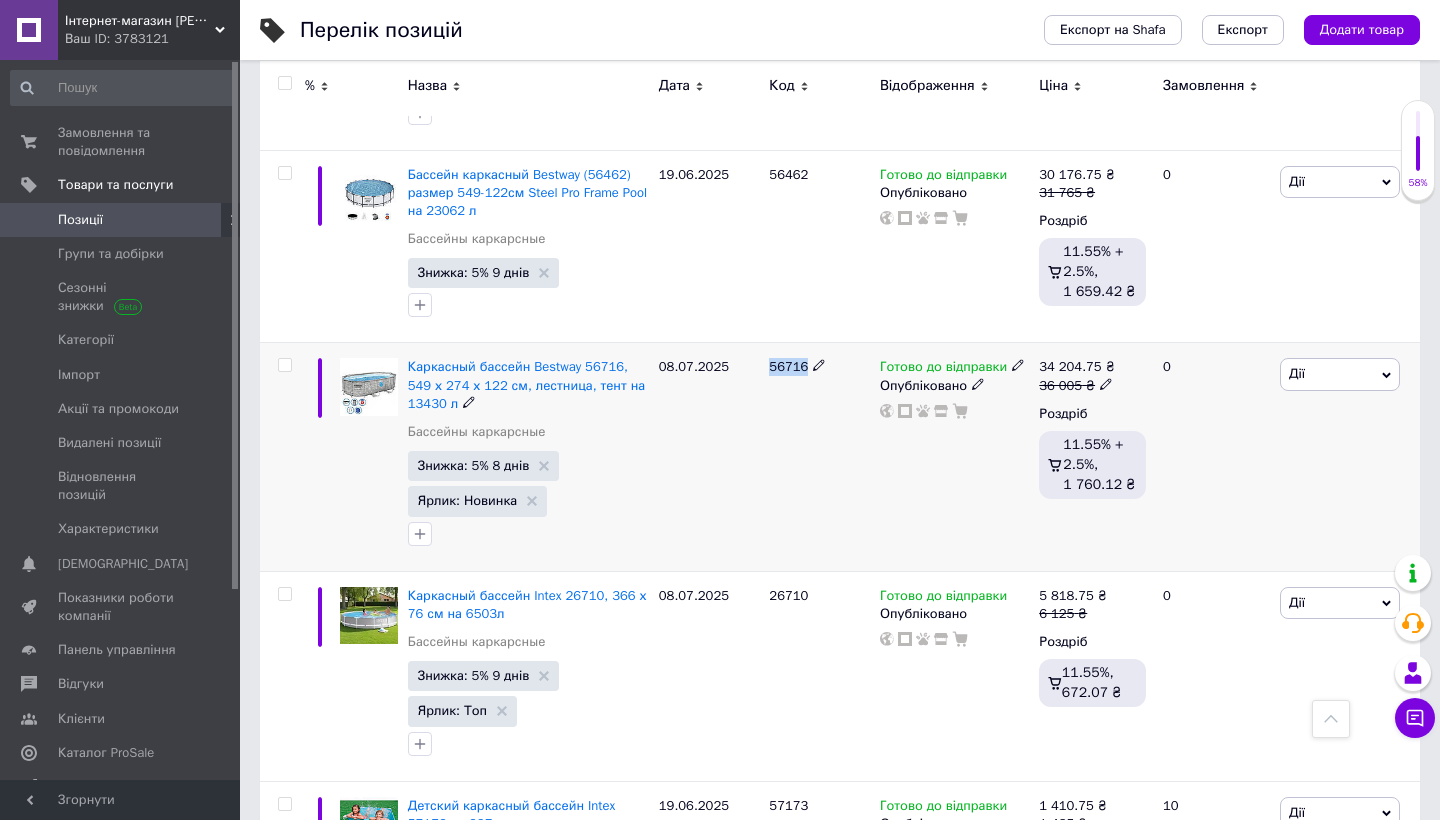 click on "56716" at bounding box center [788, 366] 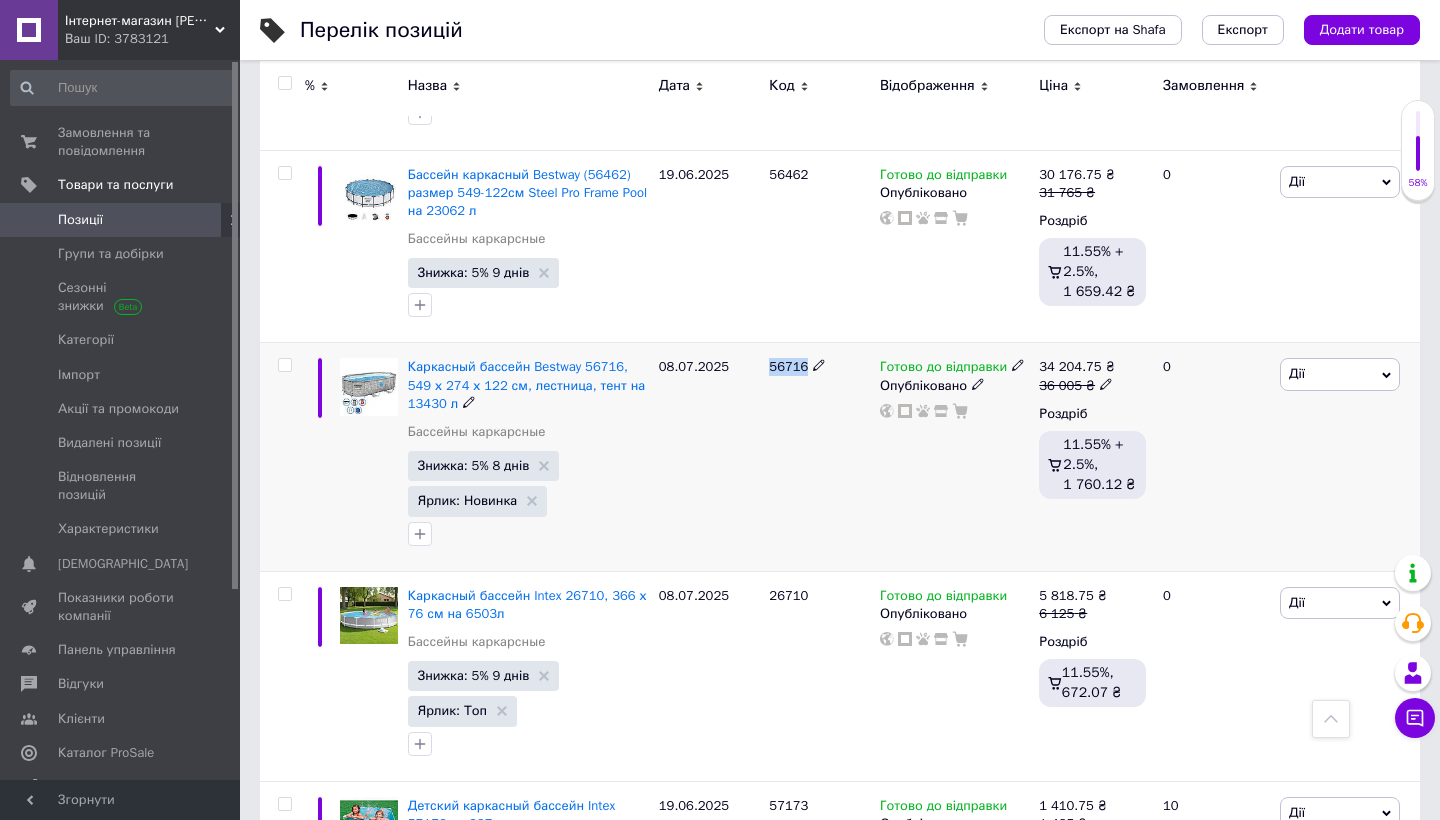 copy on "56716" 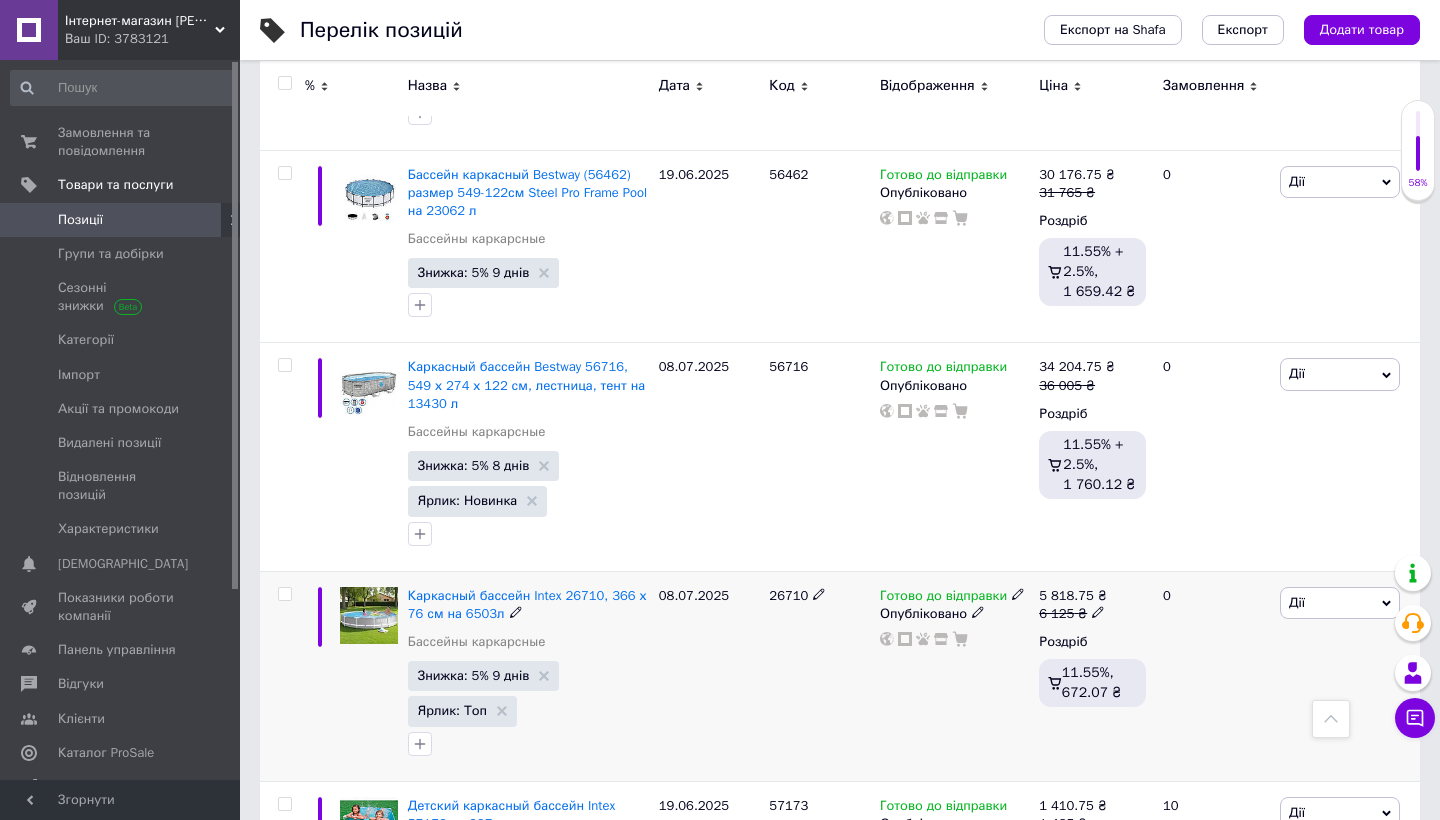 click on "26710" at bounding box center (788, 595) 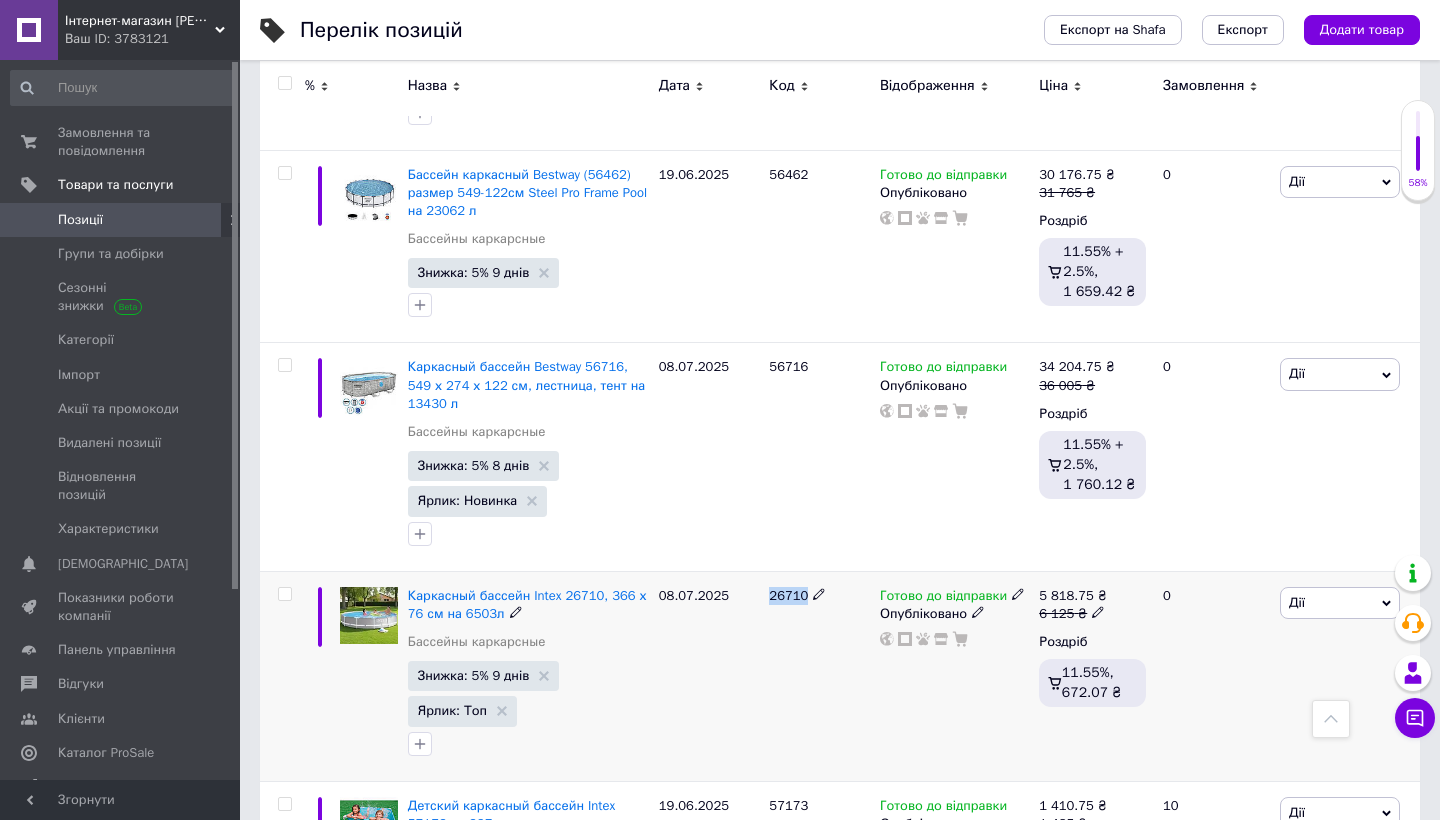 click on "26710" at bounding box center (788, 595) 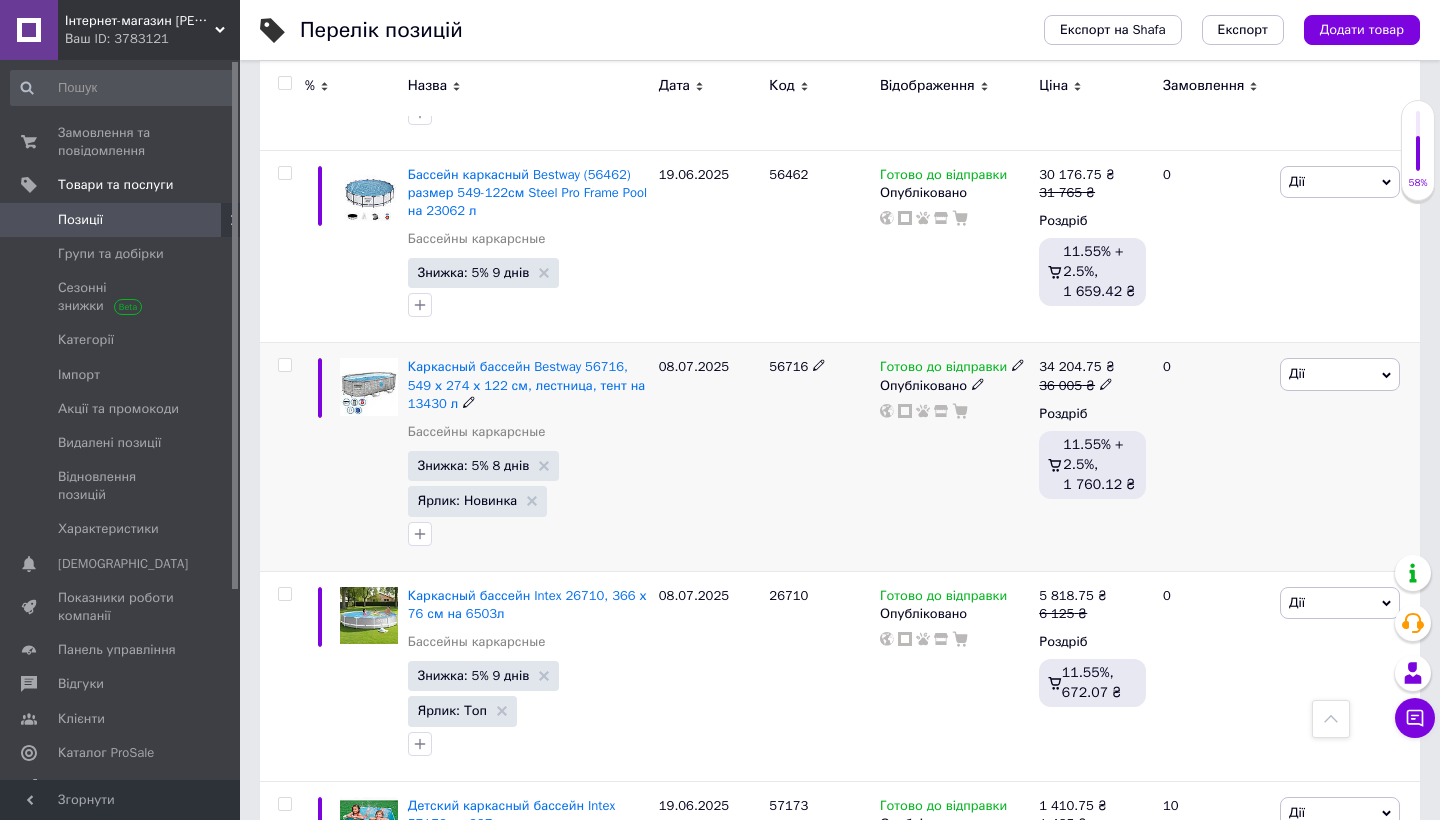 click 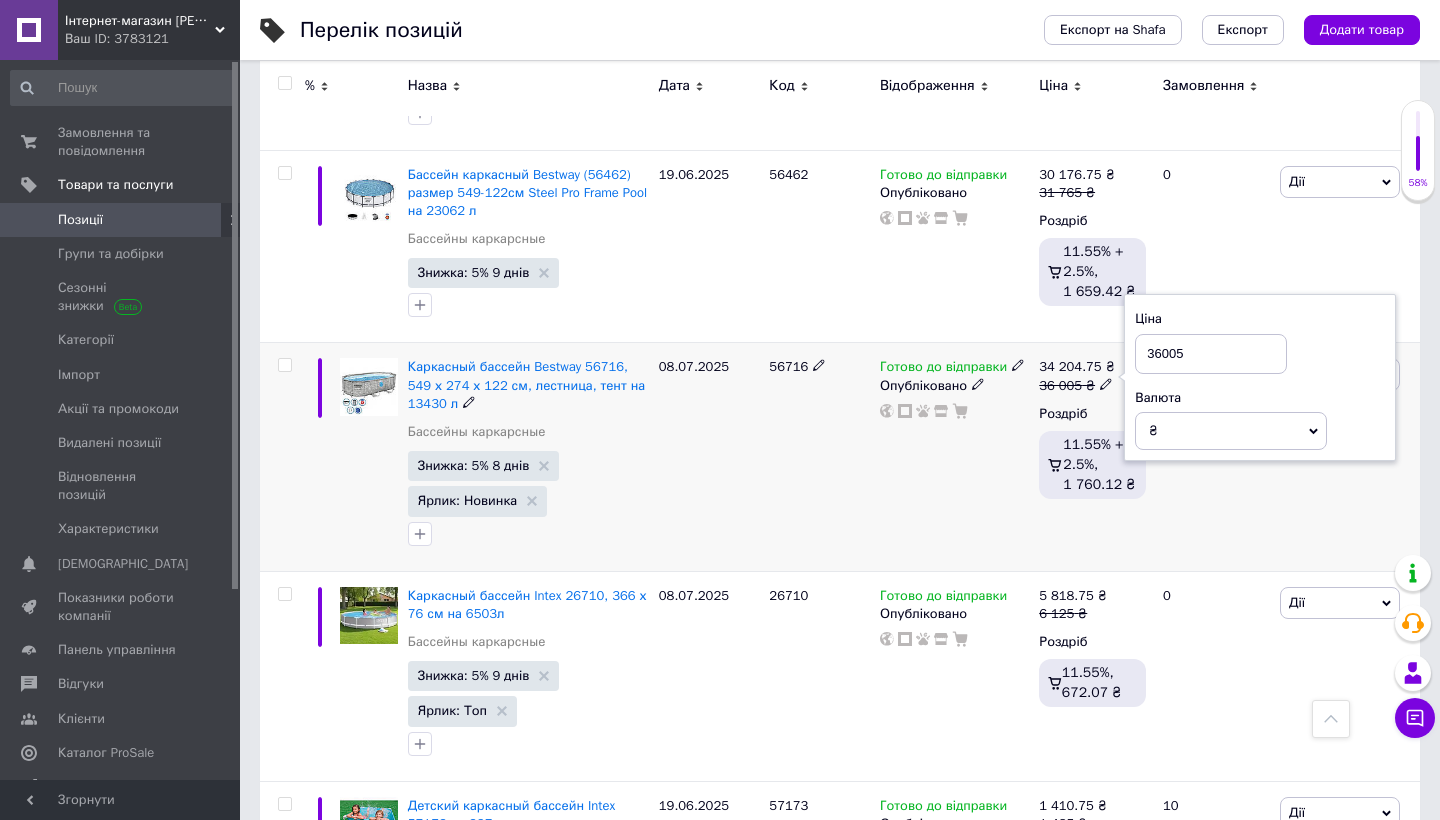click on "36005" at bounding box center [1211, 354] 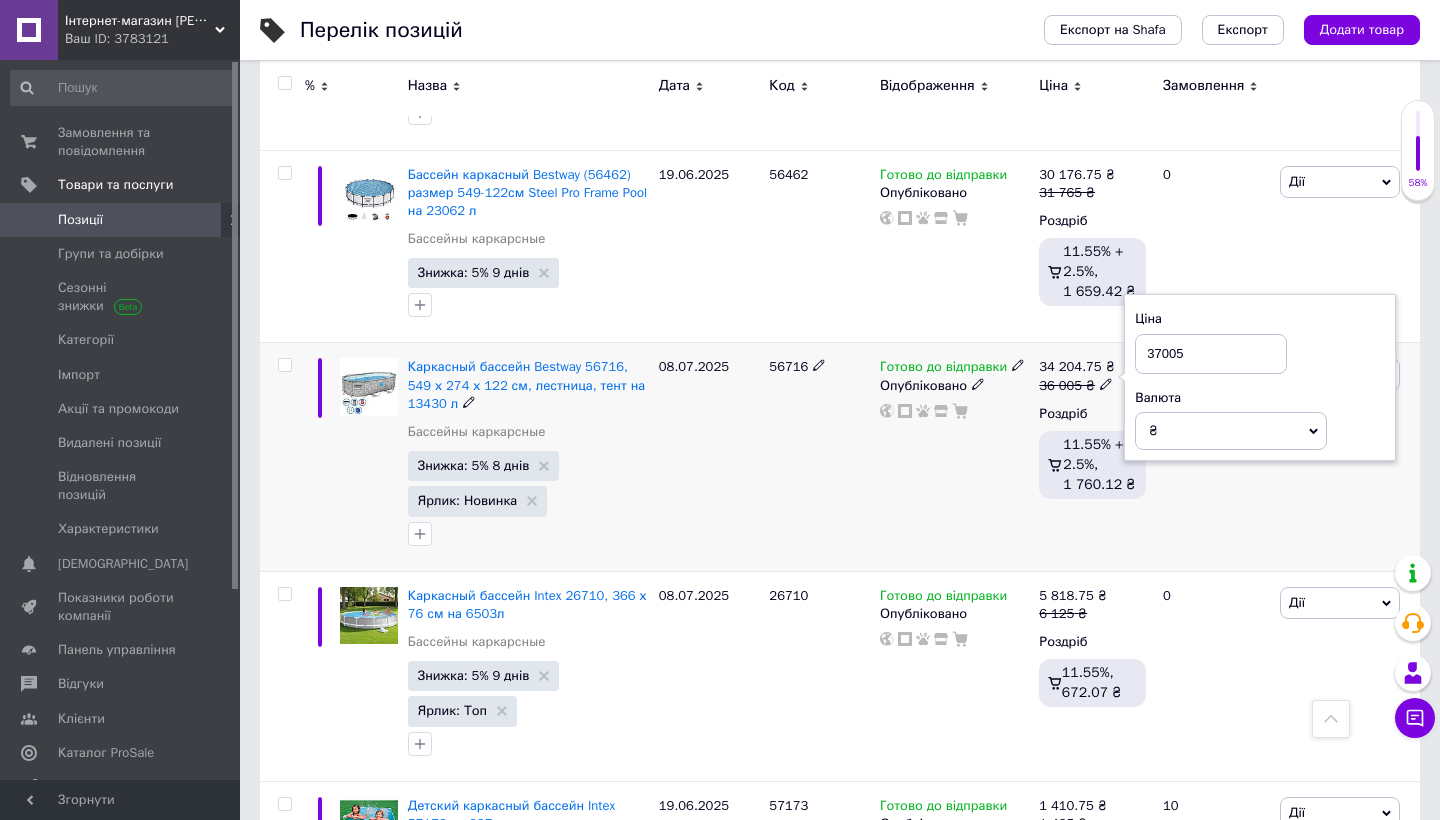 type on "37005" 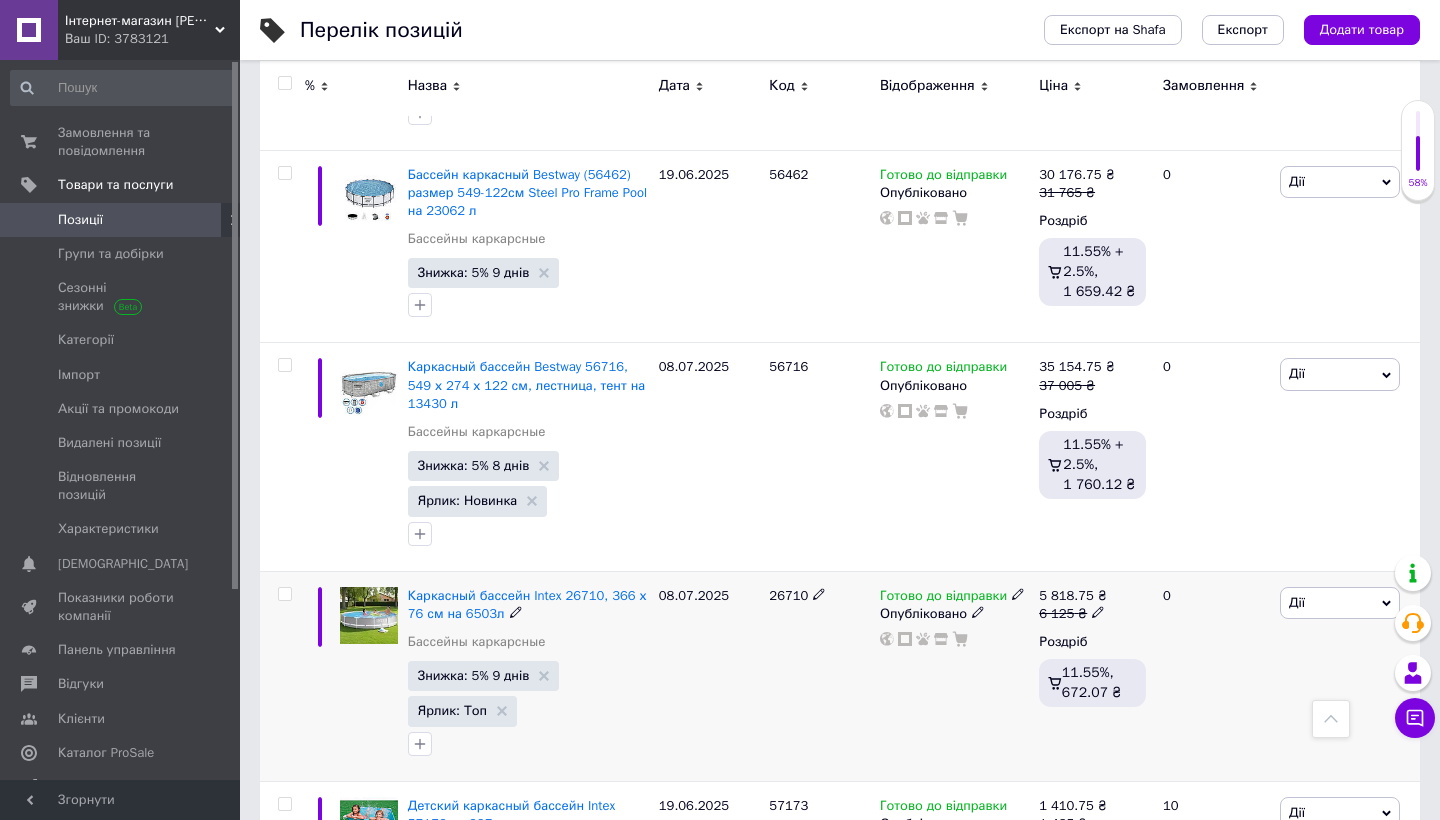 click on "26710" at bounding box center [788, 595] 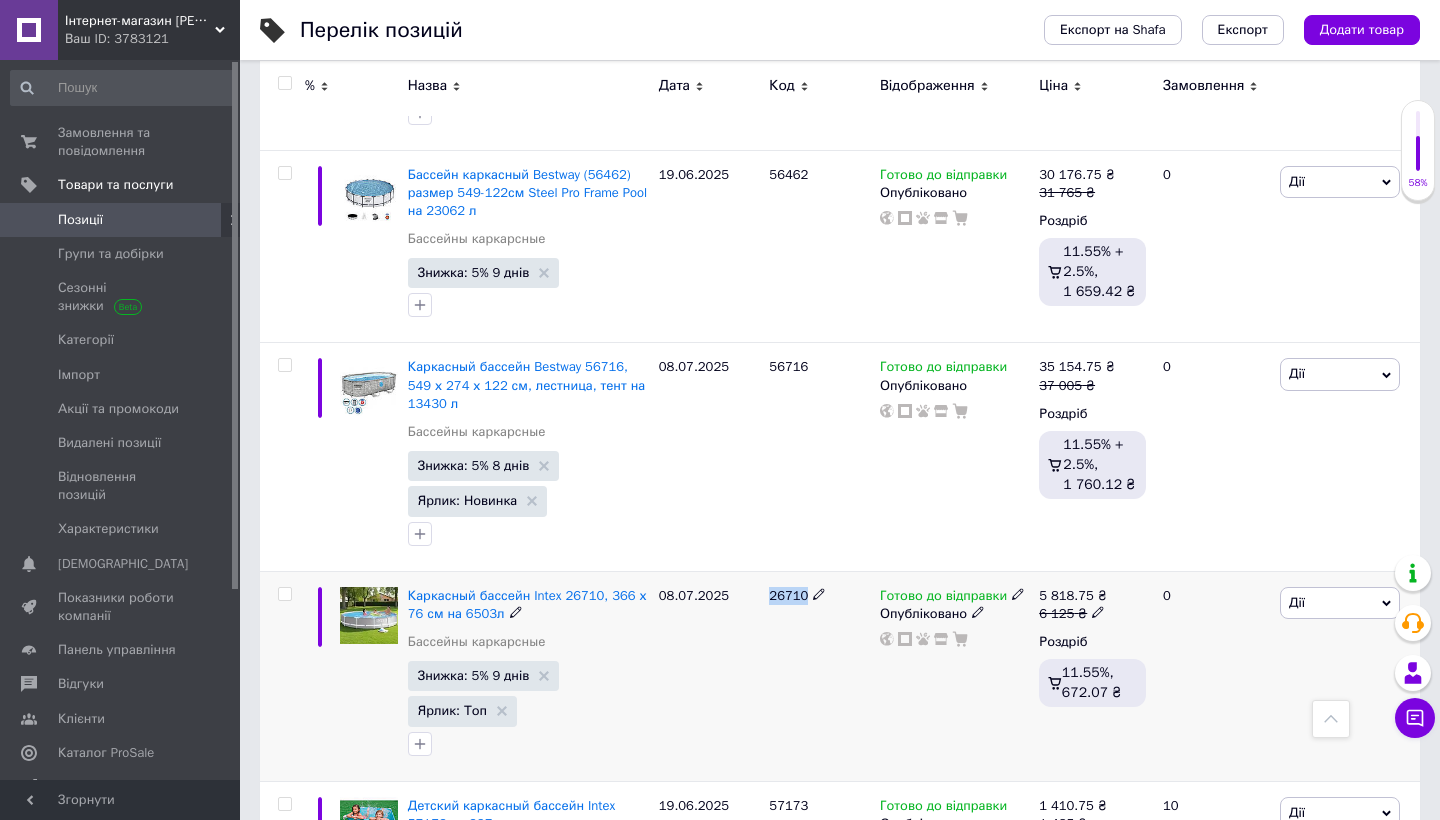 click on "26710" at bounding box center (788, 595) 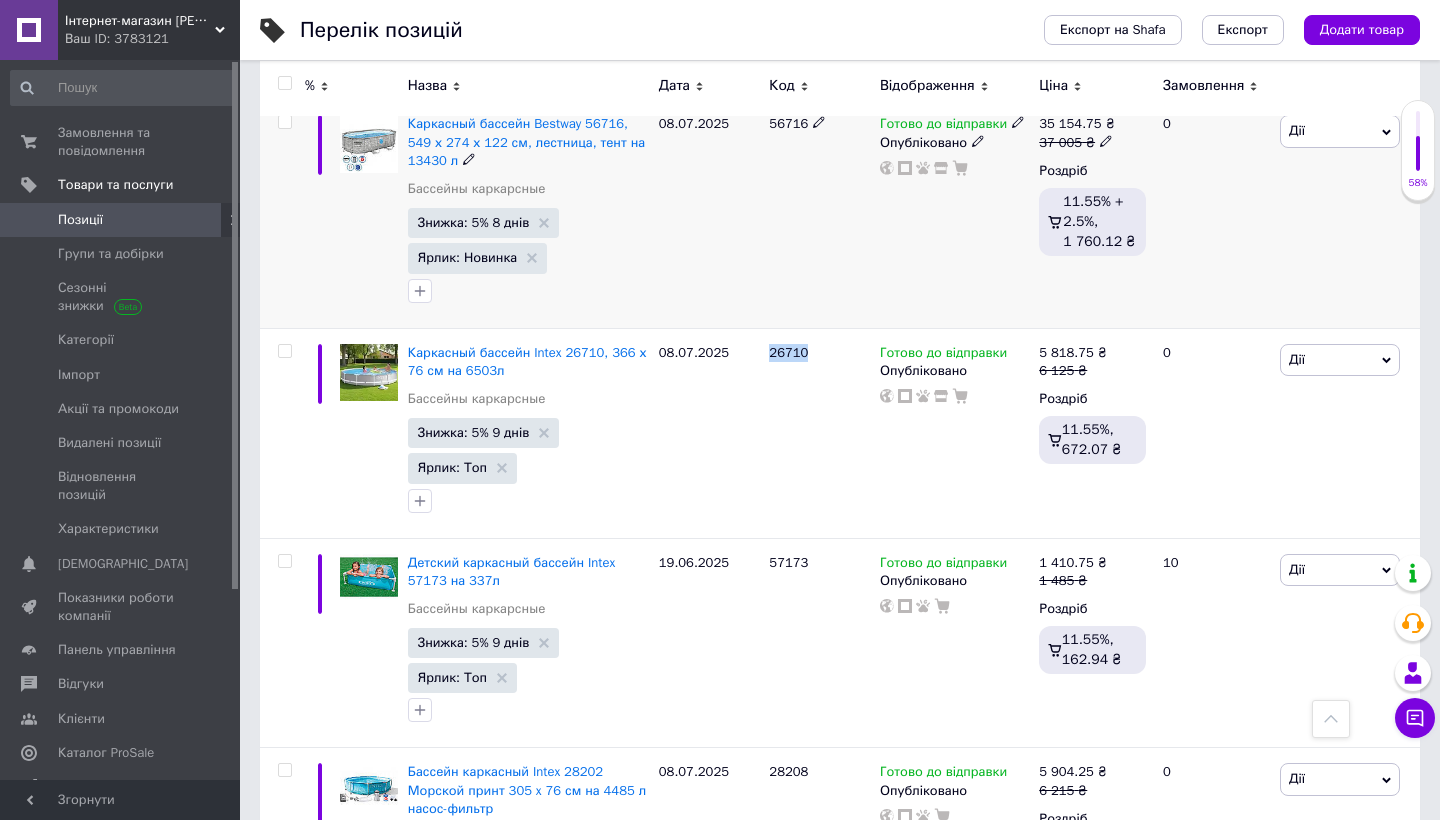 scroll, scrollTop: 1655, scrollLeft: 0, axis: vertical 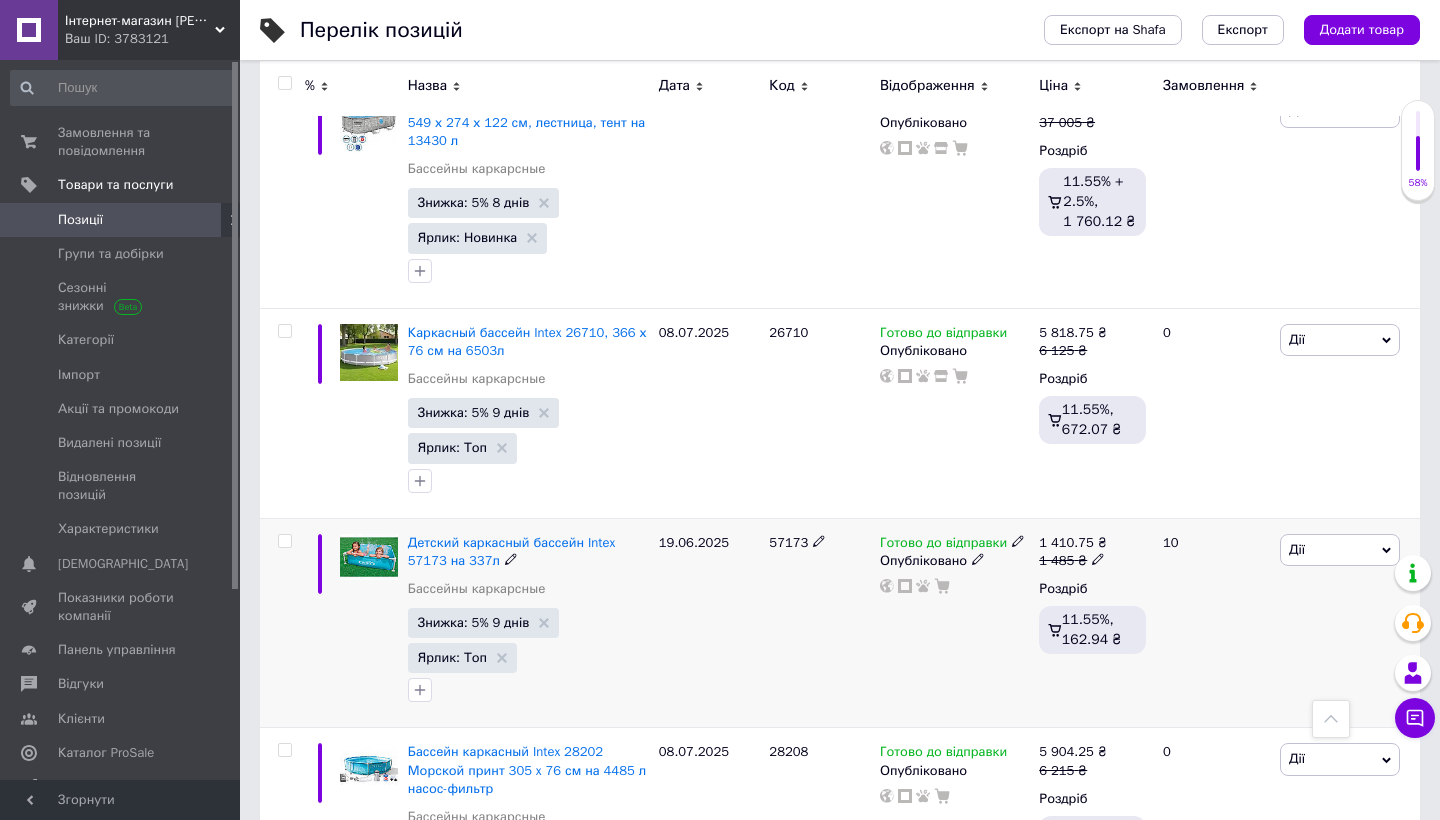click on "57173" at bounding box center (788, 542) 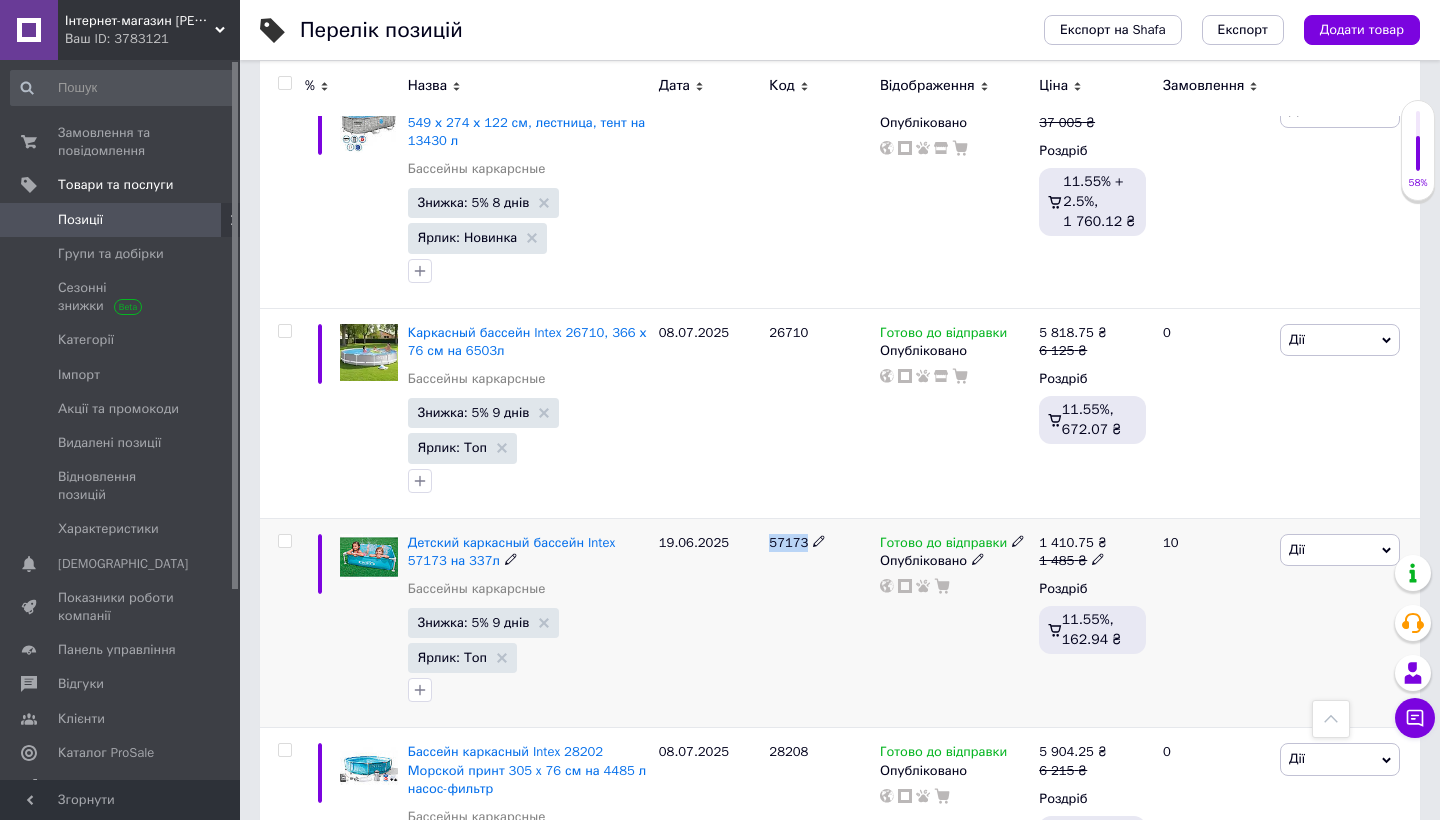 click on "57173" at bounding box center [788, 542] 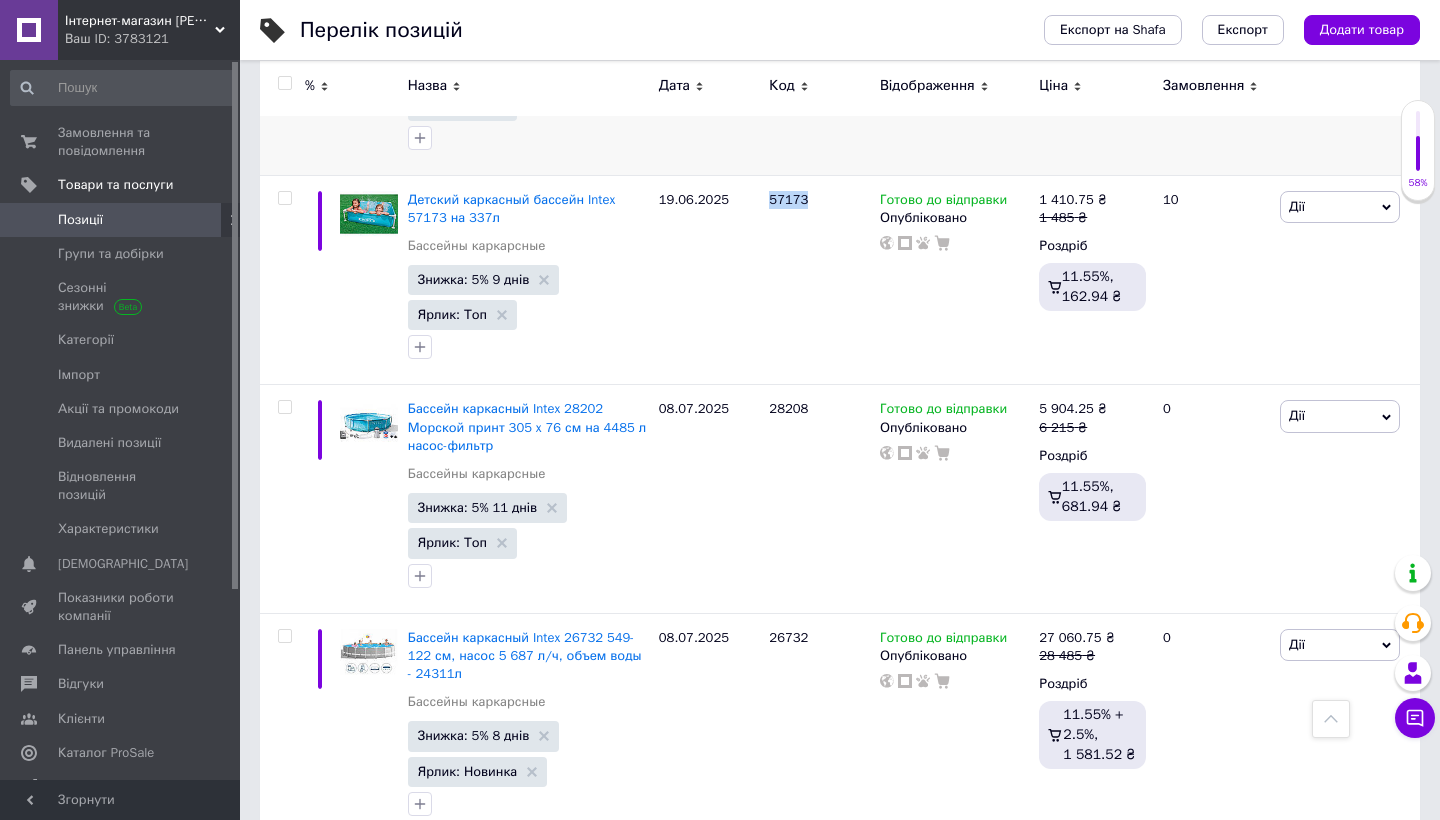 scroll, scrollTop: 2010, scrollLeft: 0, axis: vertical 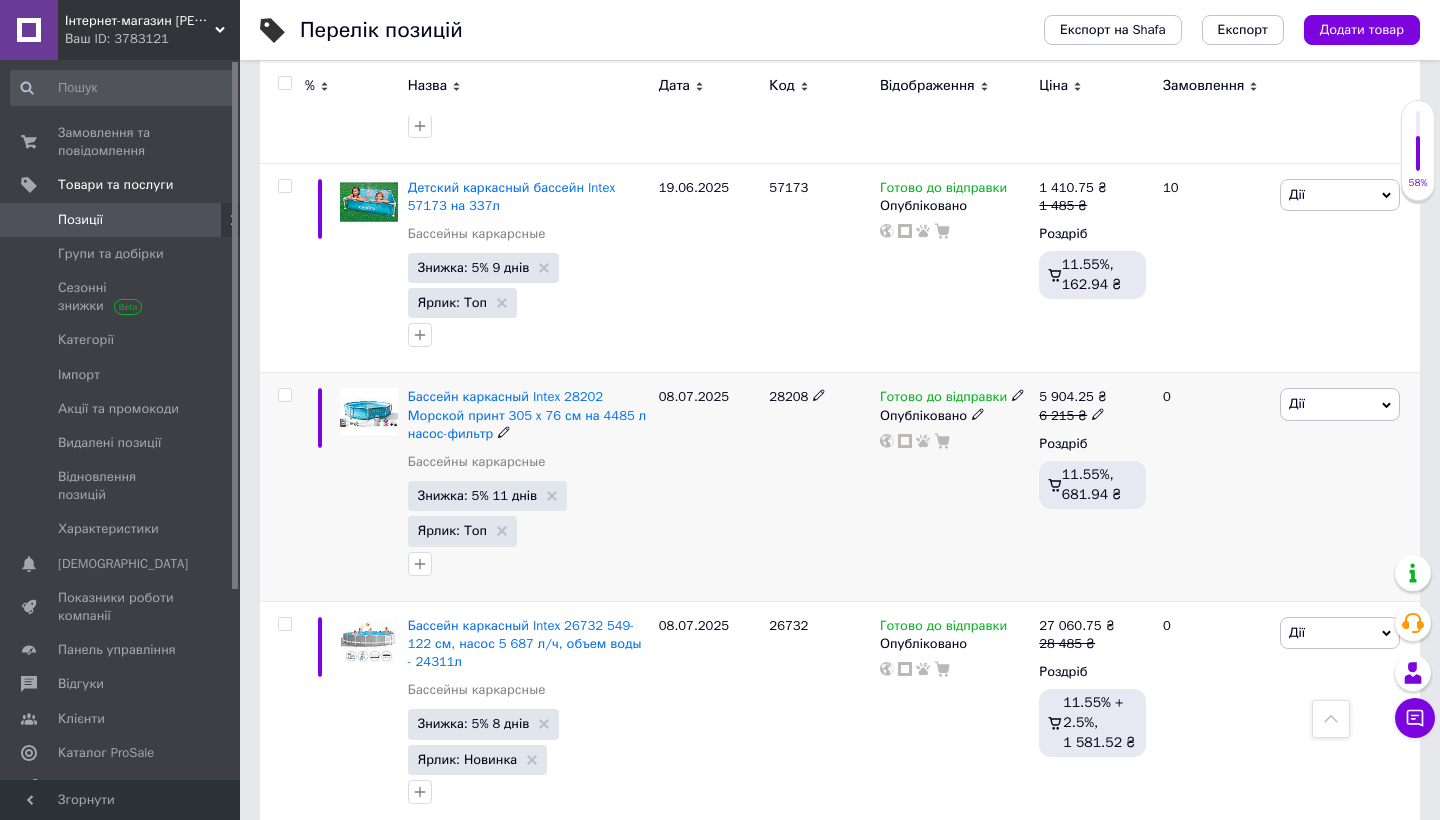 click on "28208" at bounding box center (788, 396) 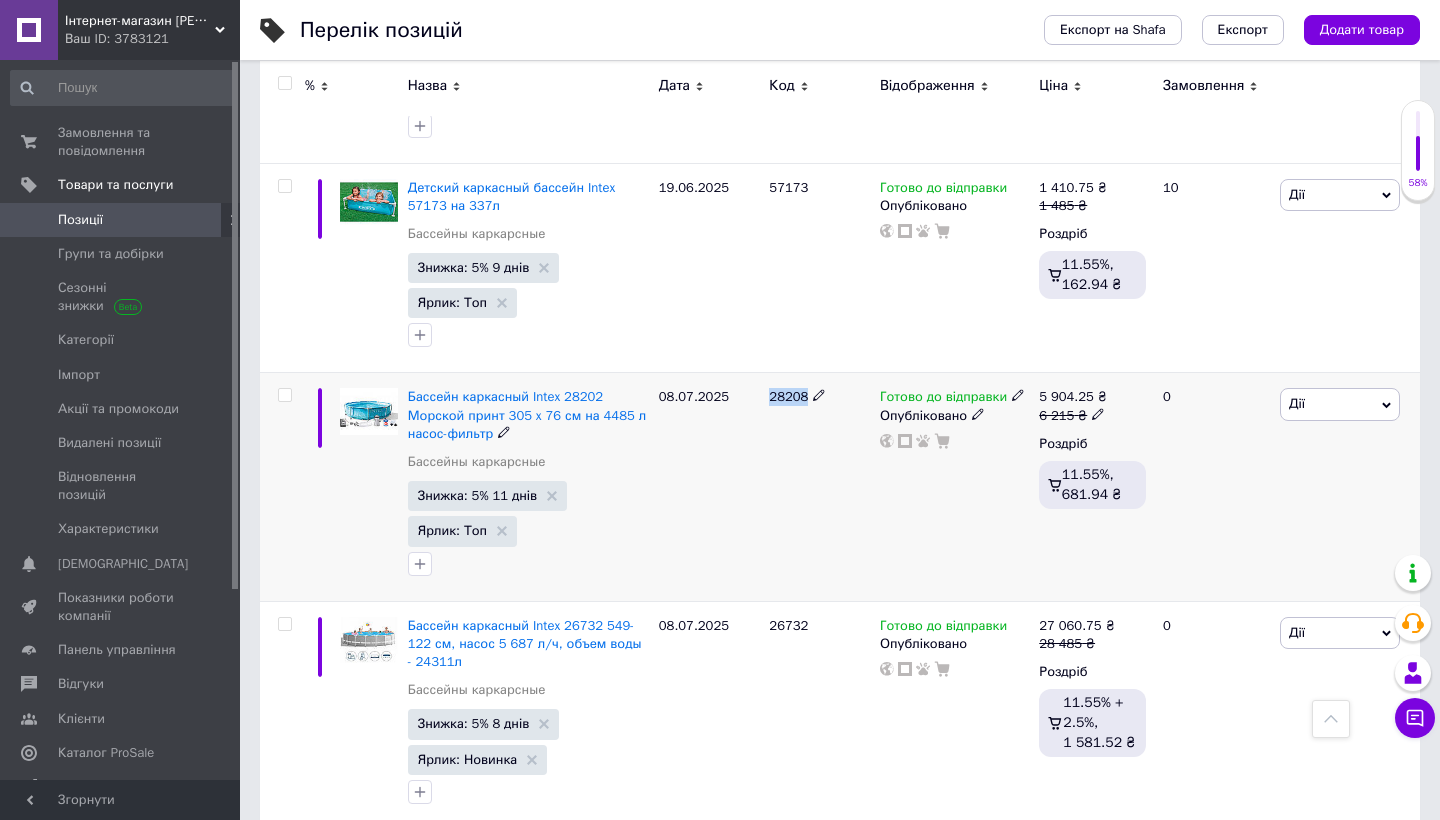 click on "28208" at bounding box center [788, 396] 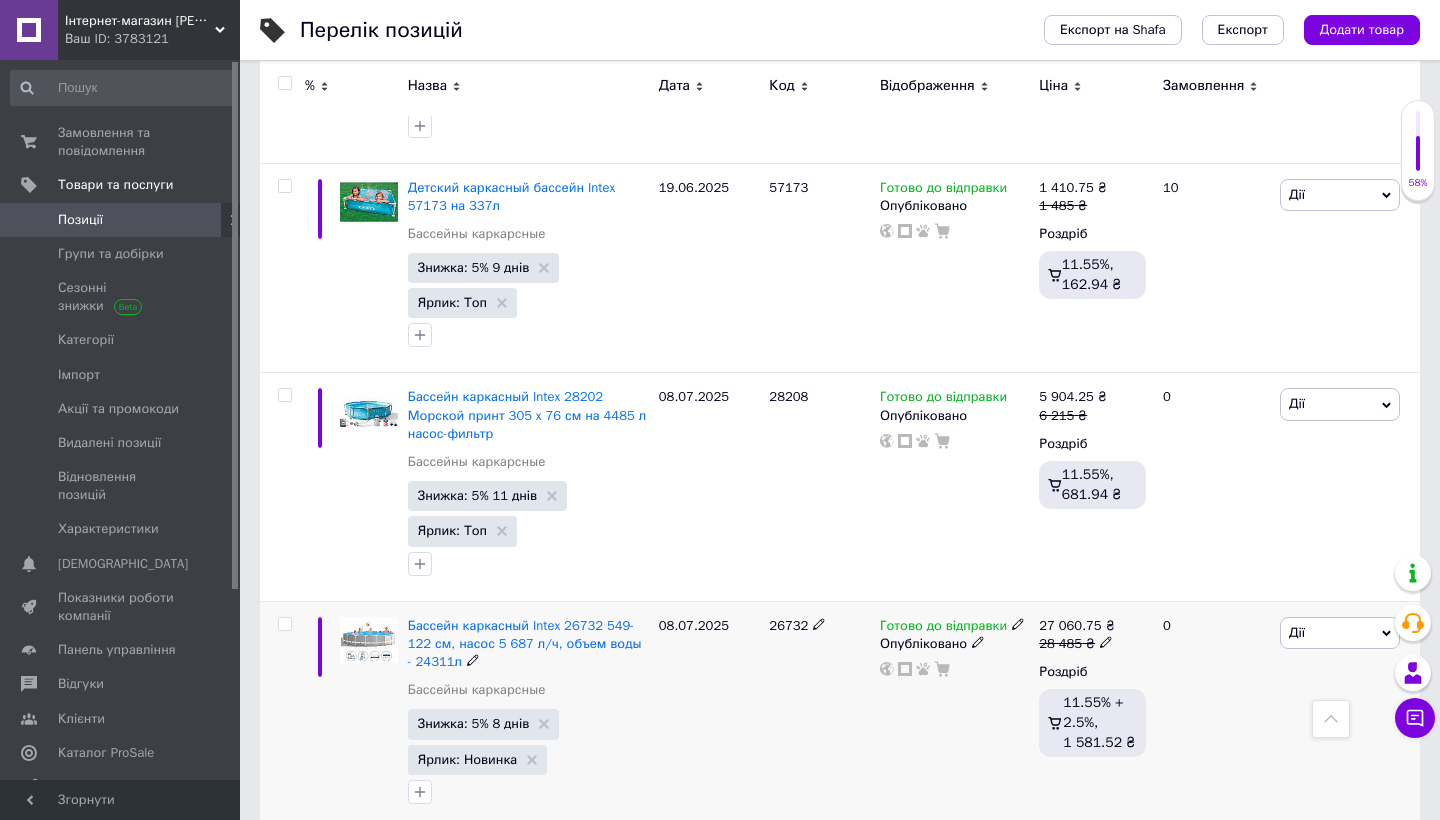 click on "26732" at bounding box center [788, 625] 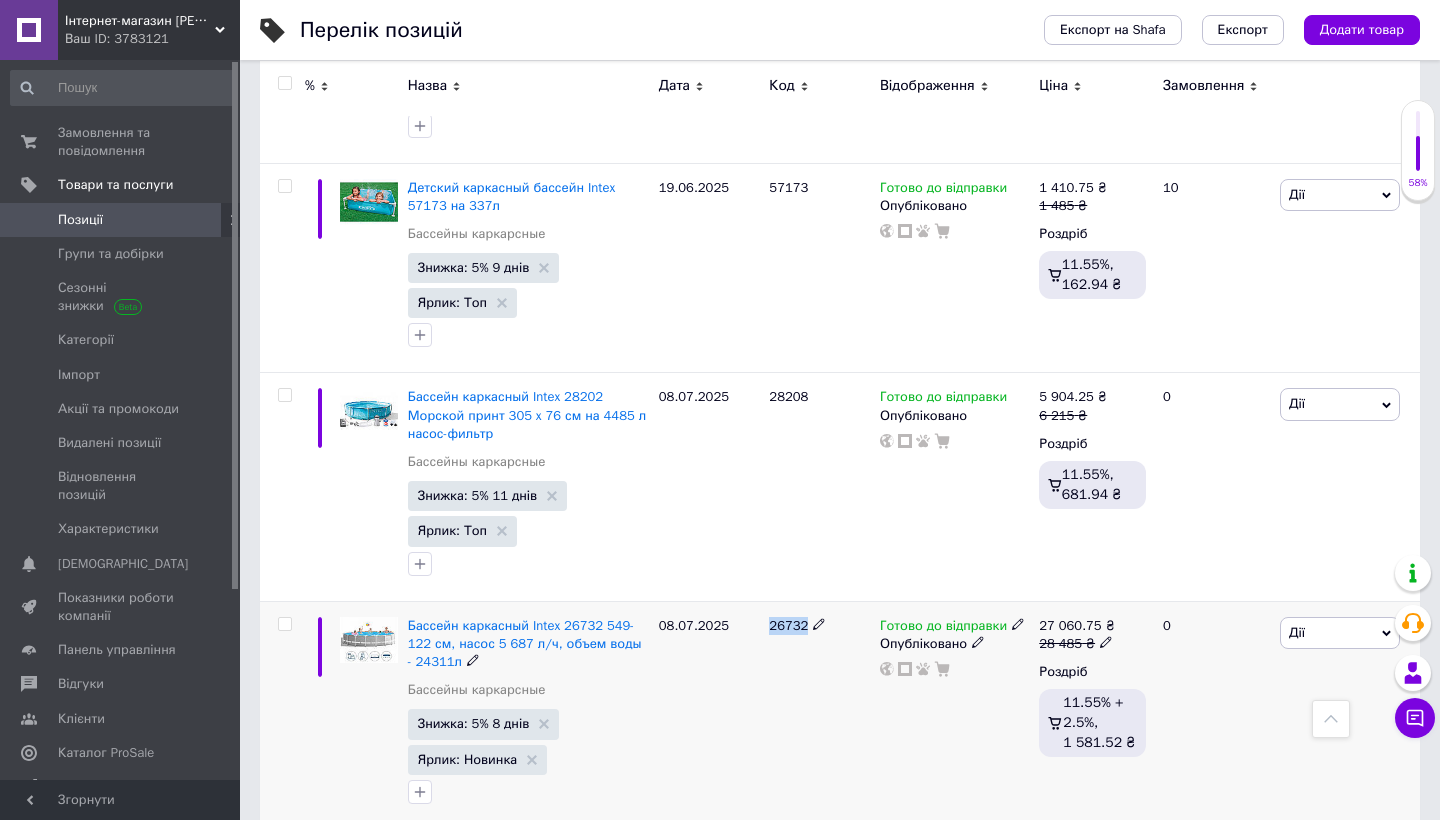 click on "26732" at bounding box center [788, 625] 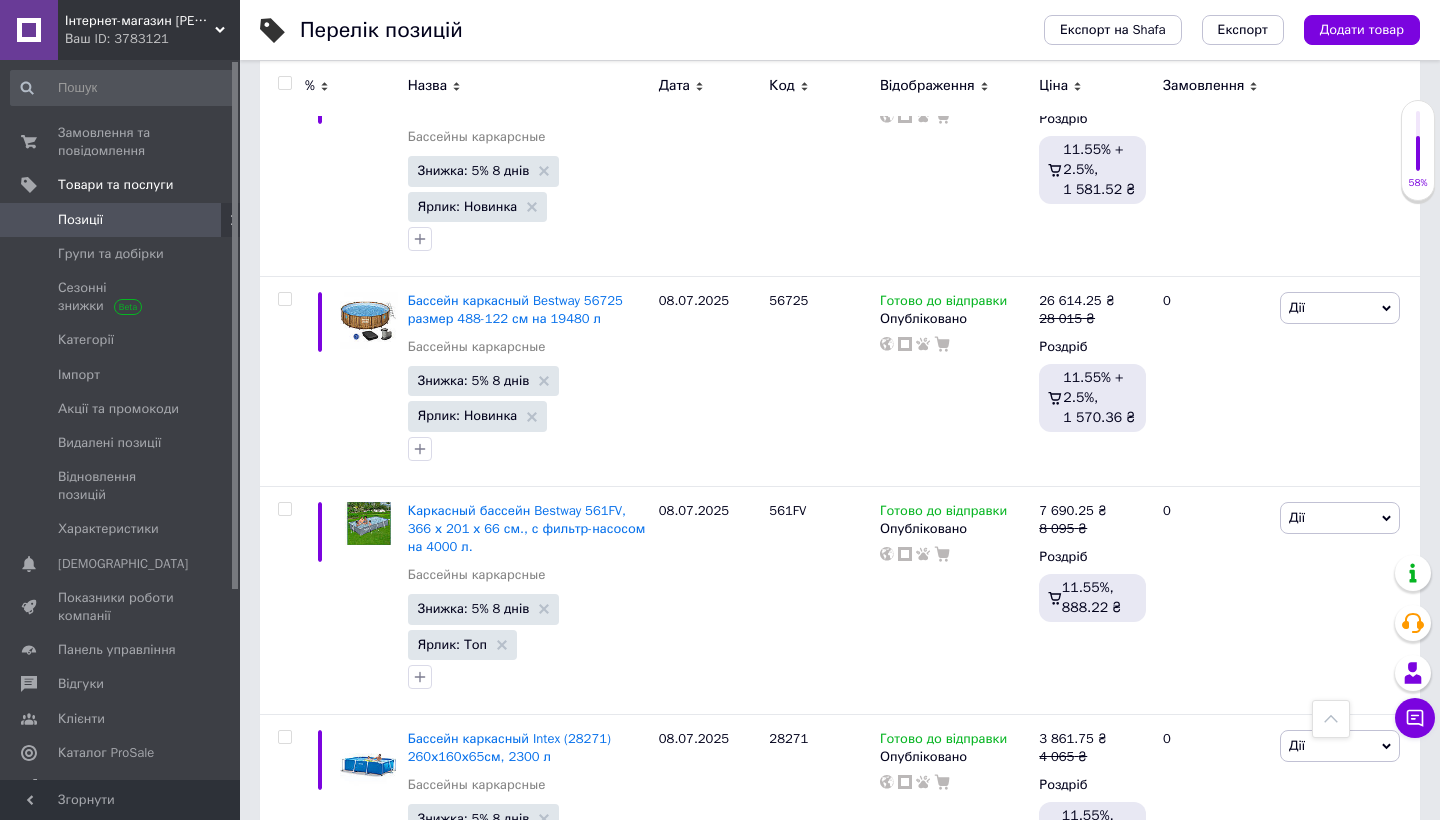 scroll, scrollTop: 2585, scrollLeft: 0, axis: vertical 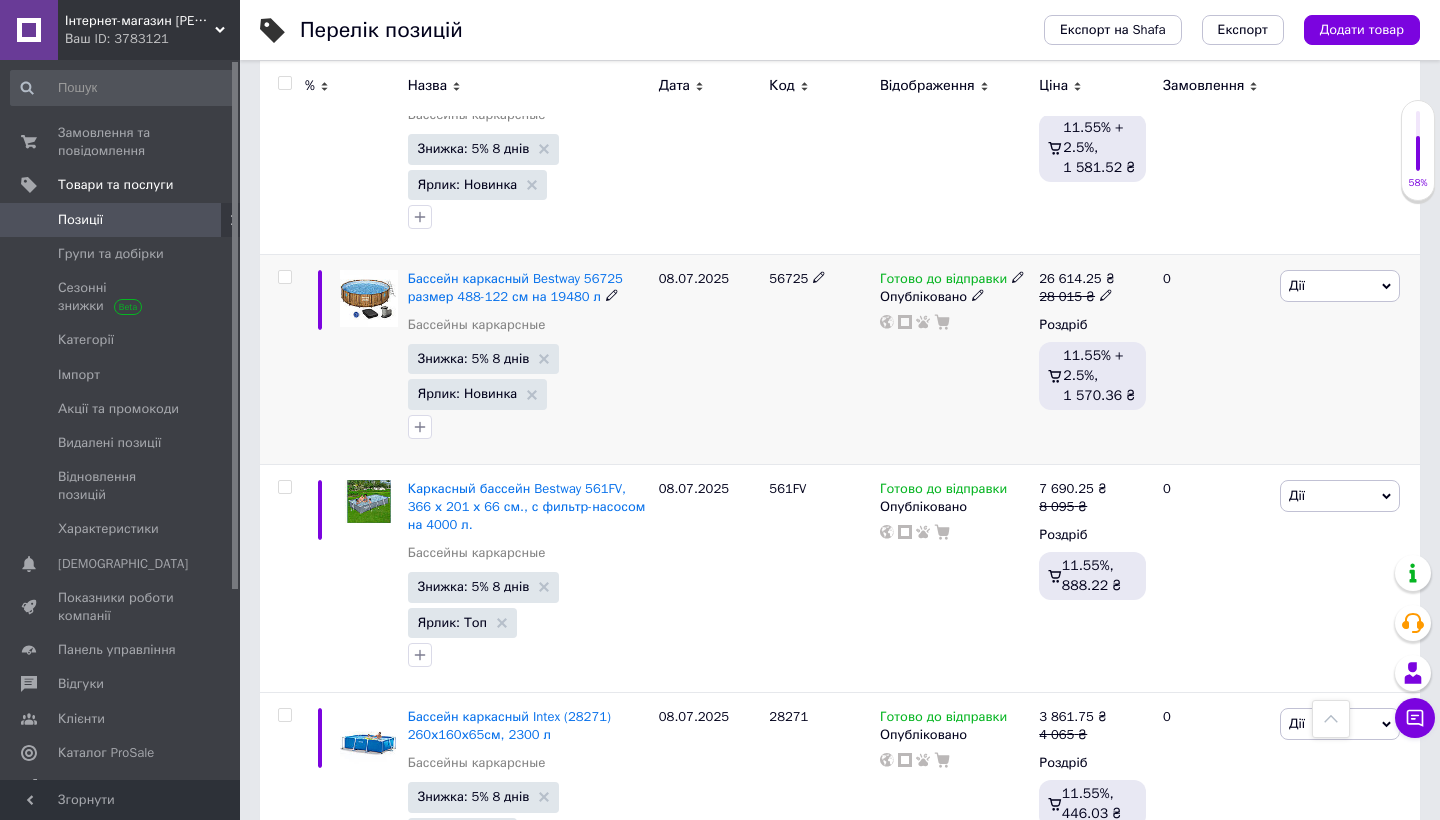 click on "56725" at bounding box center [788, 278] 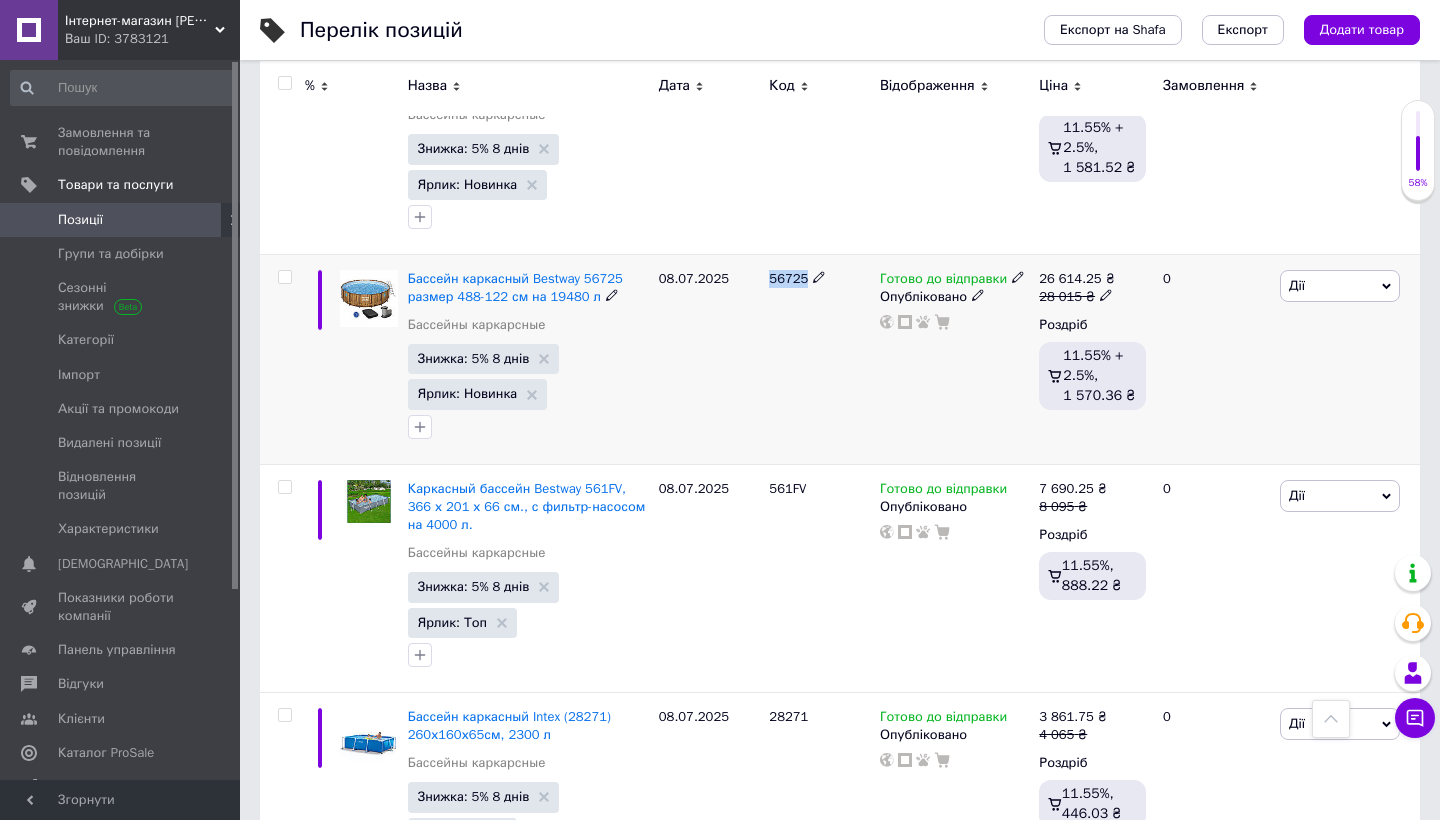 click on "56725" at bounding box center (788, 278) 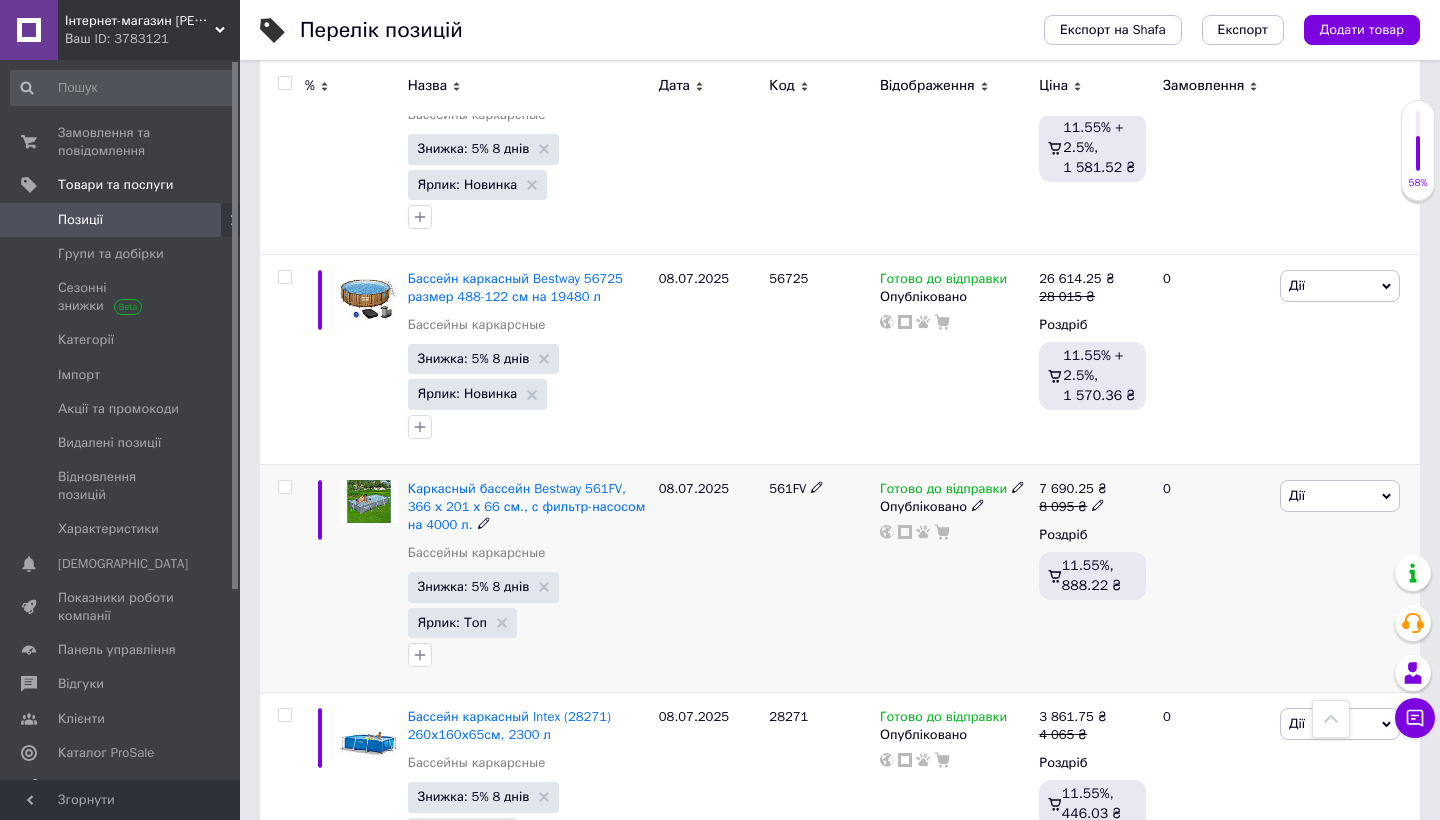 click on "561FV" at bounding box center (787, 488) 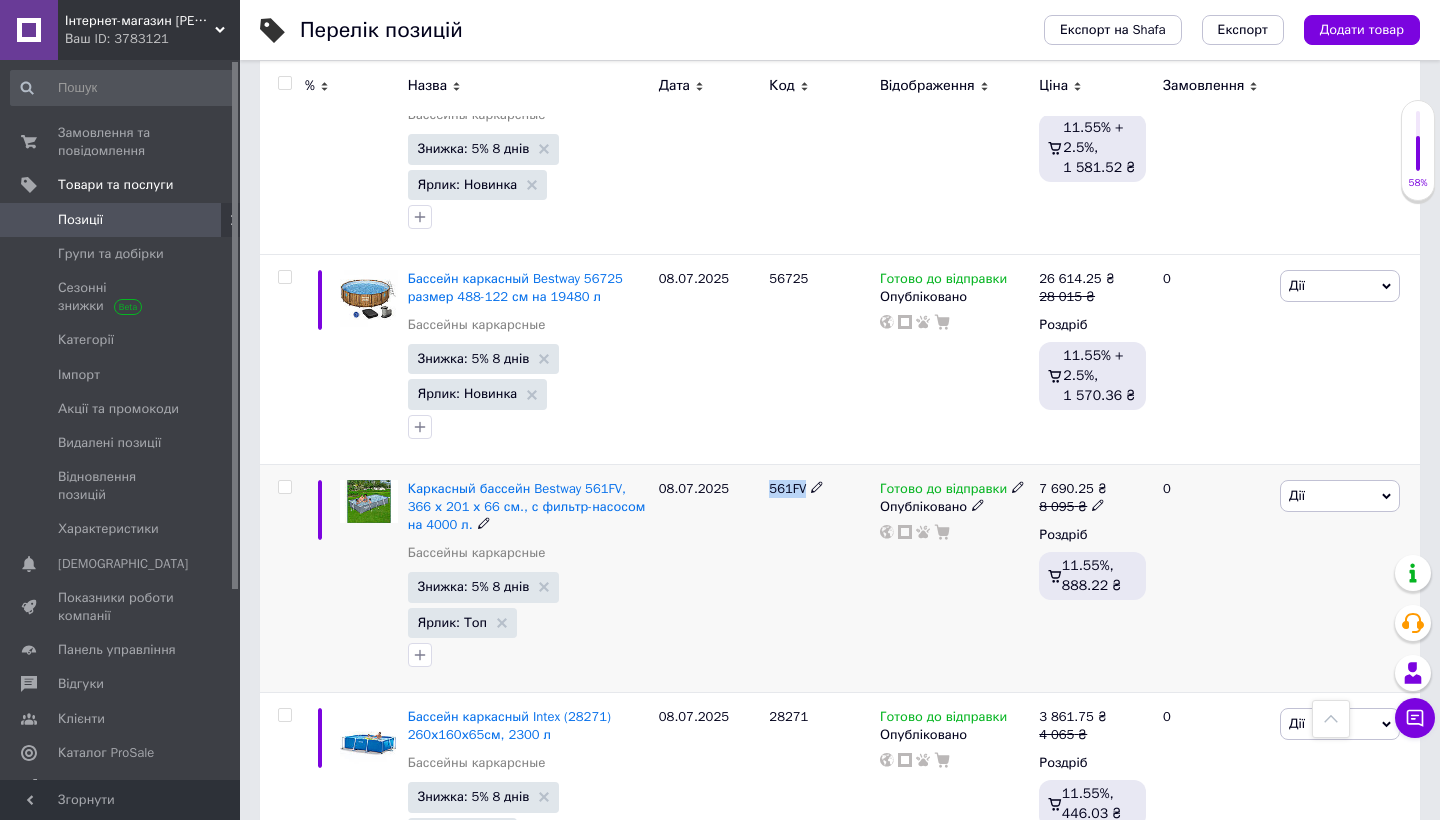 click on "561FV" at bounding box center (787, 488) 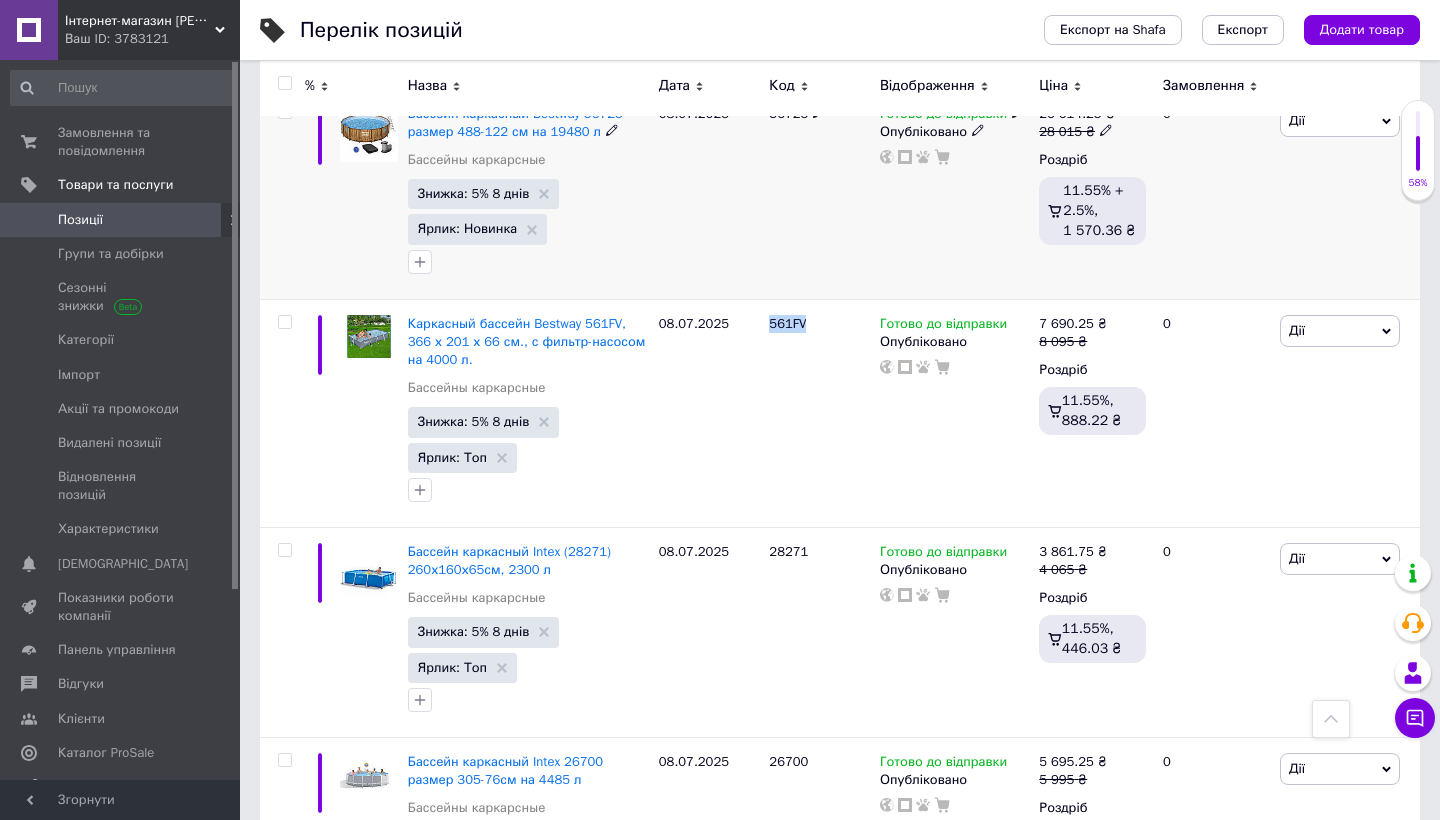 scroll, scrollTop: 2766, scrollLeft: 0, axis: vertical 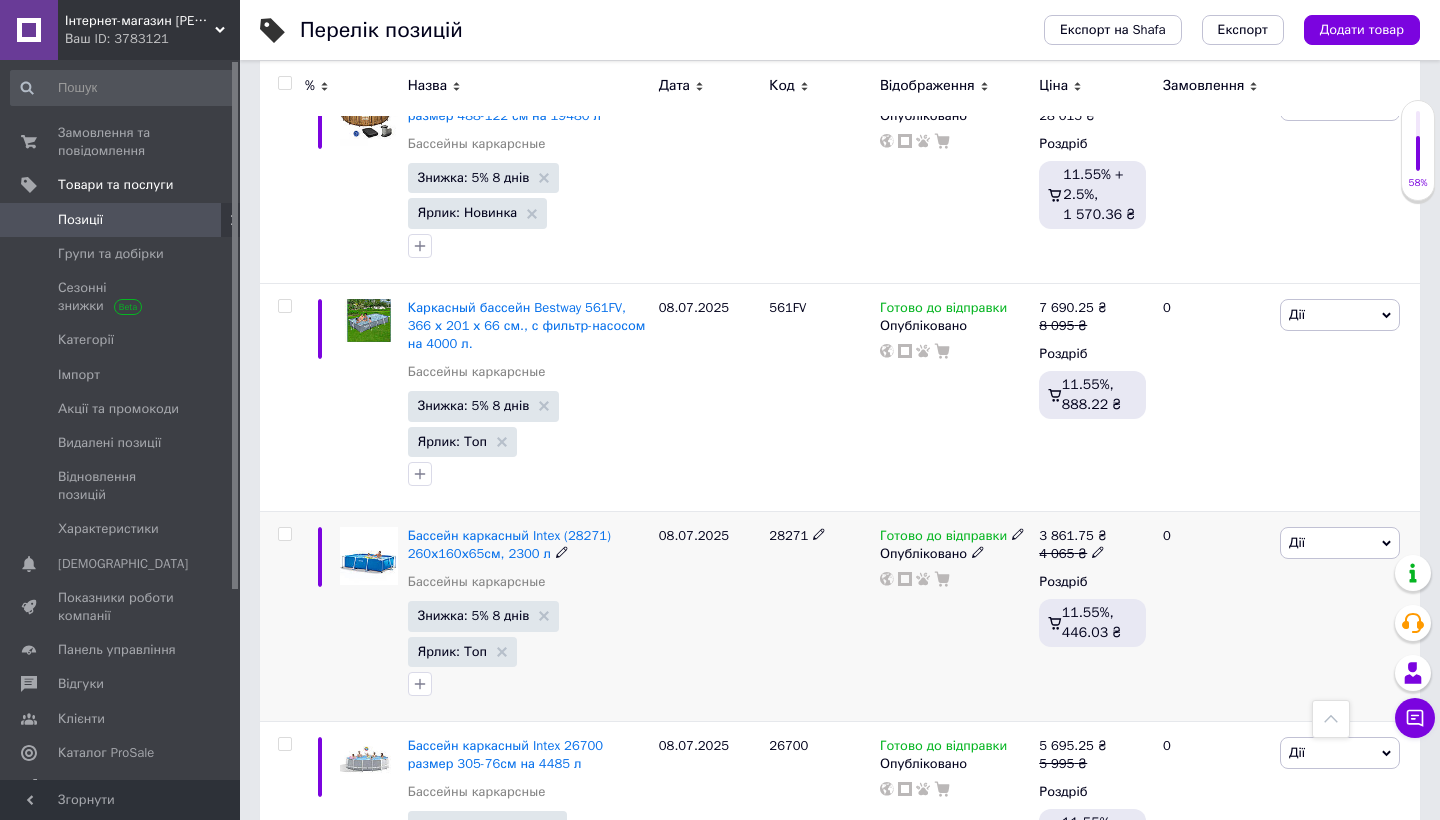 click on "28271" at bounding box center [788, 535] 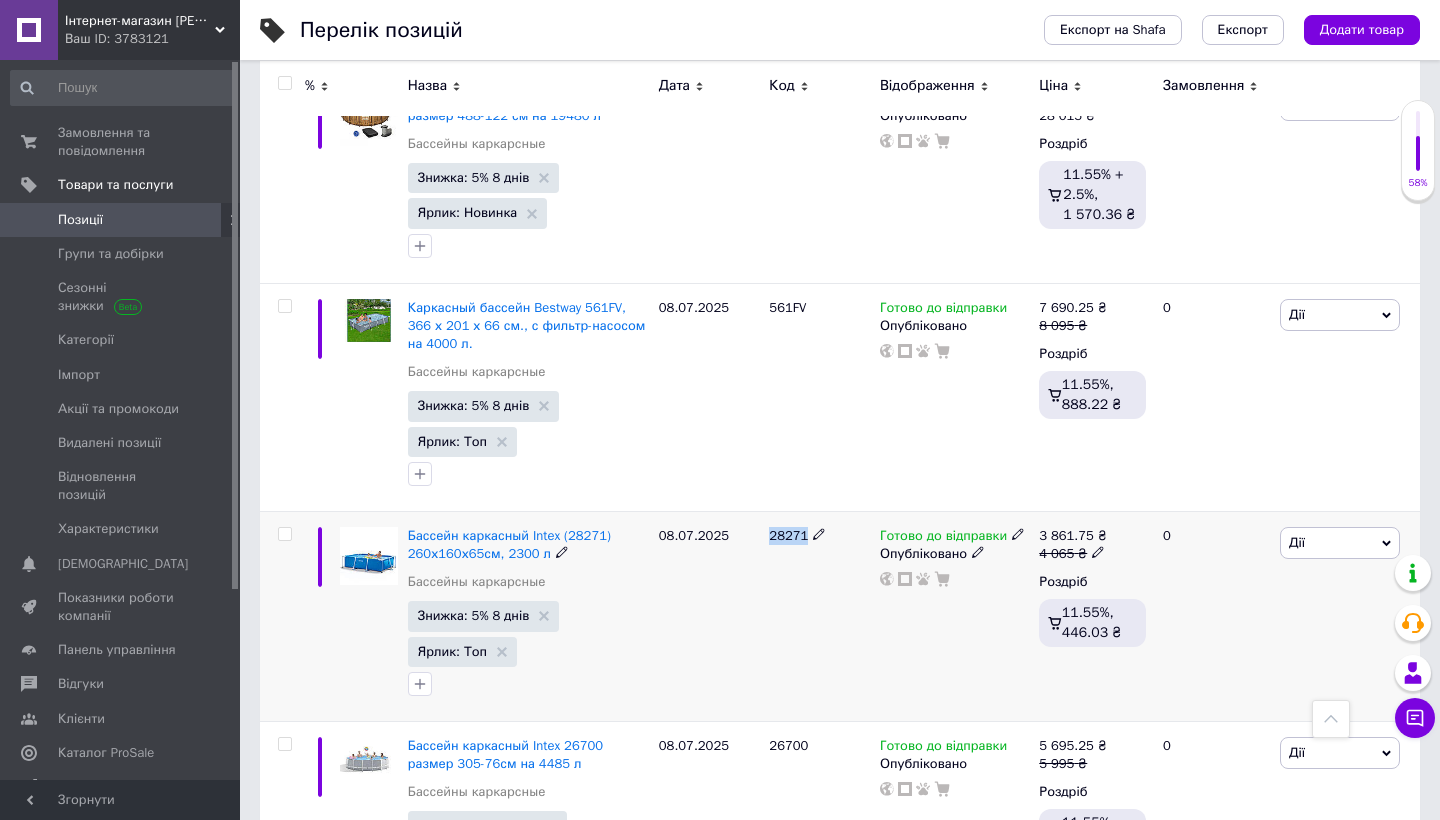 click on "28271" at bounding box center [788, 535] 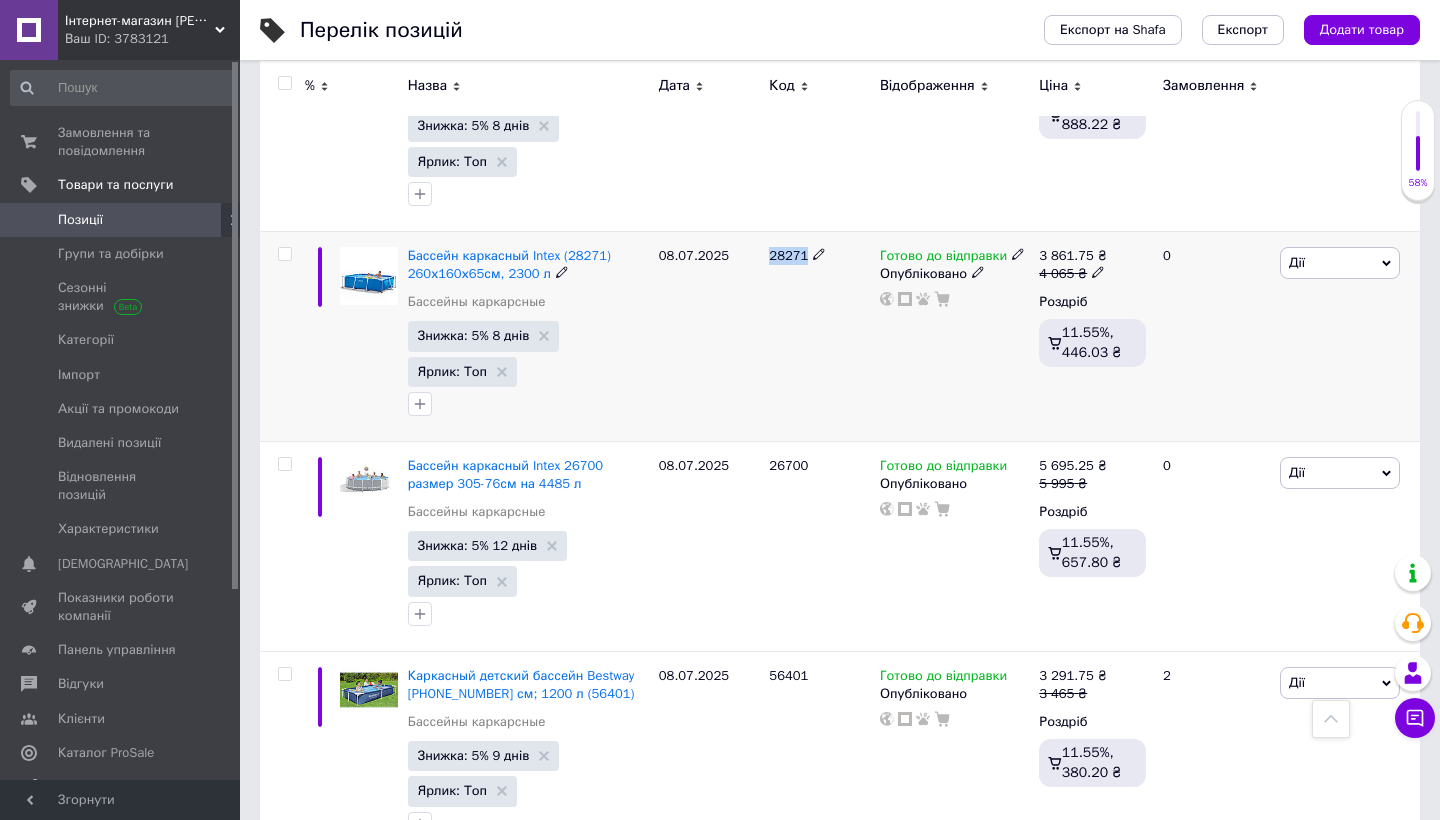 scroll, scrollTop: 3058, scrollLeft: 0, axis: vertical 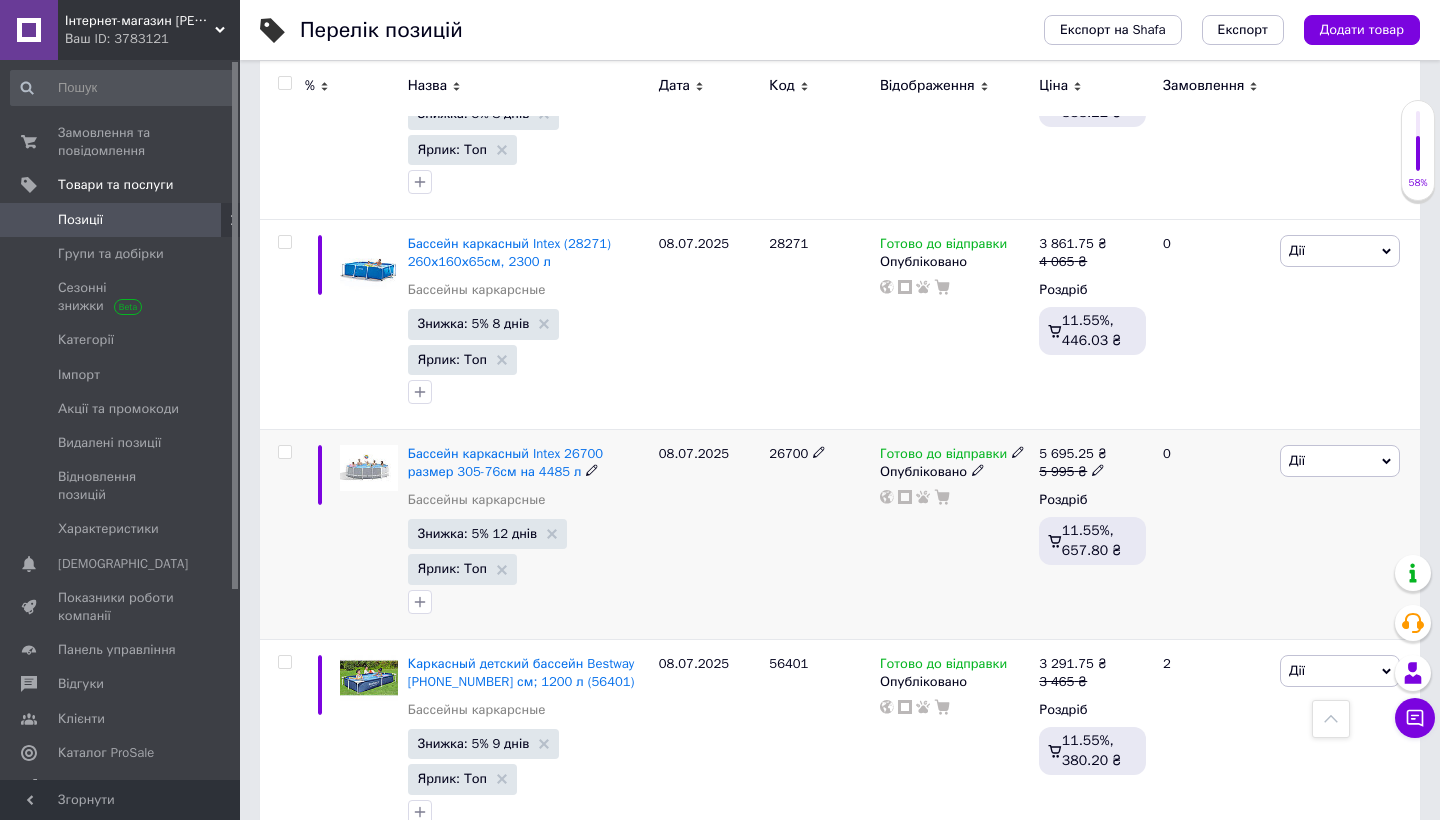 click on "26700" at bounding box center [788, 453] 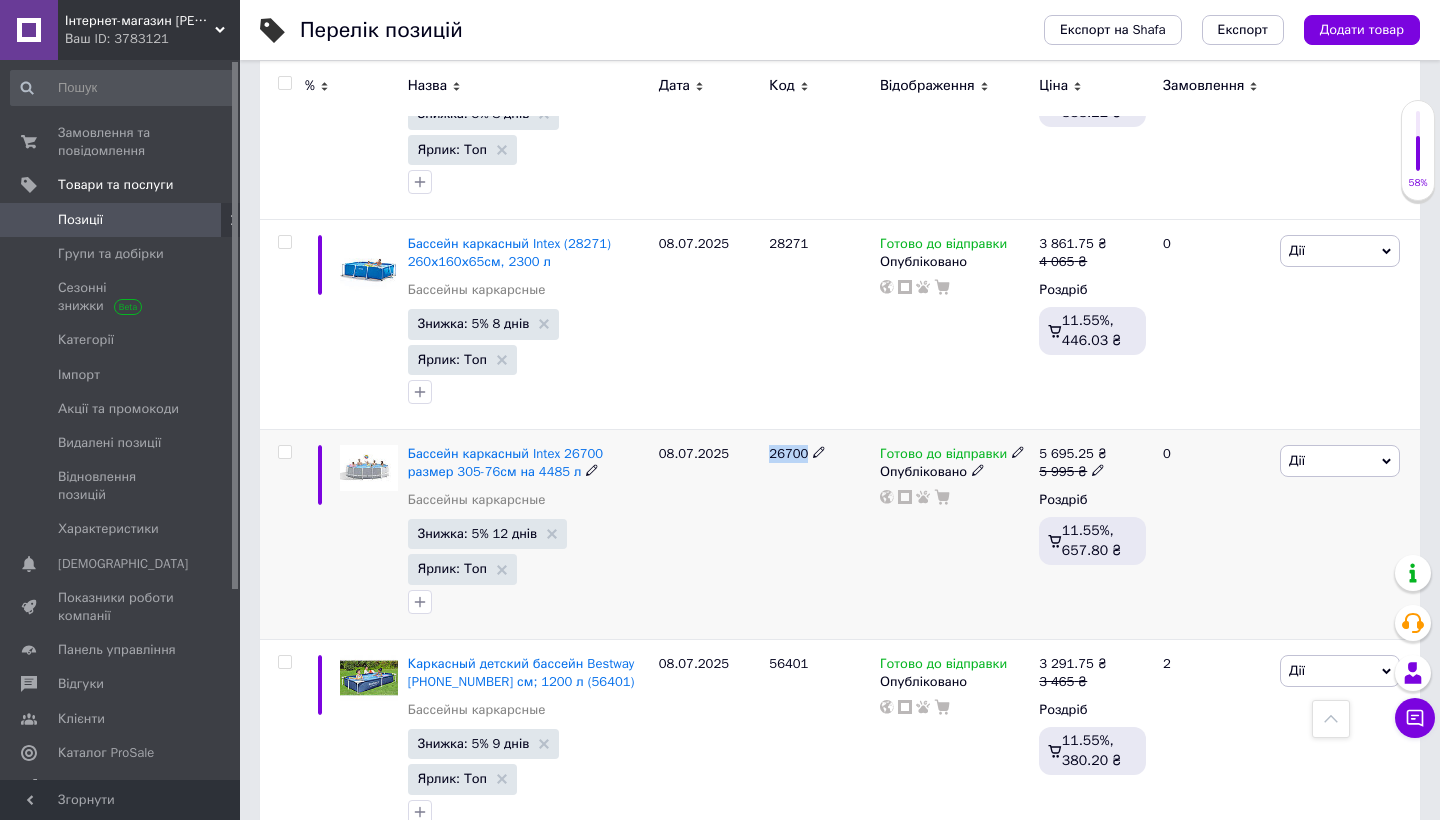 click on "26700" at bounding box center (788, 453) 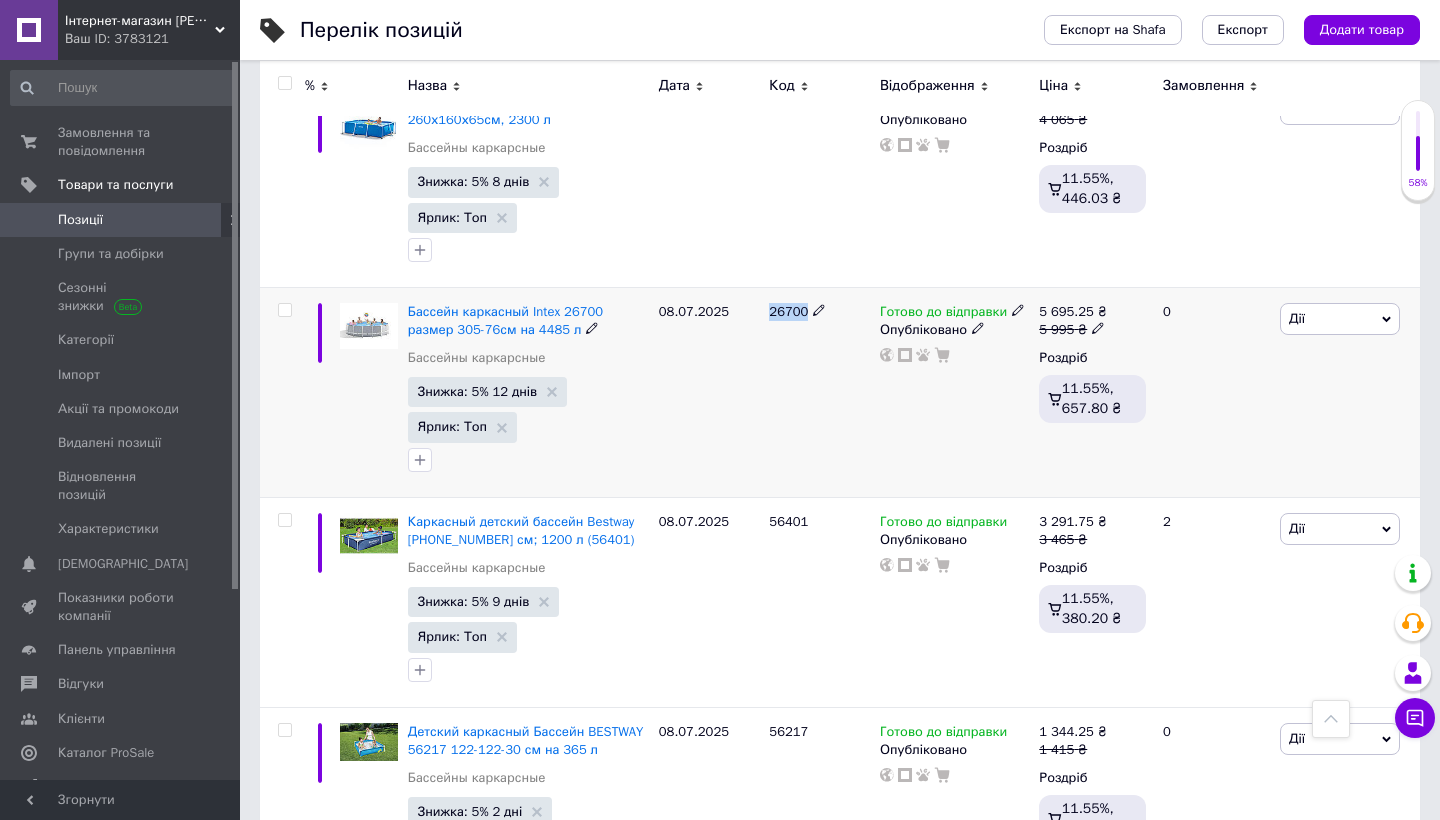 scroll, scrollTop: 3233, scrollLeft: 0, axis: vertical 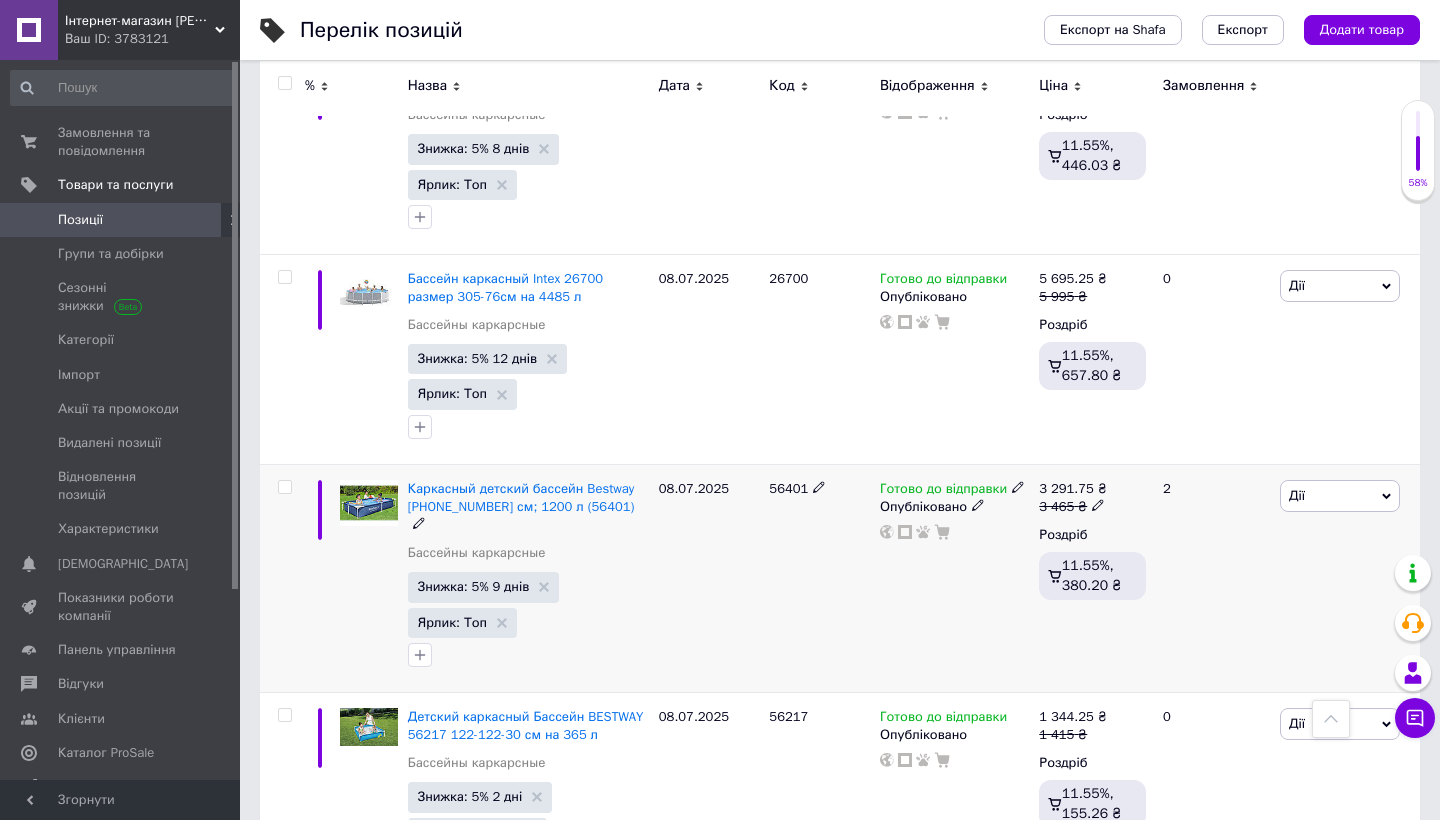 click on "56401" at bounding box center [788, 488] 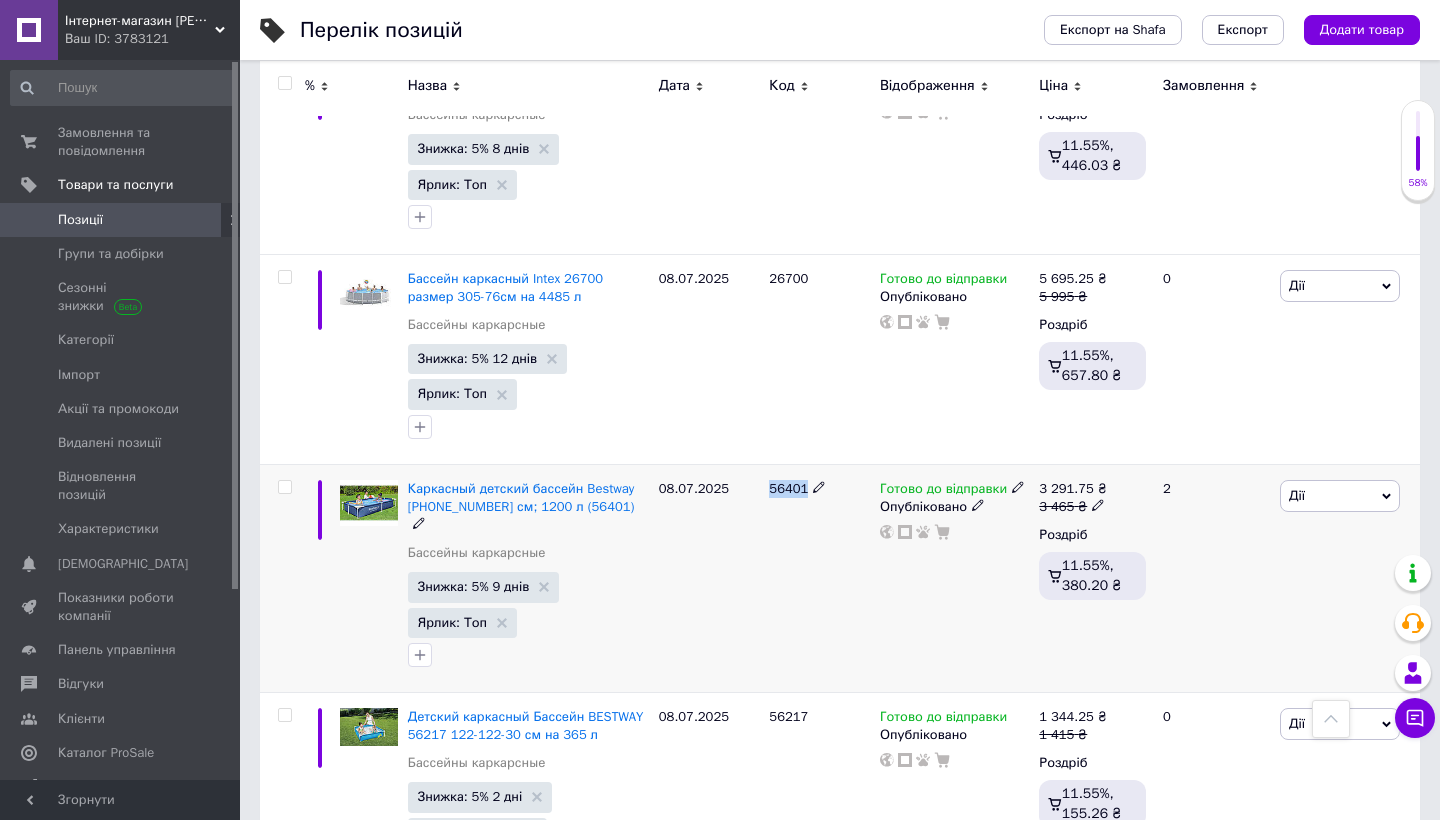 click on "56401" at bounding box center [788, 488] 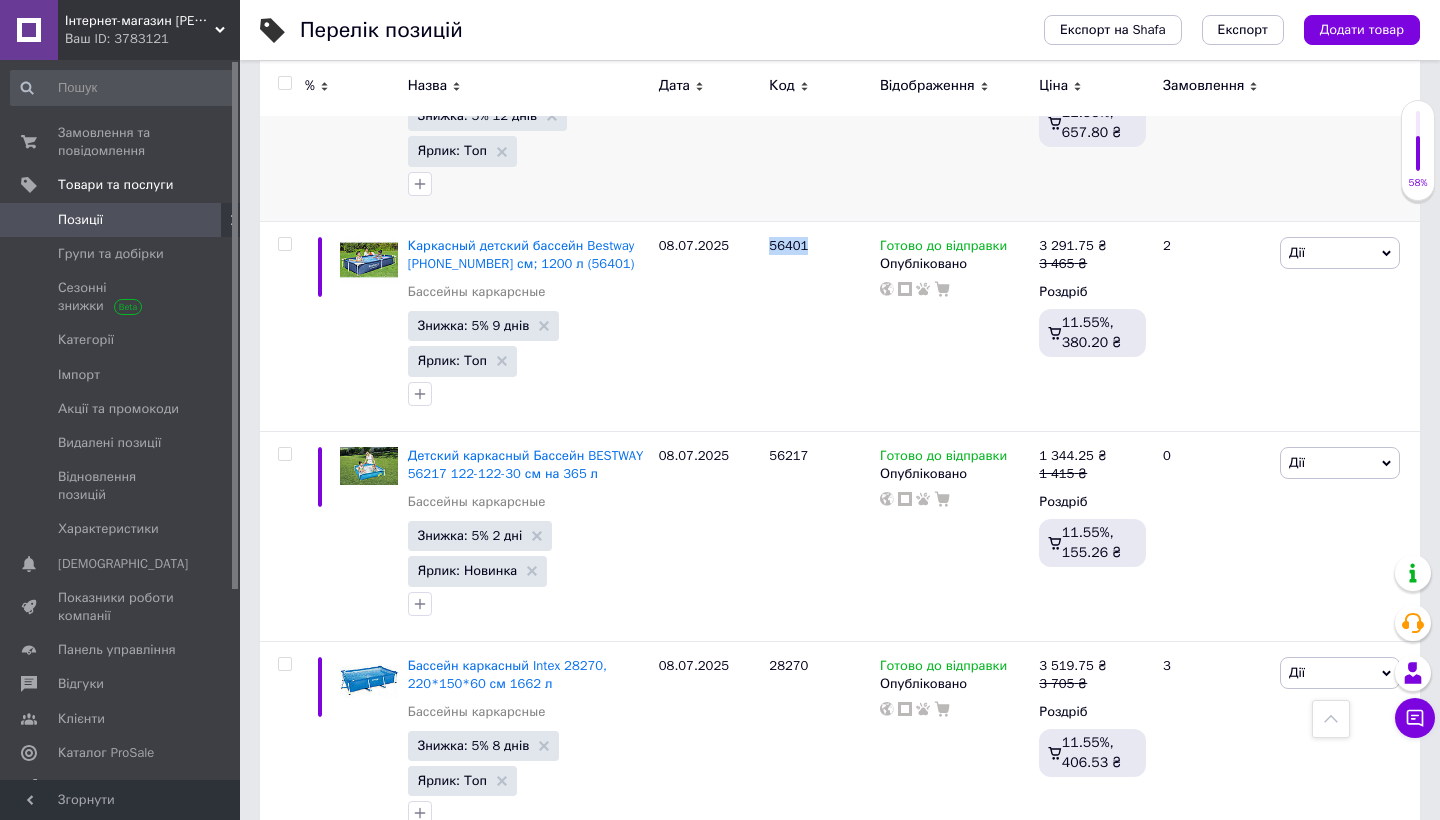 scroll, scrollTop: 3504, scrollLeft: 0, axis: vertical 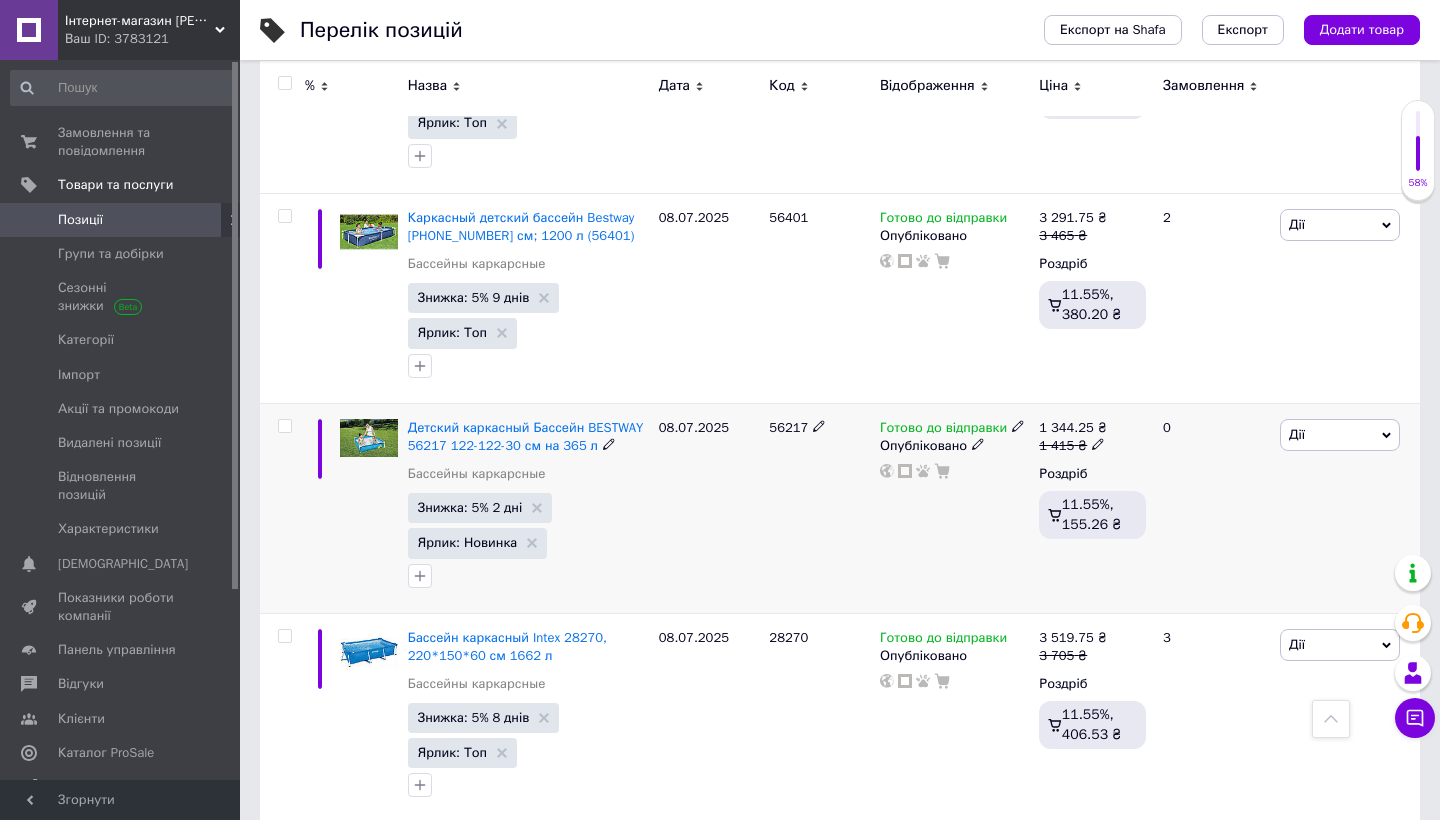 click on "56217" at bounding box center (788, 427) 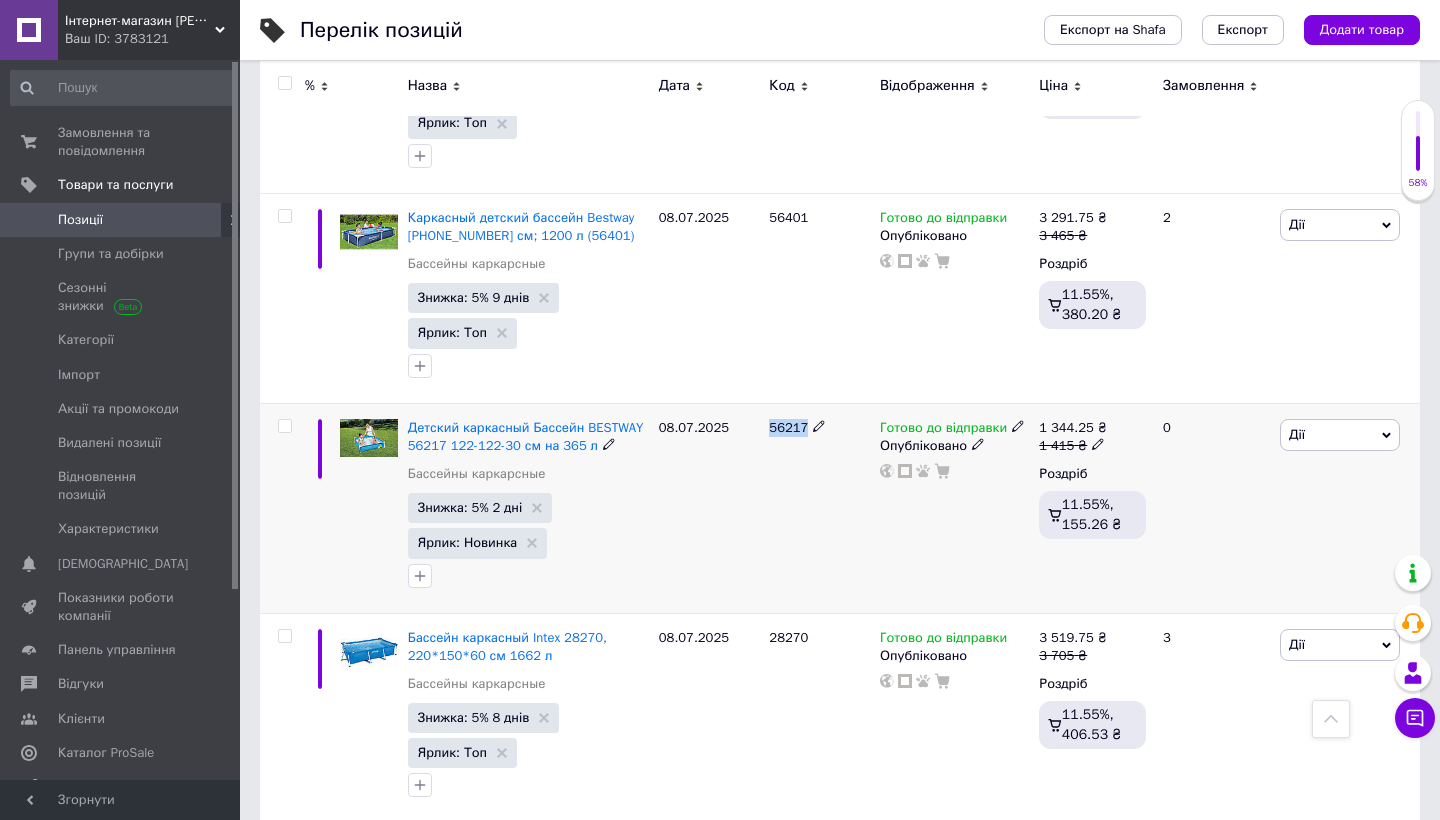 click on "56217" at bounding box center (788, 427) 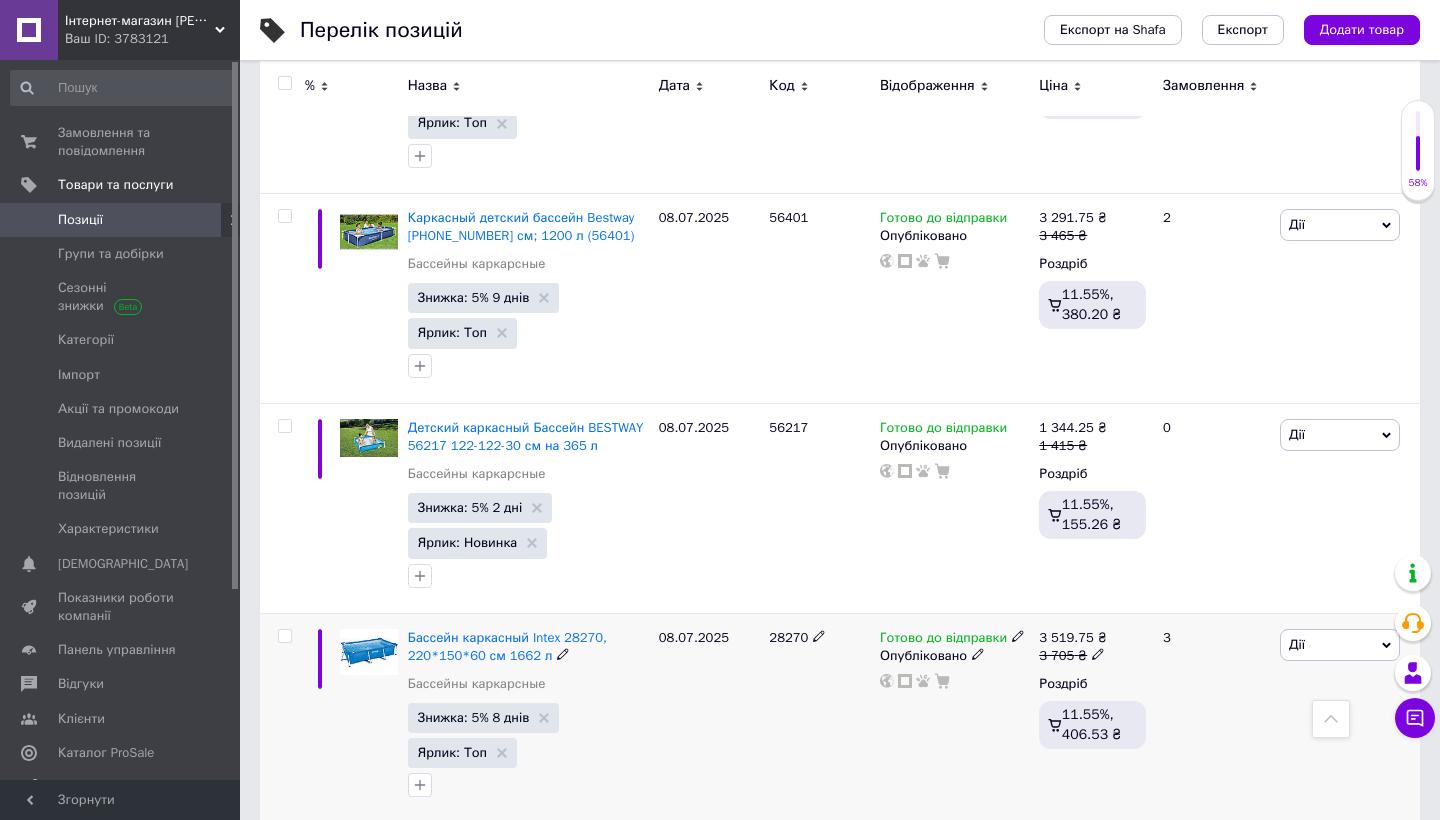 click on "28270" at bounding box center (788, 637) 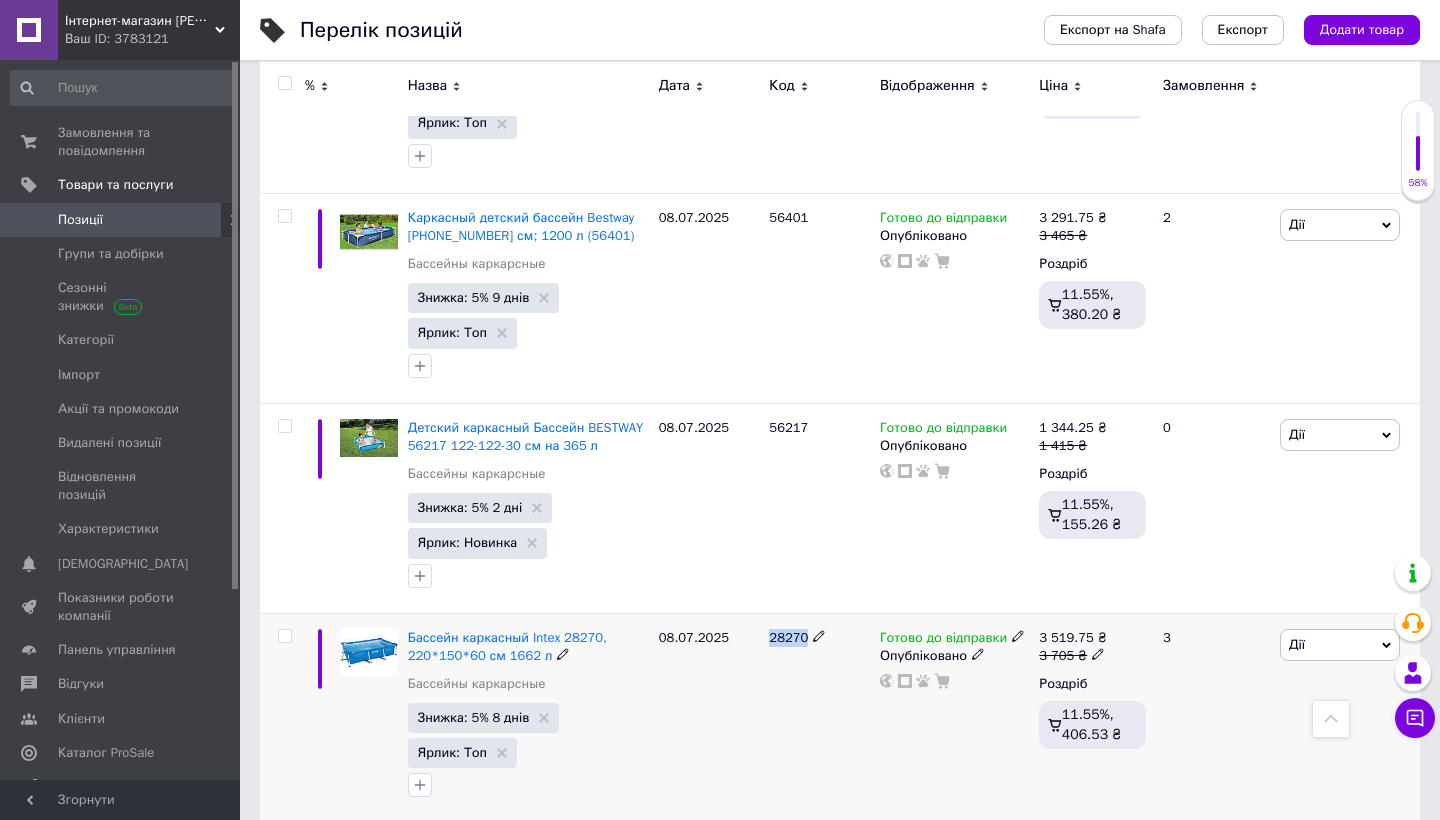 click on "28270" at bounding box center (788, 637) 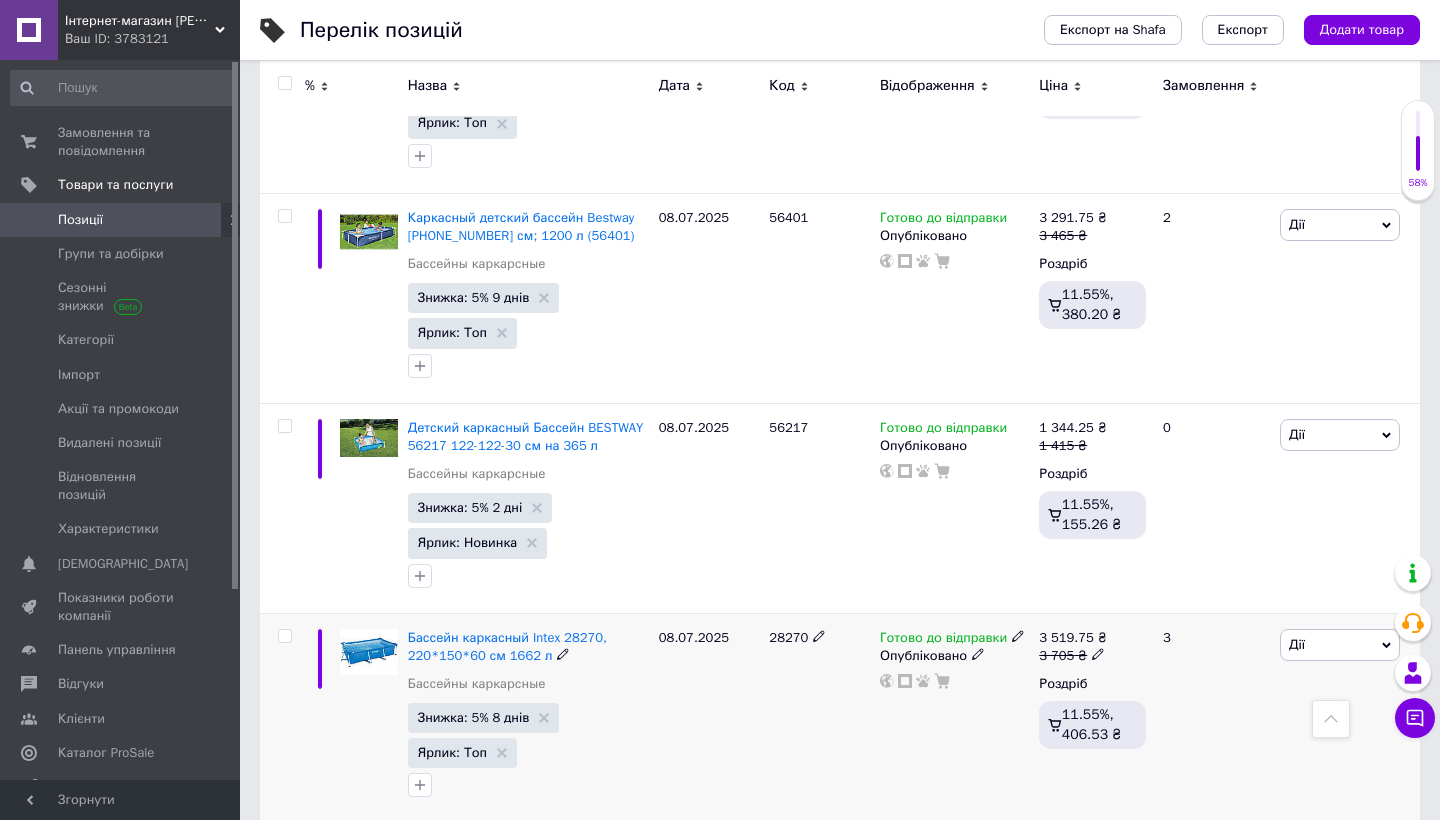 click 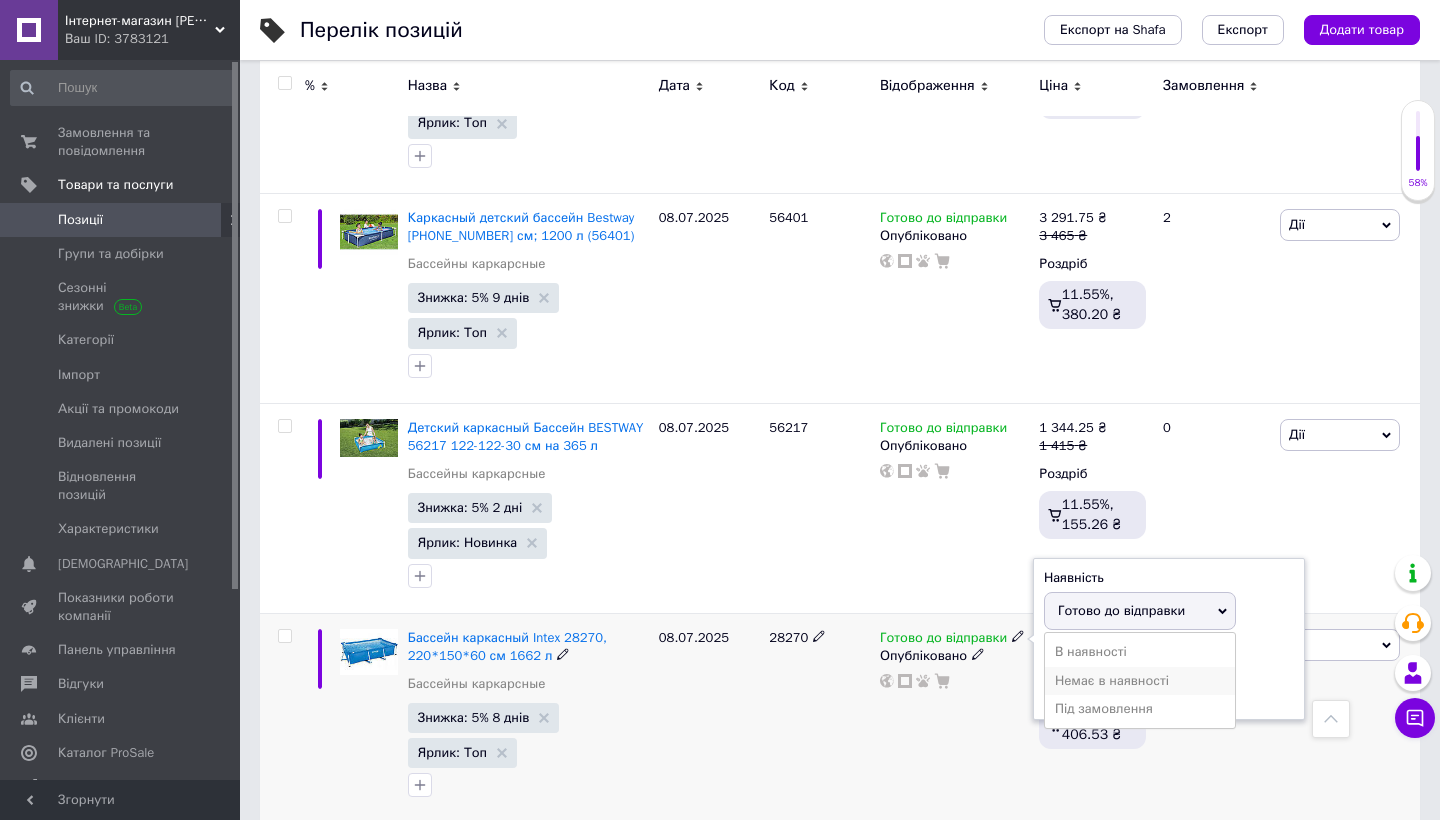 click on "Немає в наявності" at bounding box center (1140, 681) 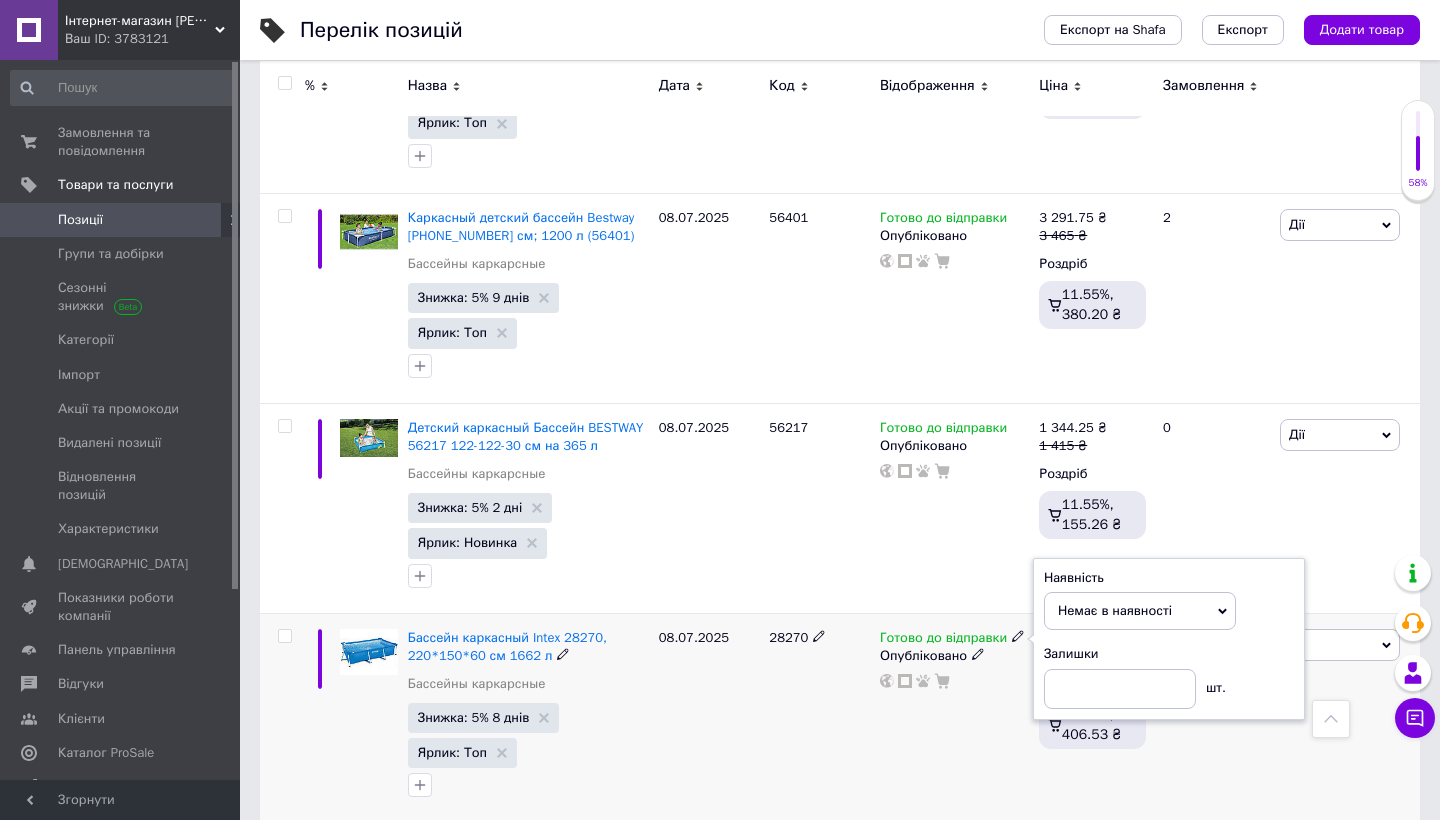 click 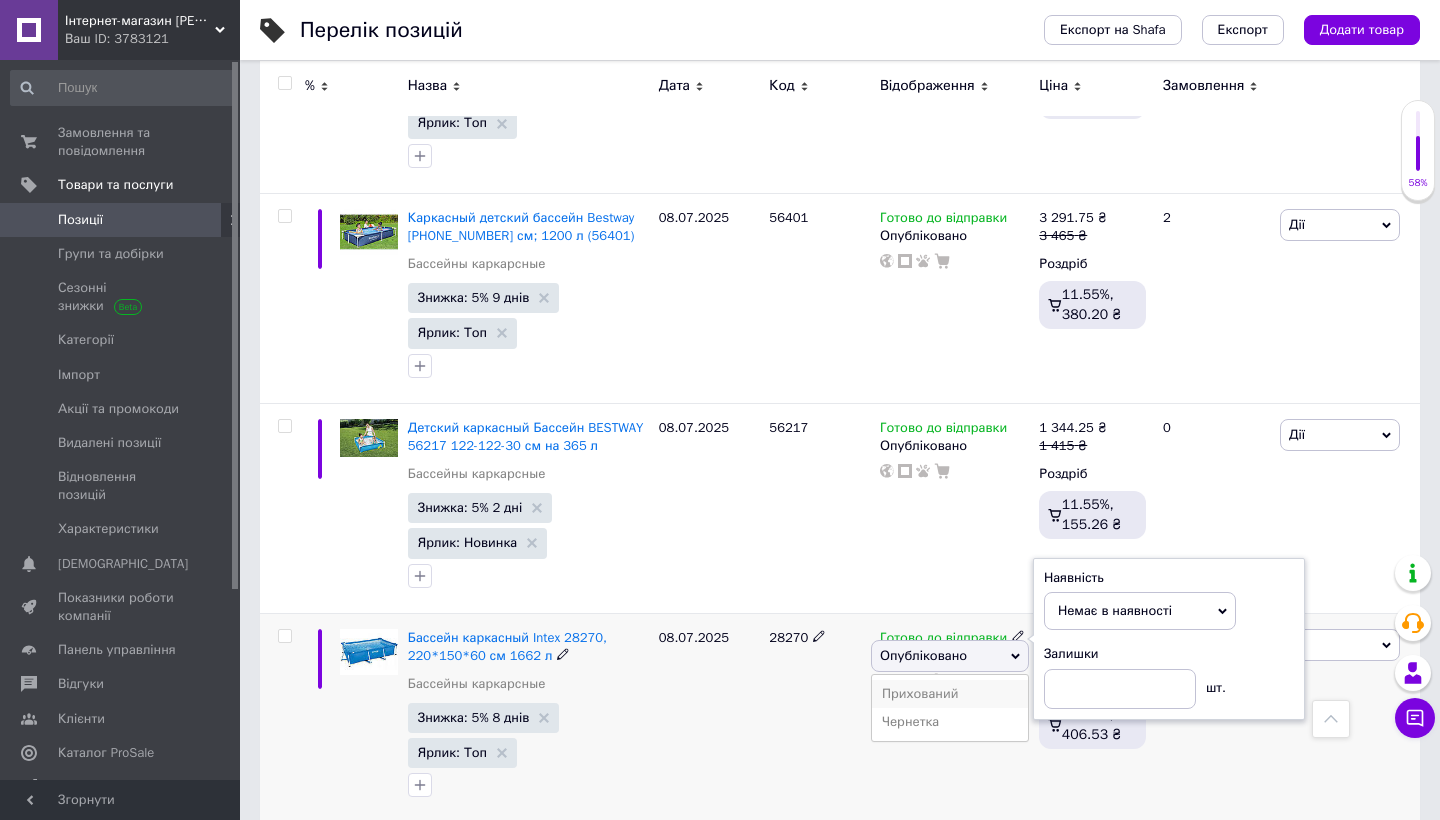 click on "Прихований" at bounding box center (950, 694) 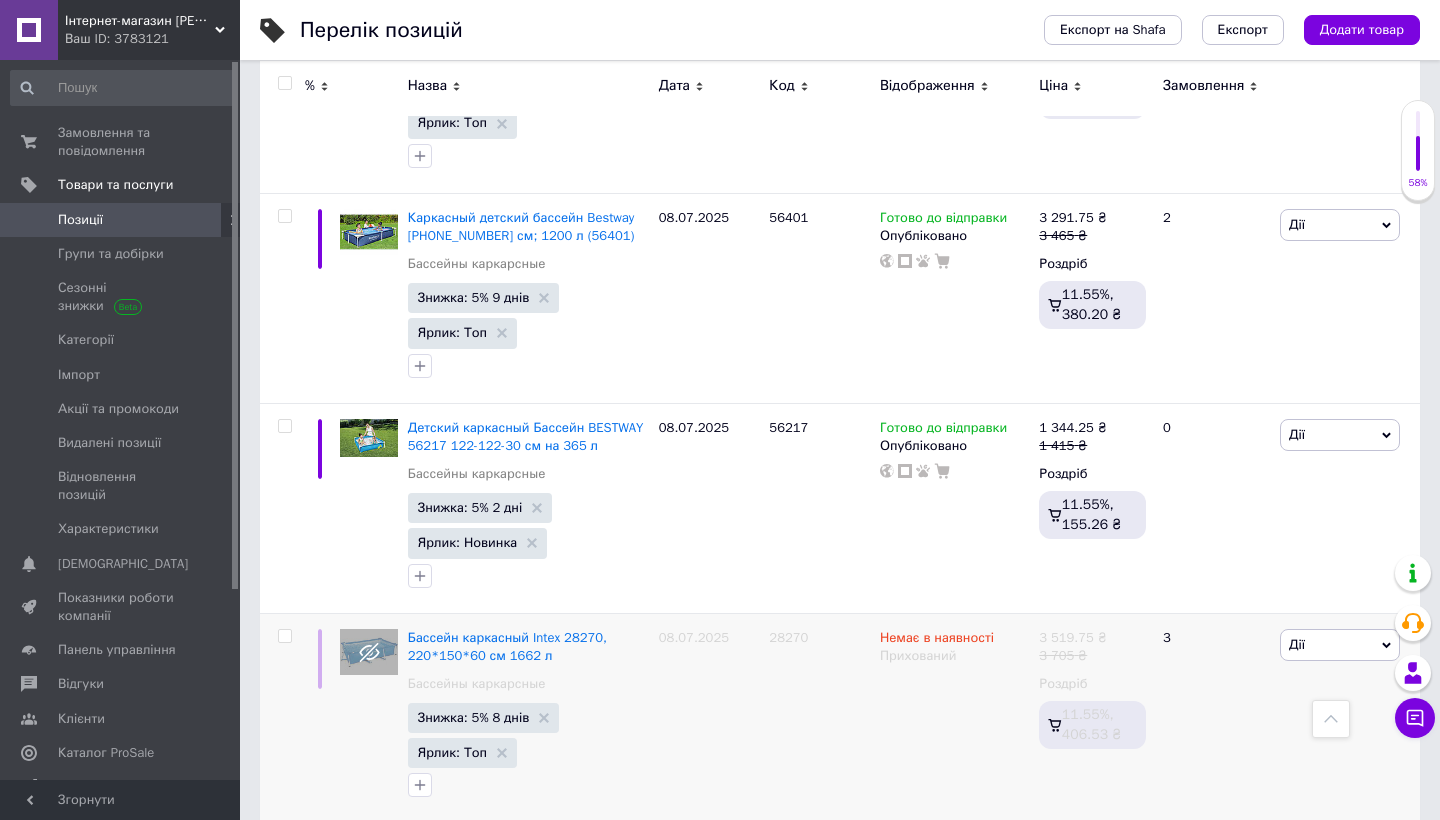 click on "Ваш ID: 3783121" at bounding box center [152, 39] 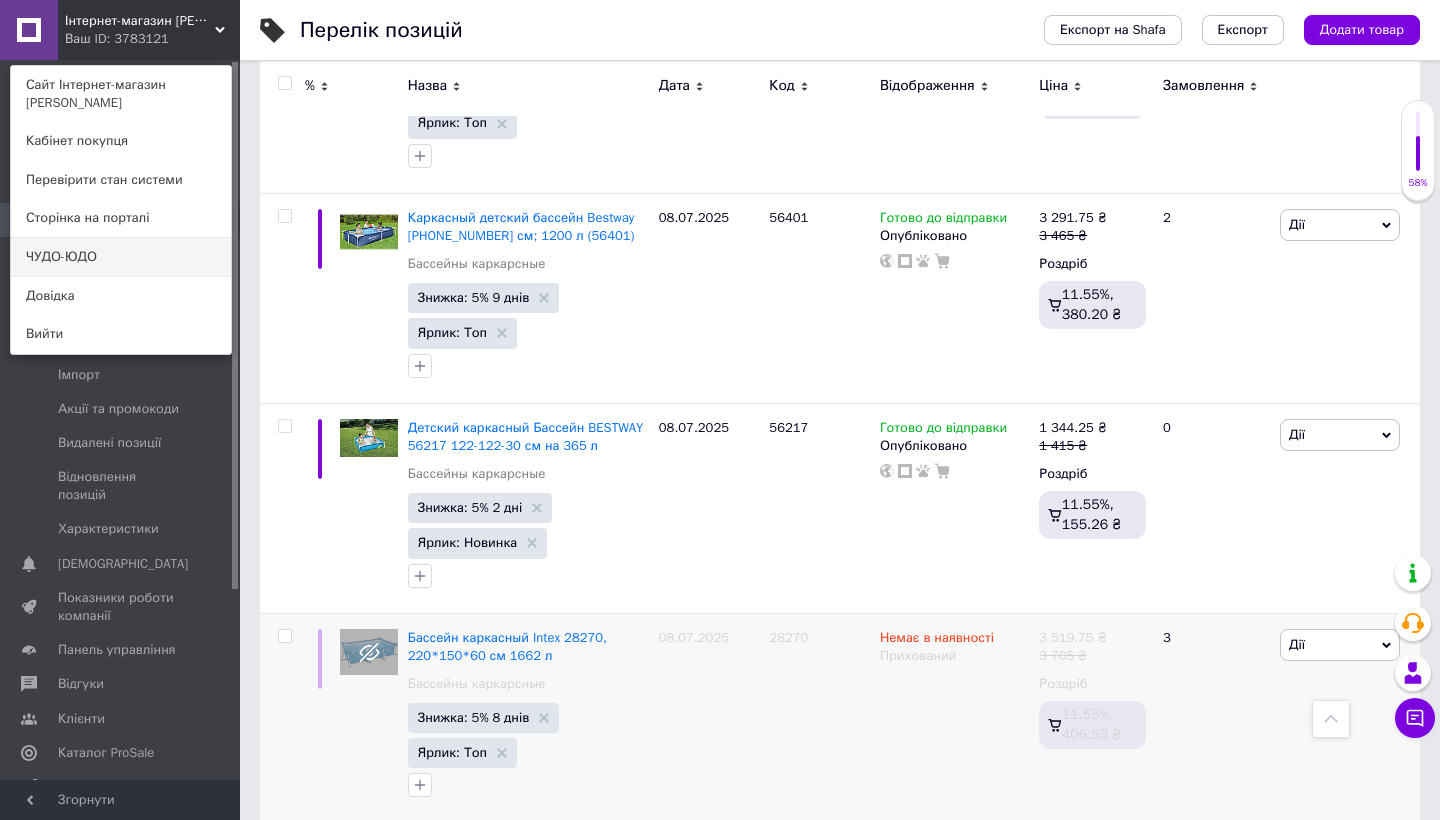 click on "ЧУДО-ЮДО" at bounding box center [121, 257] 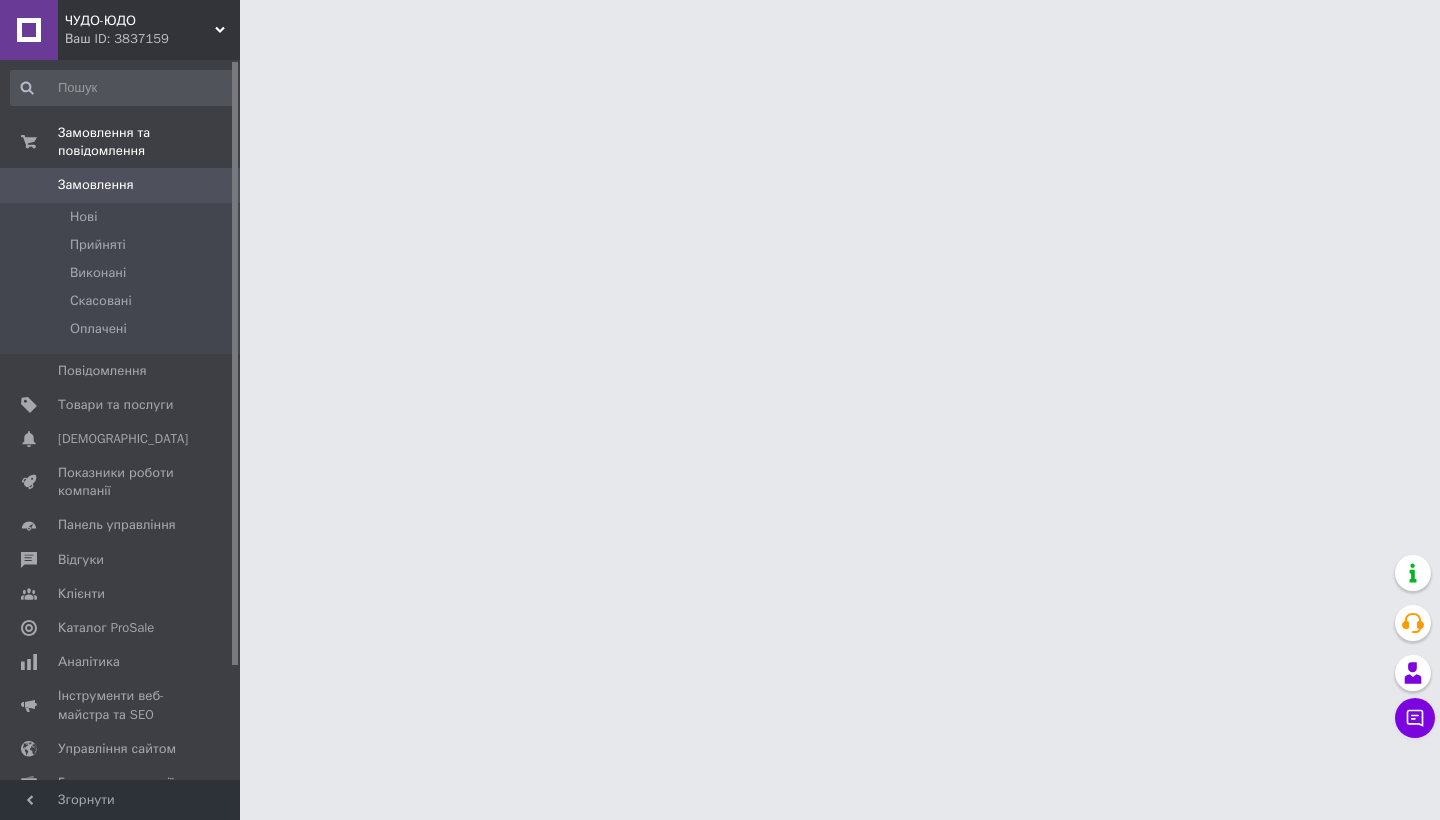 scroll, scrollTop: 0, scrollLeft: 0, axis: both 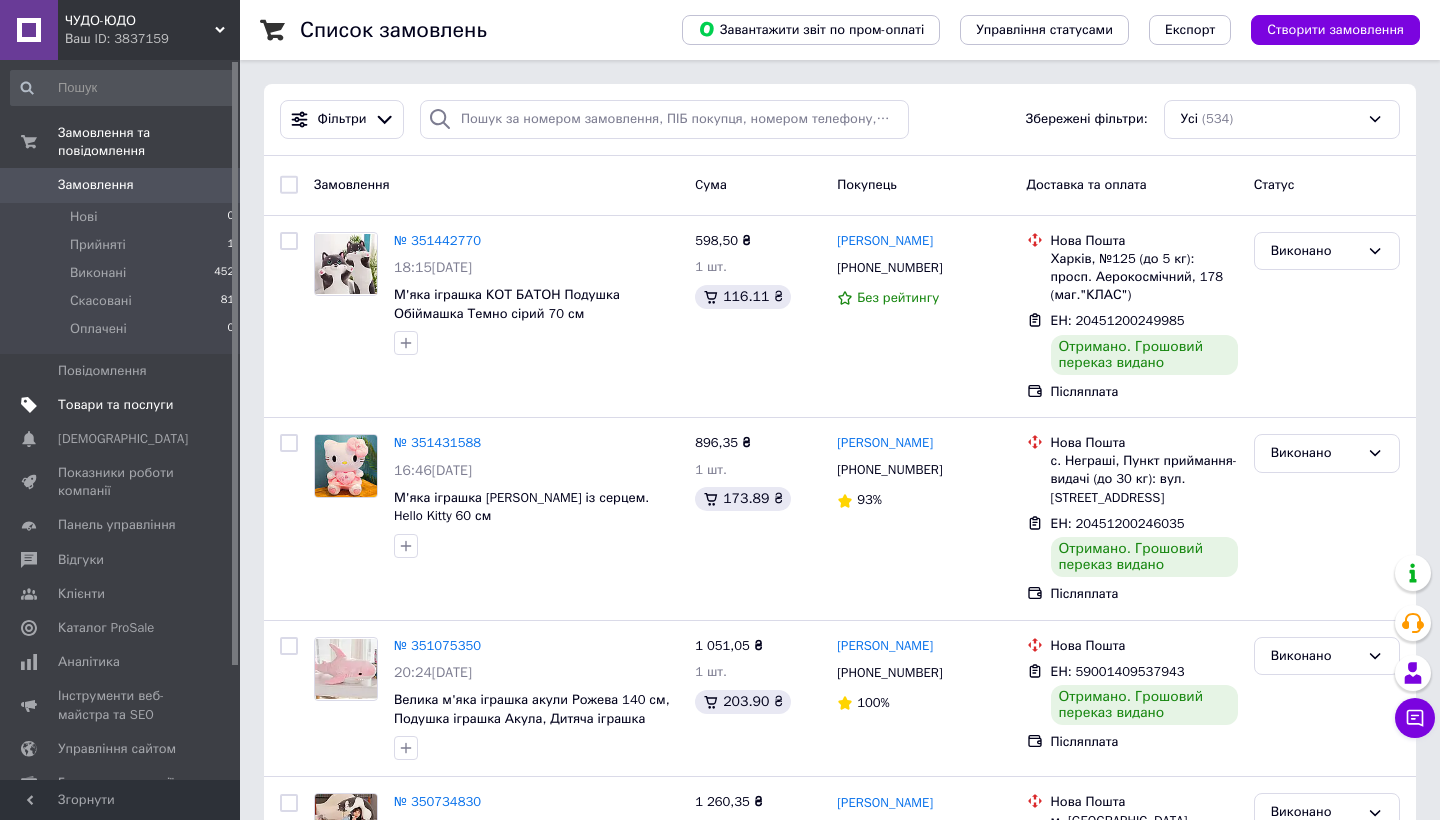 click on "Товари та послуги" at bounding box center (115, 405) 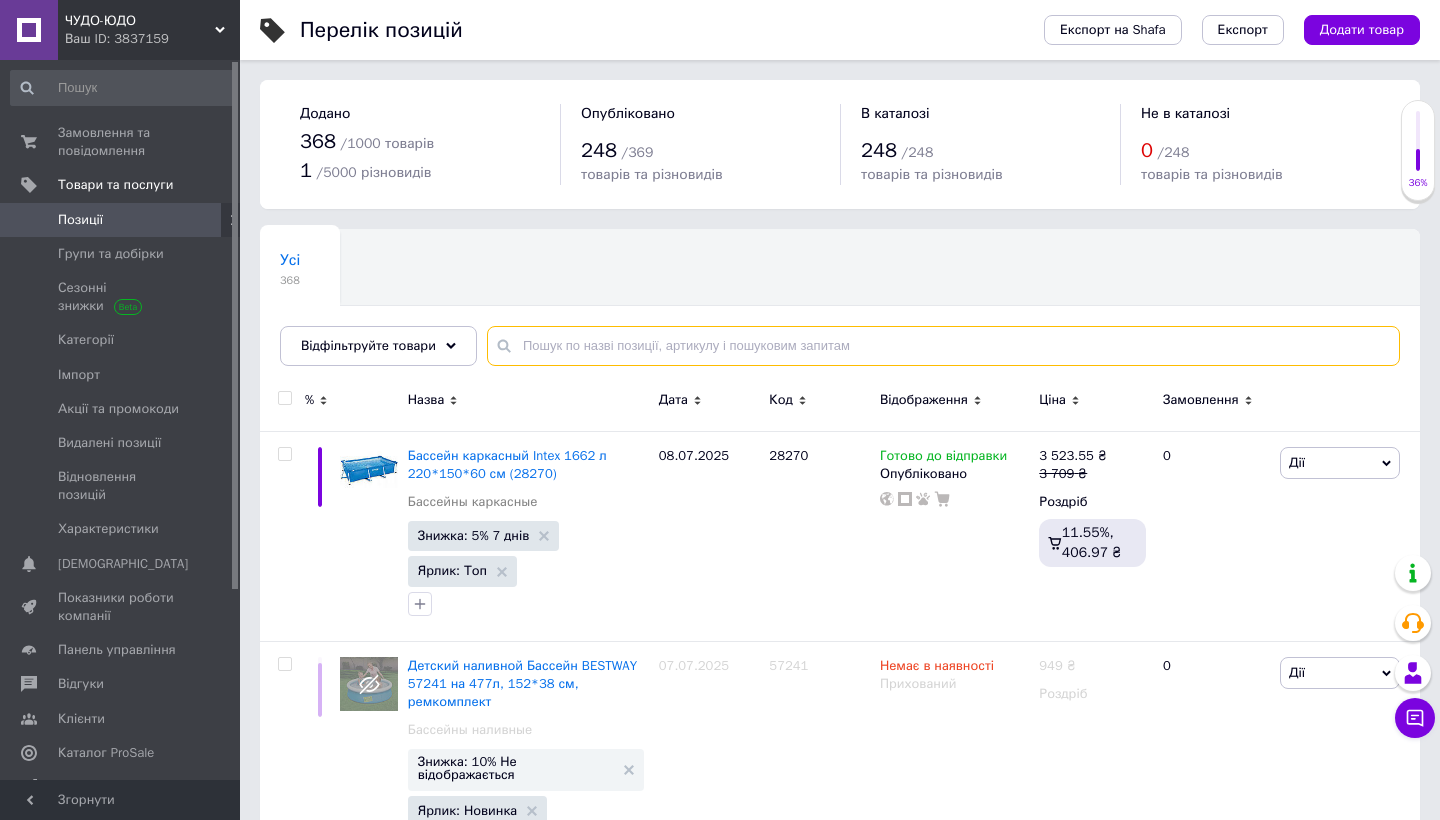 click at bounding box center (943, 346) 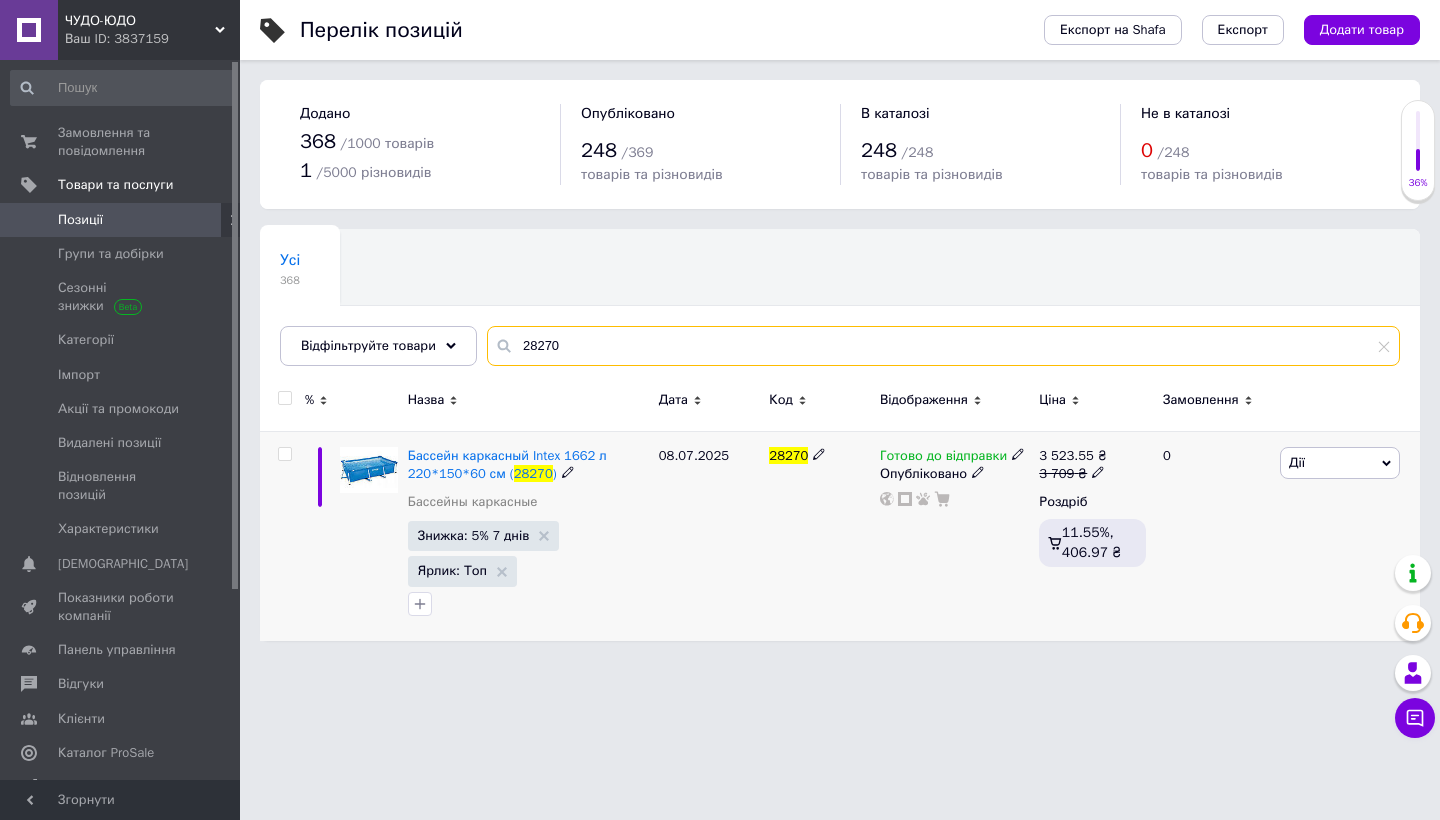 type on "28270" 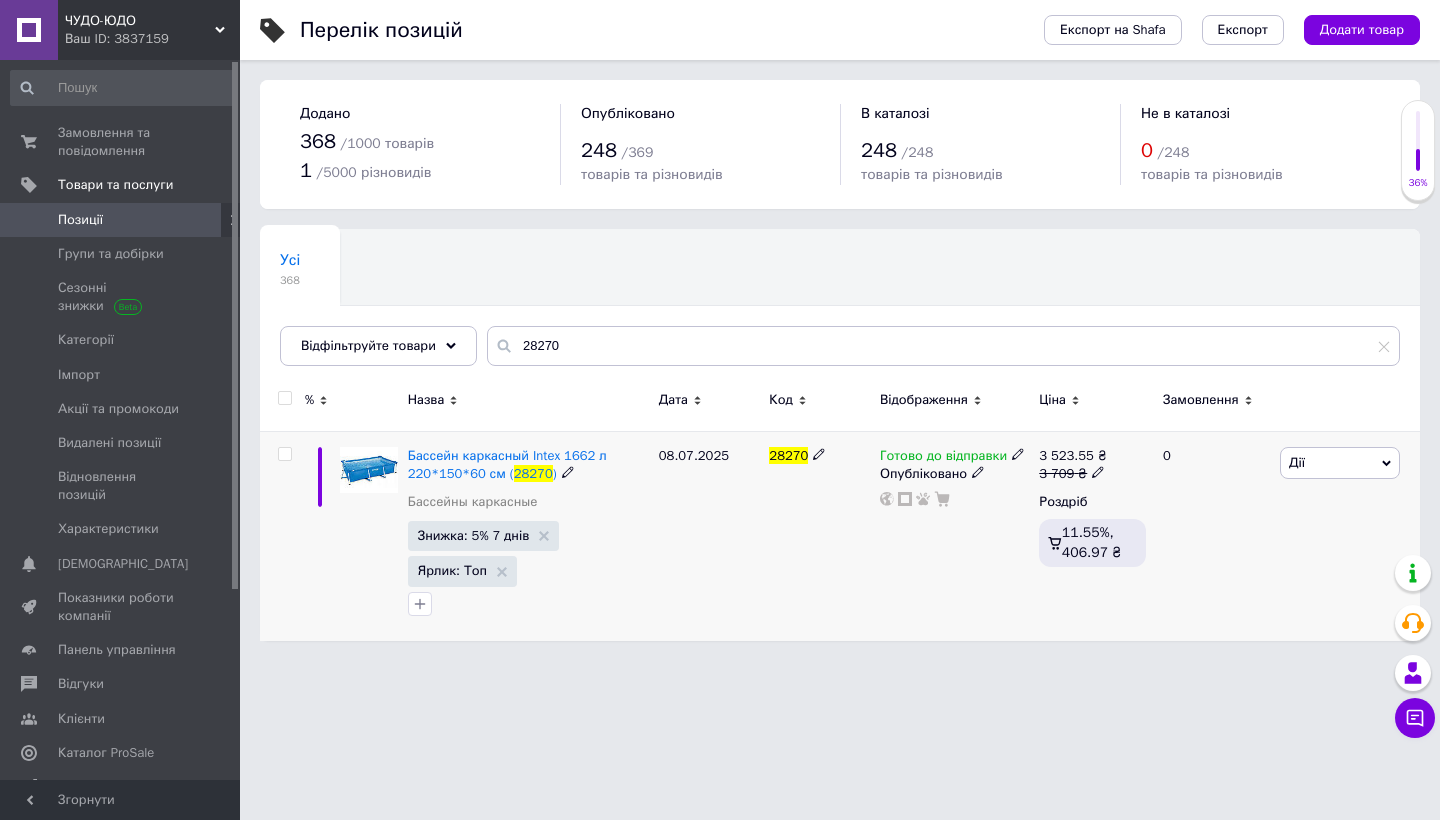 click 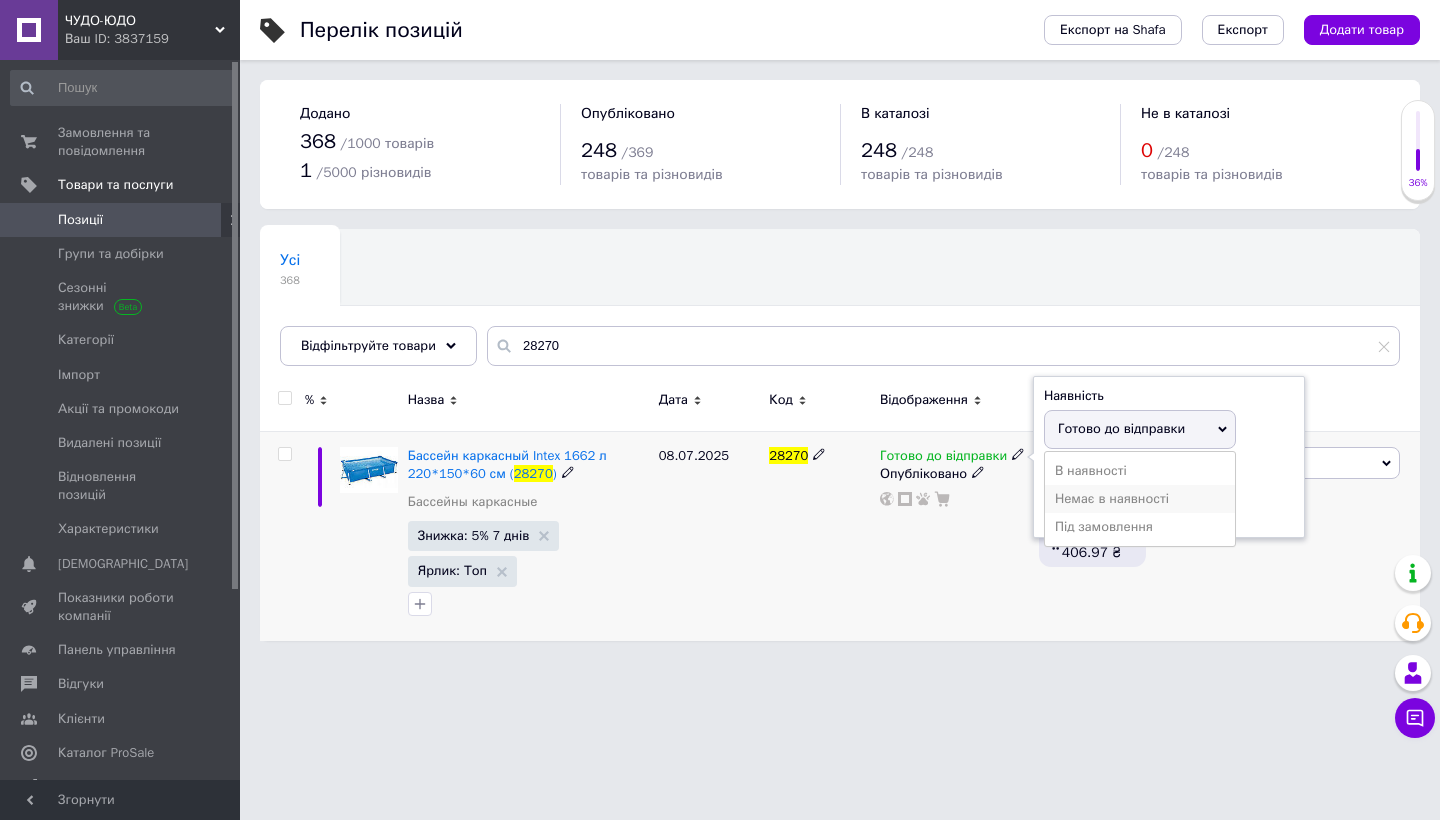 click on "Немає в наявності" at bounding box center [1140, 499] 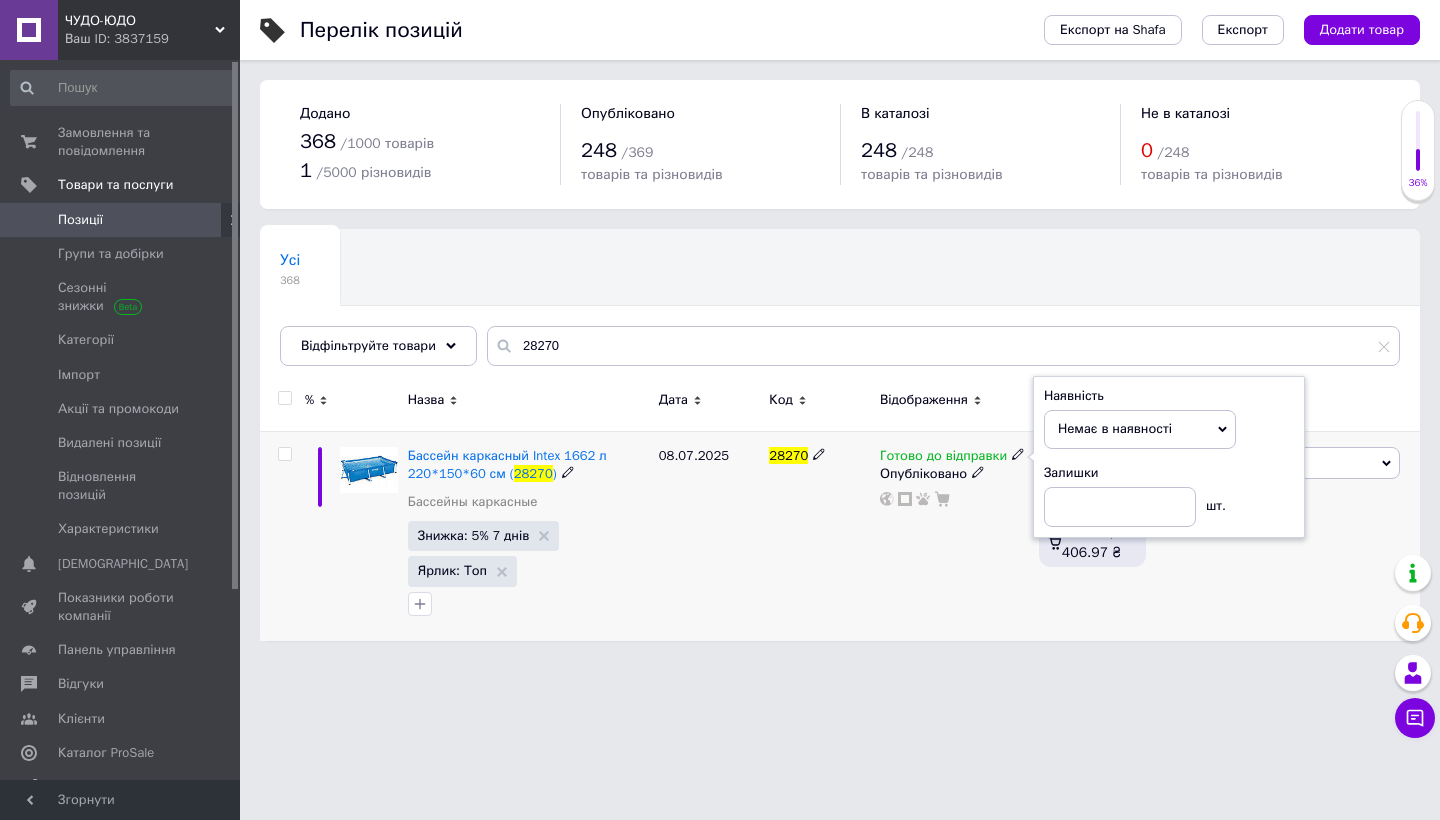 click 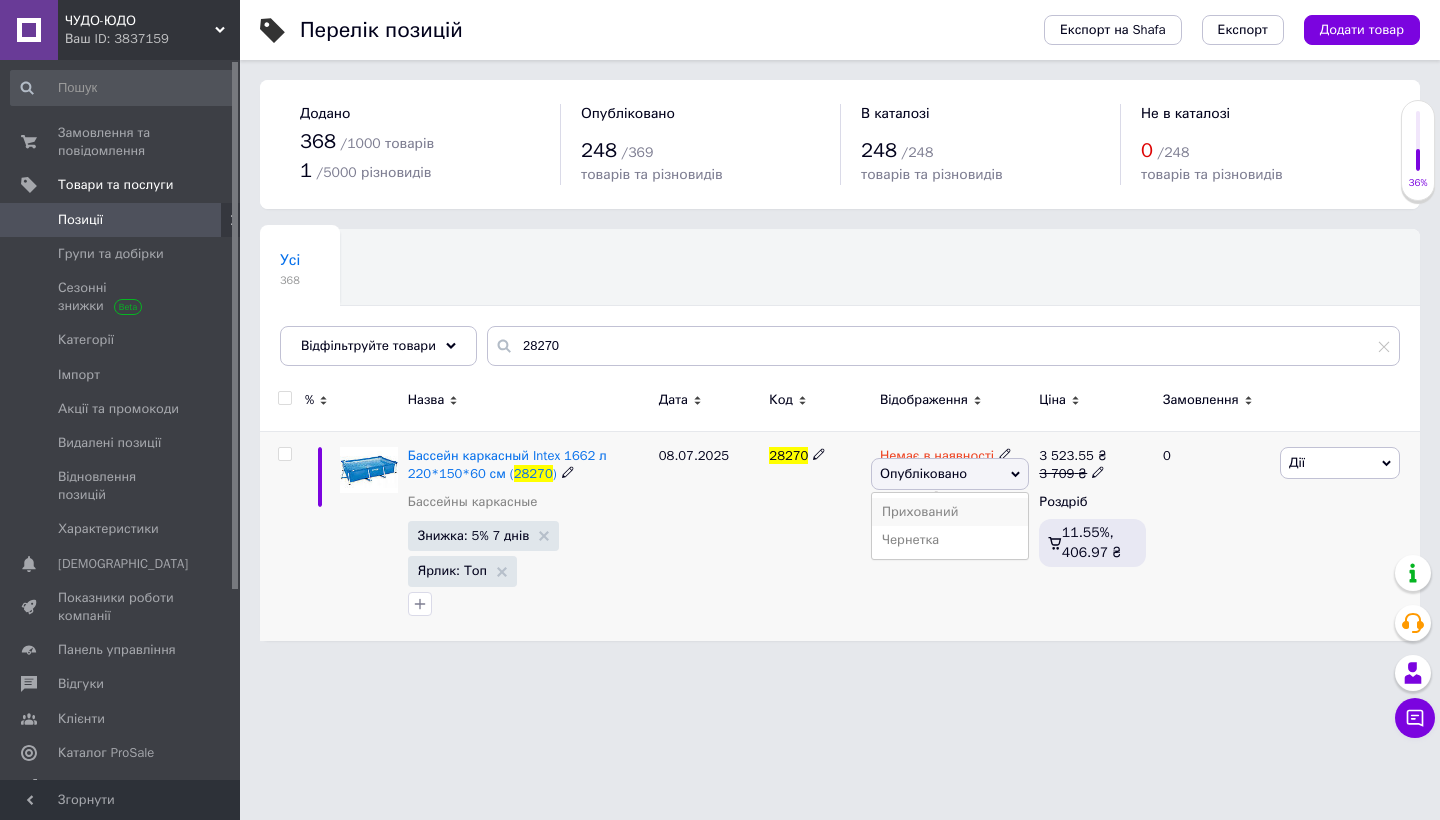 click on "Прихований" at bounding box center [950, 512] 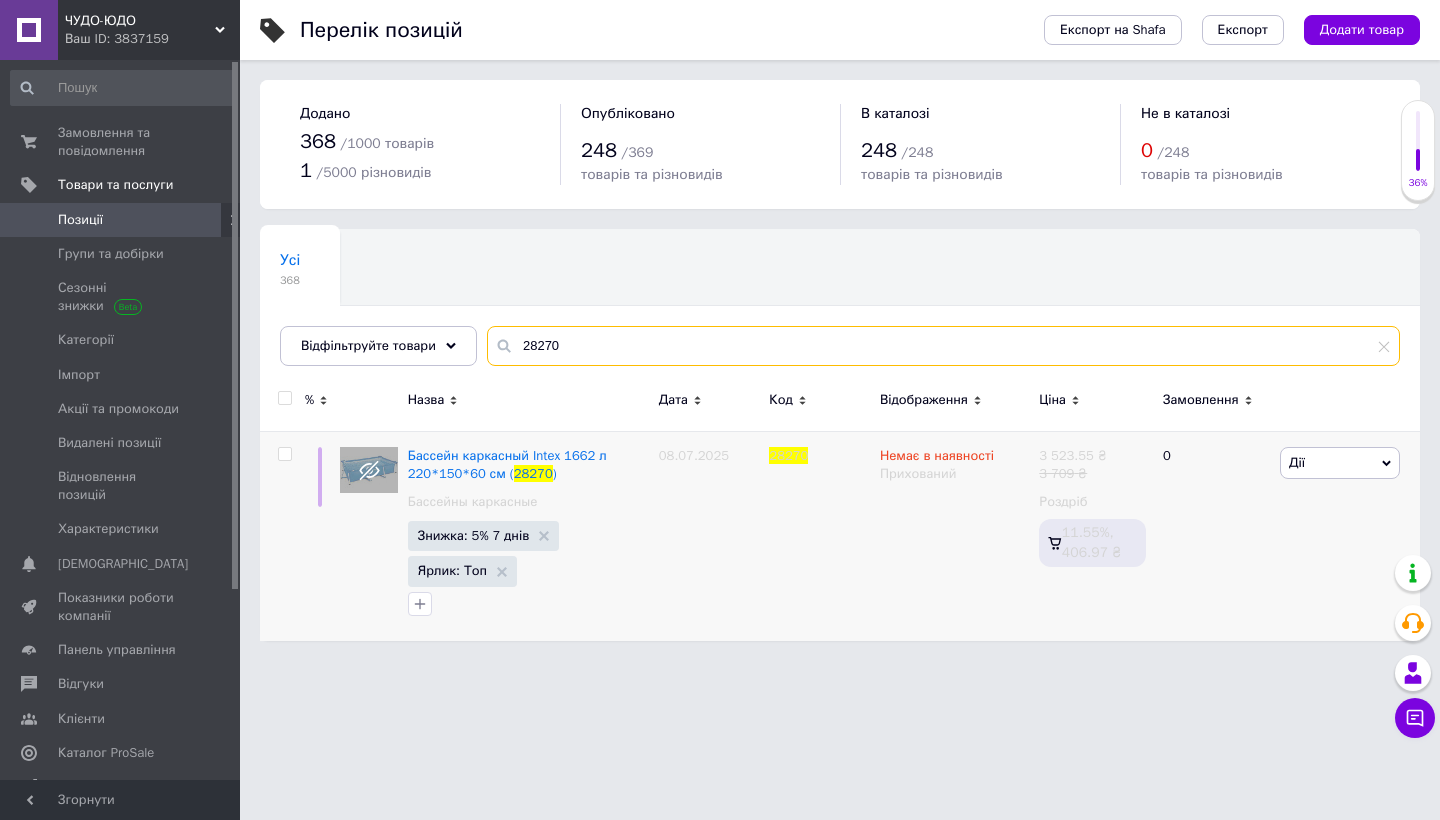drag, startPoint x: 576, startPoint y: 345, endPoint x: 506, endPoint y: 339, distance: 70.256676 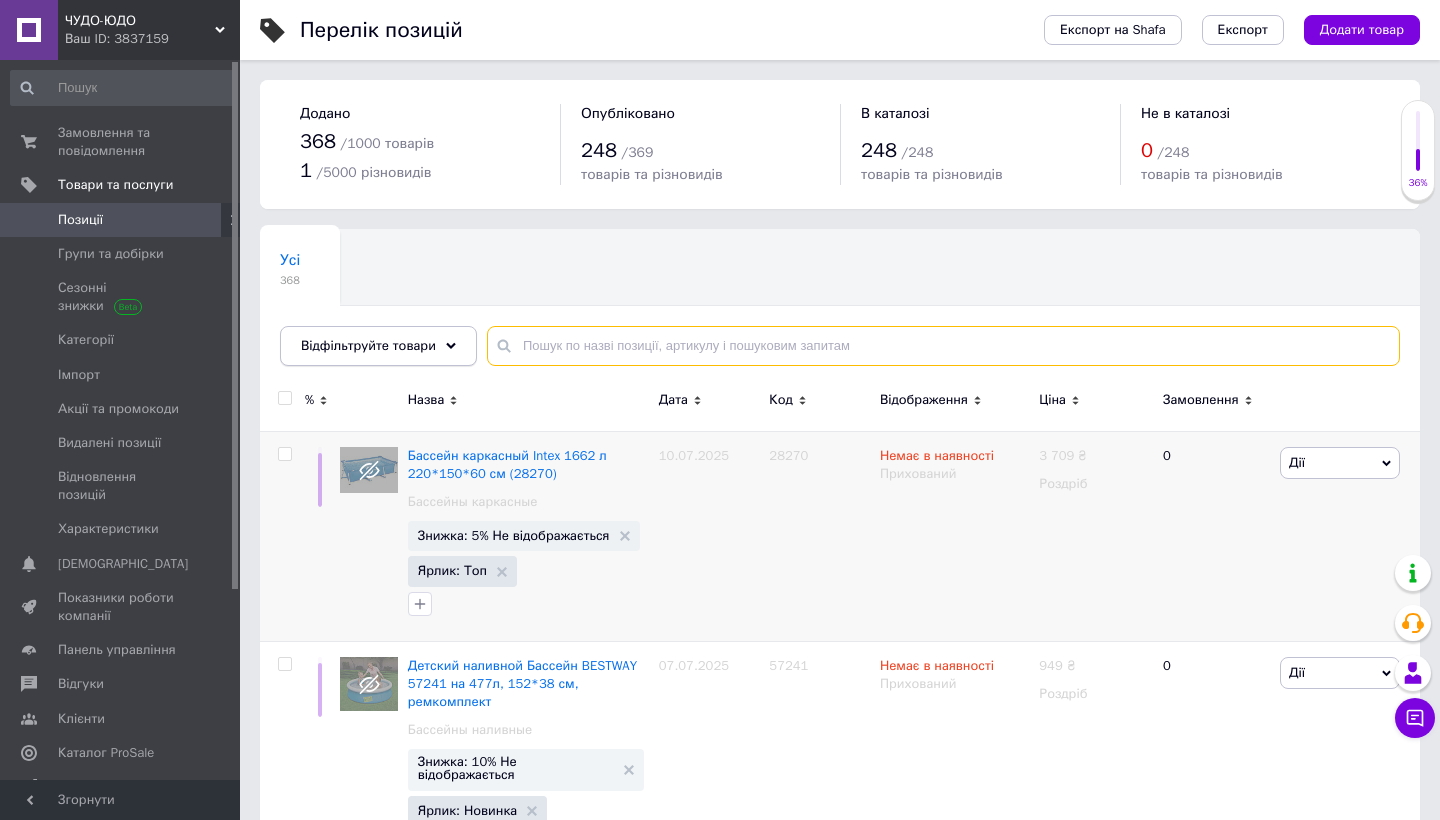 type 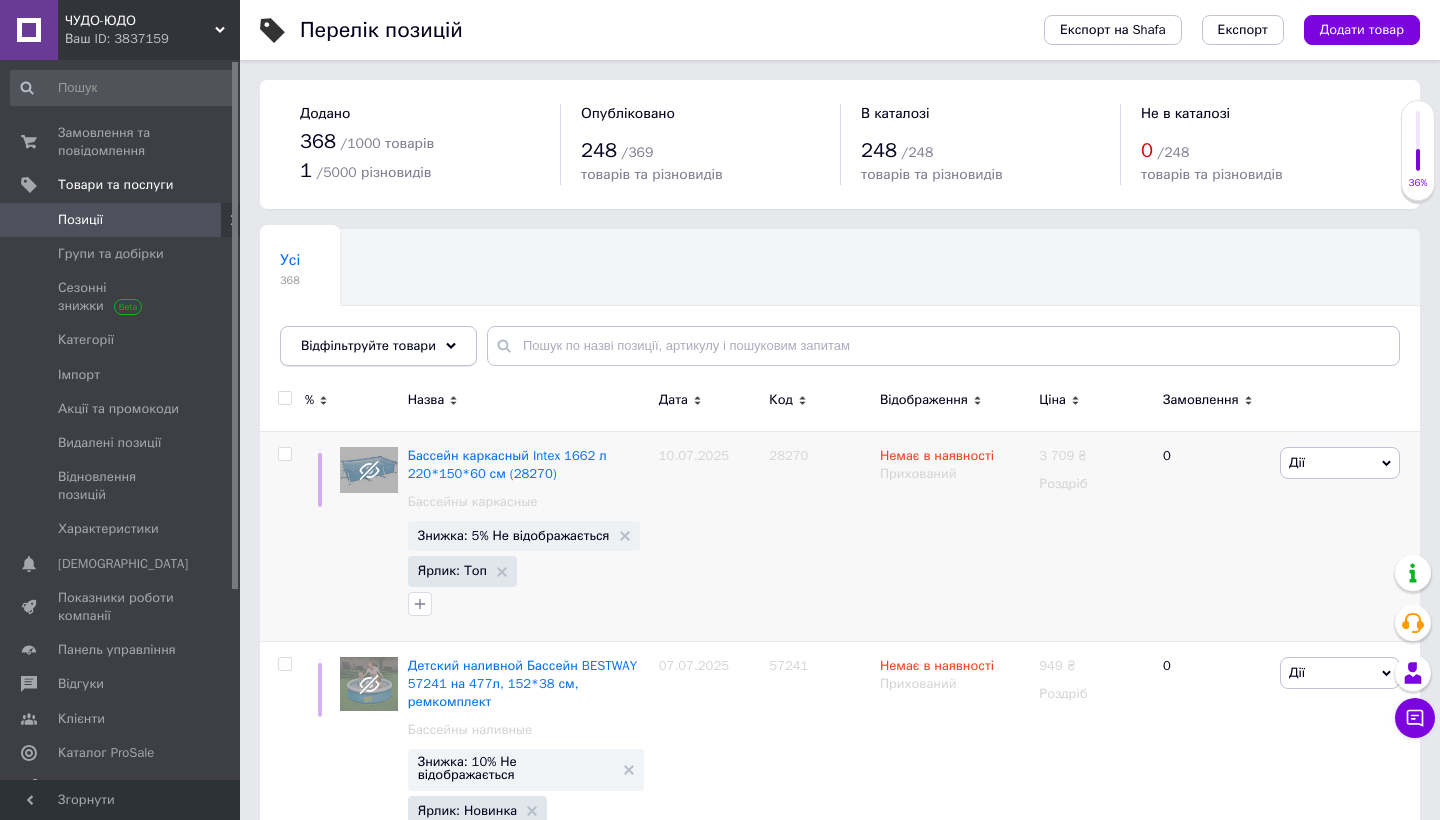 click on "Відфільтруйте товари" at bounding box center [378, 346] 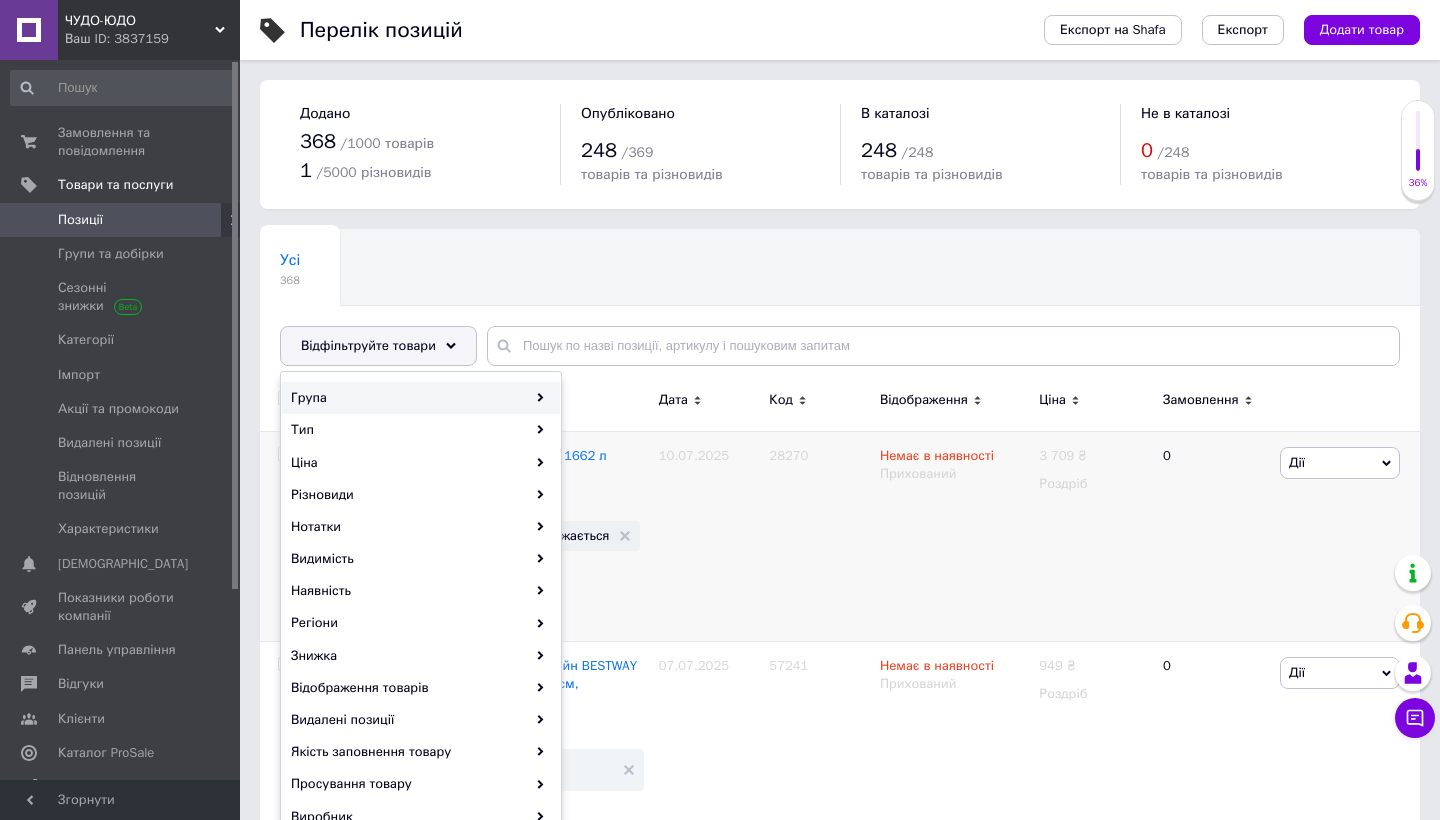 click on "Група" at bounding box center [421, 398] 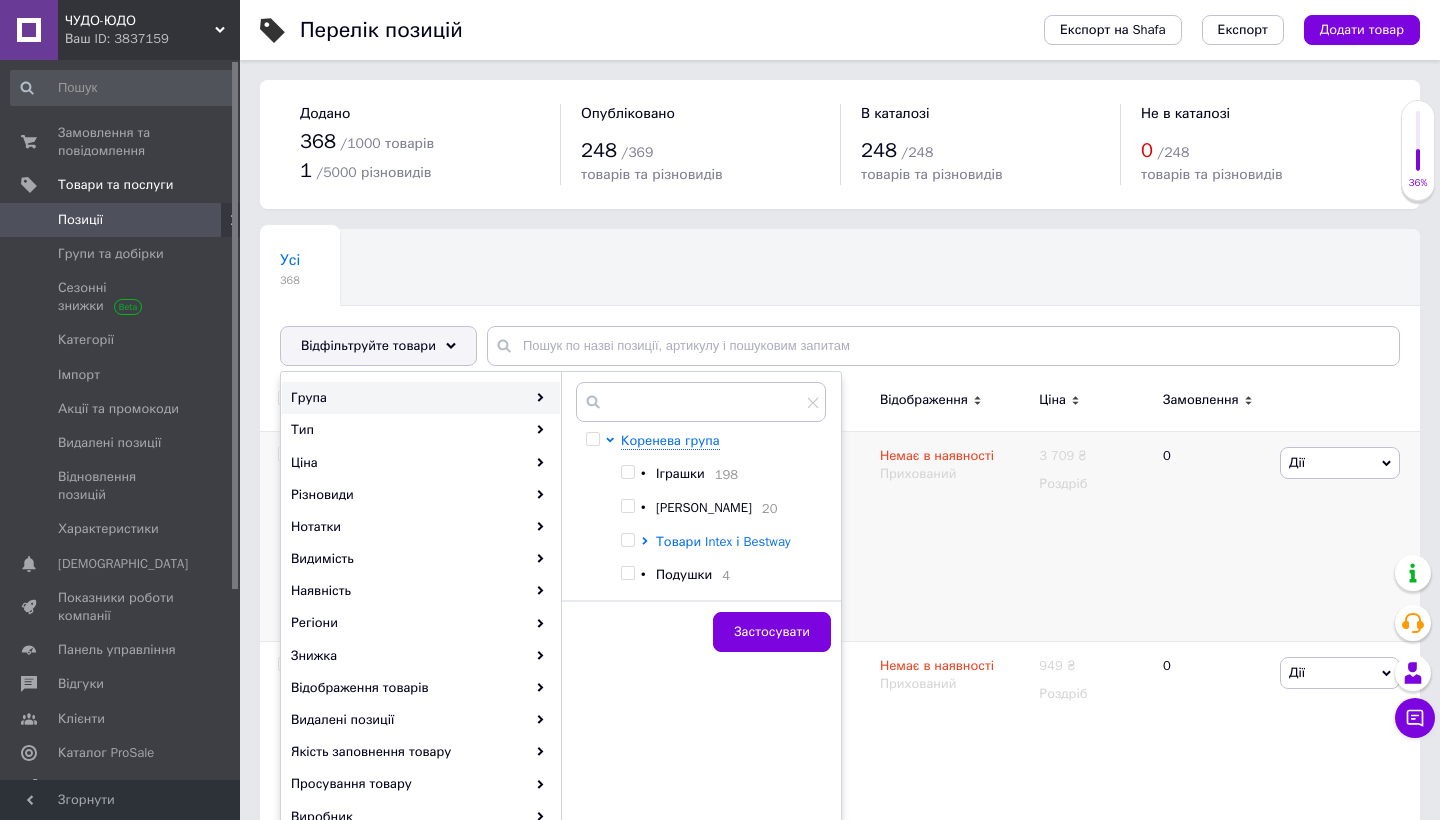 click on "Товари Intex і Bestway" at bounding box center (723, 541) 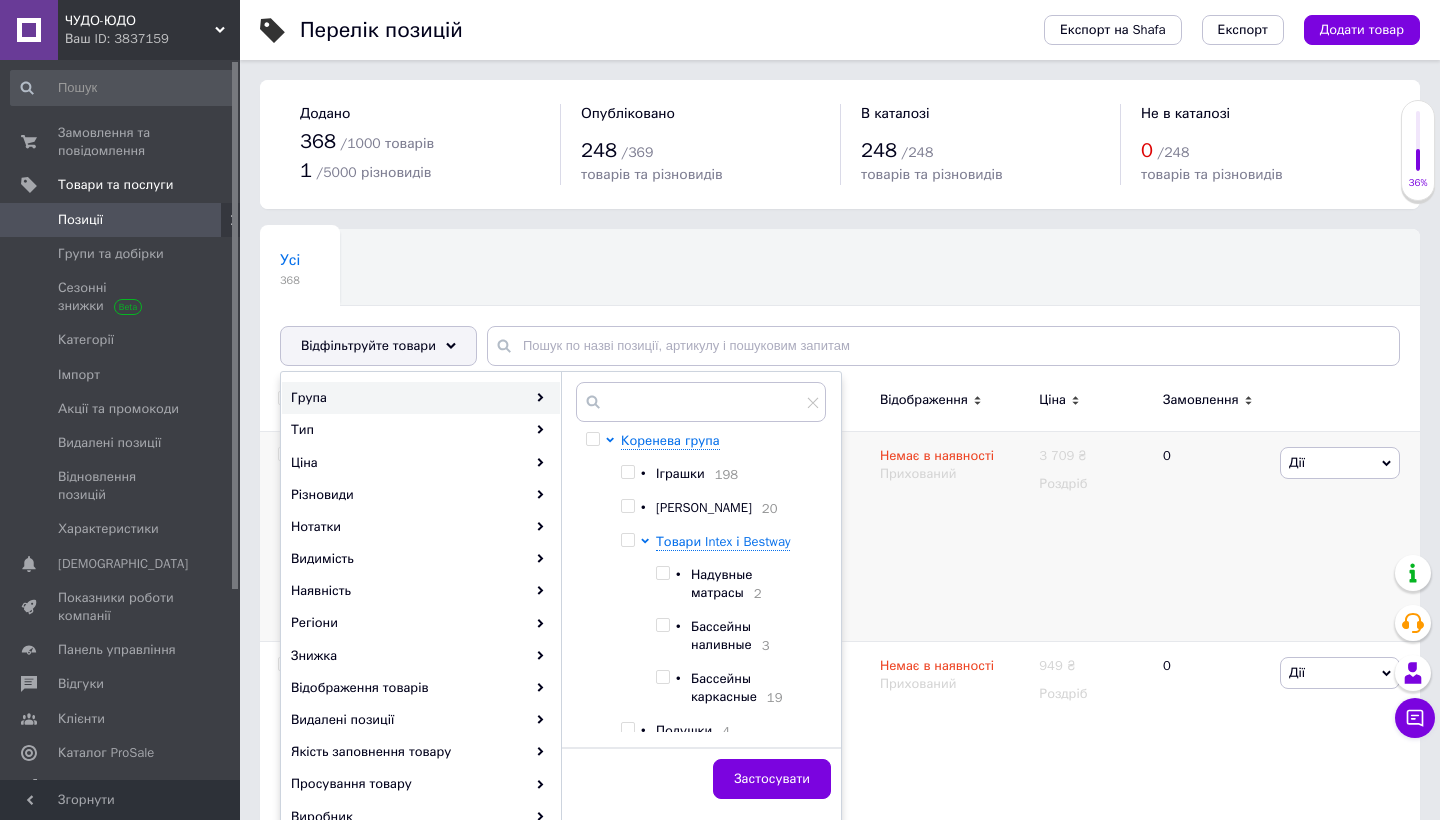 click on "Бассейны каркасные" at bounding box center (724, 687) 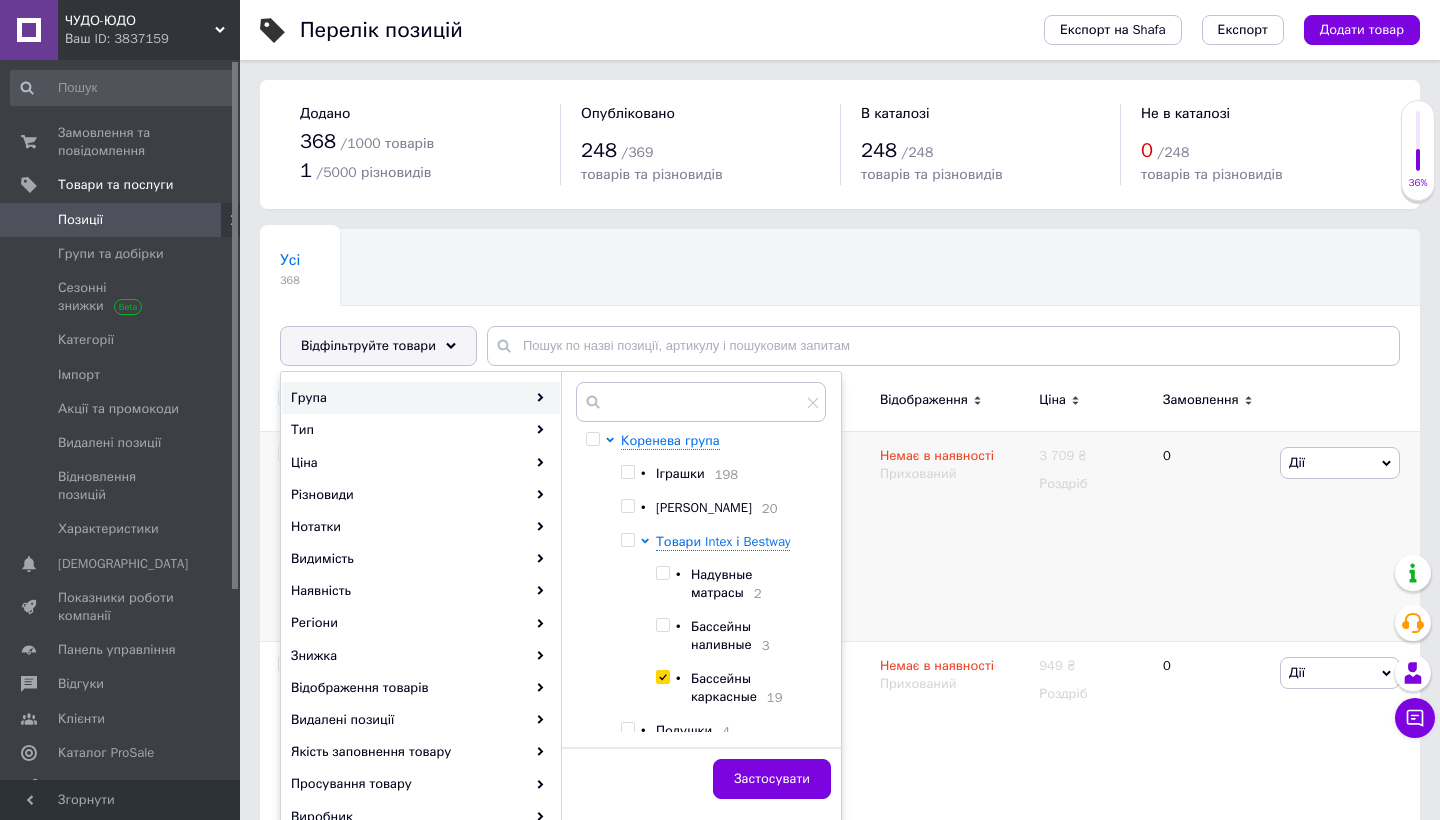 checkbox on "true" 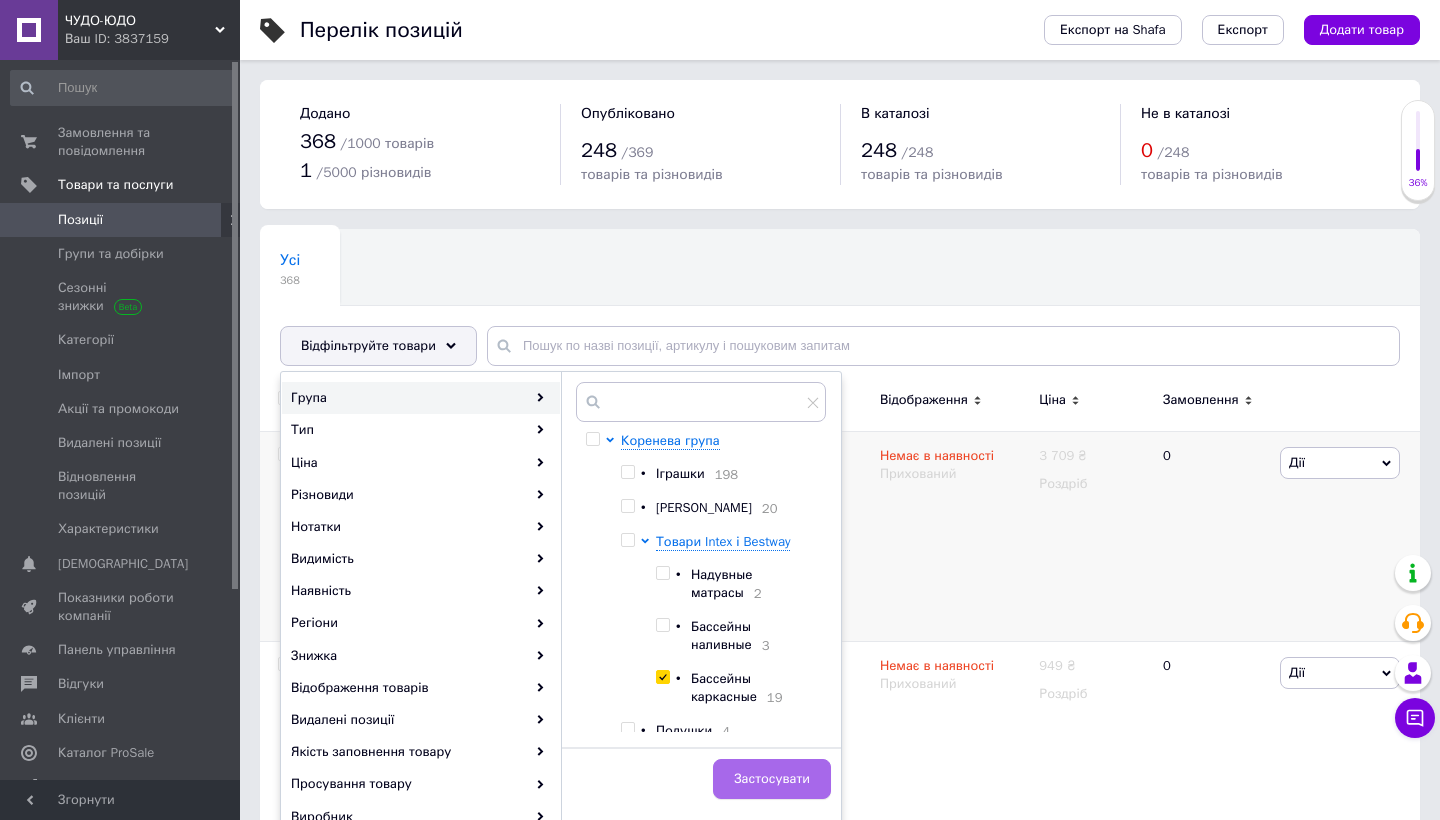 click on "Застосувати" at bounding box center (772, 779) 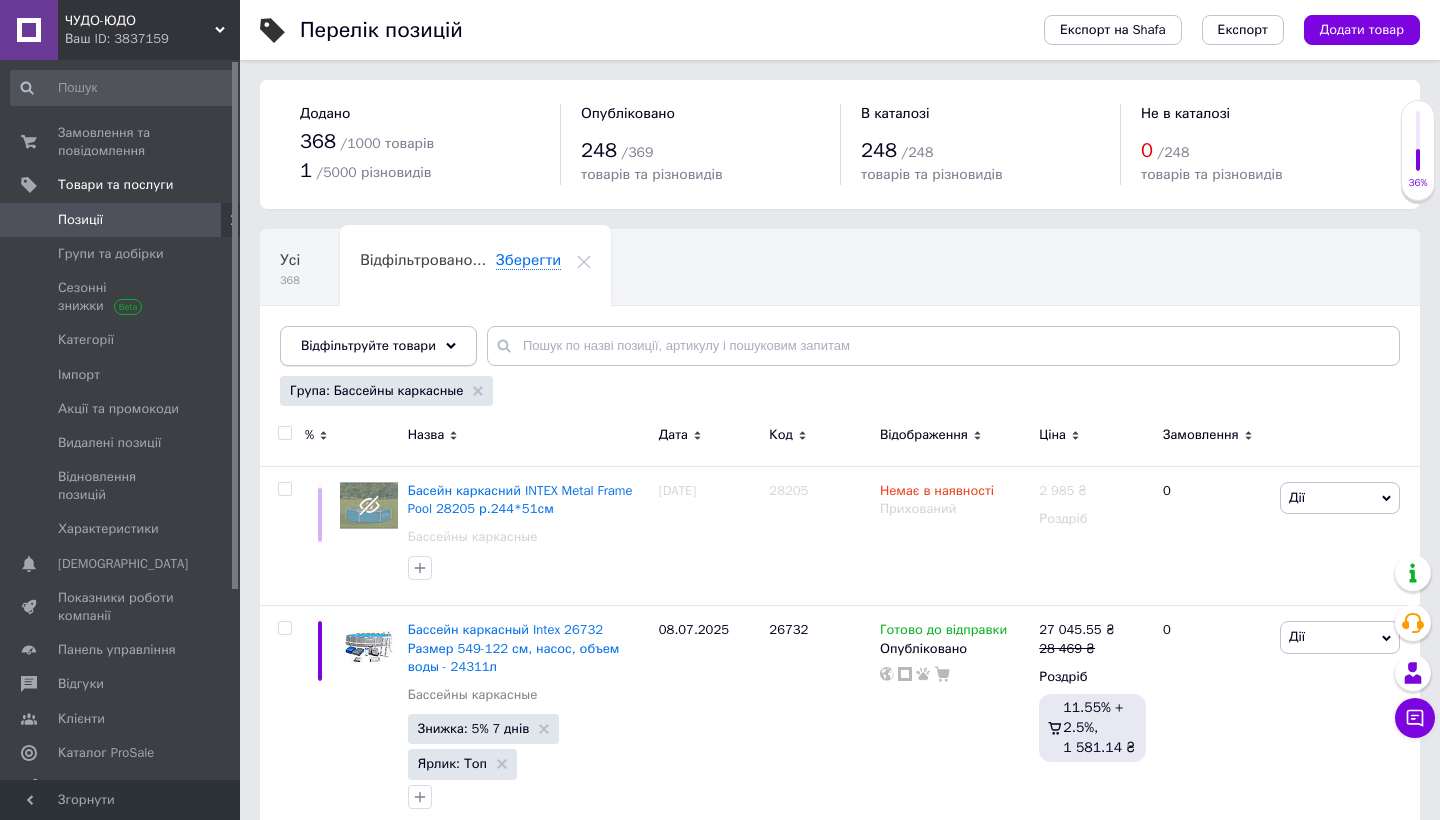 click on "Відфільтруйте товари" at bounding box center [368, 345] 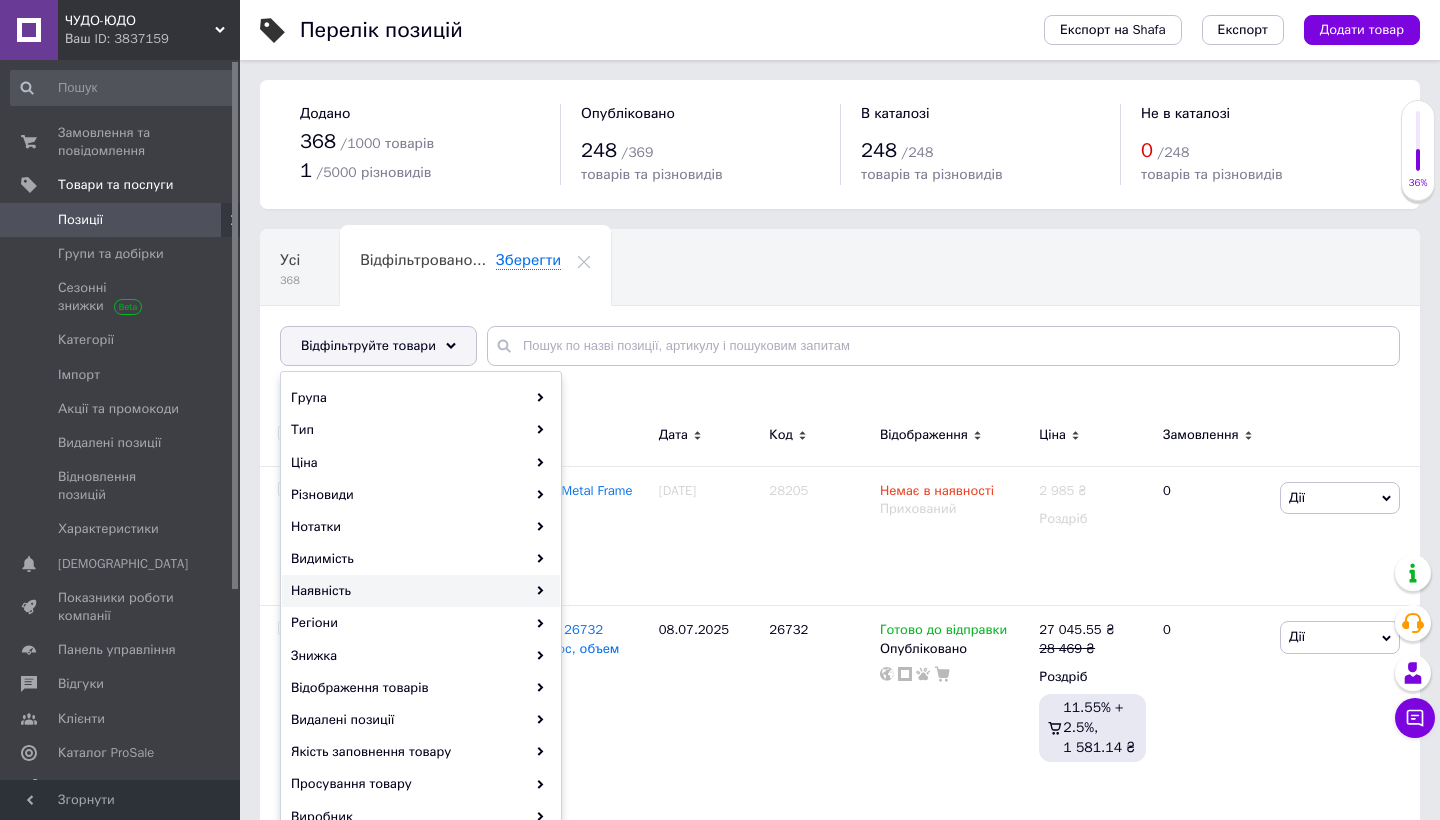 click on "Наявність" at bounding box center (421, 591) 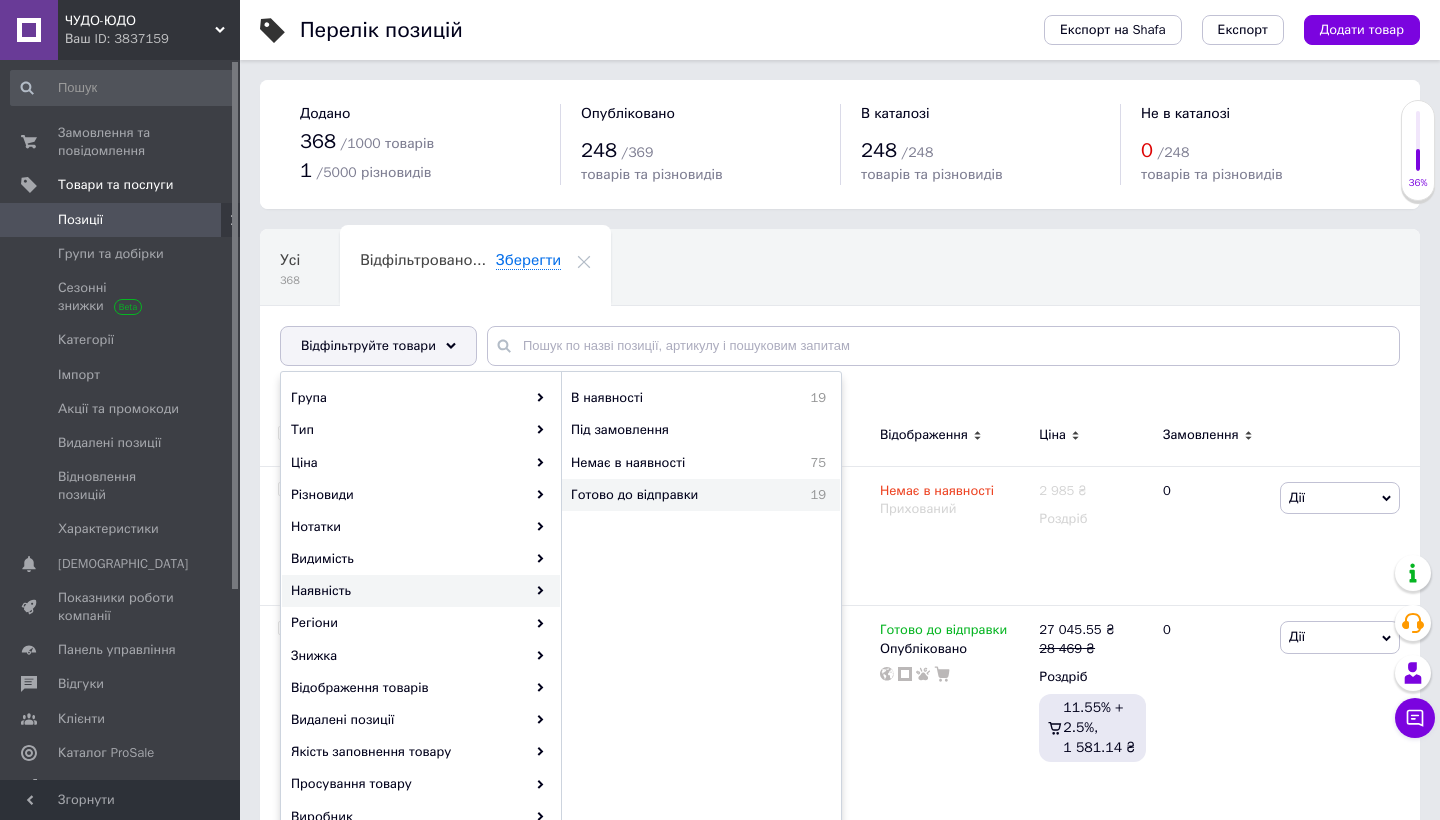 click on "Готово до відправки" at bounding box center (677, 495) 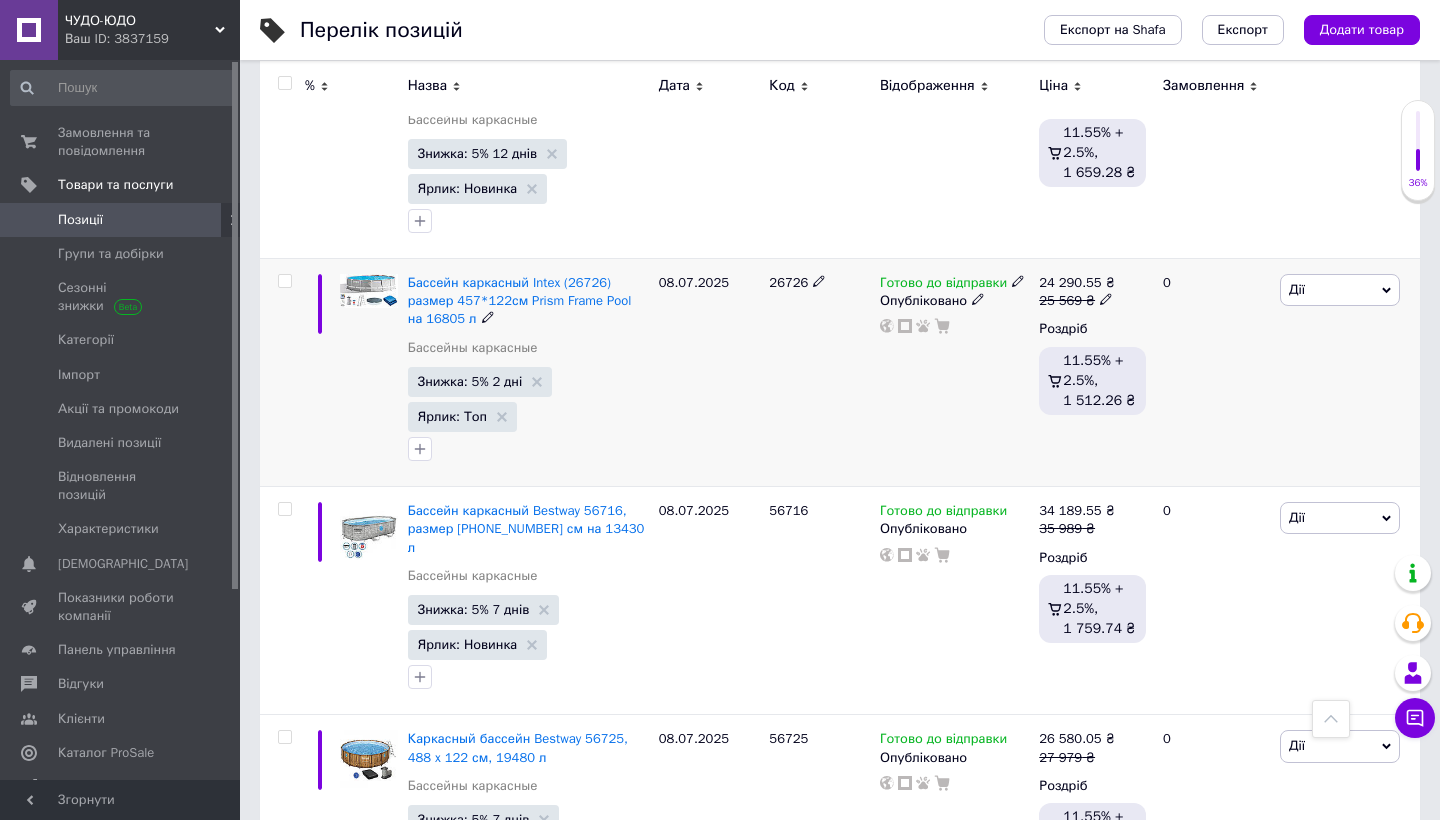 scroll, scrollTop: 2610, scrollLeft: 0, axis: vertical 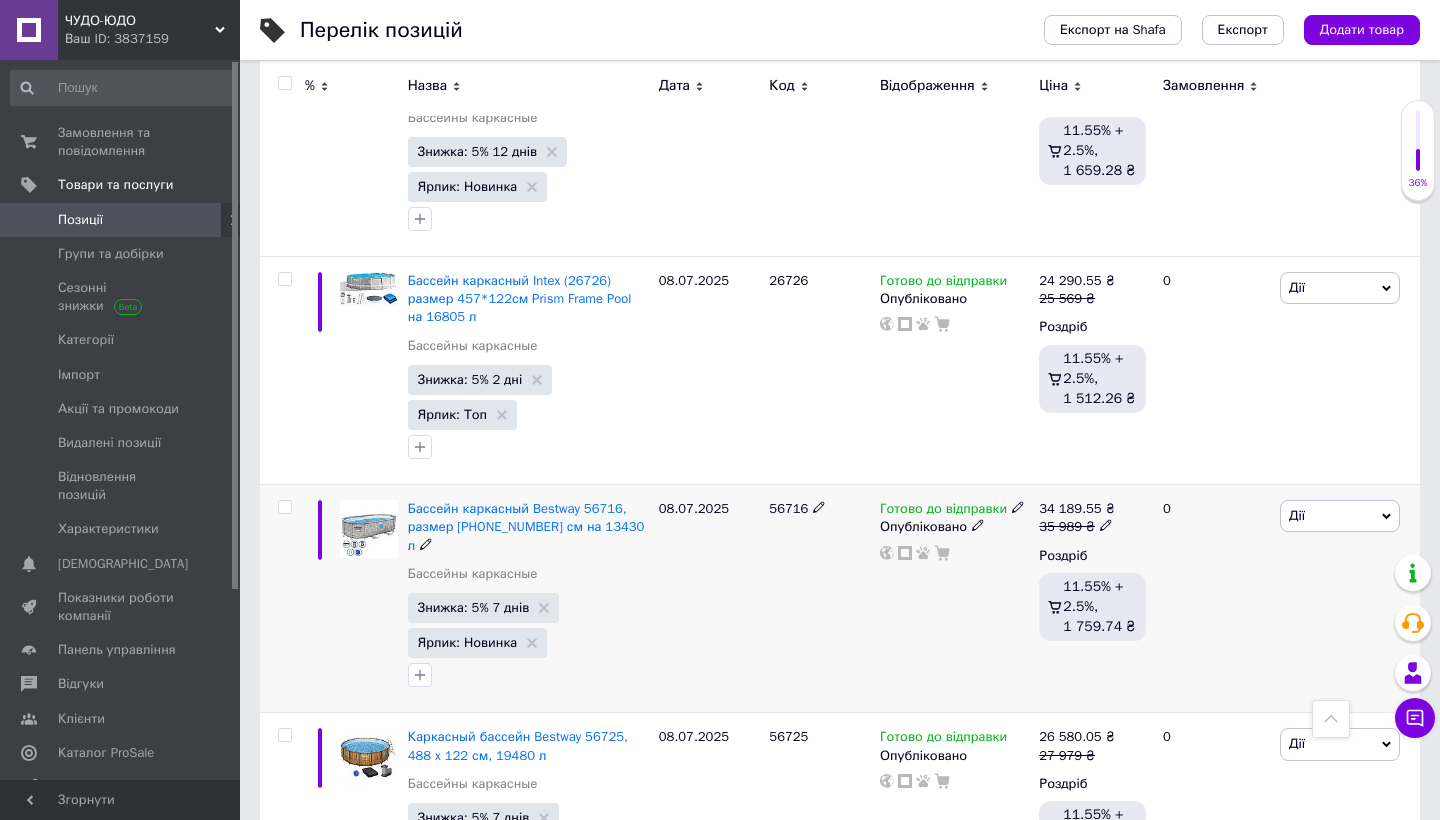 click on "56716" at bounding box center [788, 508] 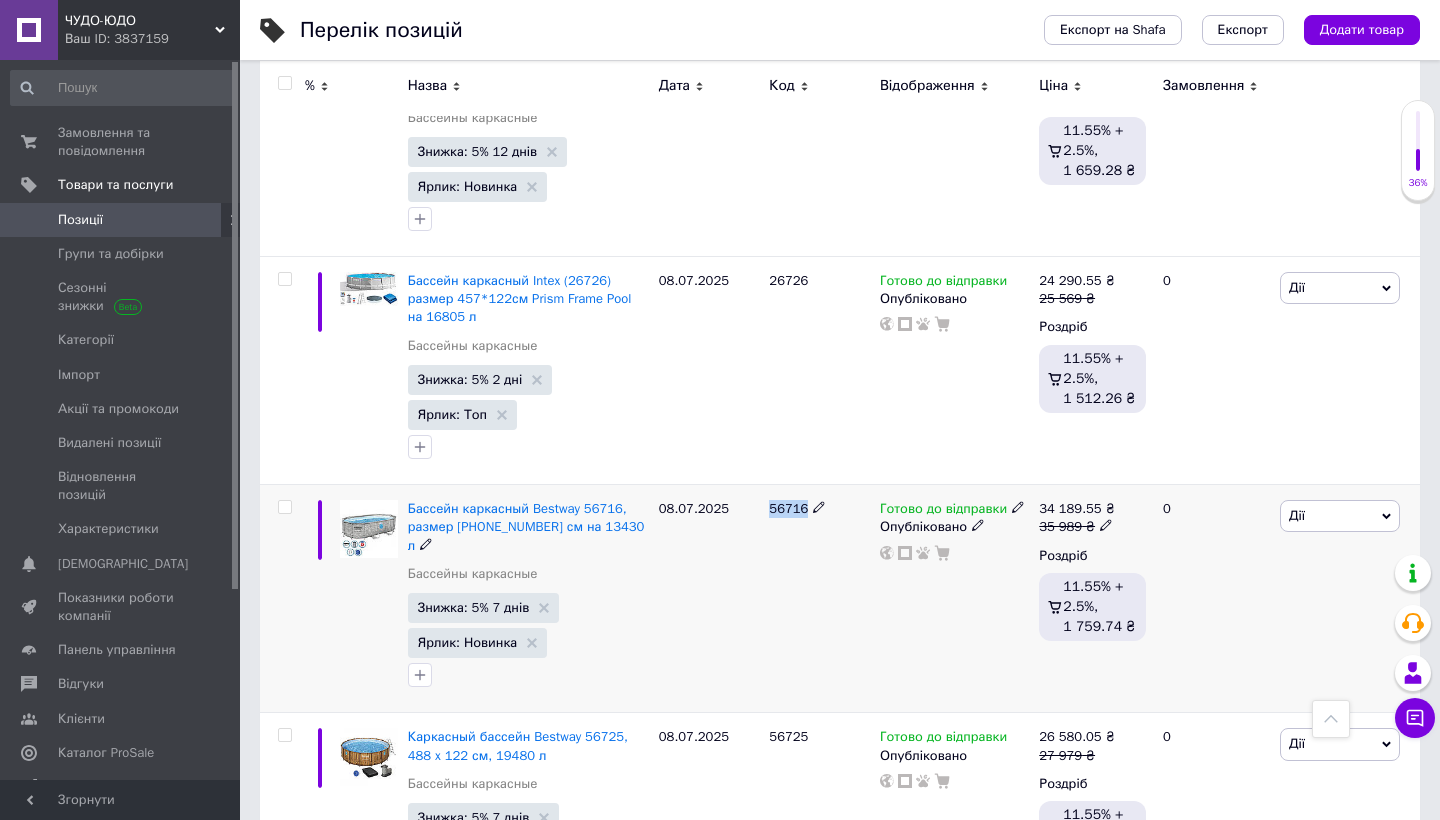 click on "56716" at bounding box center [788, 508] 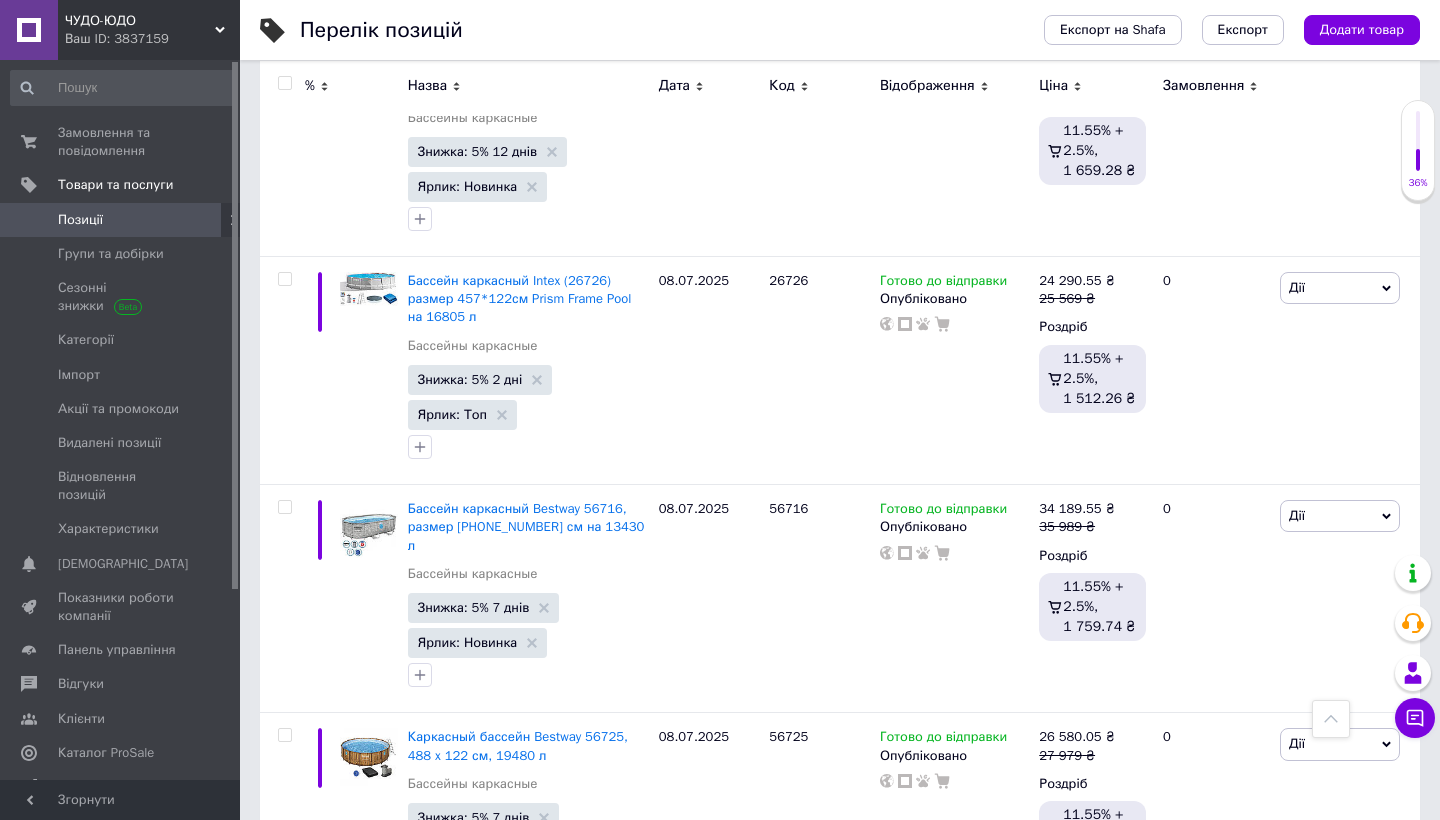 click on "ЧУДО-ЮДО" at bounding box center (140, 21) 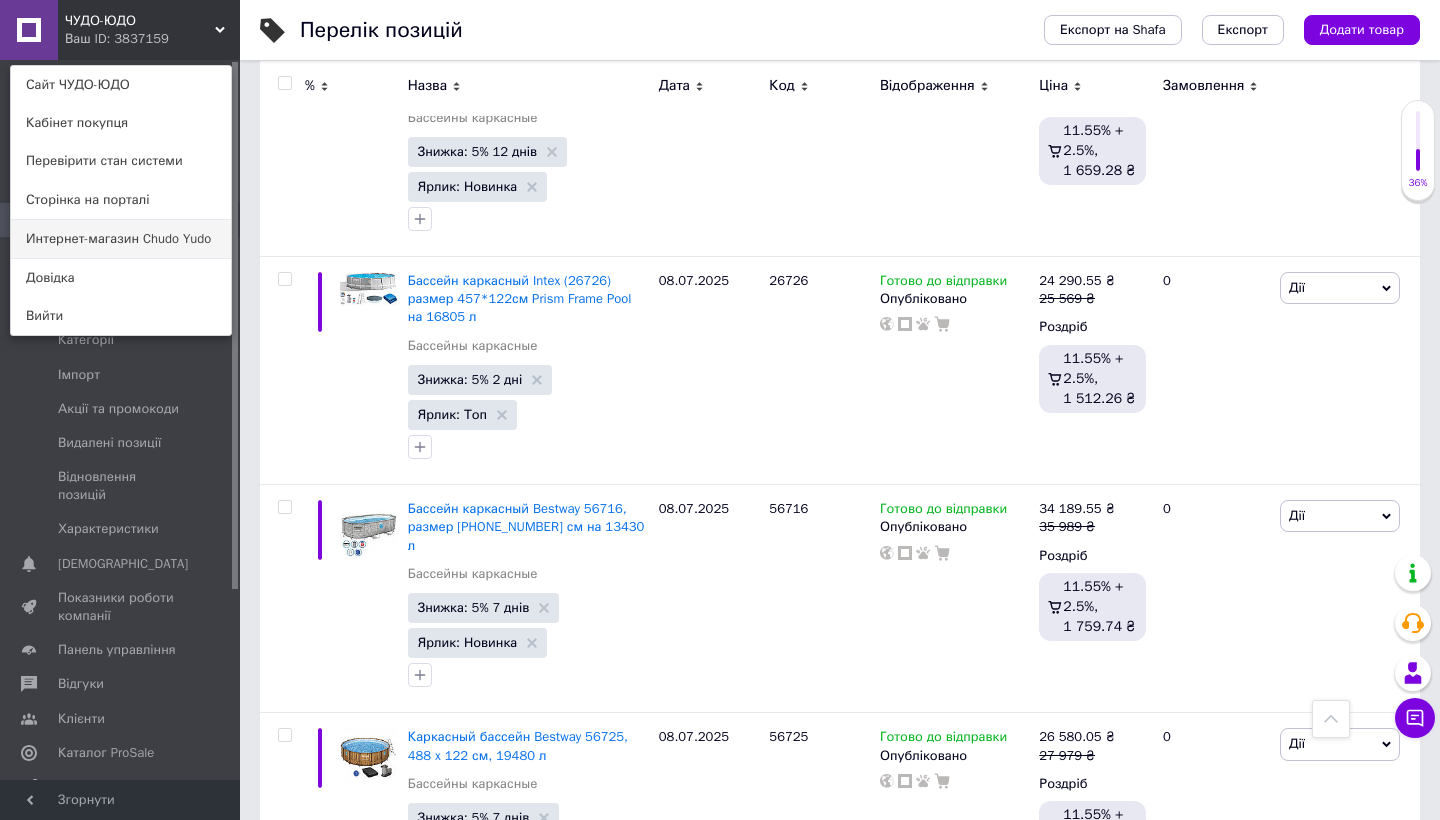 click on "Интернет-магазин Chudo Yudo" at bounding box center (121, 239) 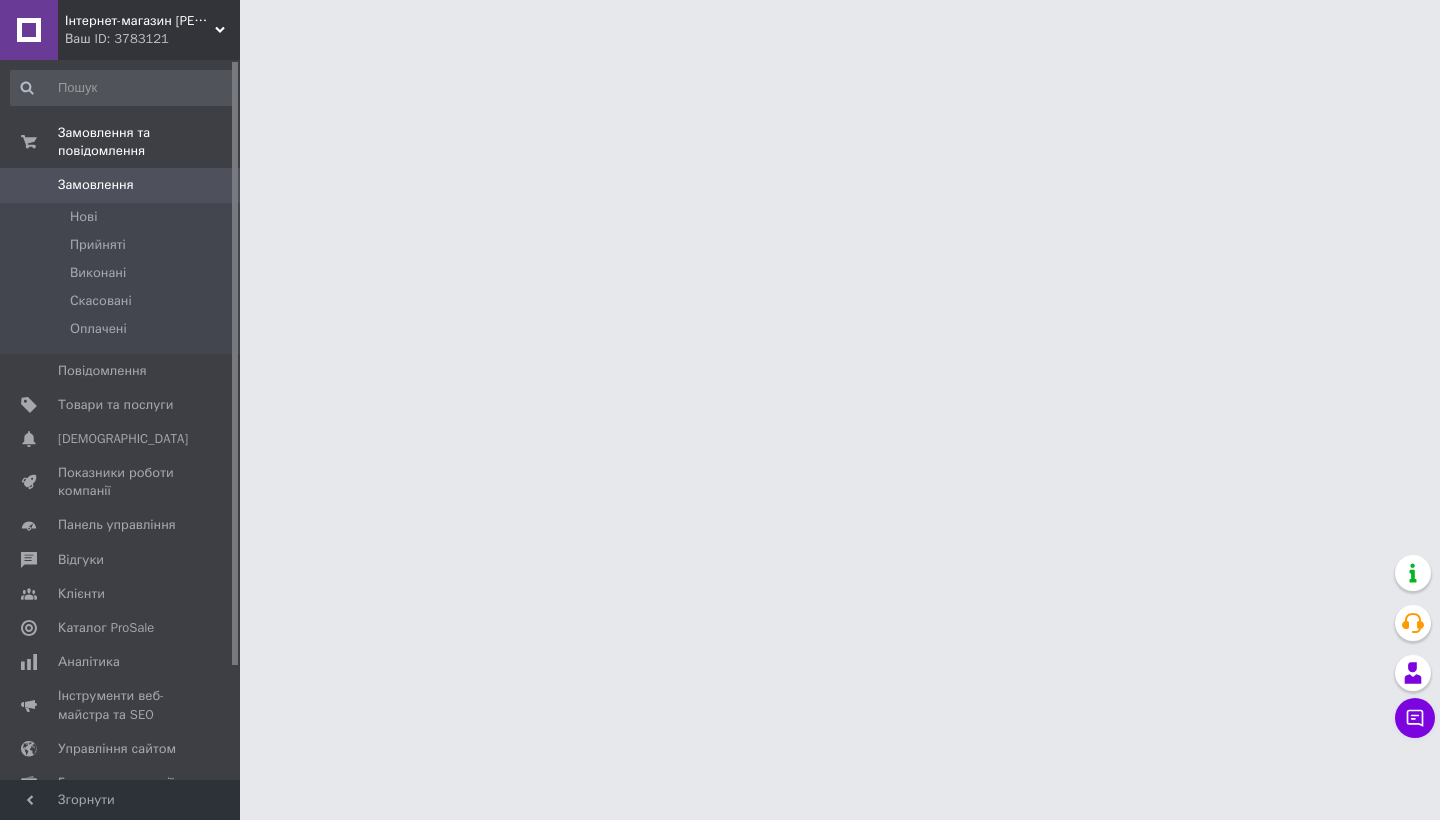 scroll, scrollTop: 0, scrollLeft: 0, axis: both 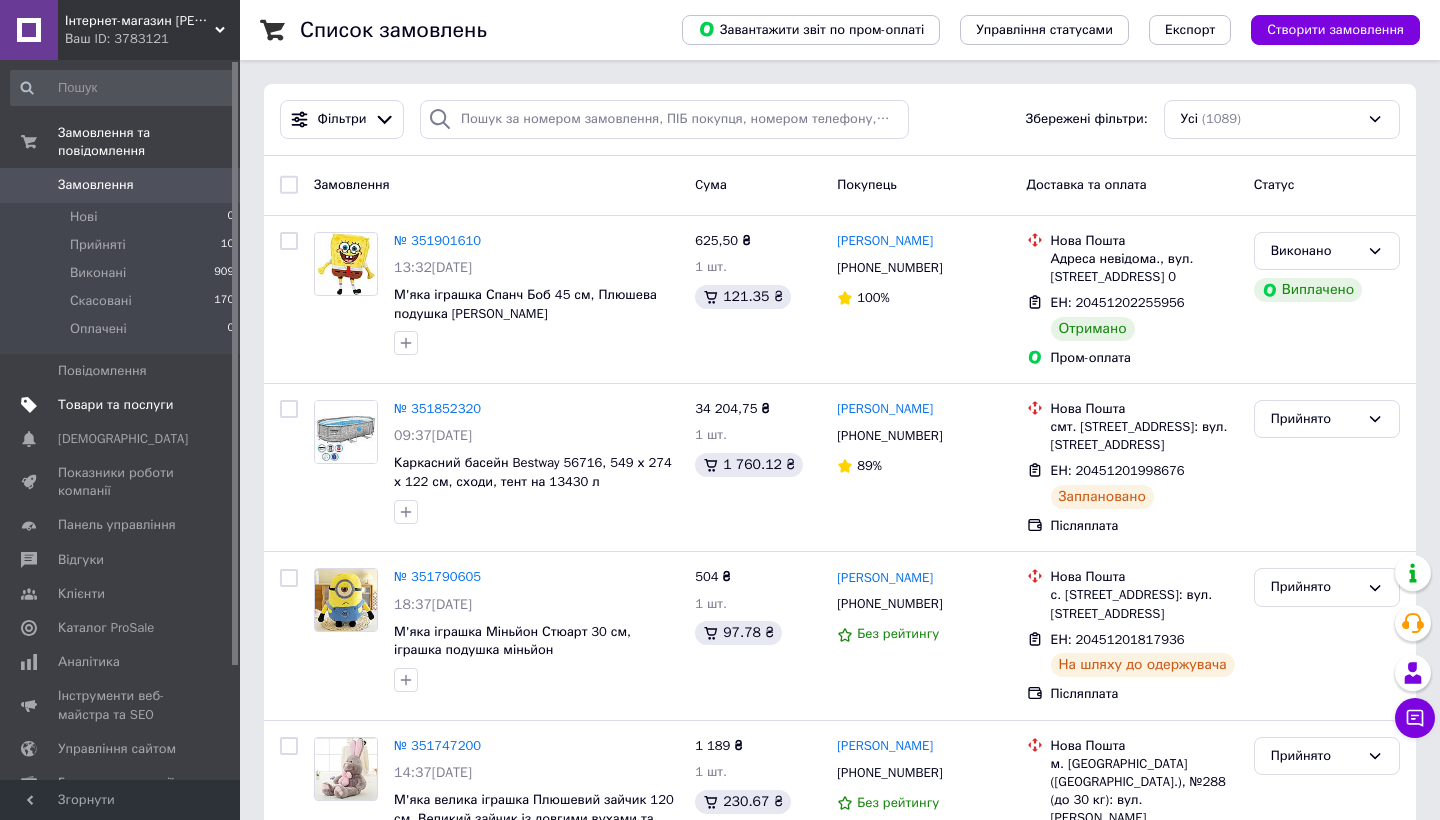 click on "Товари та послуги" at bounding box center (115, 405) 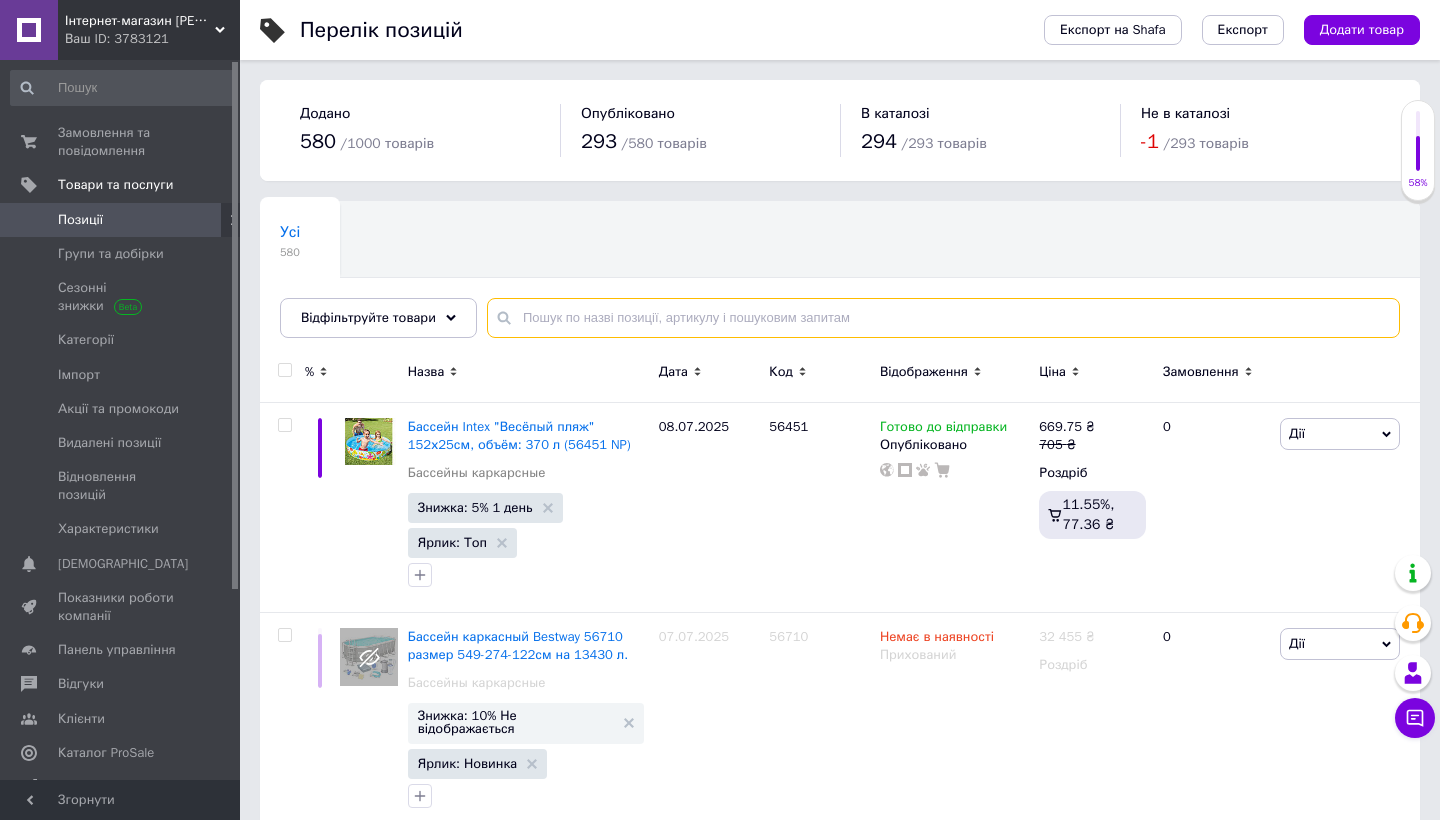 click at bounding box center (943, 318) 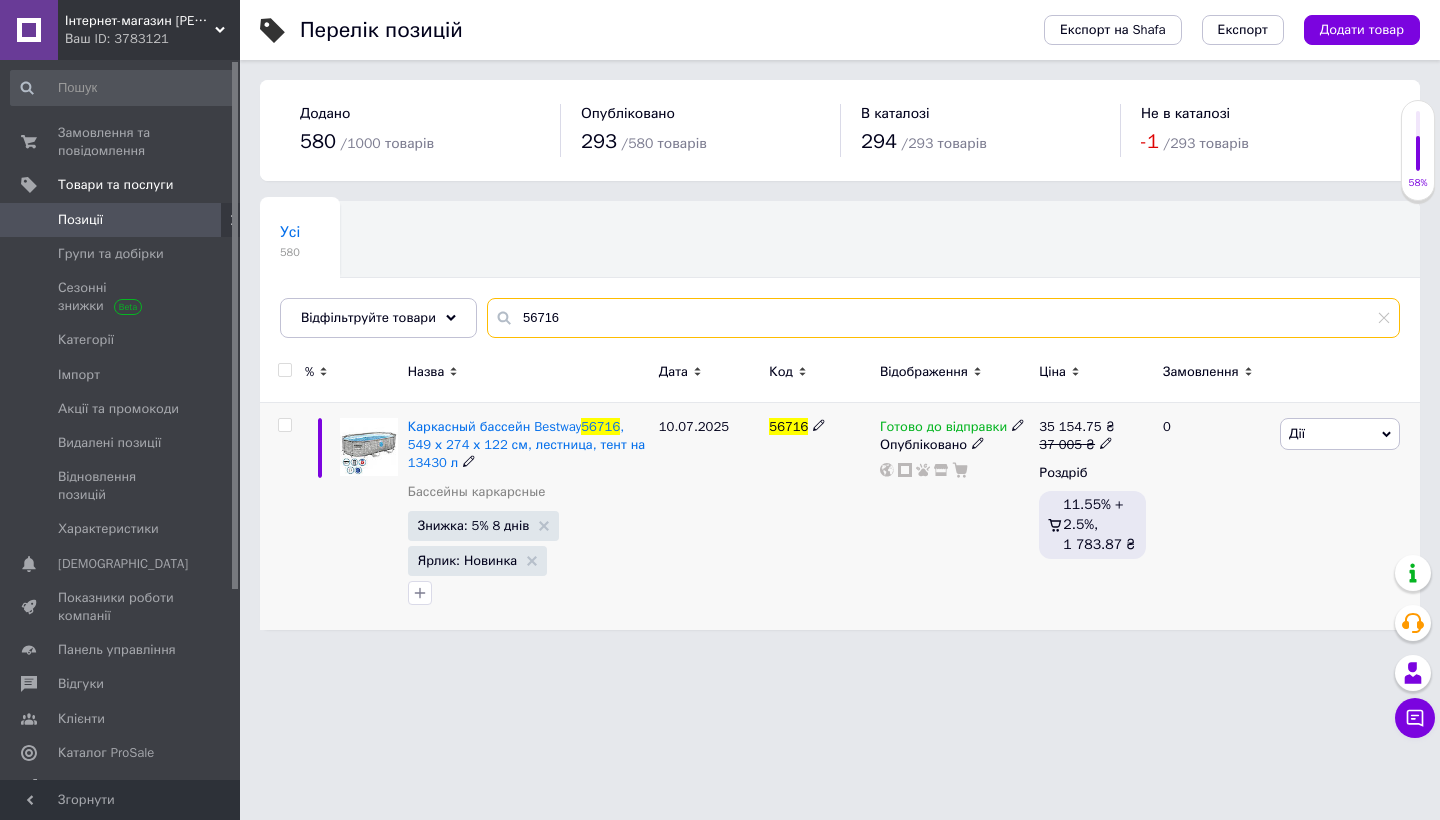 type on "56716" 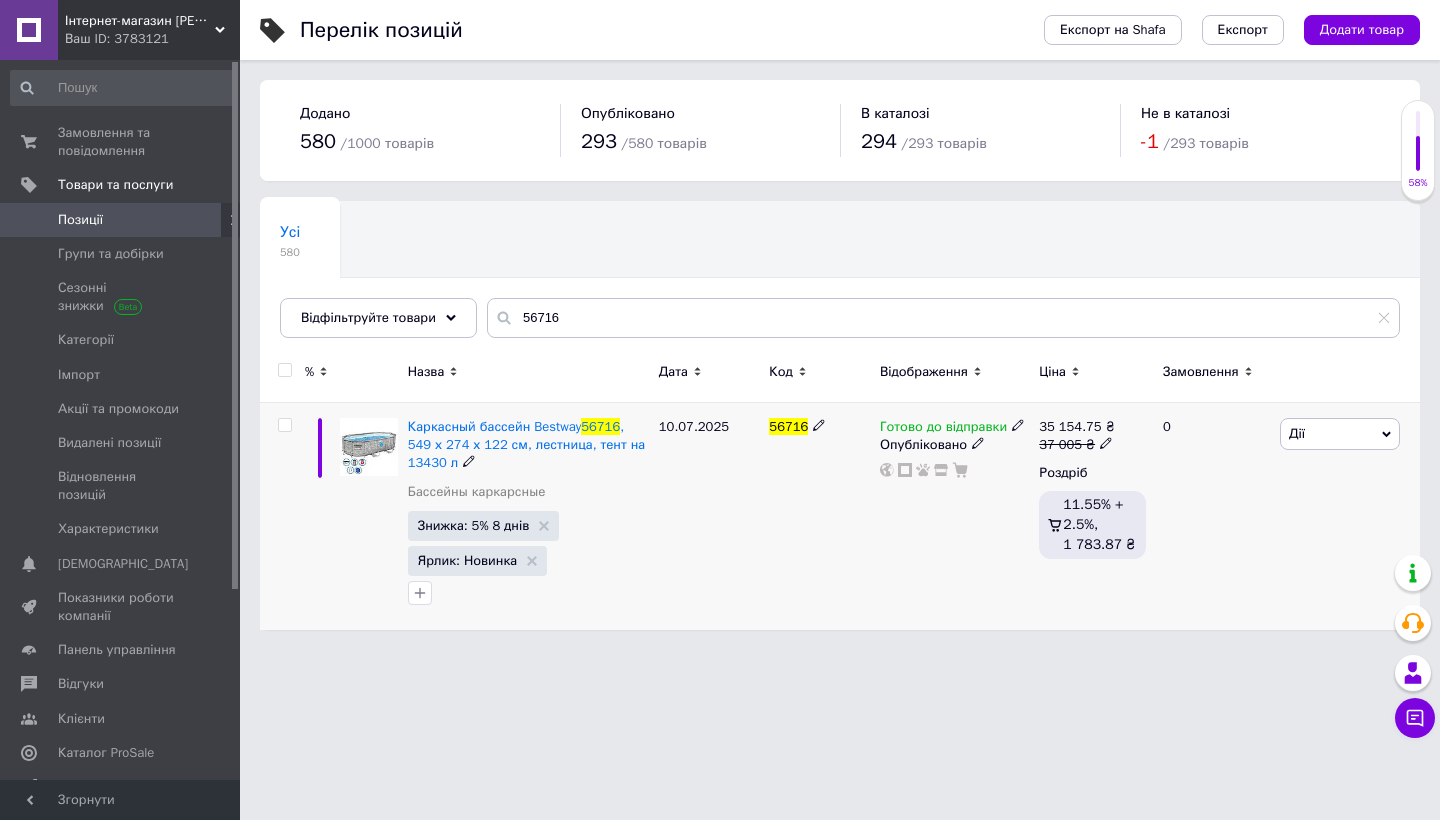 click 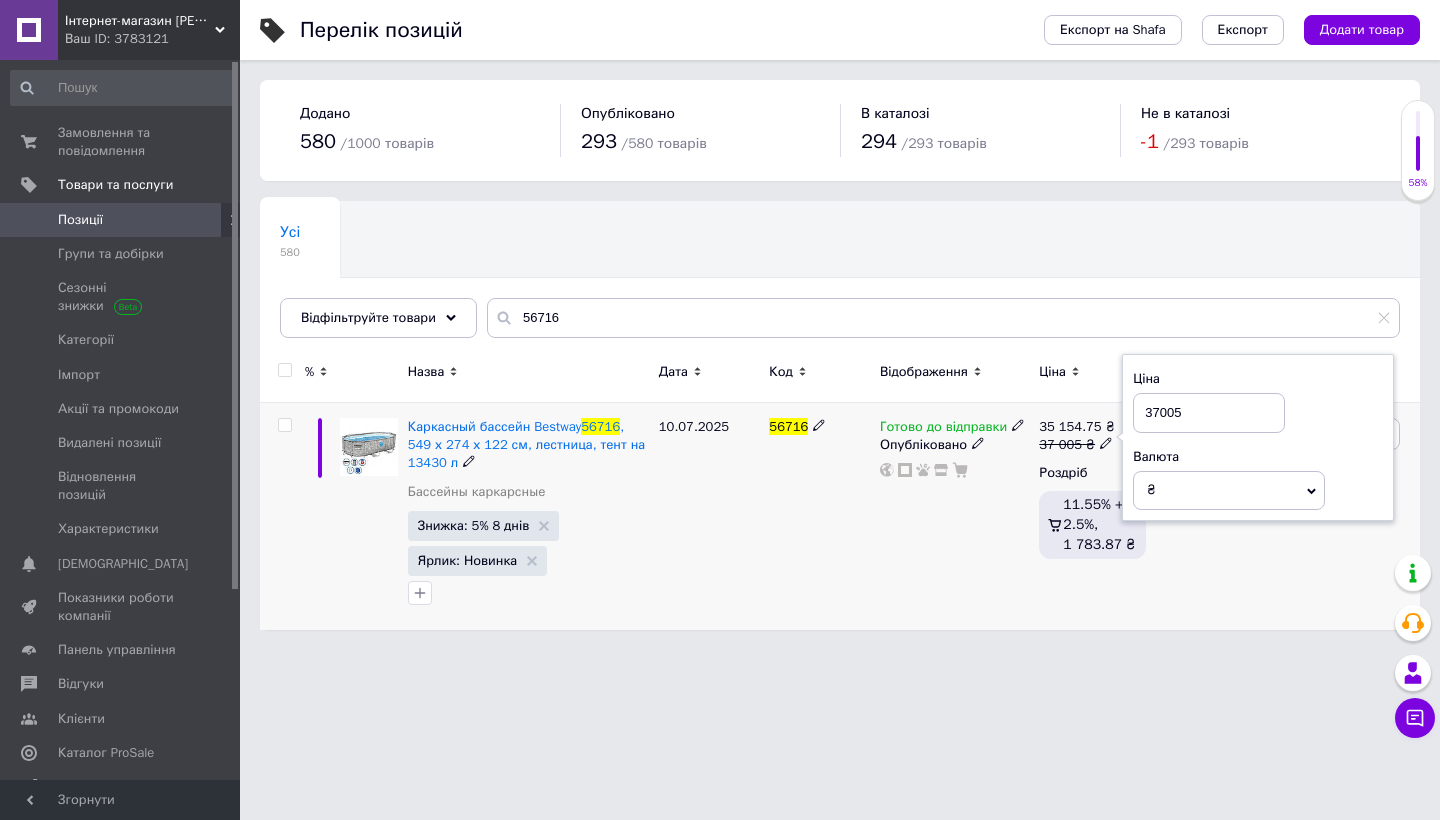 click on "37005" at bounding box center [1209, 413] 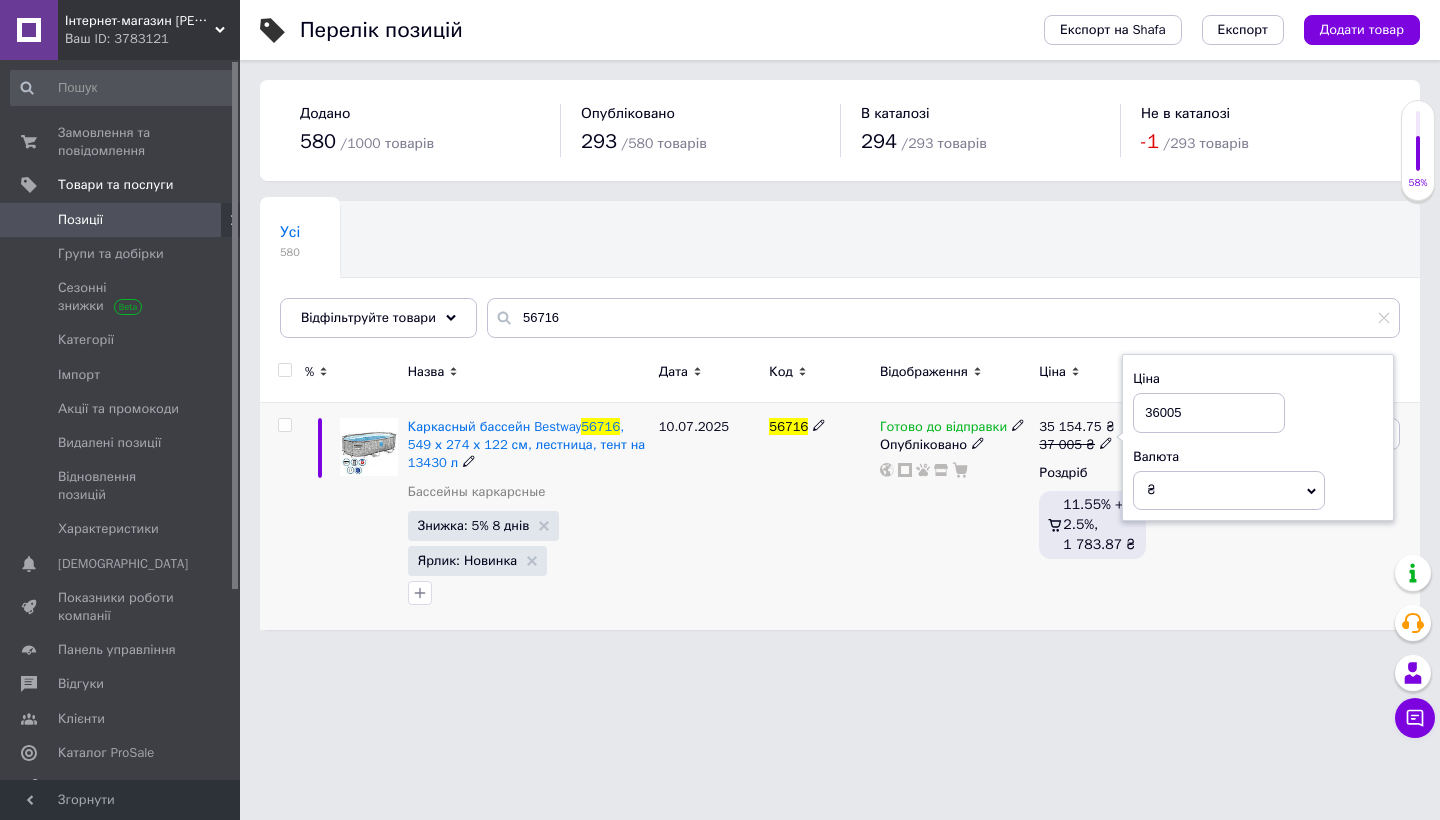 type on "36005" 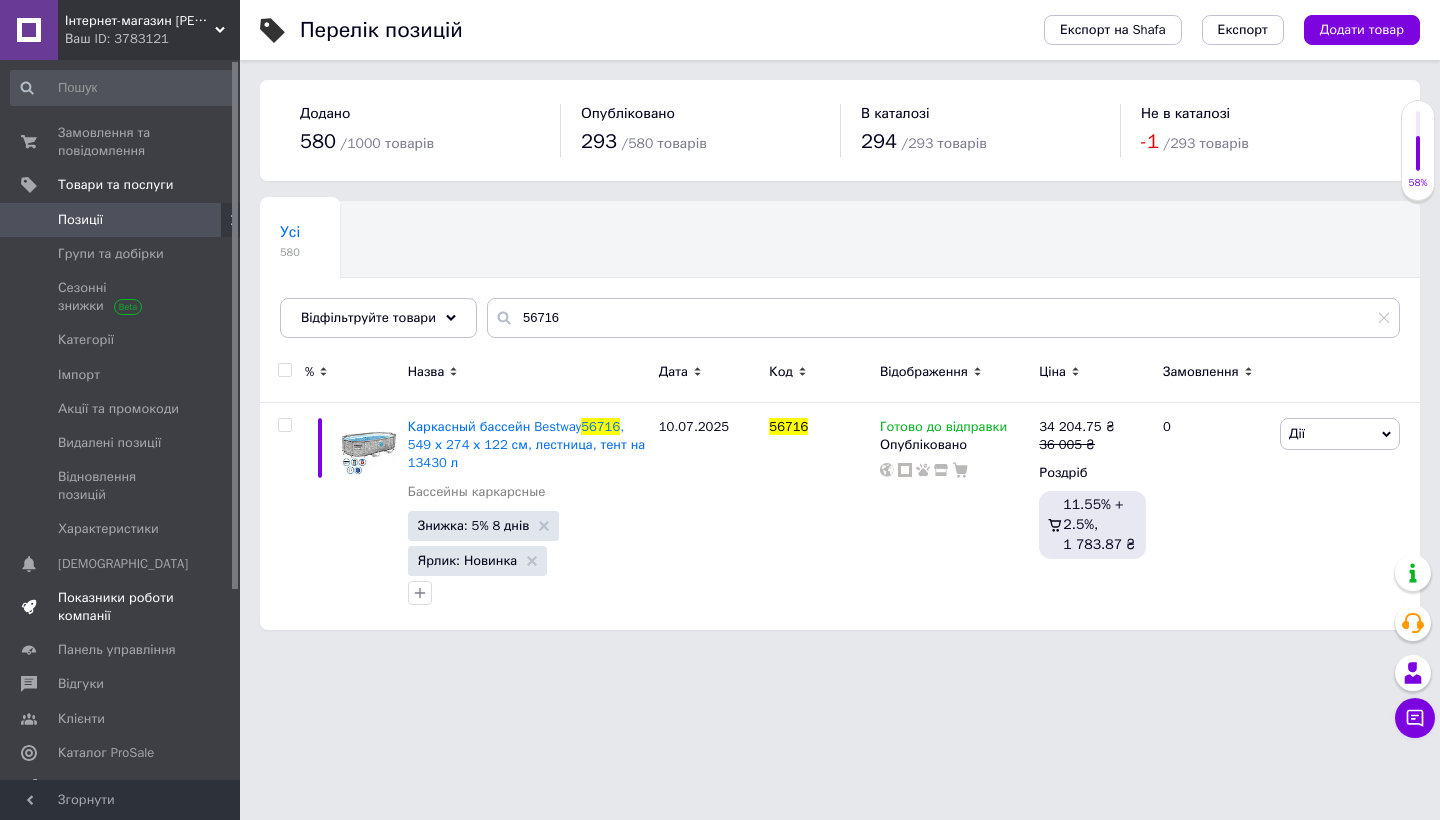 click on "Показники роботи компанії" at bounding box center (121, 607) 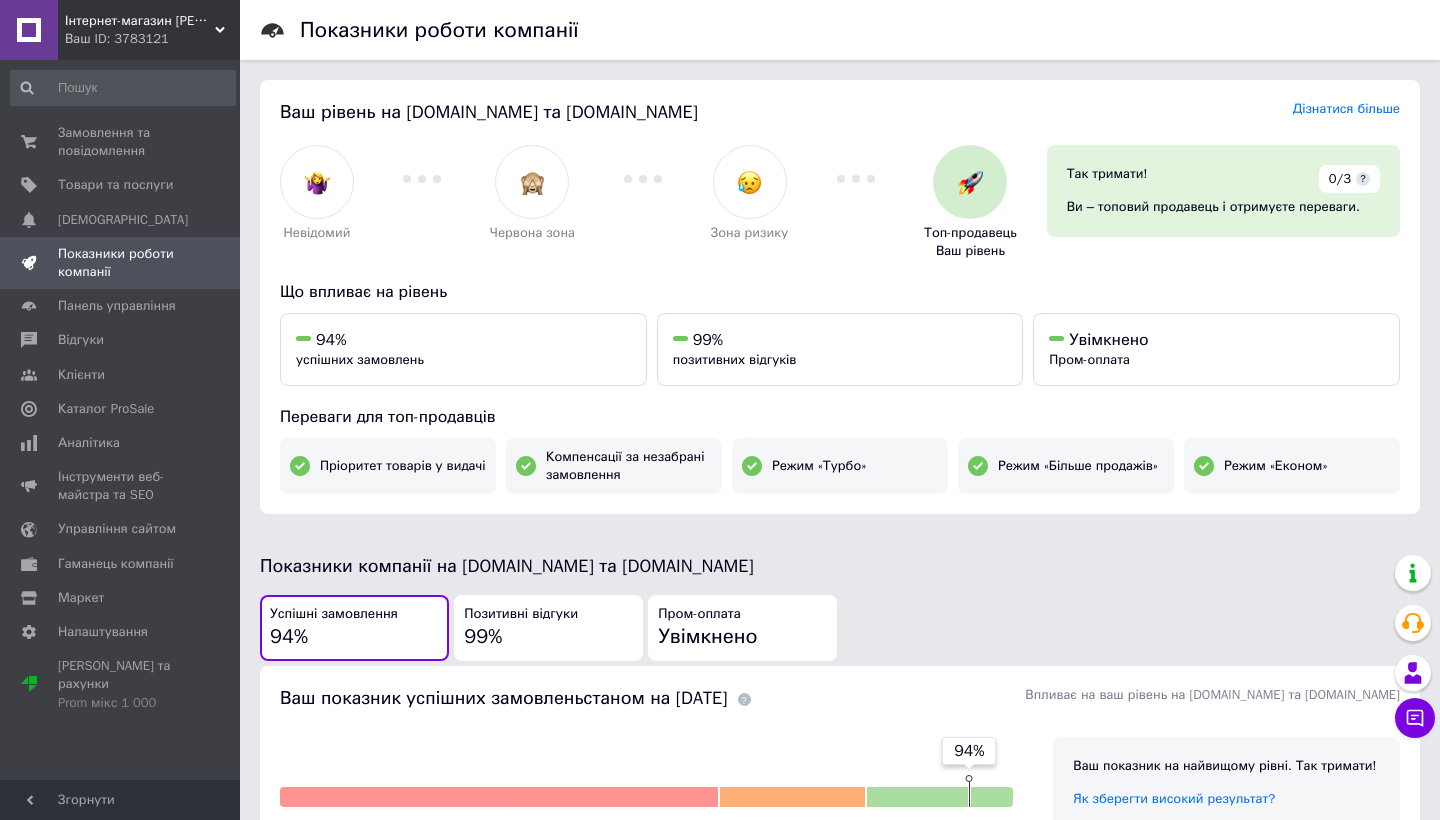 click on "Ваш ID: 3783121" at bounding box center (152, 39) 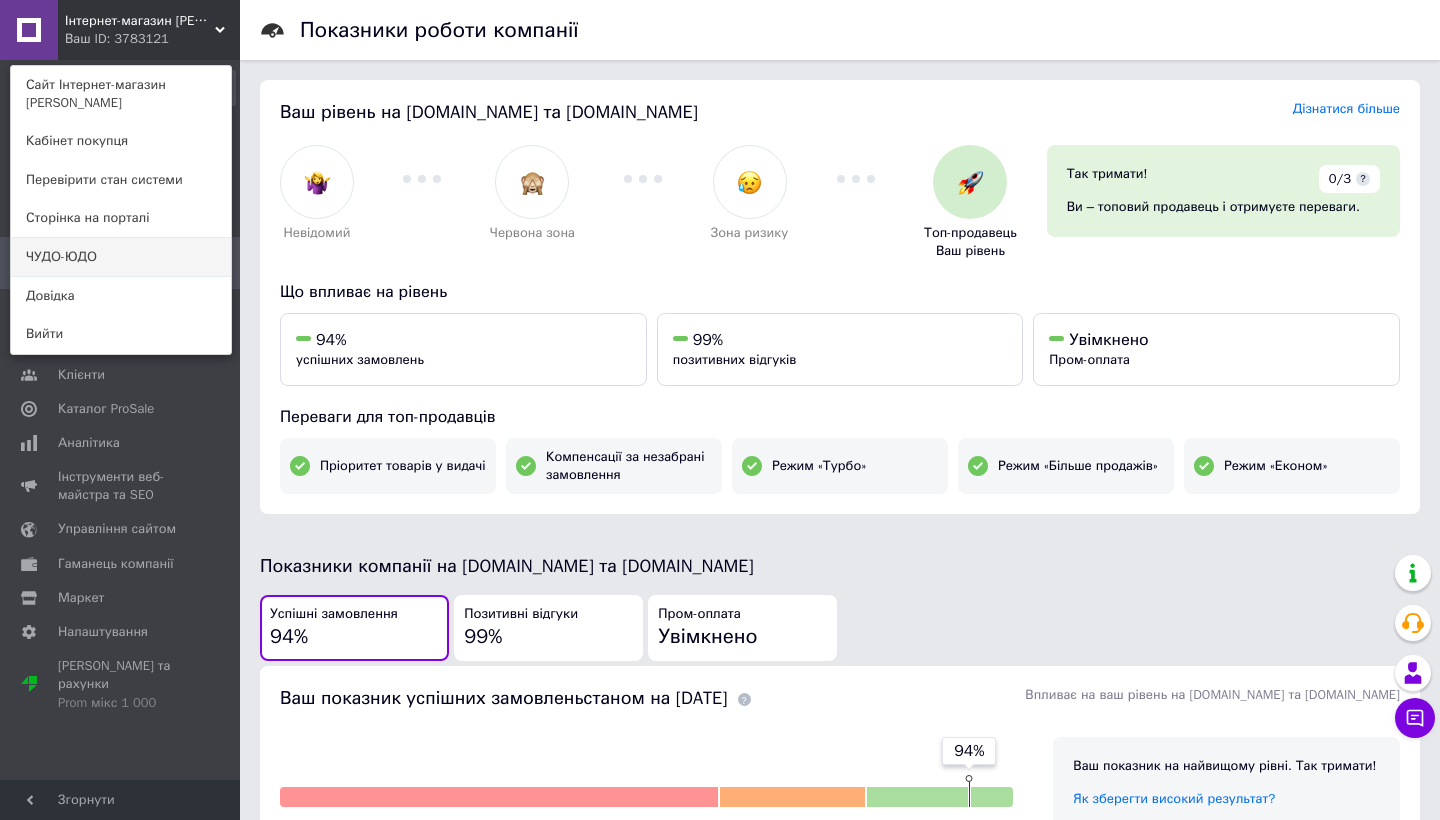 click on "ЧУДО-ЮДО" at bounding box center [121, 257] 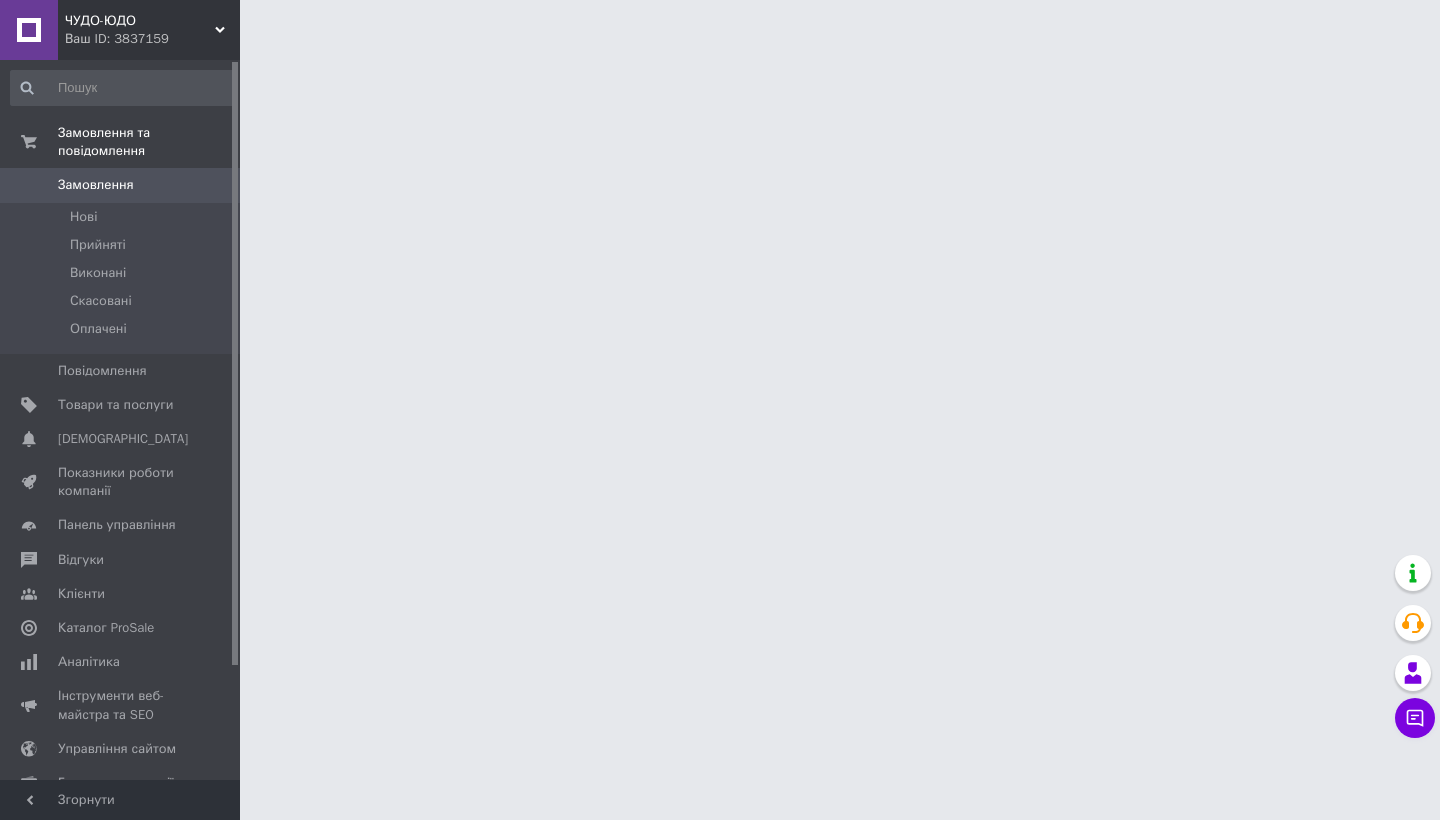 scroll, scrollTop: 0, scrollLeft: 0, axis: both 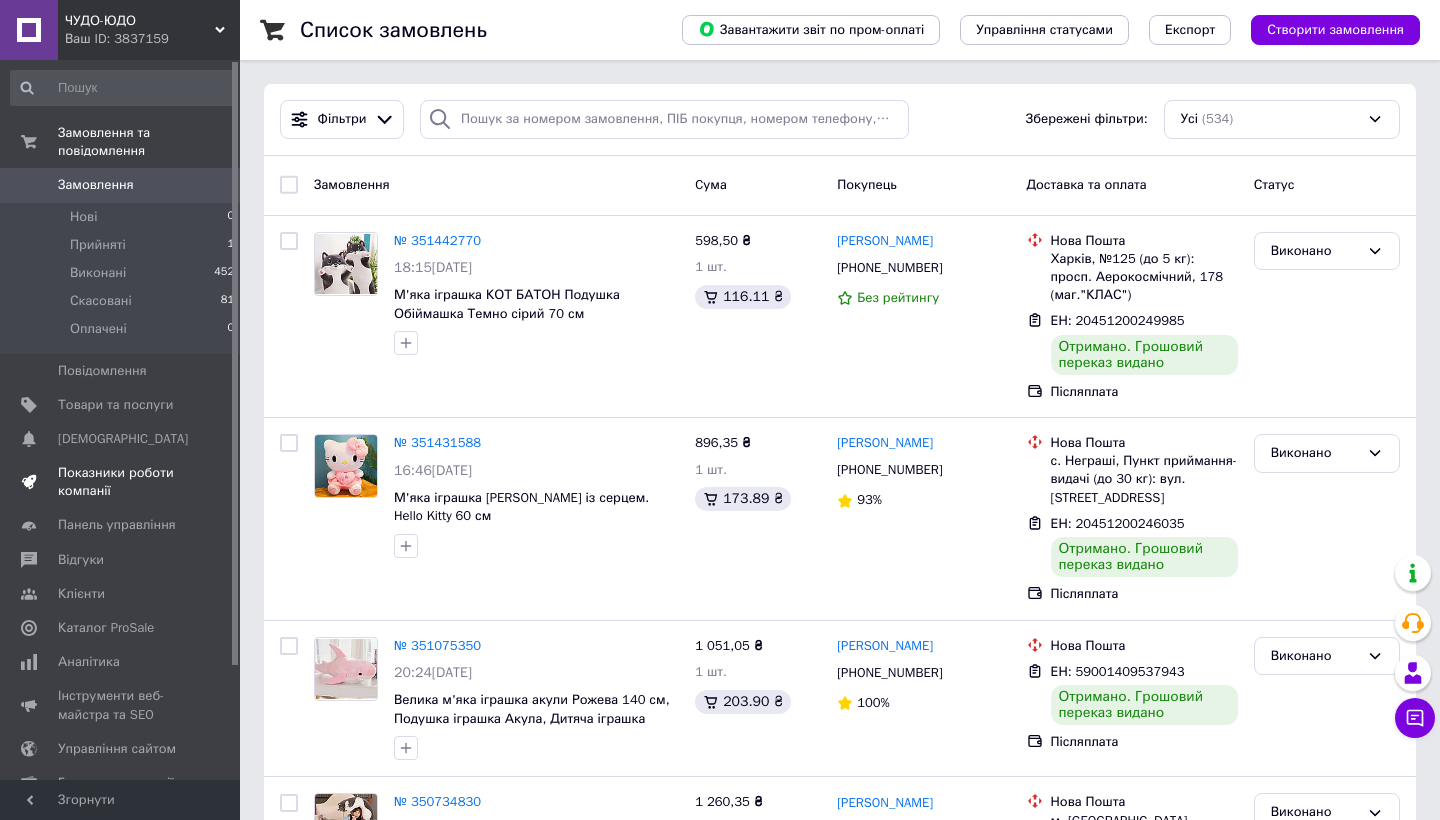click on "Показники роботи компанії" at bounding box center (121, 482) 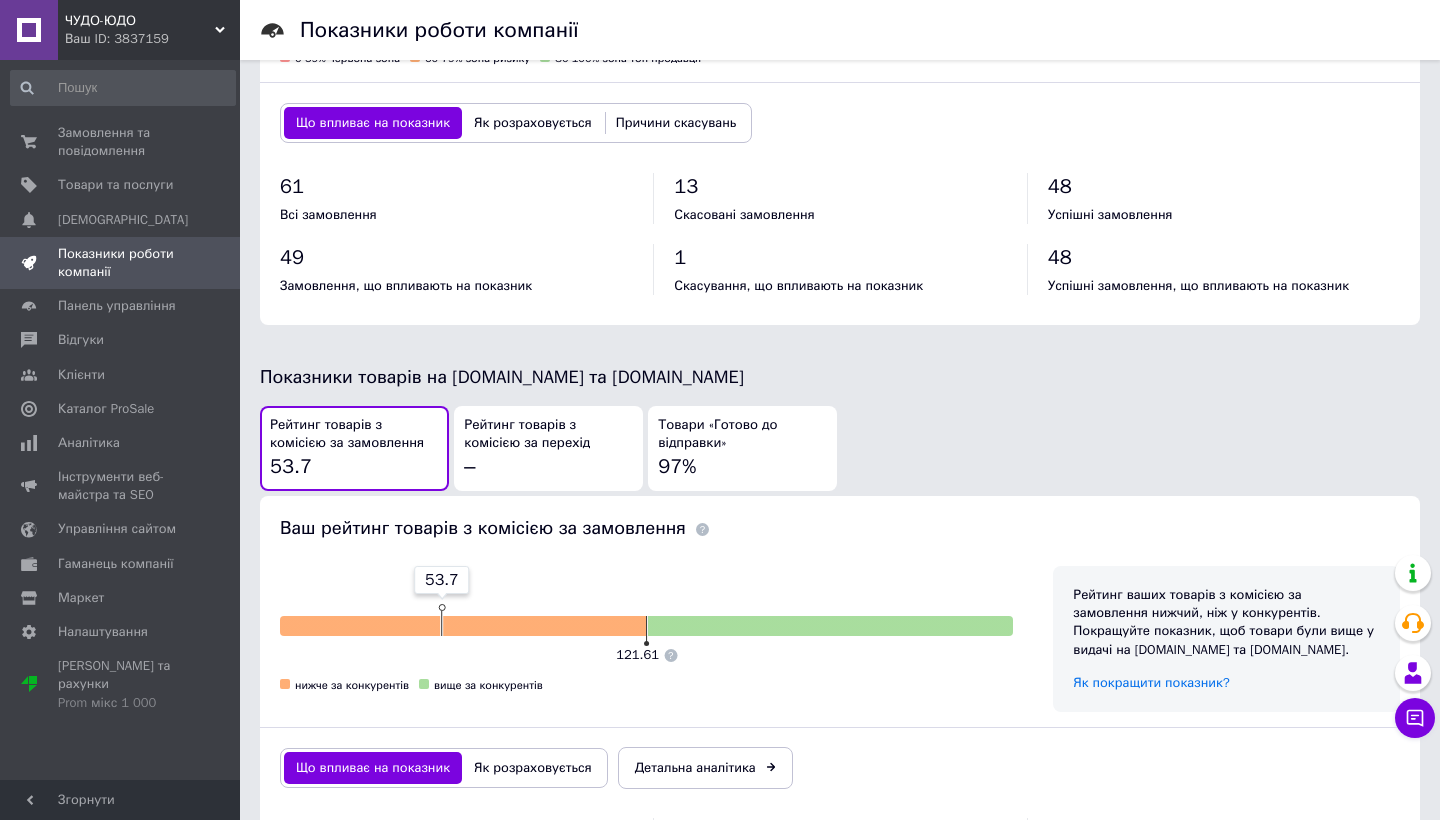 scroll, scrollTop: 780, scrollLeft: 0, axis: vertical 